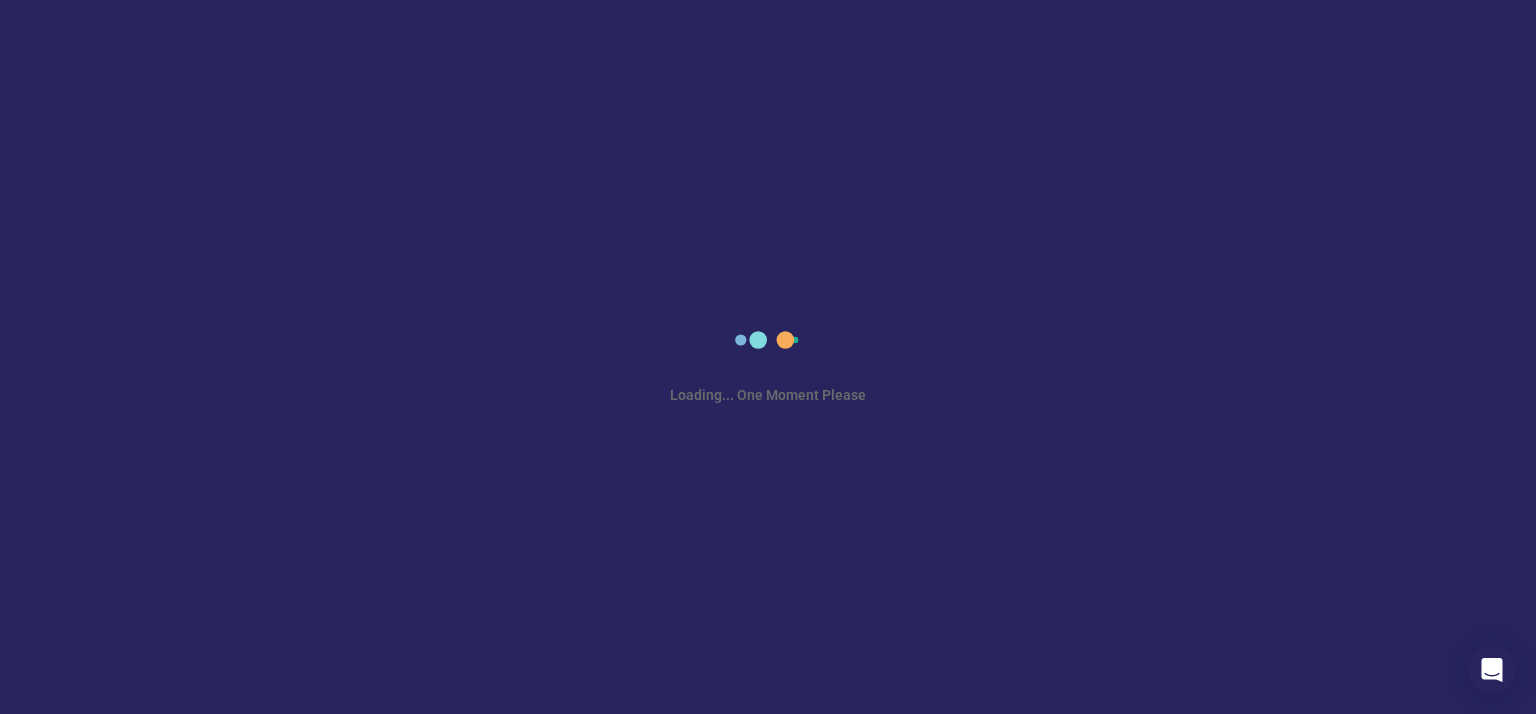 scroll, scrollTop: 0, scrollLeft: 0, axis: both 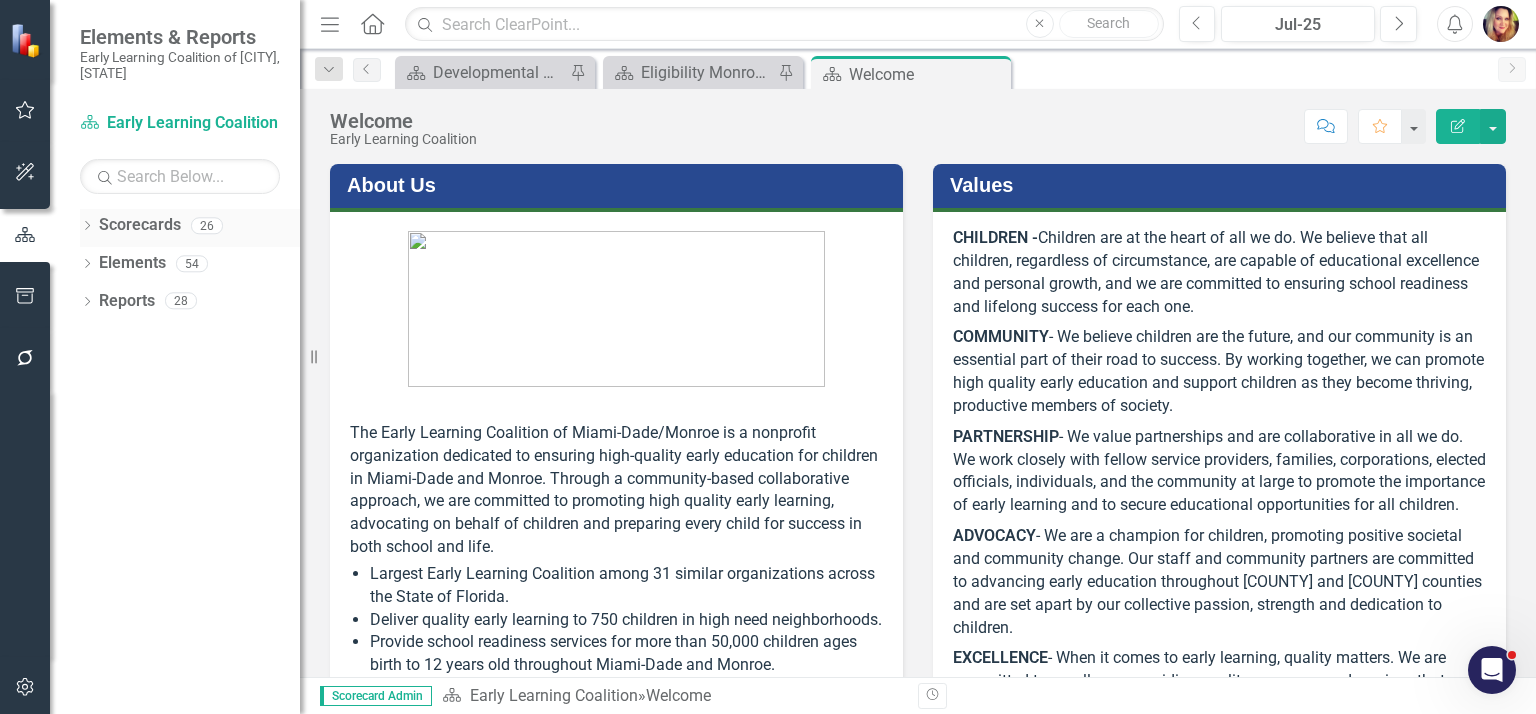 click on "Scorecards" at bounding box center (140, 225) 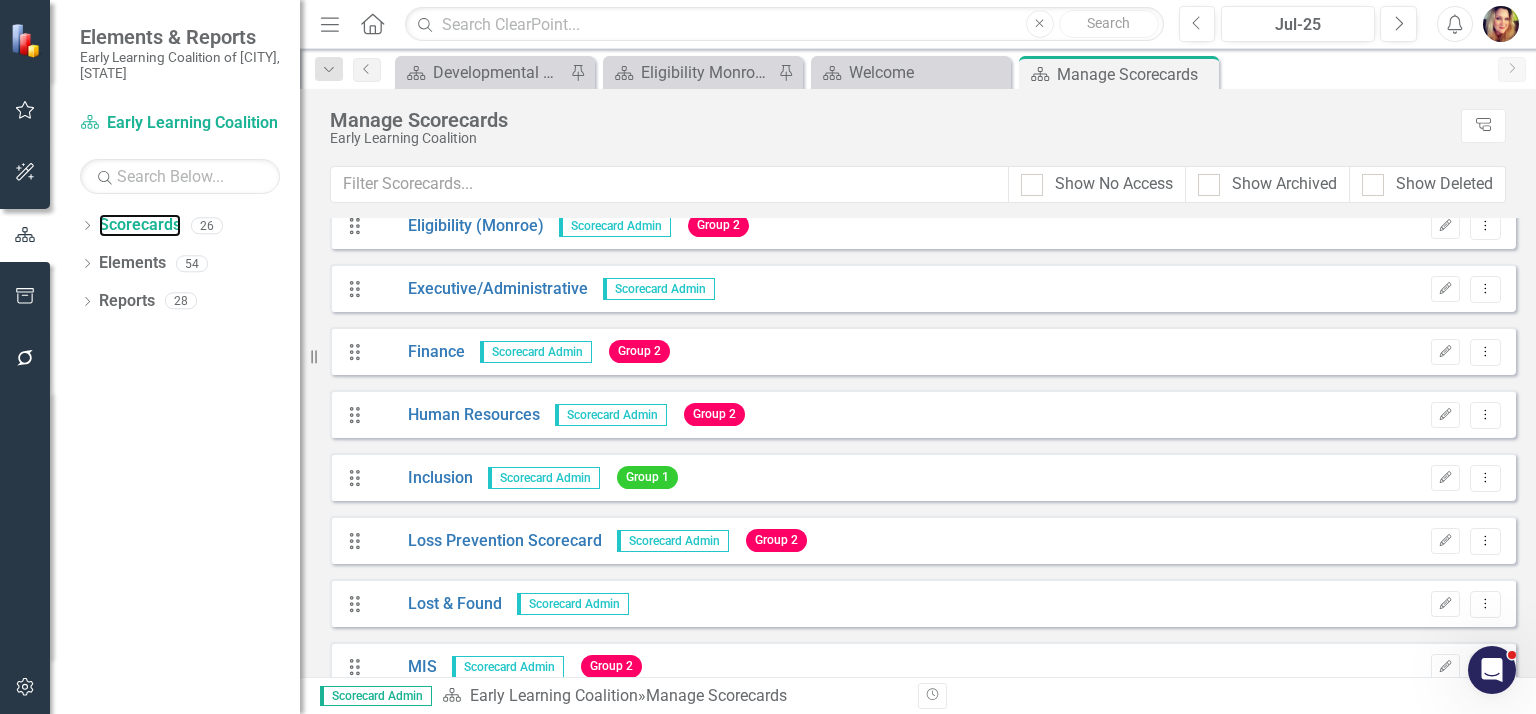 scroll, scrollTop: 713, scrollLeft: 0, axis: vertical 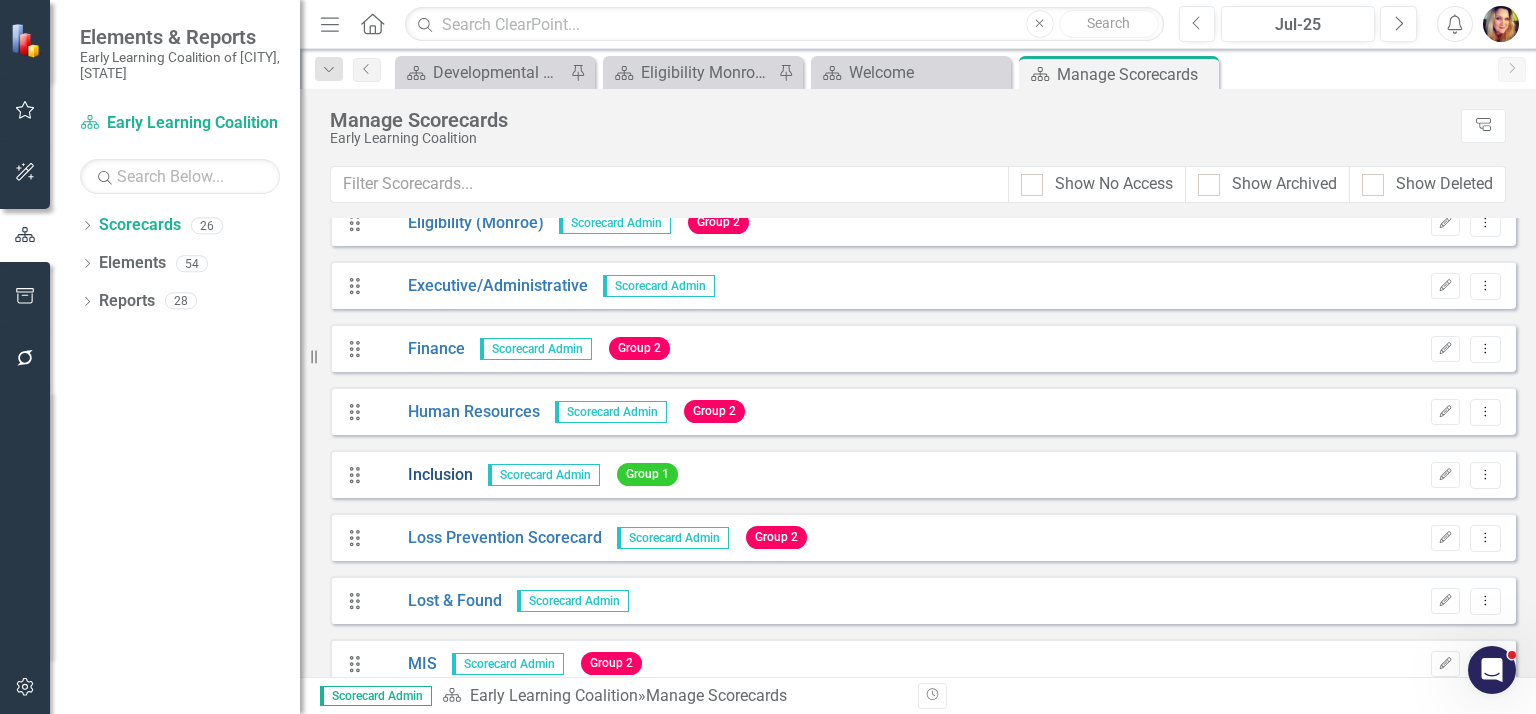 click on "Inclusion" at bounding box center [423, 475] 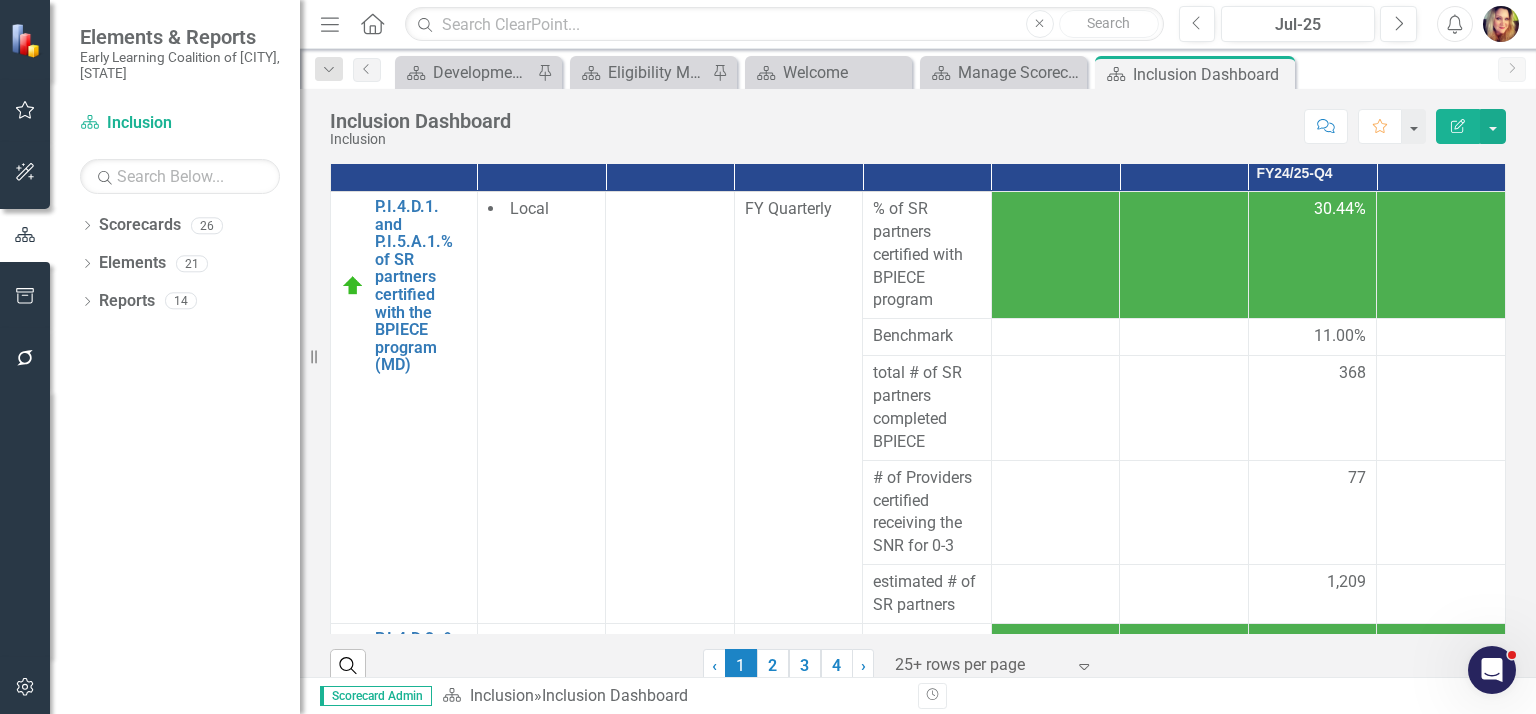 scroll, scrollTop: 353, scrollLeft: 0, axis: vertical 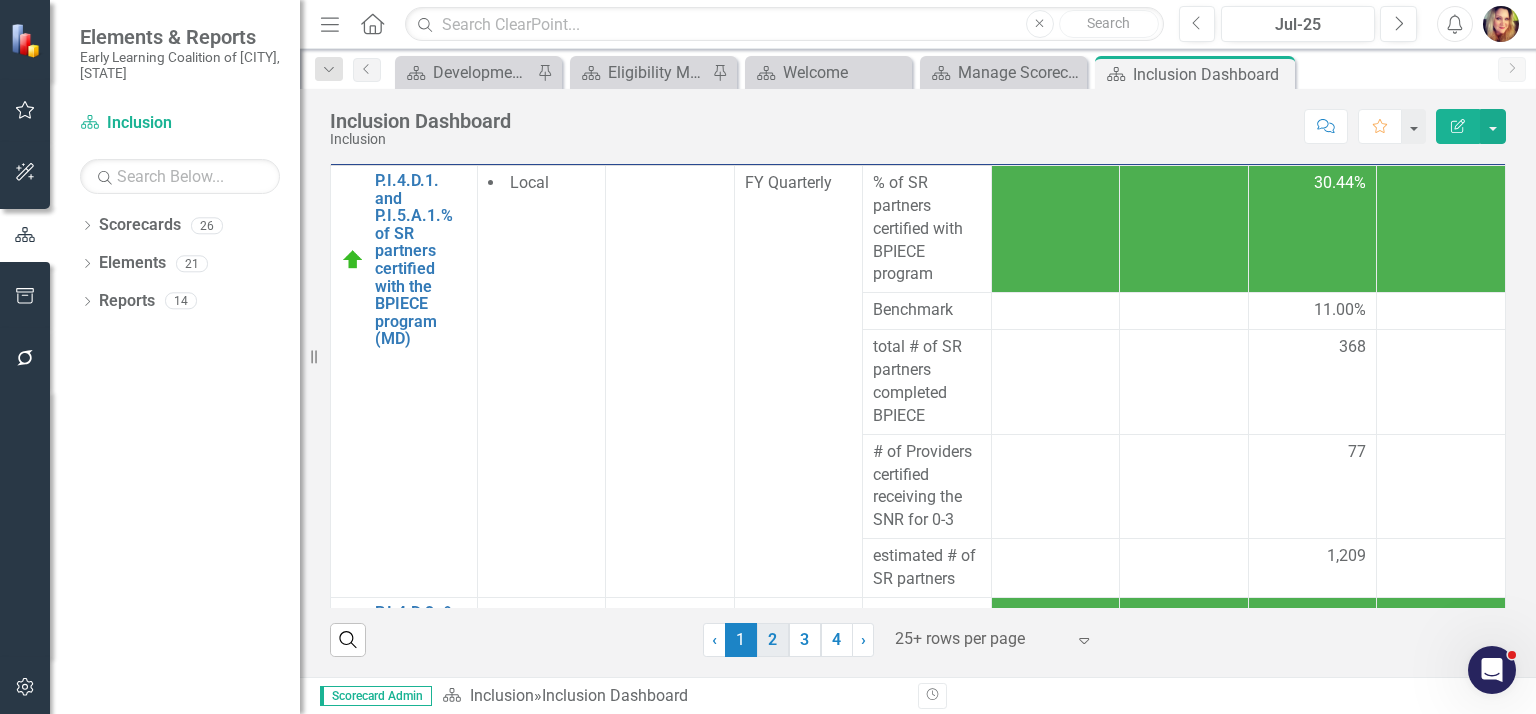 click on "2" at bounding box center (773, 640) 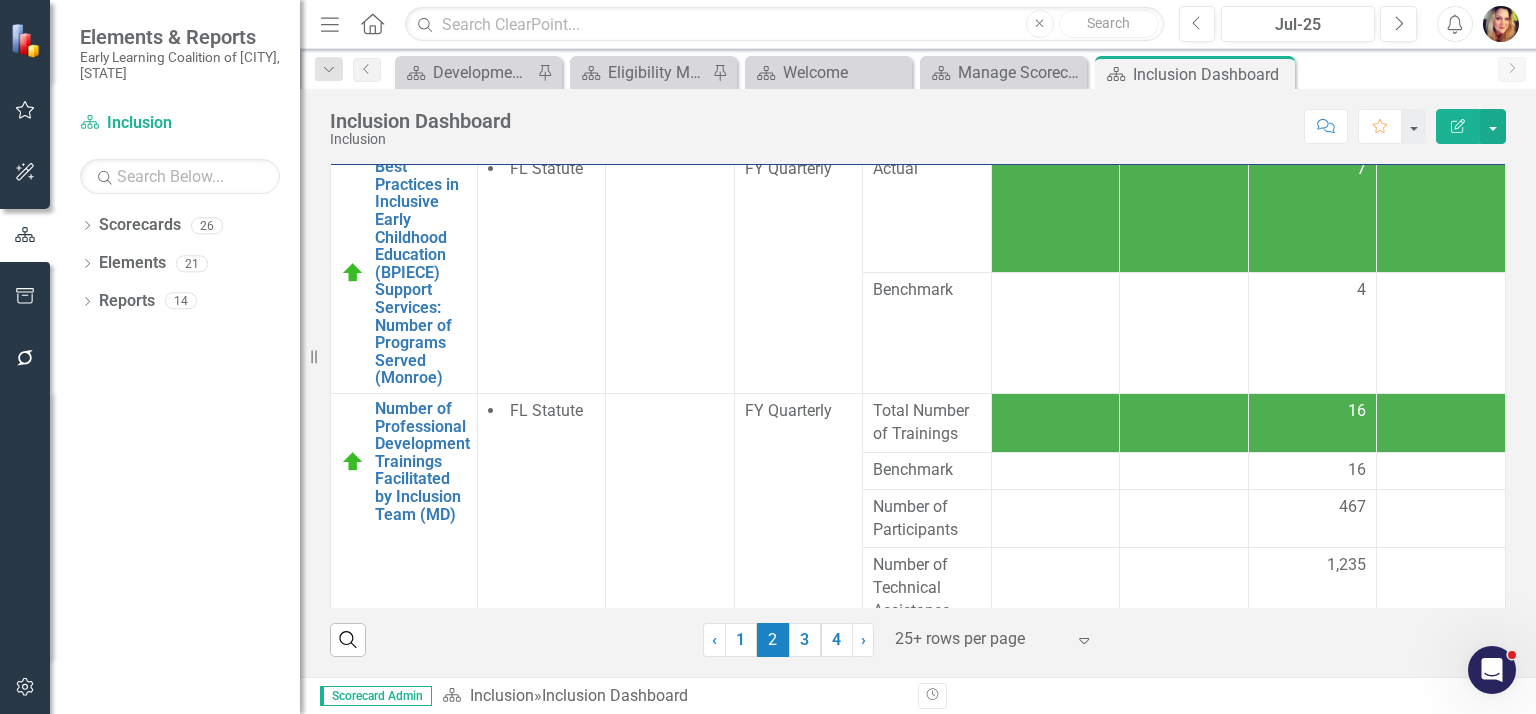 scroll, scrollTop: 1416, scrollLeft: 0, axis: vertical 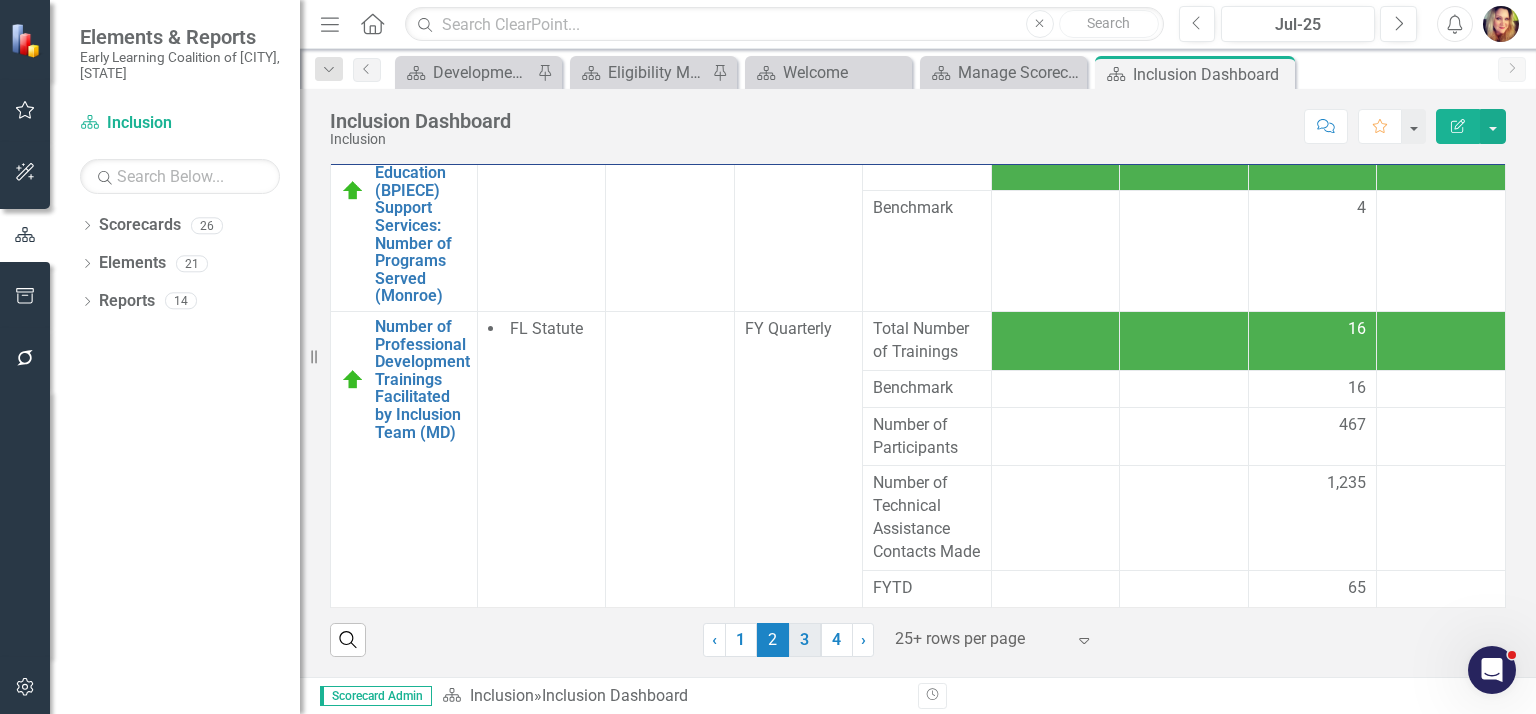 click on "3" at bounding box center (805, 640) 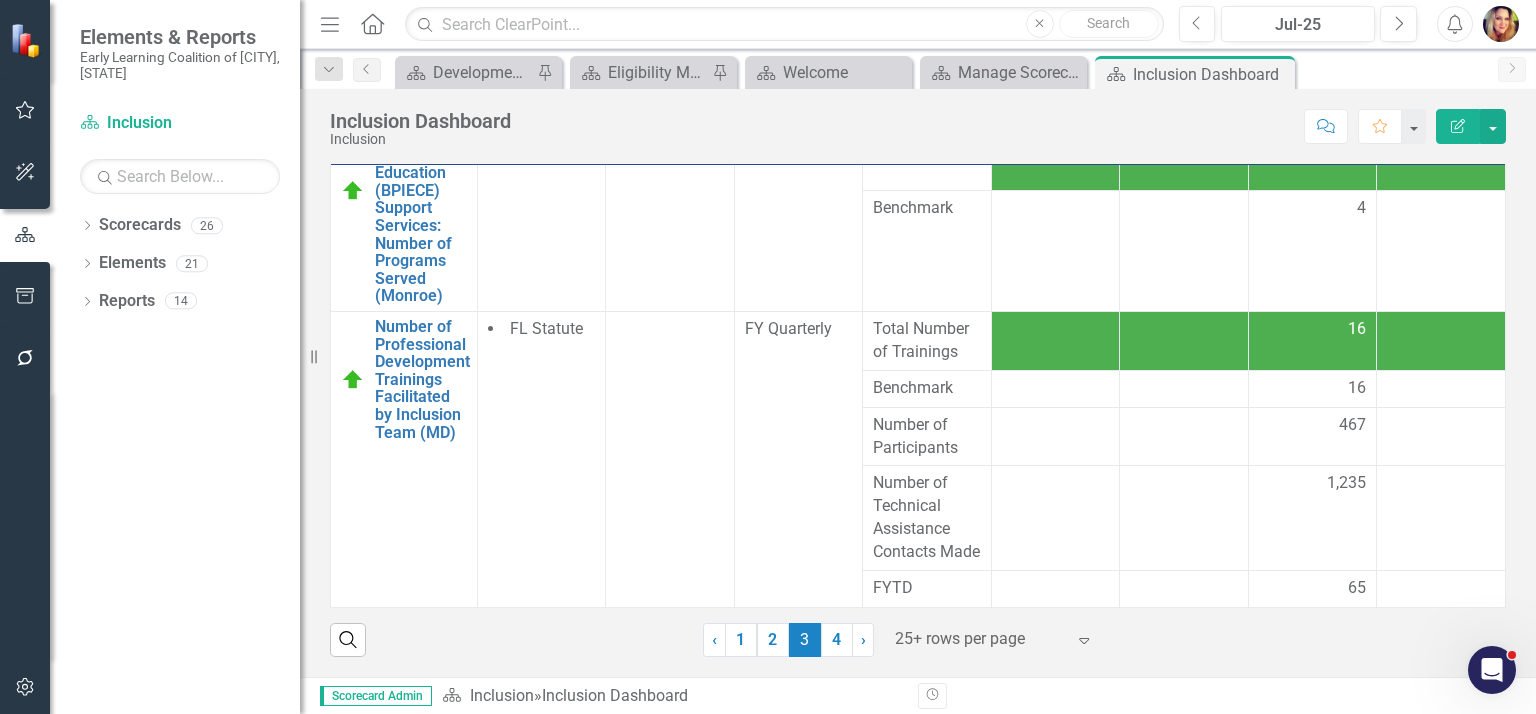 scroll, scrollTop: 0, scrollLeft: 0, axis: both 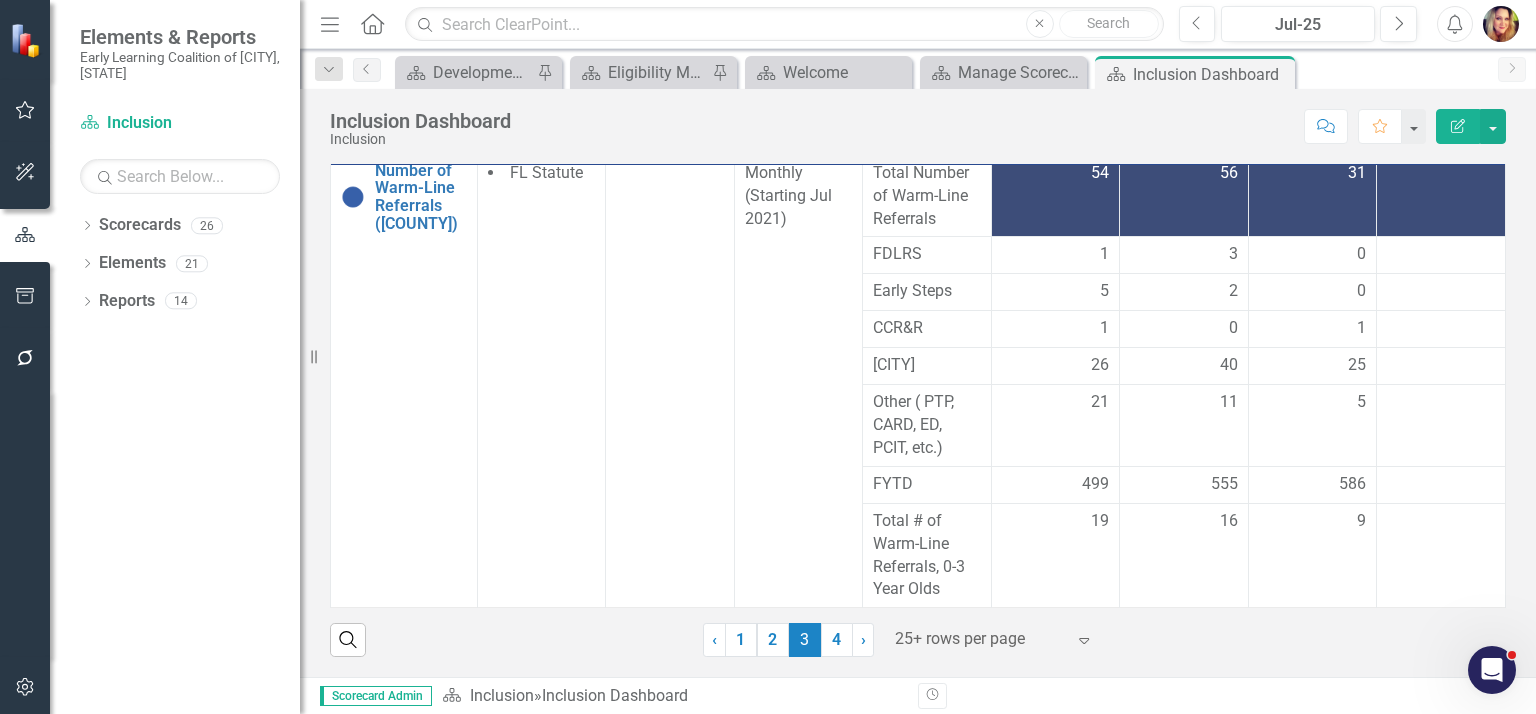 drag, startPoint x: 1479, startPoint y: 214, endPoint x: 16, endPoint y: 1, distance: 1478.4242 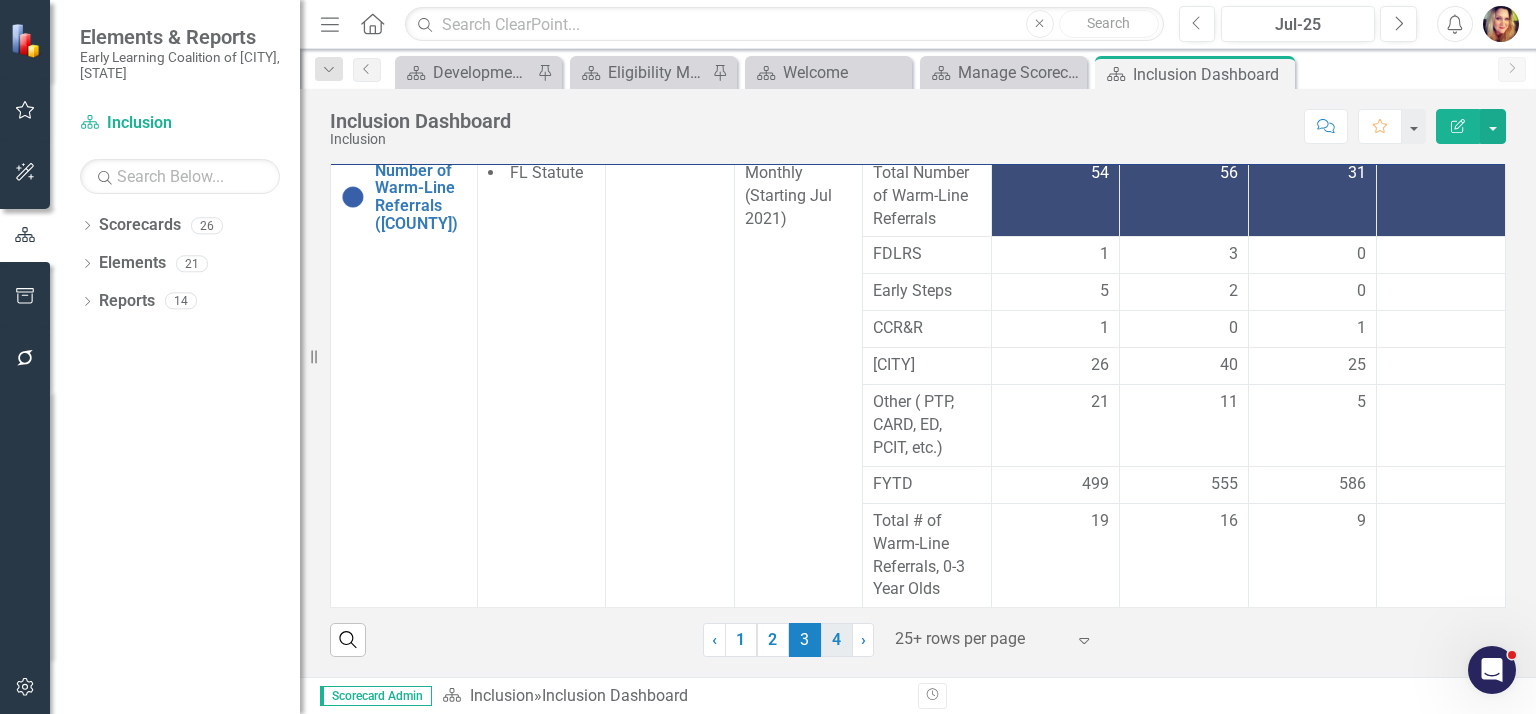 click on "4" at bounding box center [837, 640] 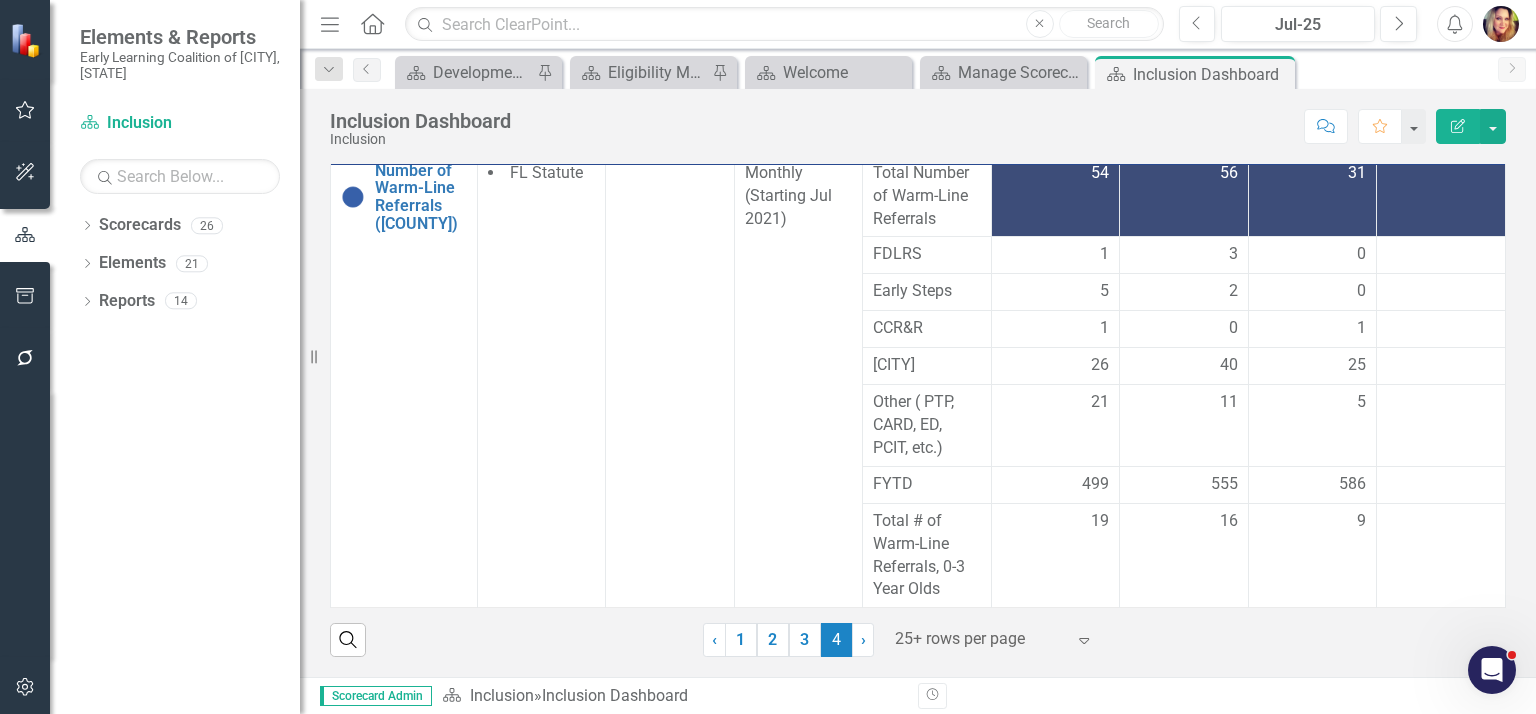 scroll, scrollTop: 0, scrollLeft: 0, axis: both 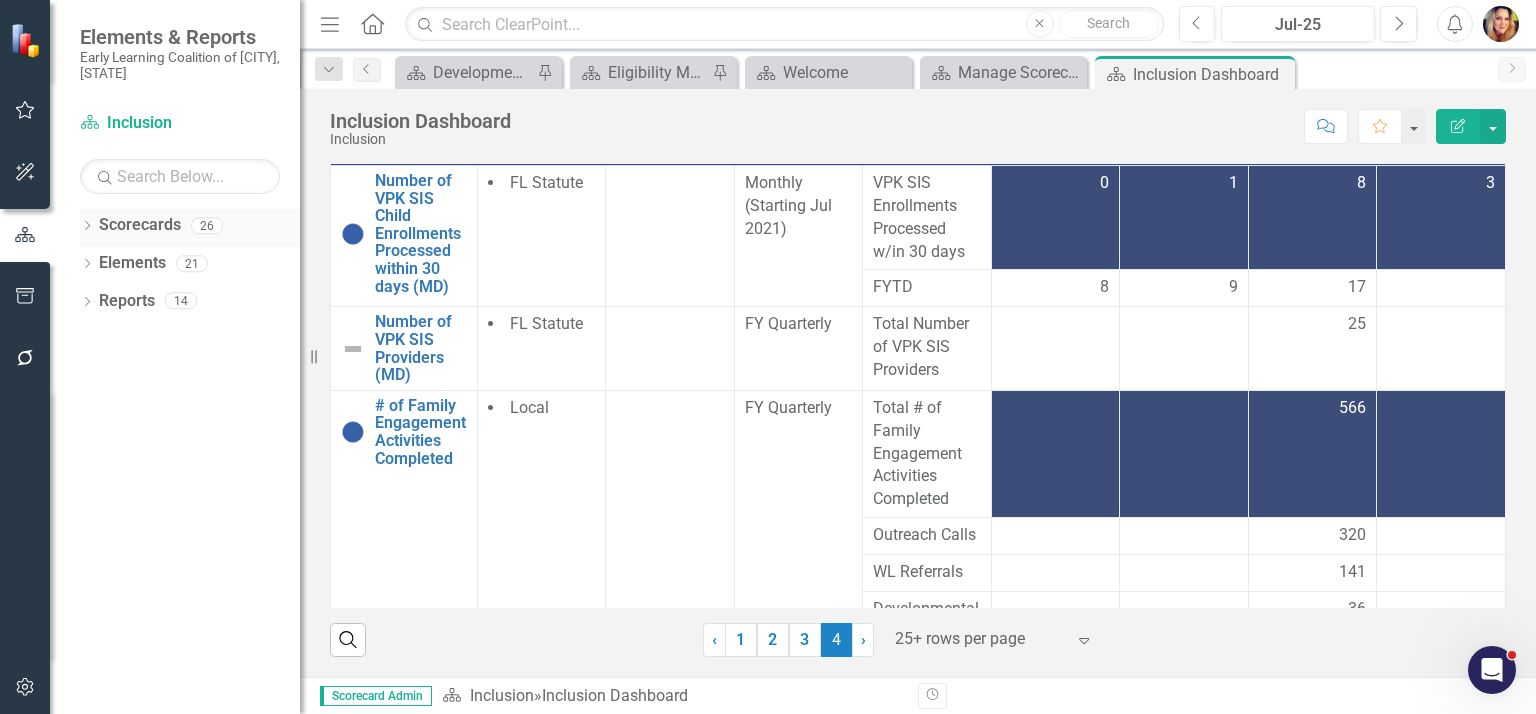 click on "26" at bounding box center (207, 225) 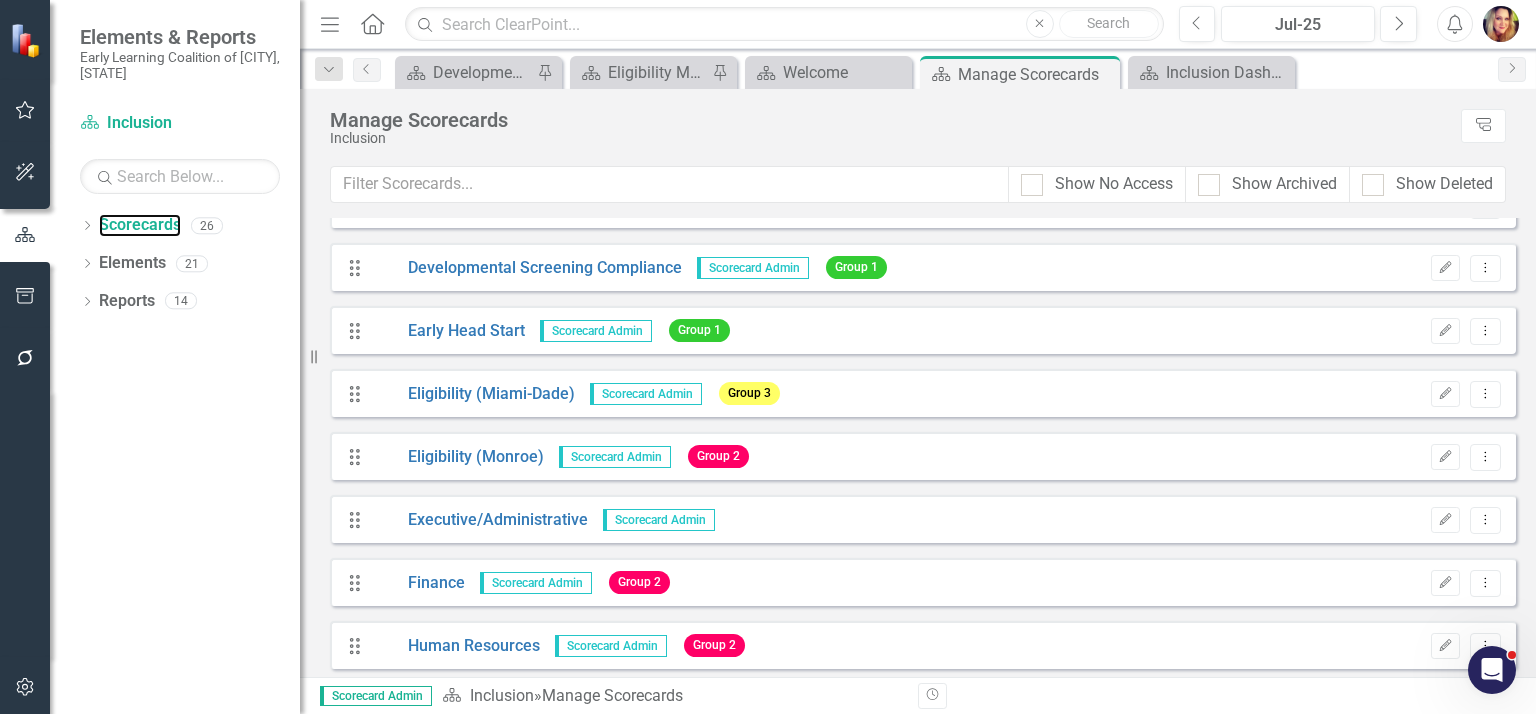 scroll, scrollTop: 459, scrollLeft: 0, axis: vertical 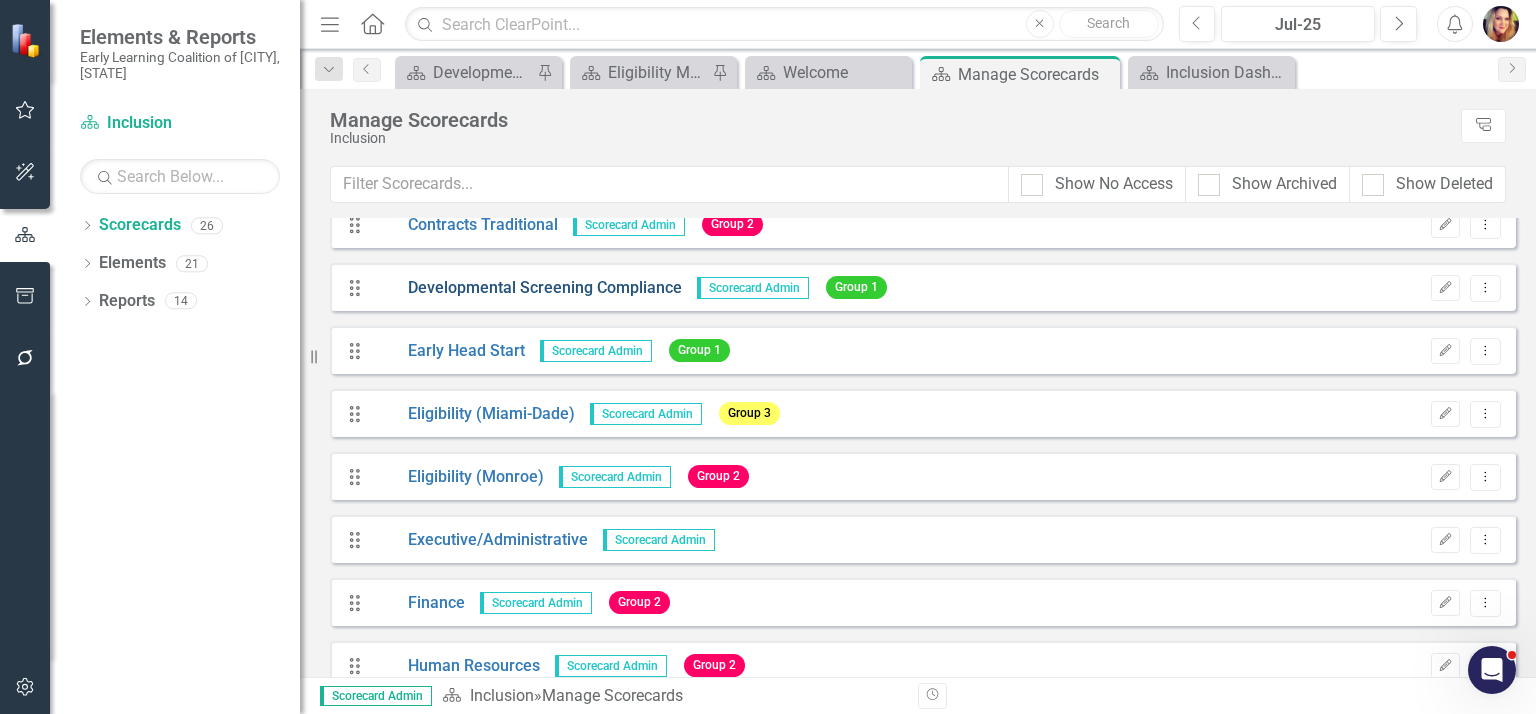 click on "Developmental Screening Compliance" at bounding box center (527, 288) 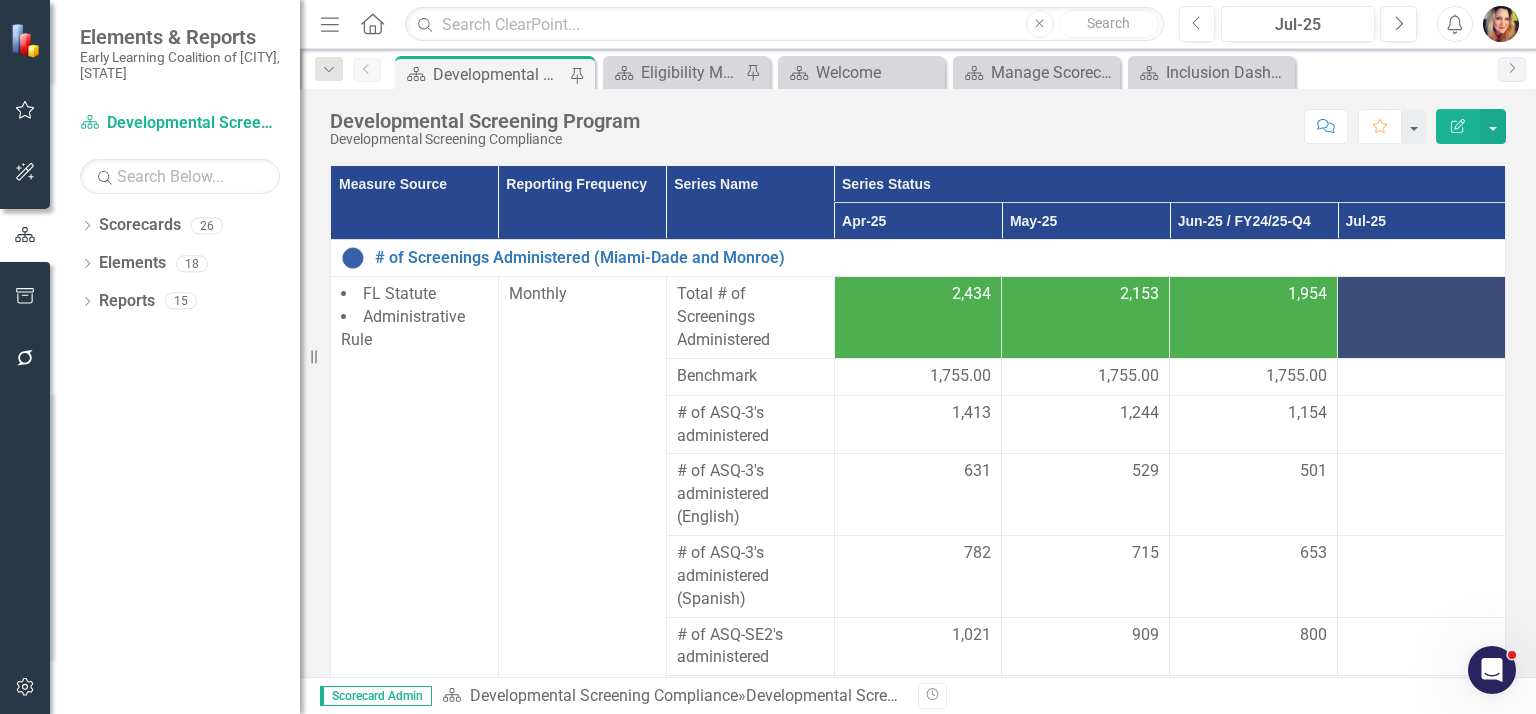 scroll, scrollTop: 322, scrollLeft: 0, axis: vertical 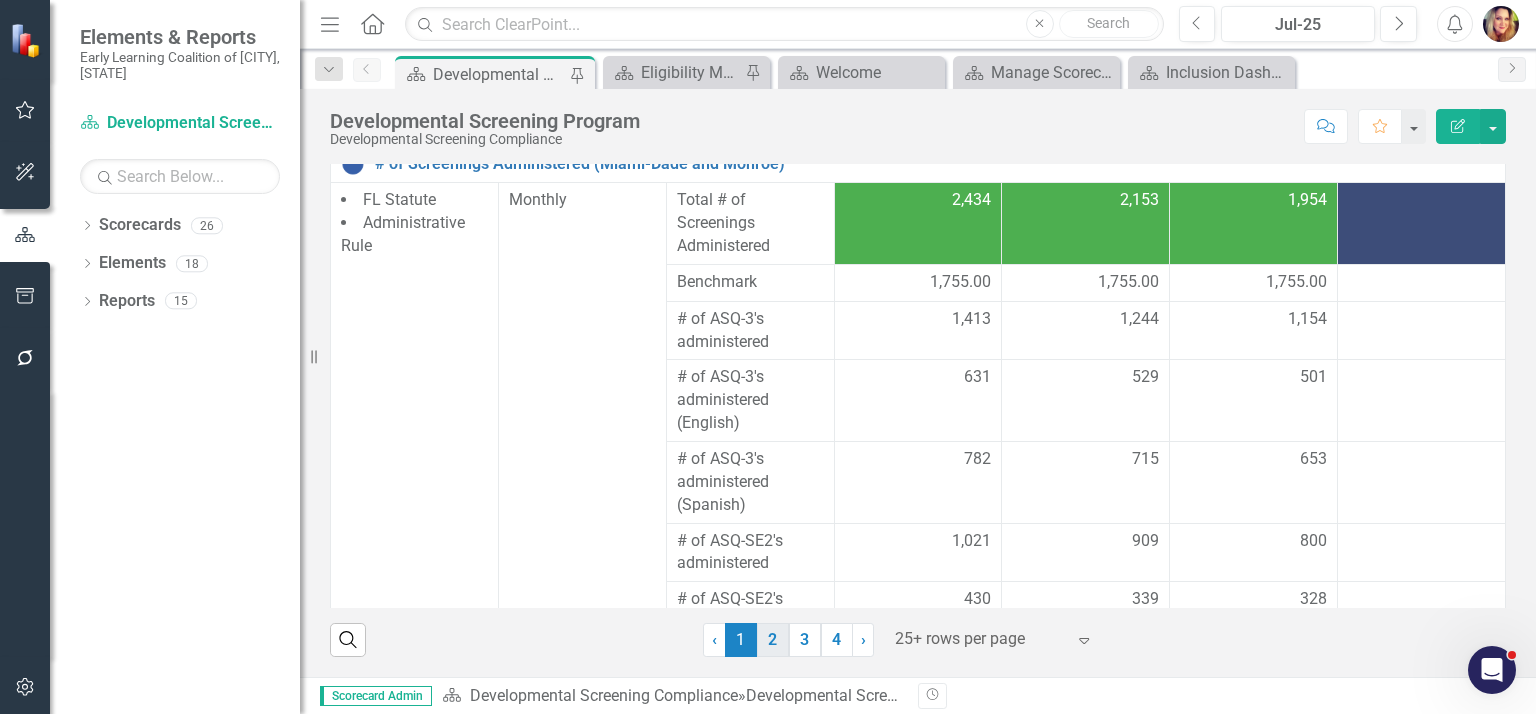 click on "2" at bounding box center [773, 640] 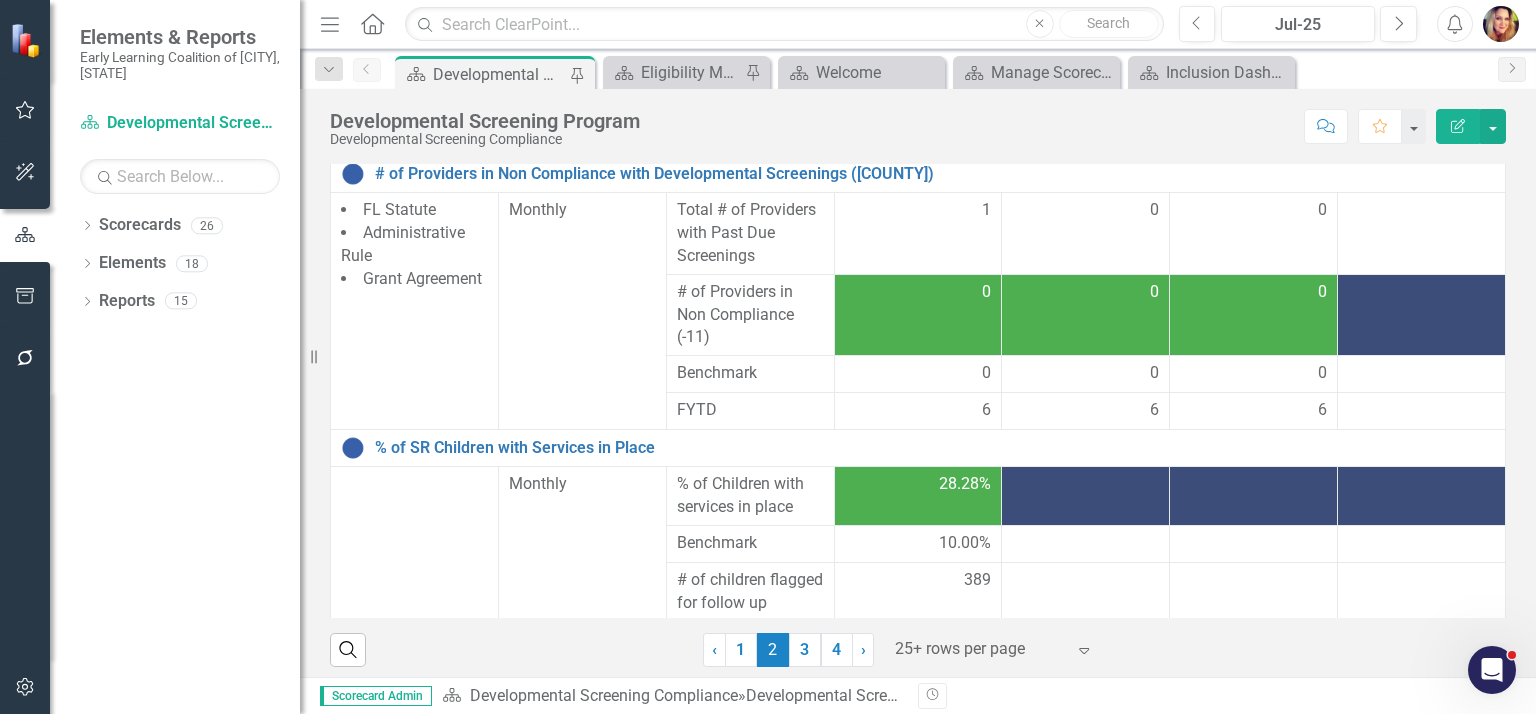 scroll, scrollTop: 322, scrollLeft: 0, axis: vertical 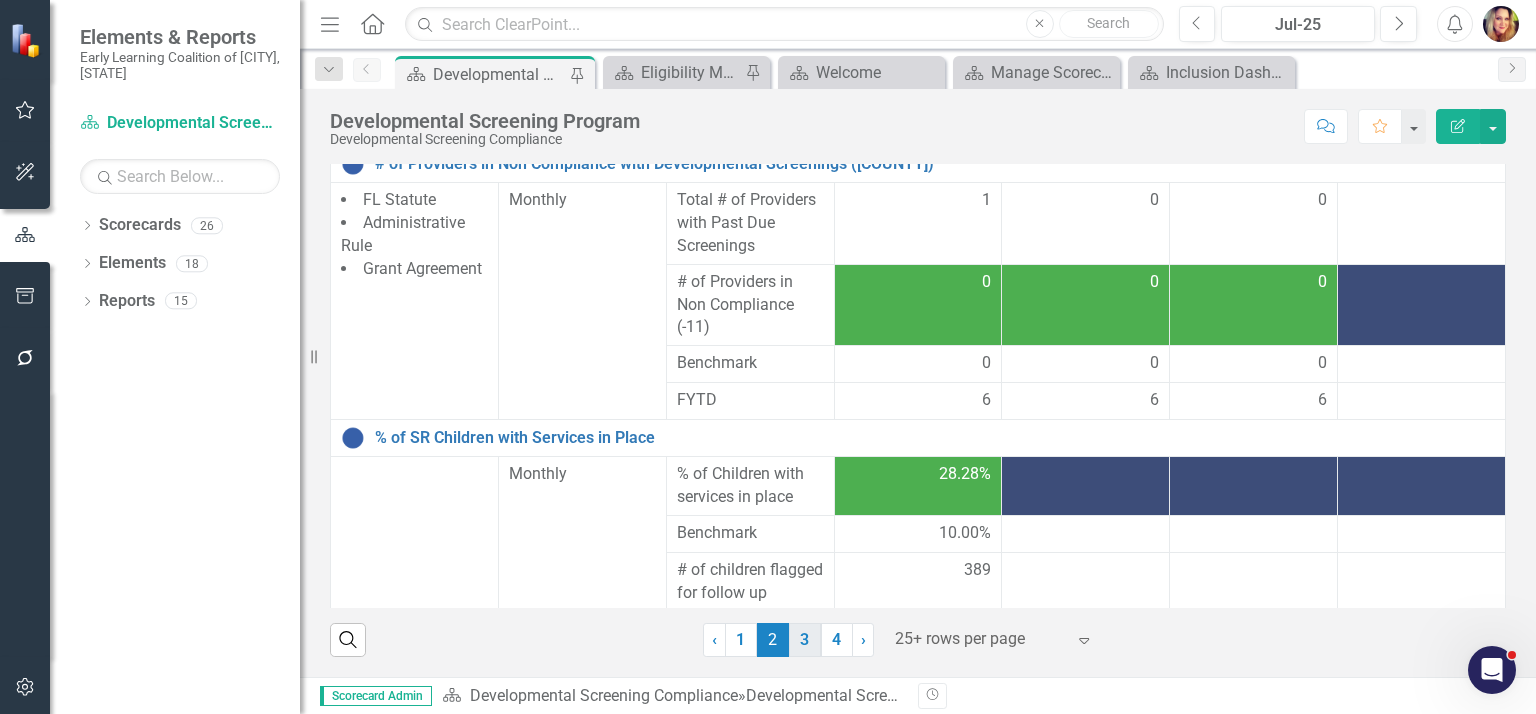 click on "3" at bounding box center (805, 640) 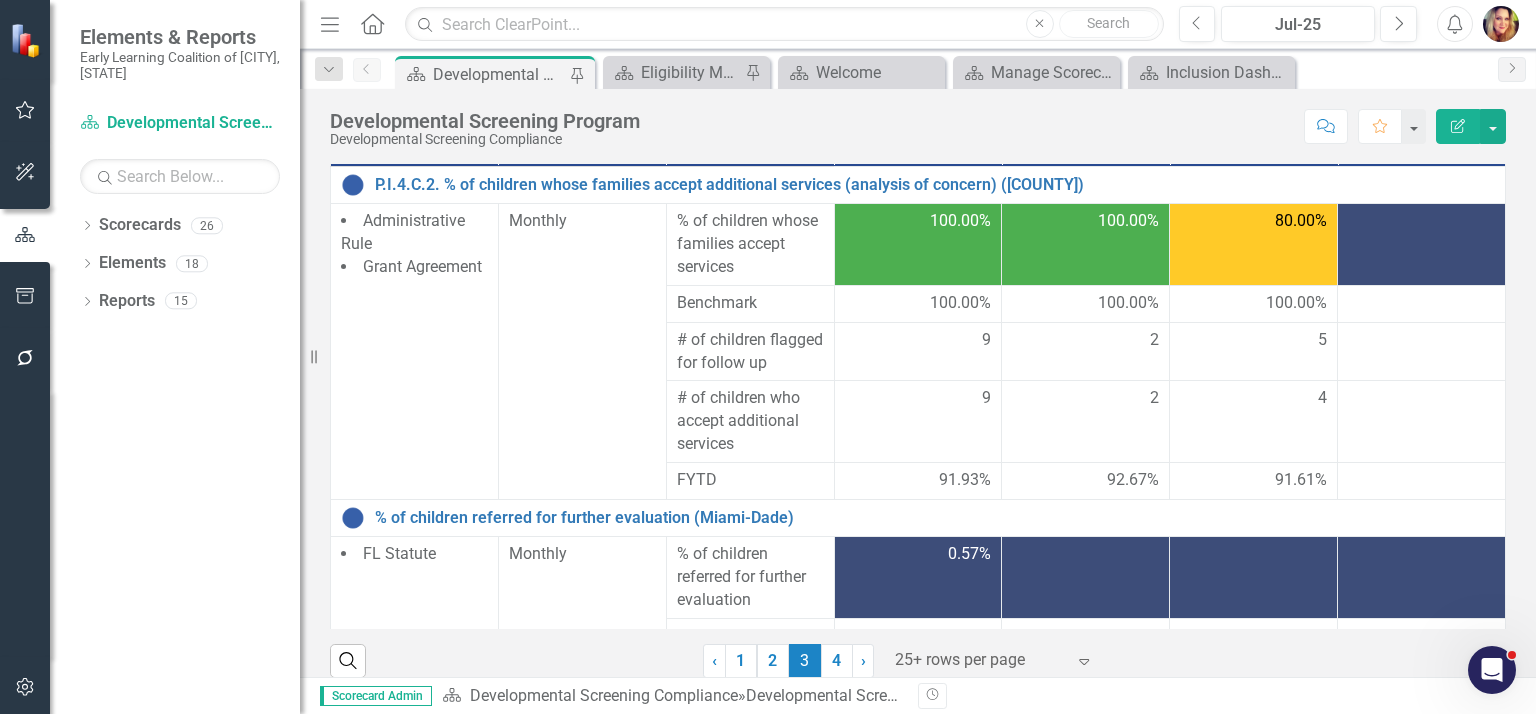 scroll, scrollTop: 322, scrollLeft: 0, axis: vertical 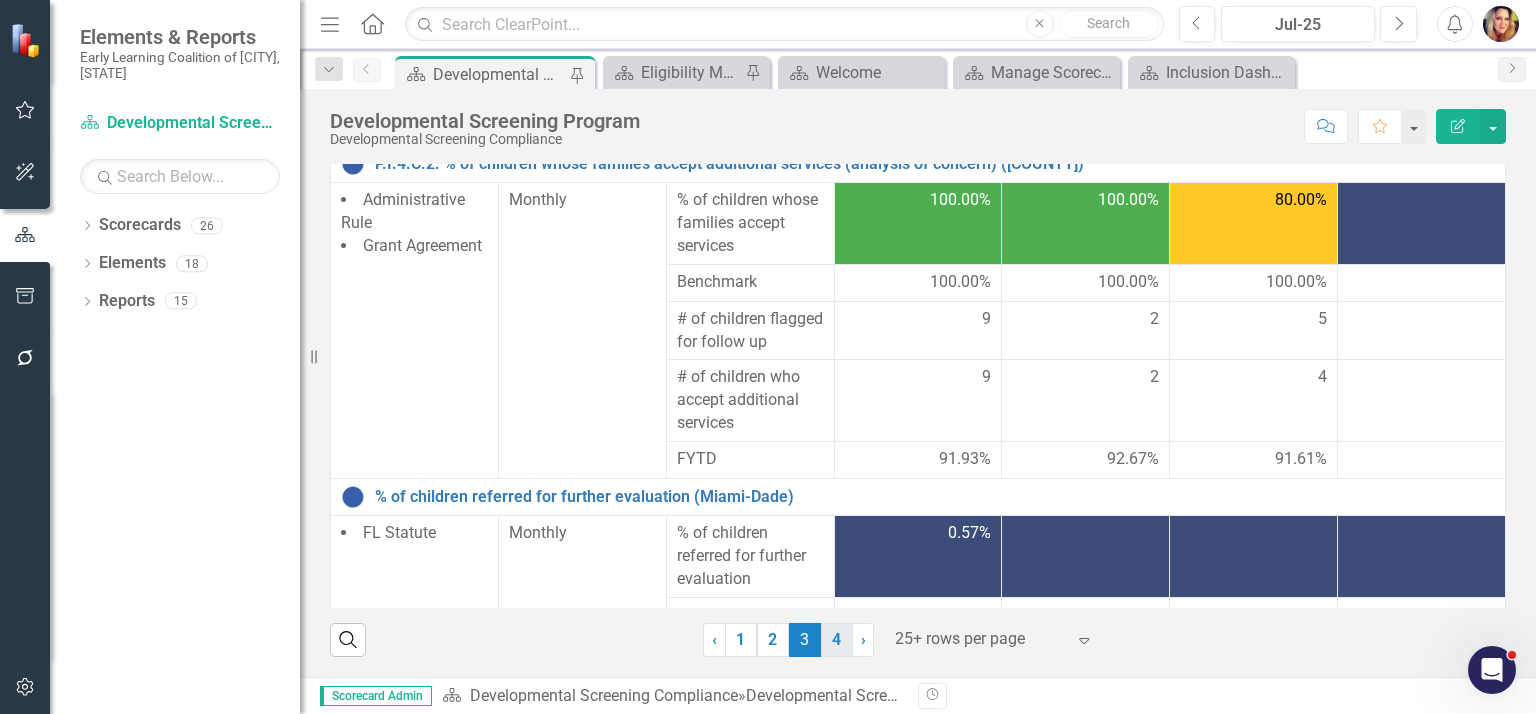 click on "4" at bounding box center [837, 640] 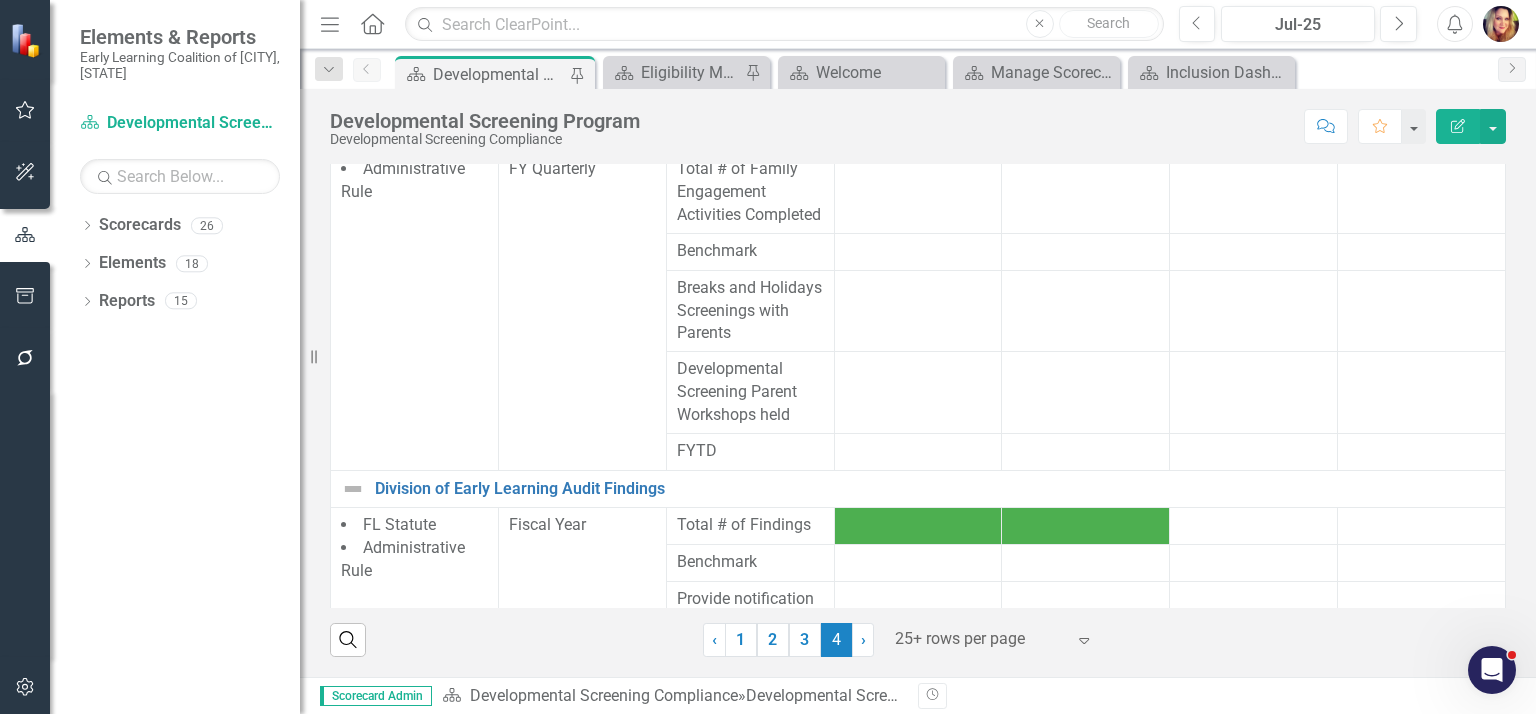 scroll, scrollTop: 970, scrollLeft: 0, axis: vertical 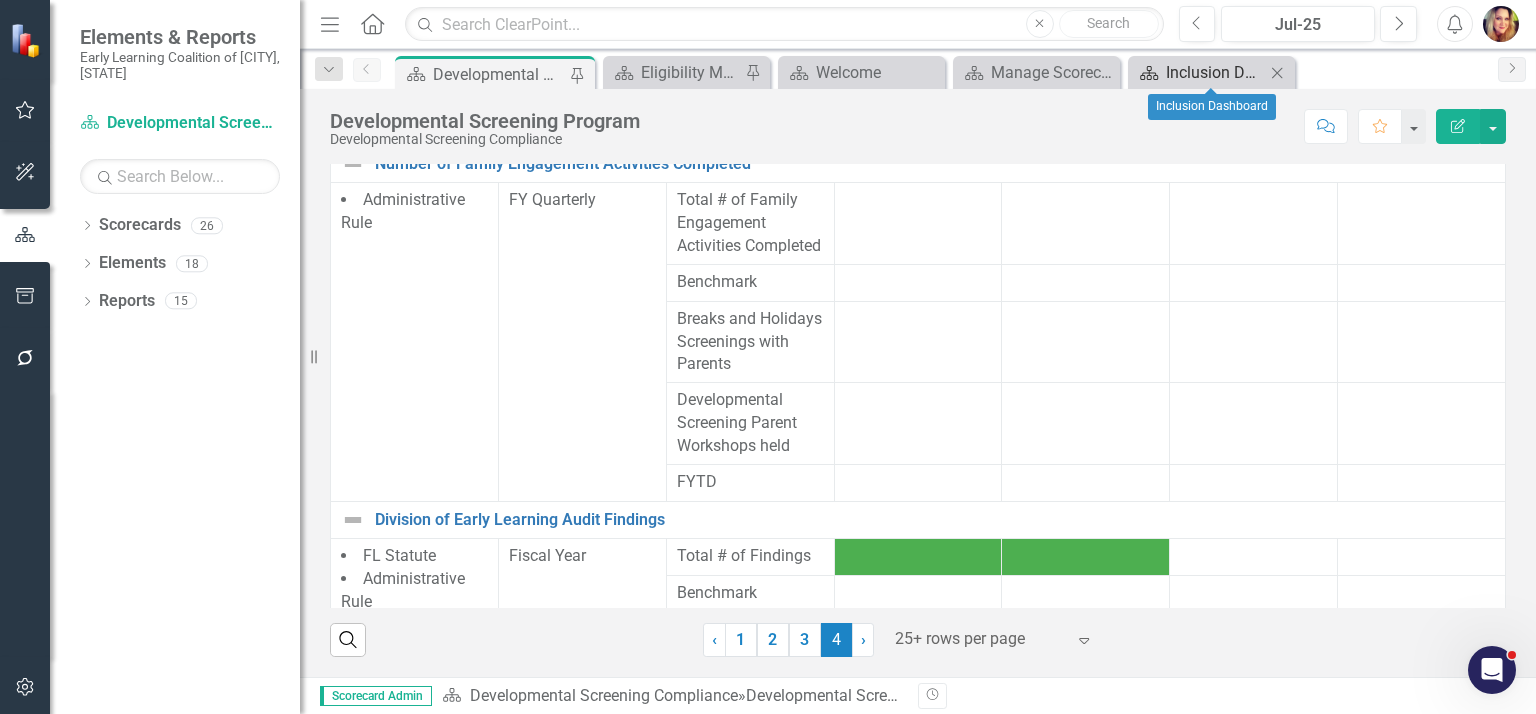click on "Inclusion Dashboard" at bounding box center [1215, 72] 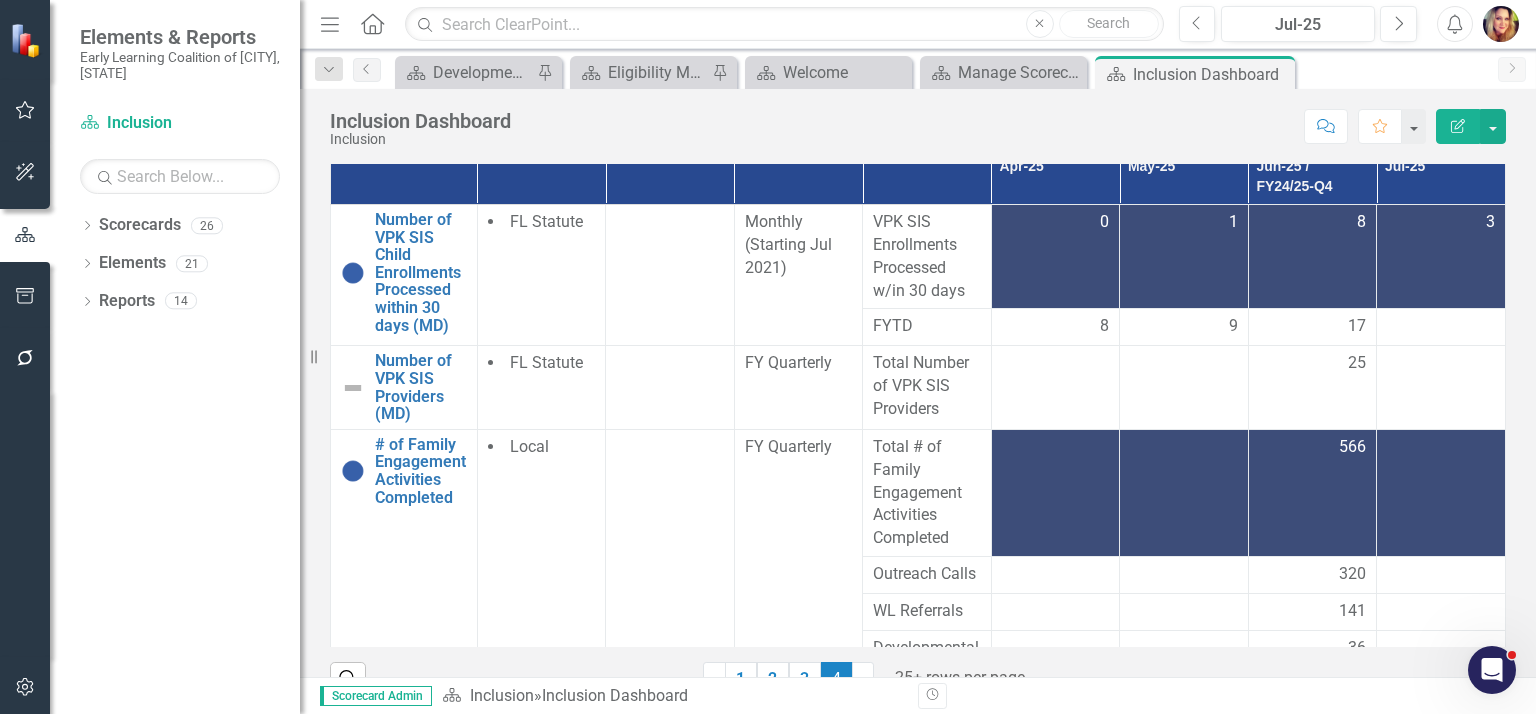 scroll, scrollTop: 353, scrollLeft: 0, axis: vertical 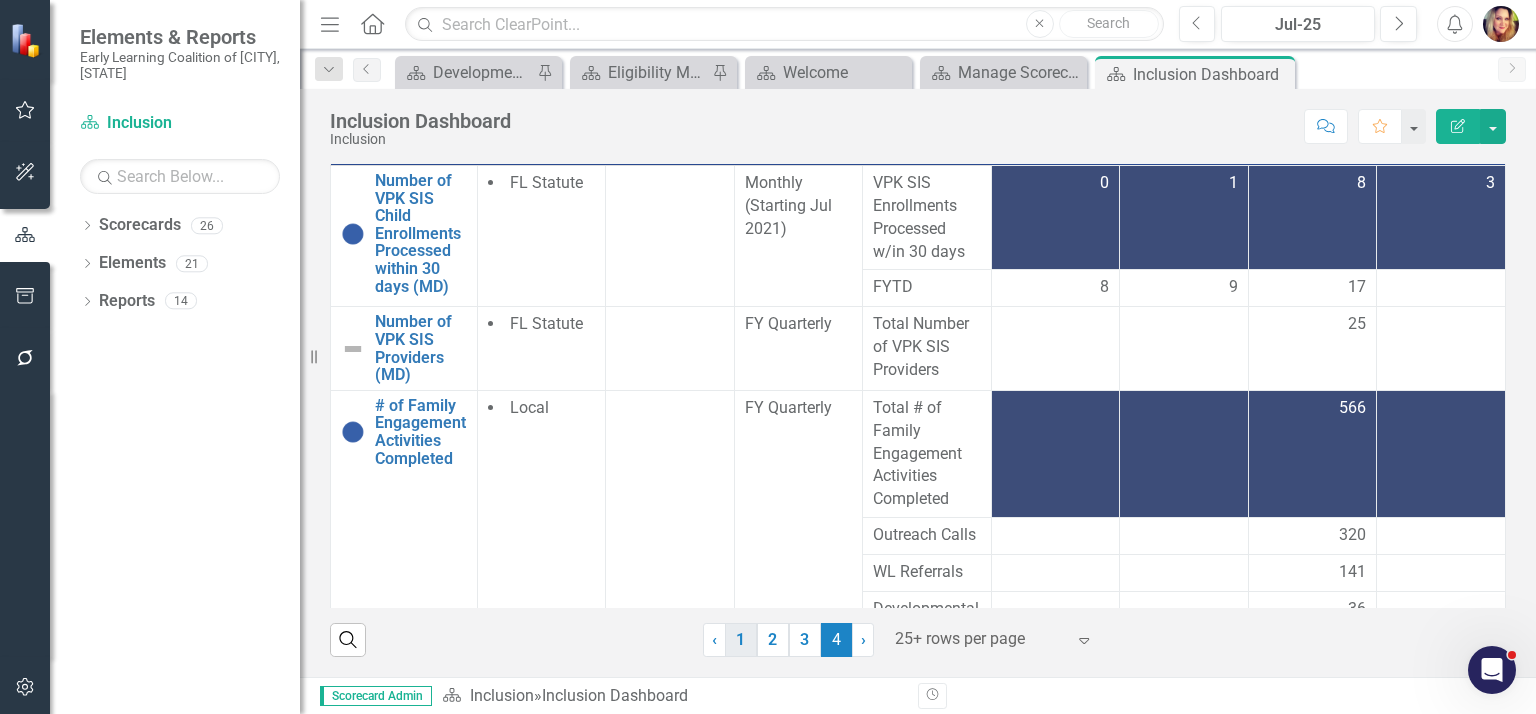 click on "1" at bounding box center (741, 640) 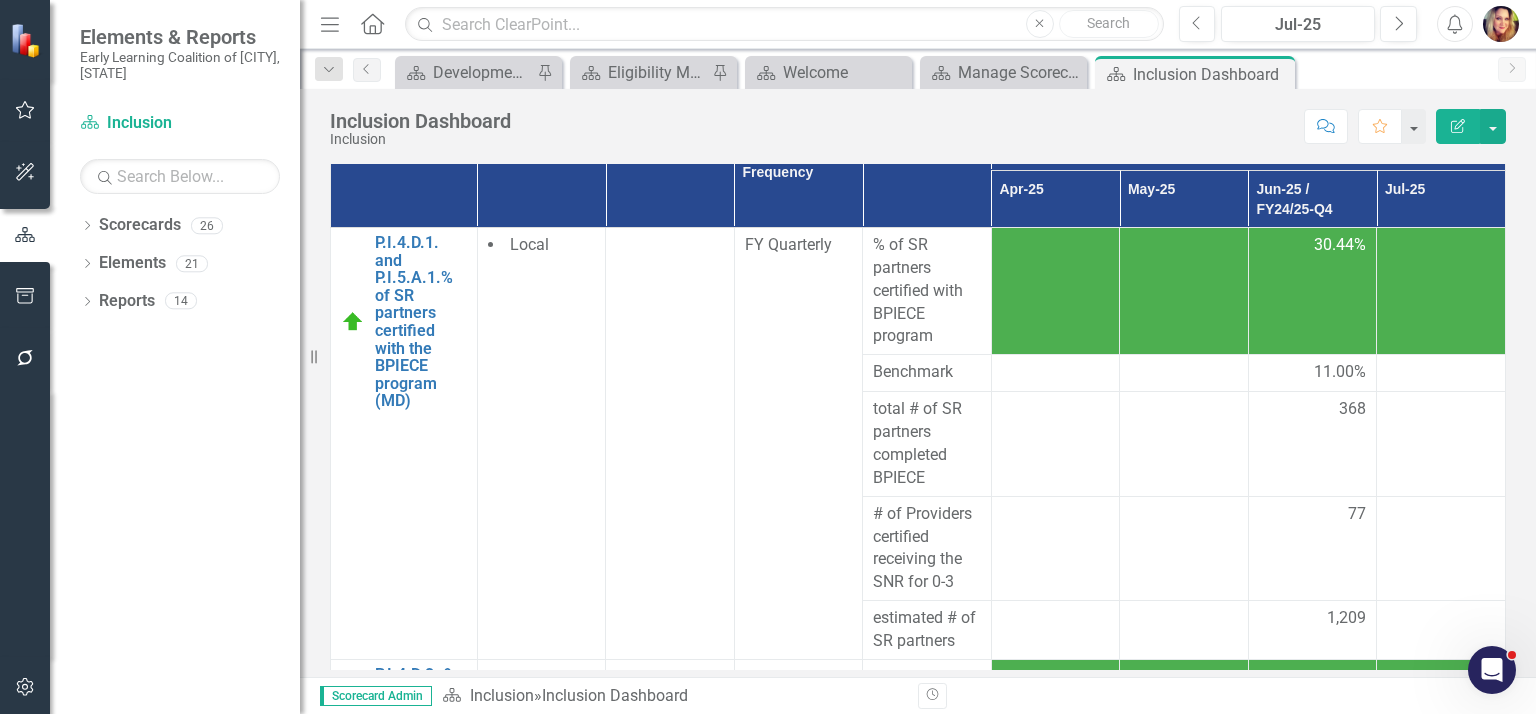 scroll, scrollTop: 353, scrollLeft: 0, axis: vertical 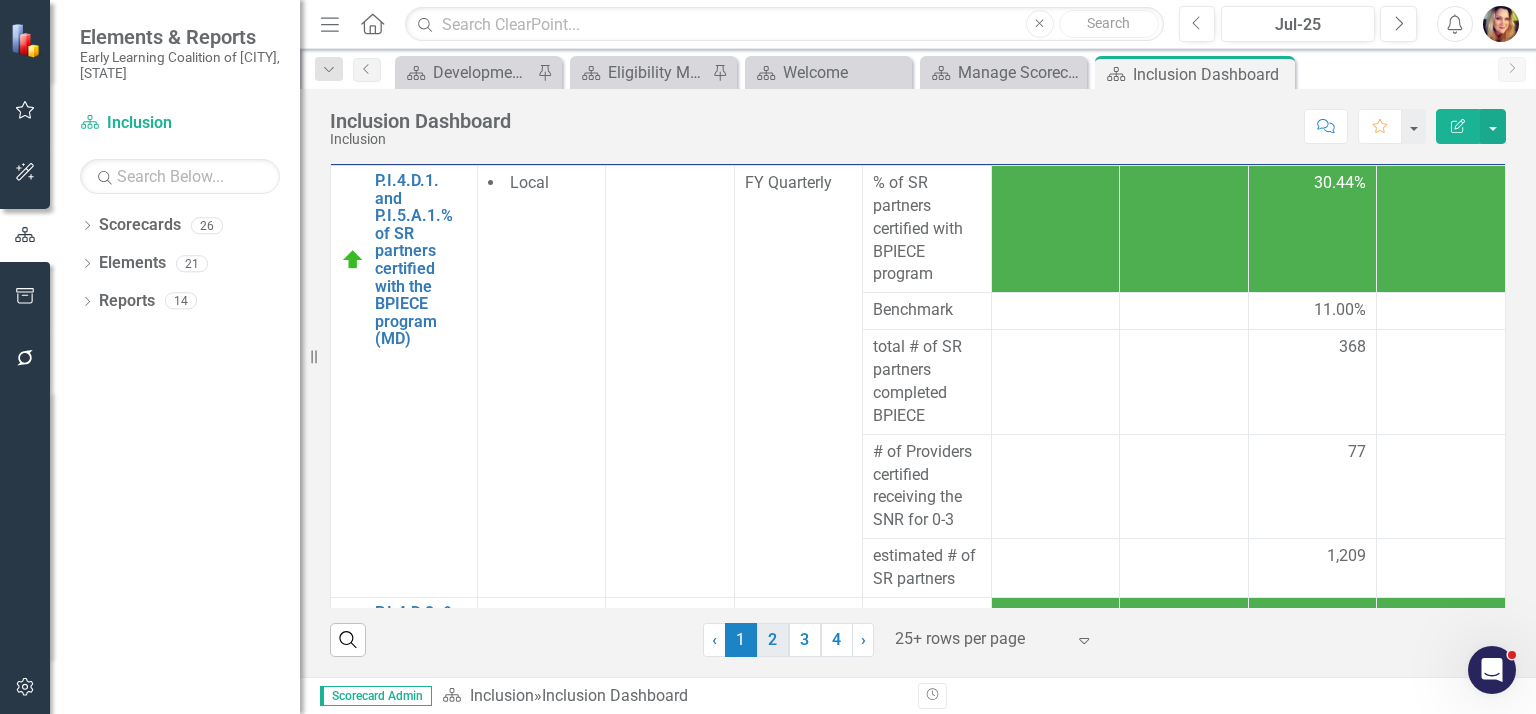 click on "2" at bounding box center (773, 640) 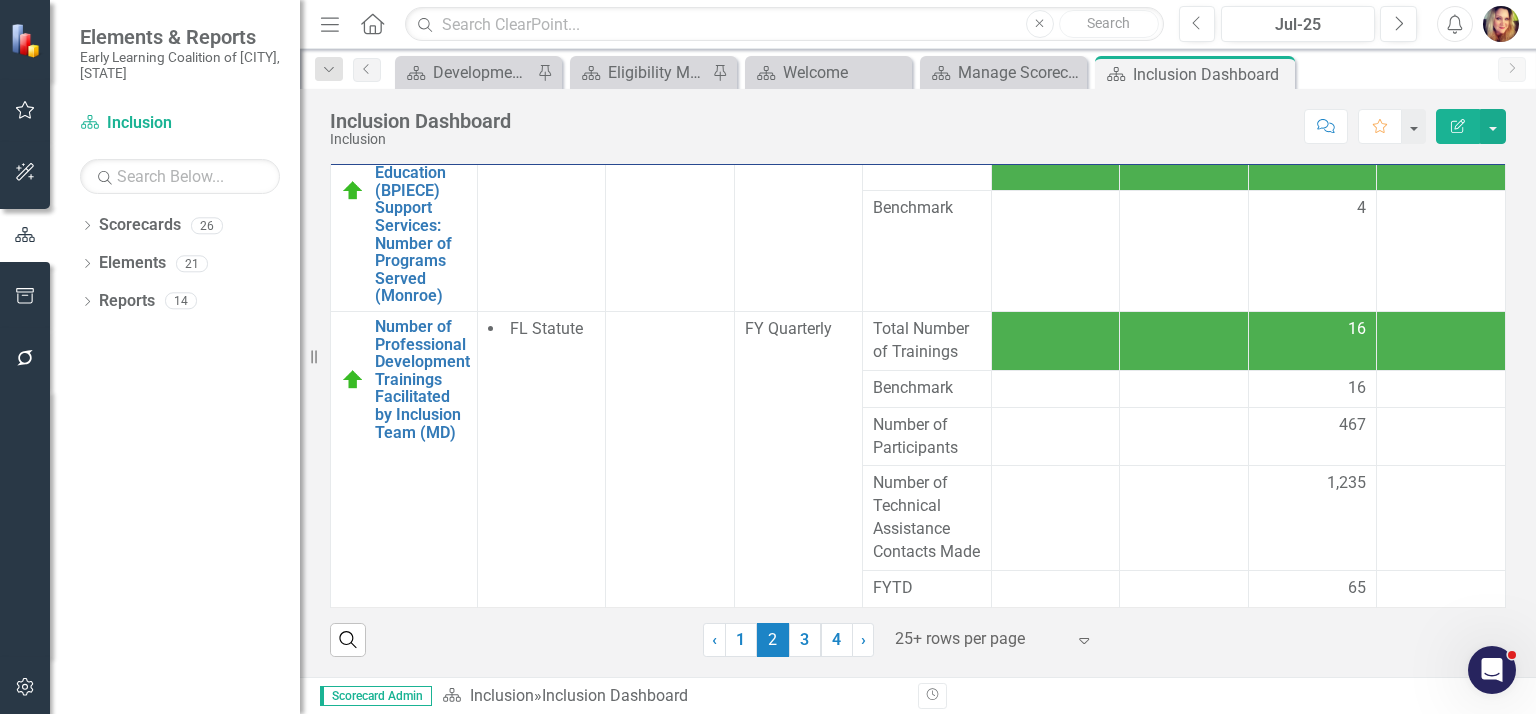 scroll, scrollTop: 1416, scrollLeft: 0, axis: vertical 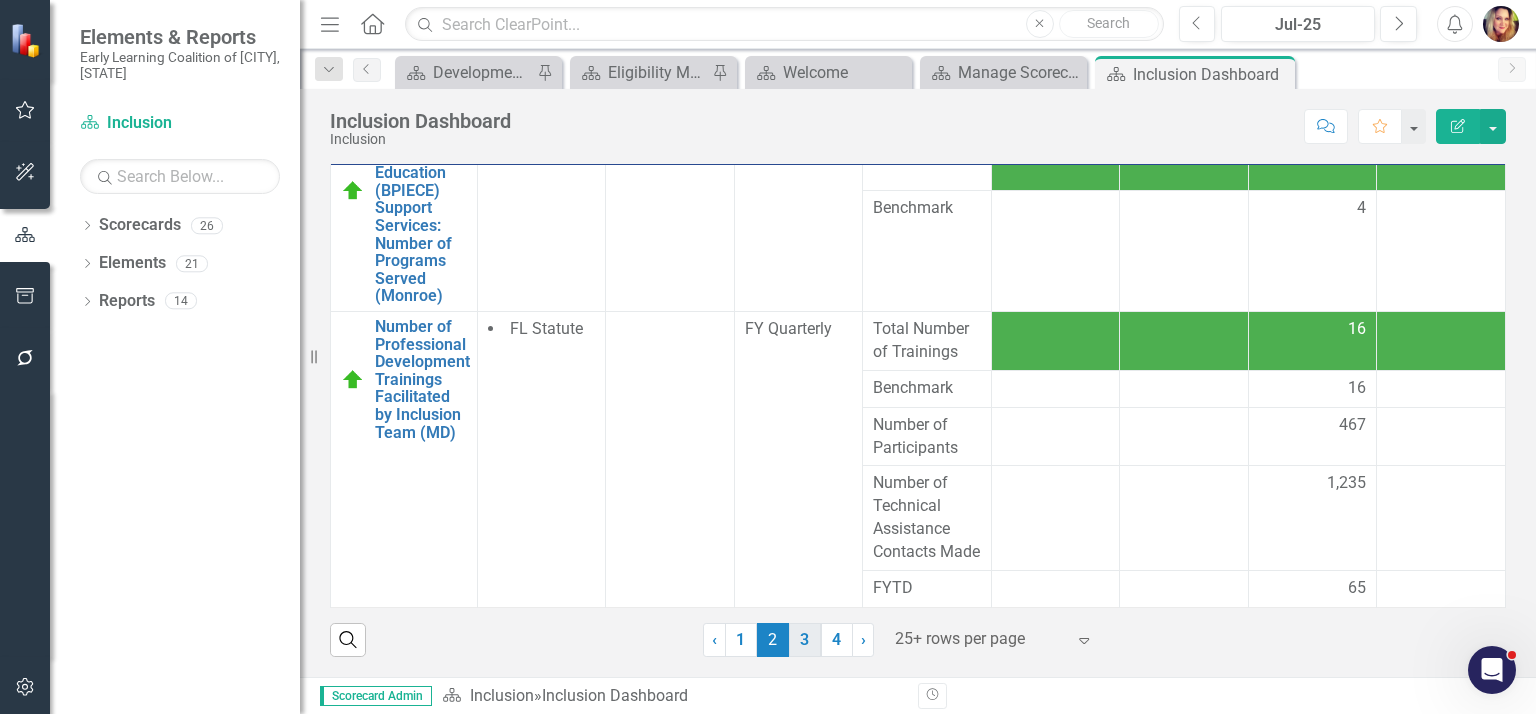 click on "3" at bounding box center [805, 640] 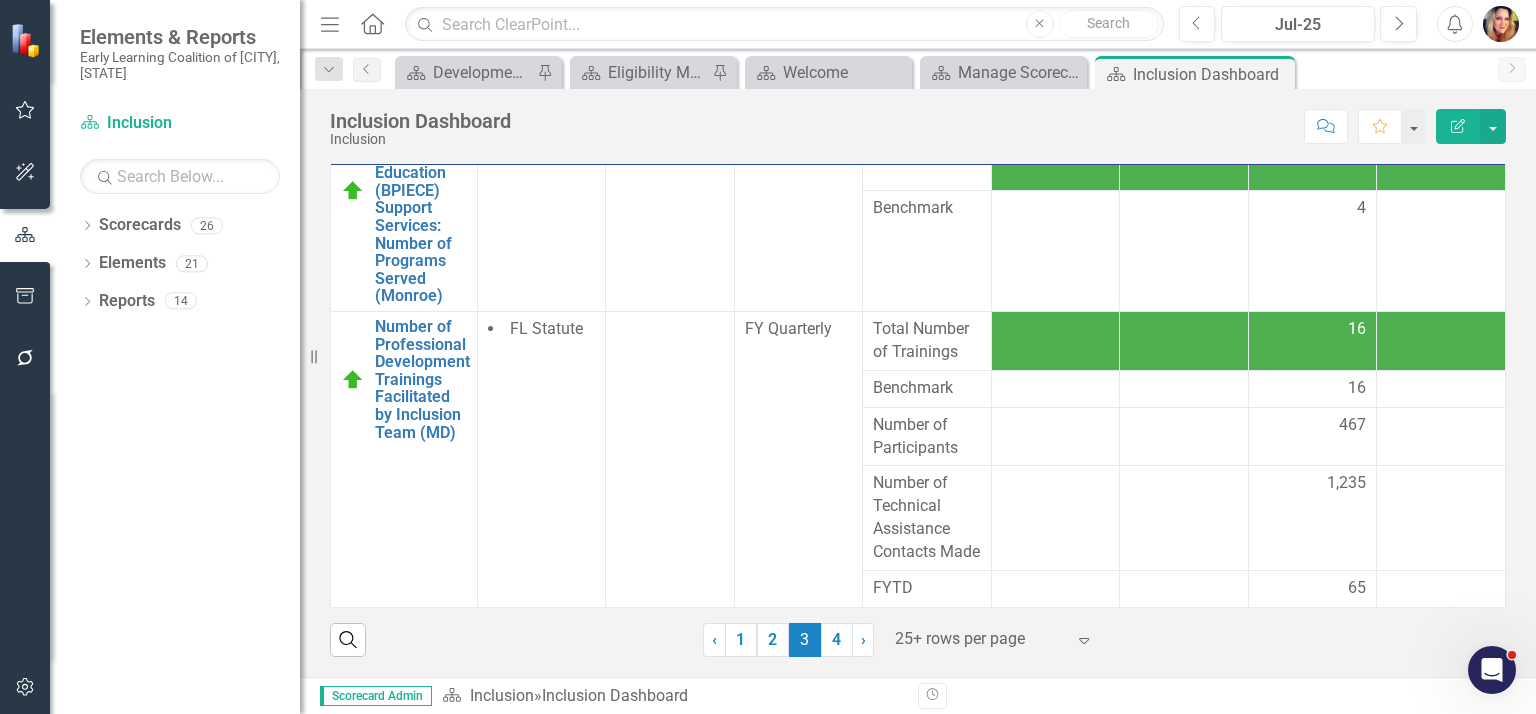 scroll, scrollTop: 0, scrollLeft: 0, axis: both 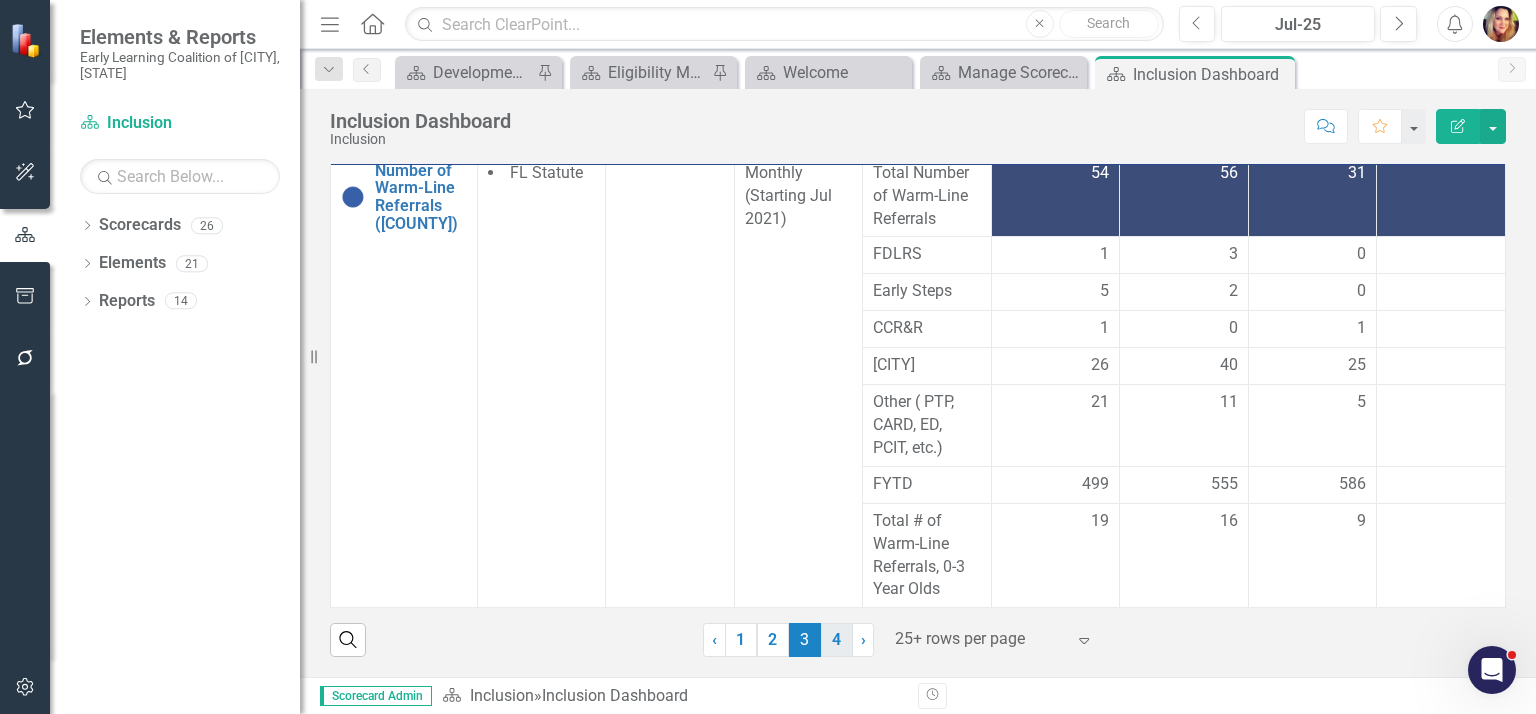 click on "4" at bounding box center (837, 640) 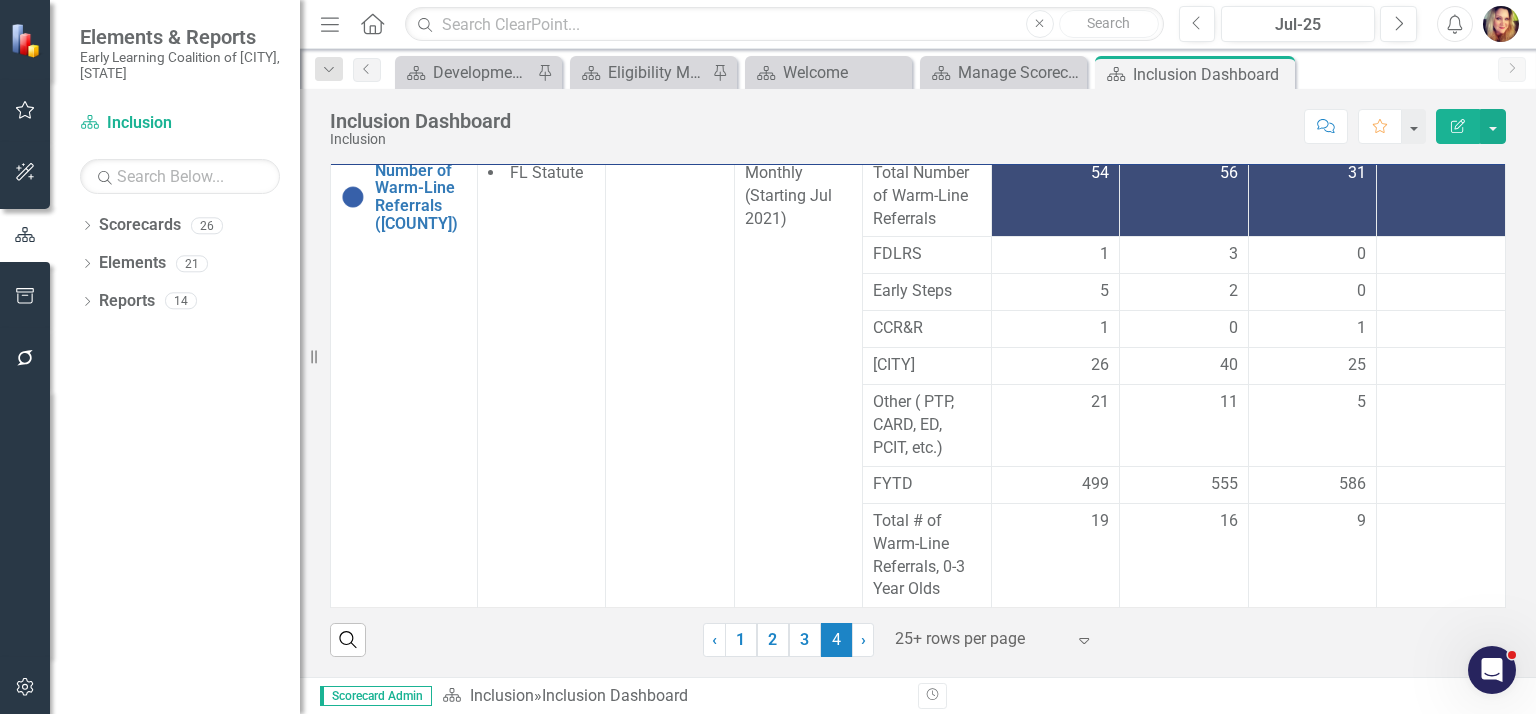 scroll, scrollTop: 0, scrollLeft: 0, axis: both 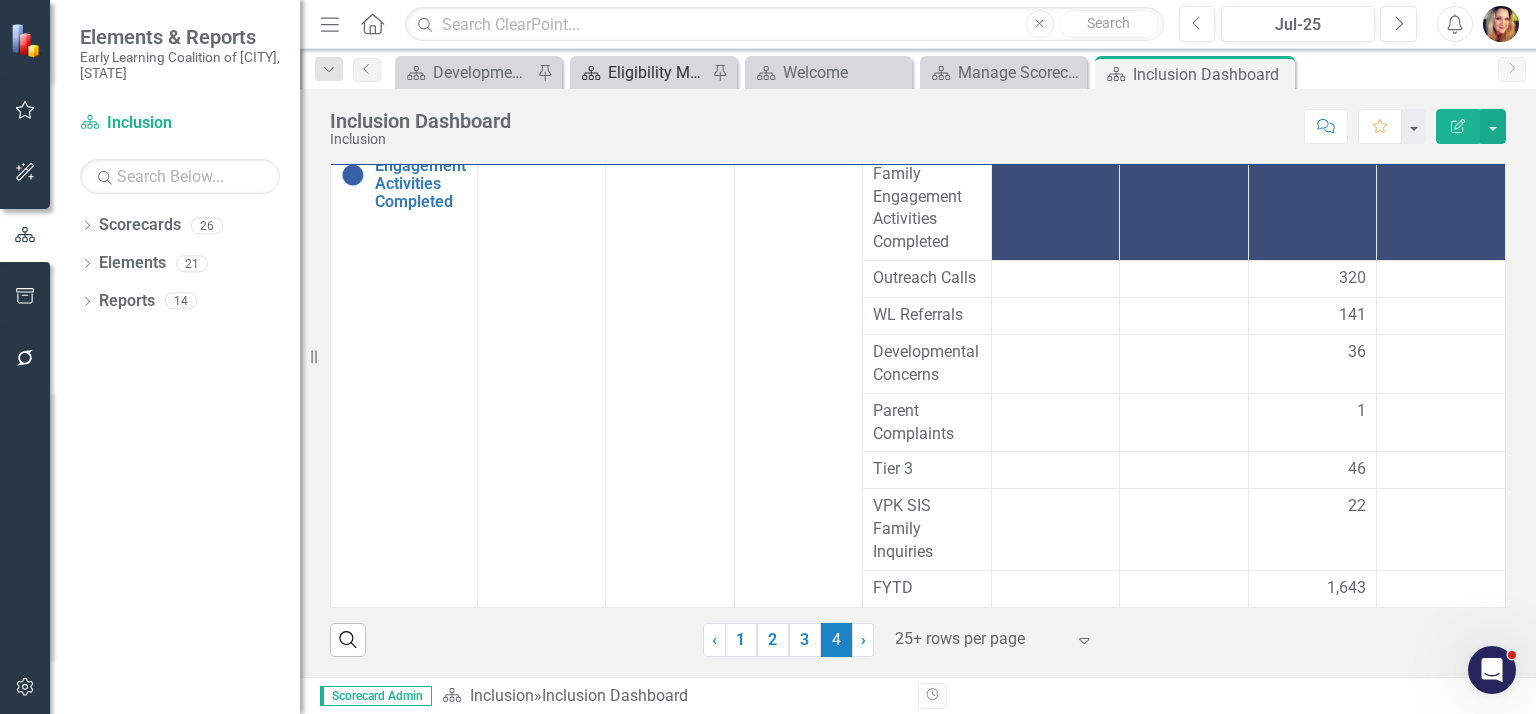 click on "Eligibility [CITY] Dashboard" at bounding box center [657, 72] 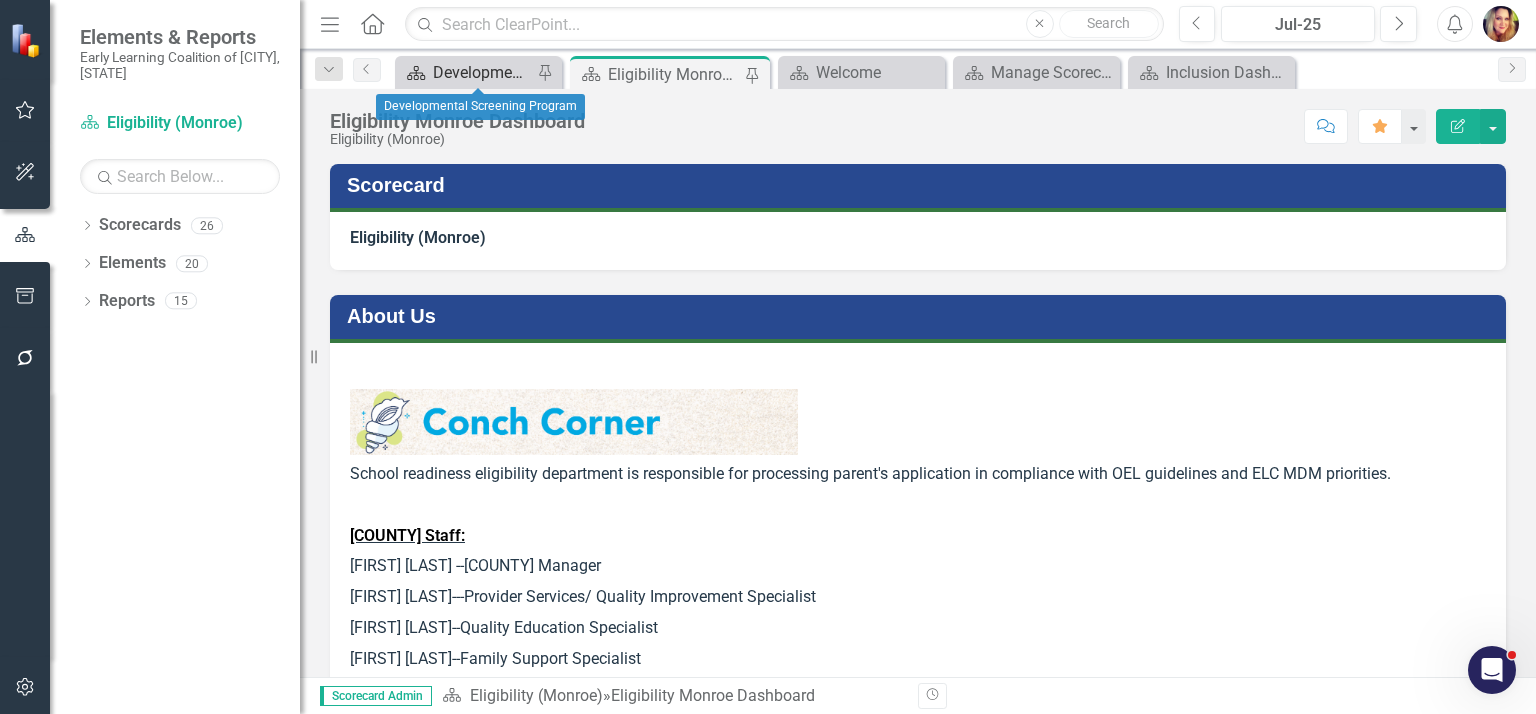 click on "Developmental Screening Program" at bounding box center [482, 72] 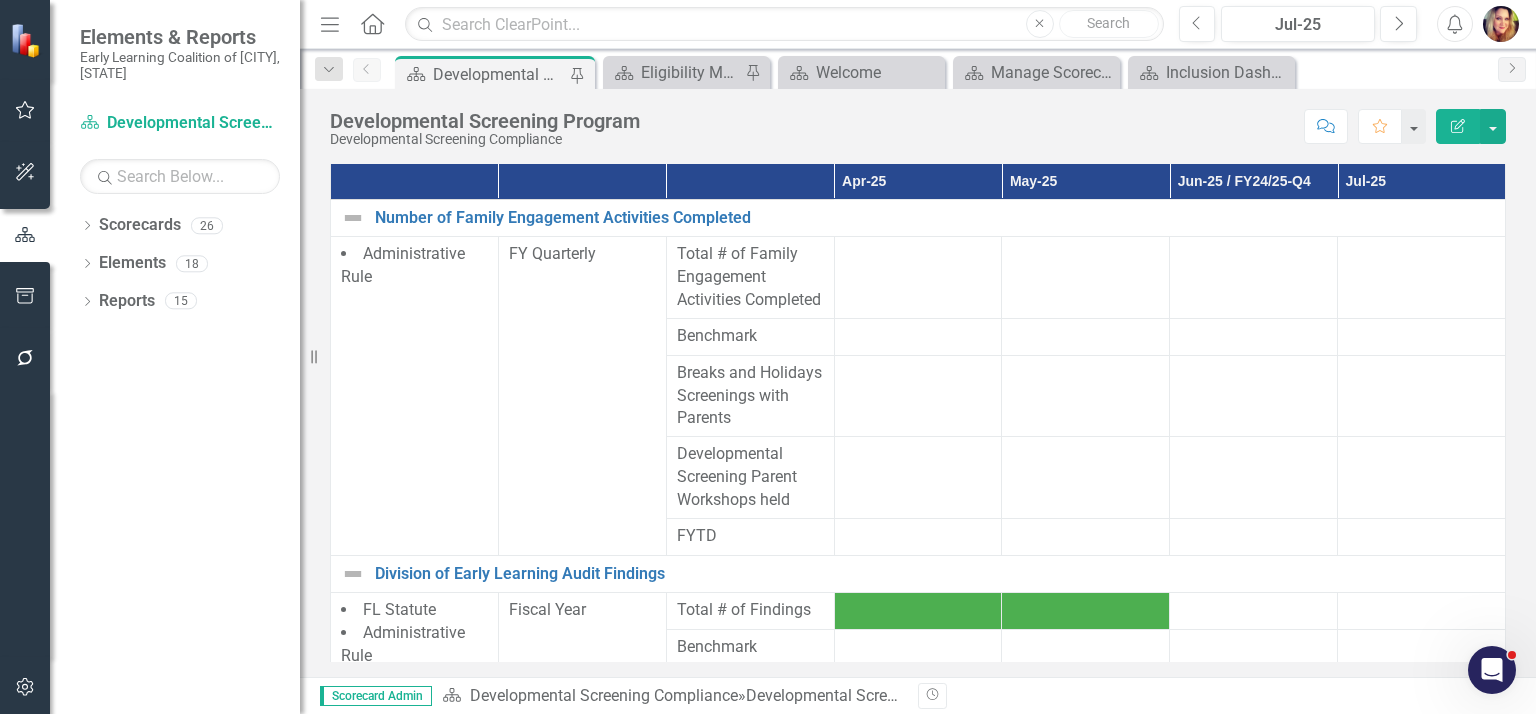 scroll, scrollTop: 322, scrollLeft: 0, axis: vertical 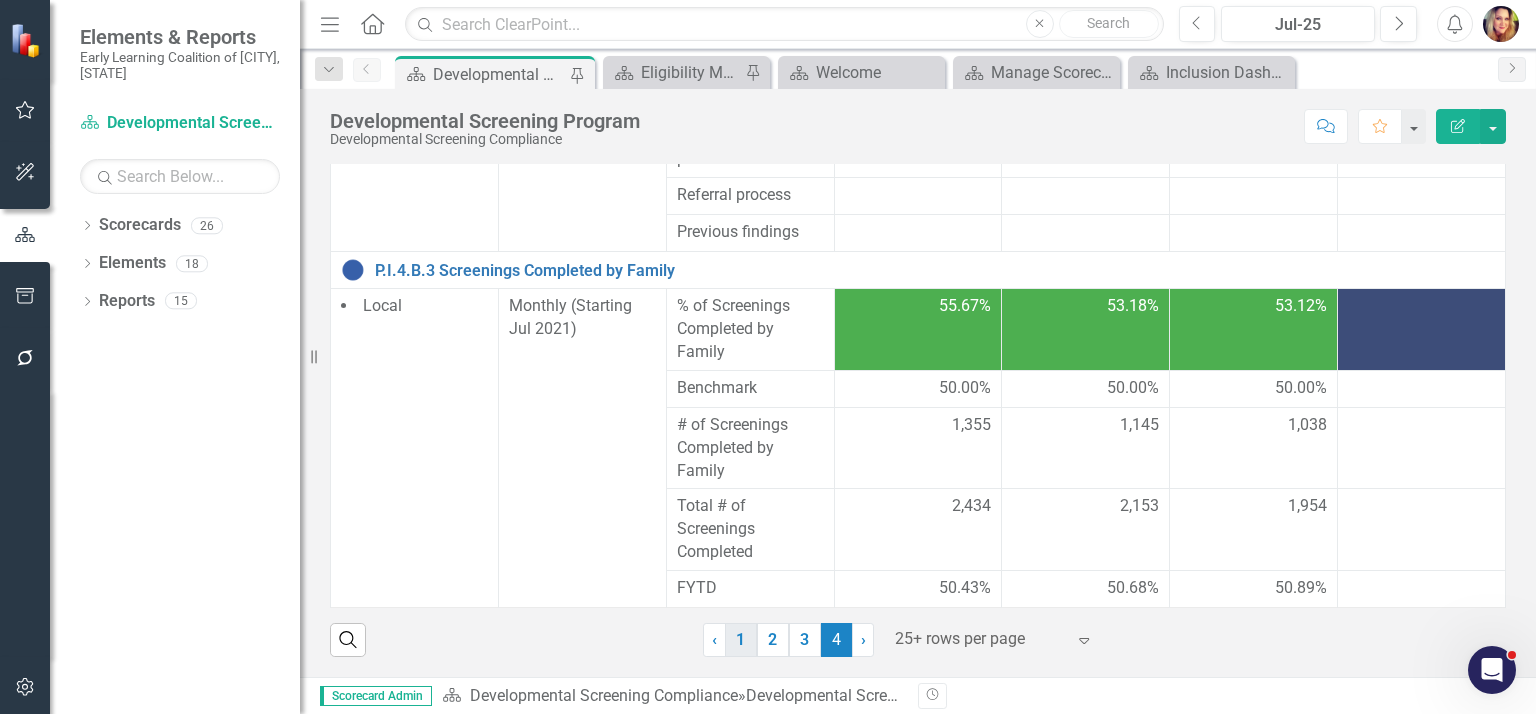 click on "1" at bounding box center [741, 640] 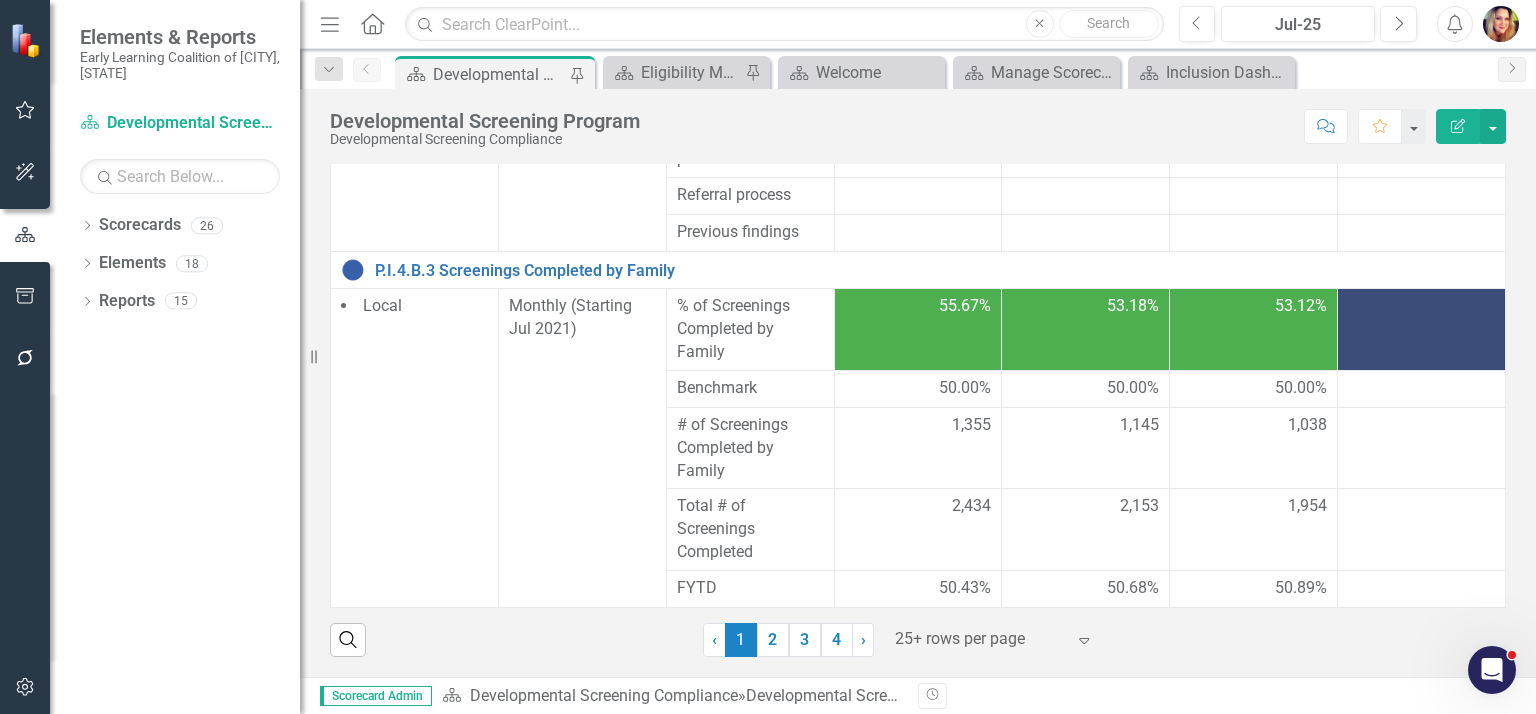scroll, scrollTop: 0, scrollLeft: 0, axis: both 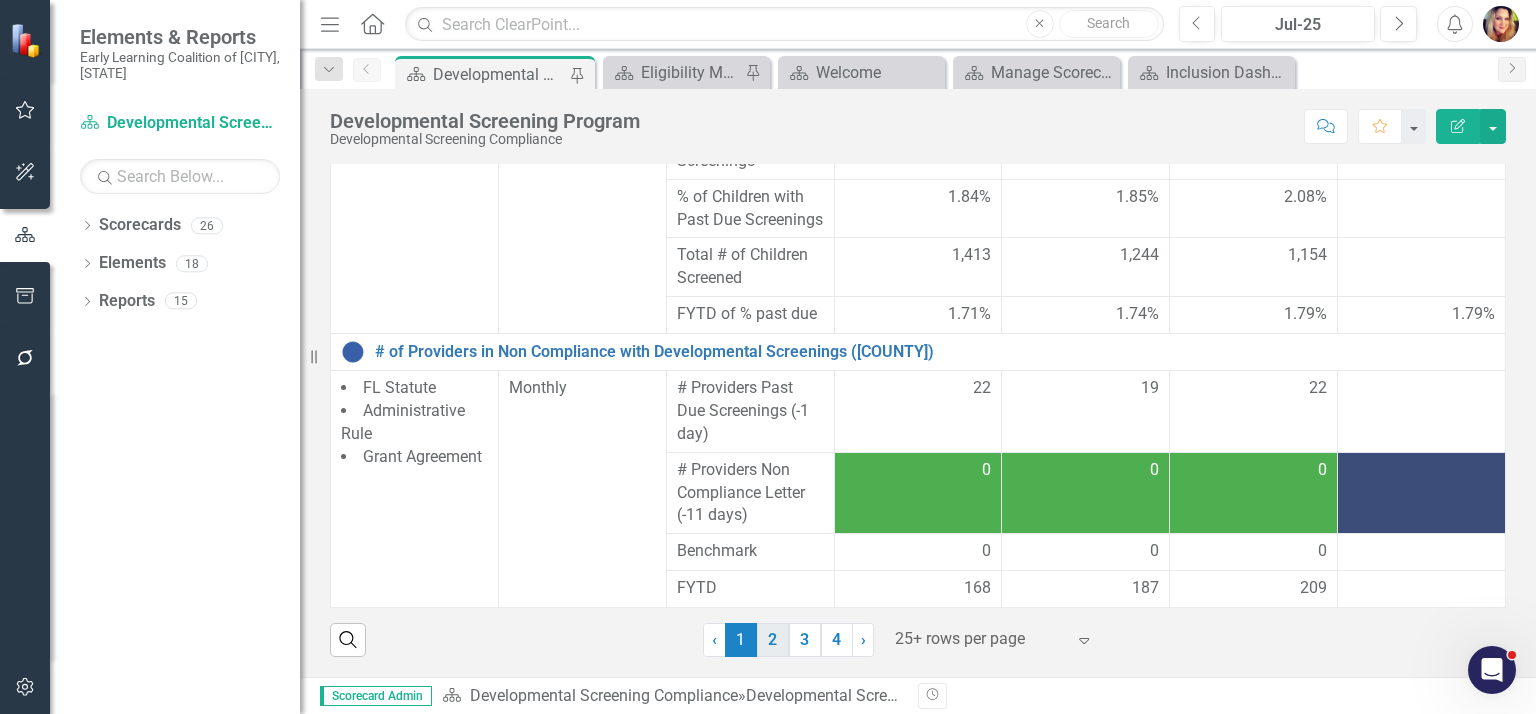 click on "2" at bounding box center [773, 640] 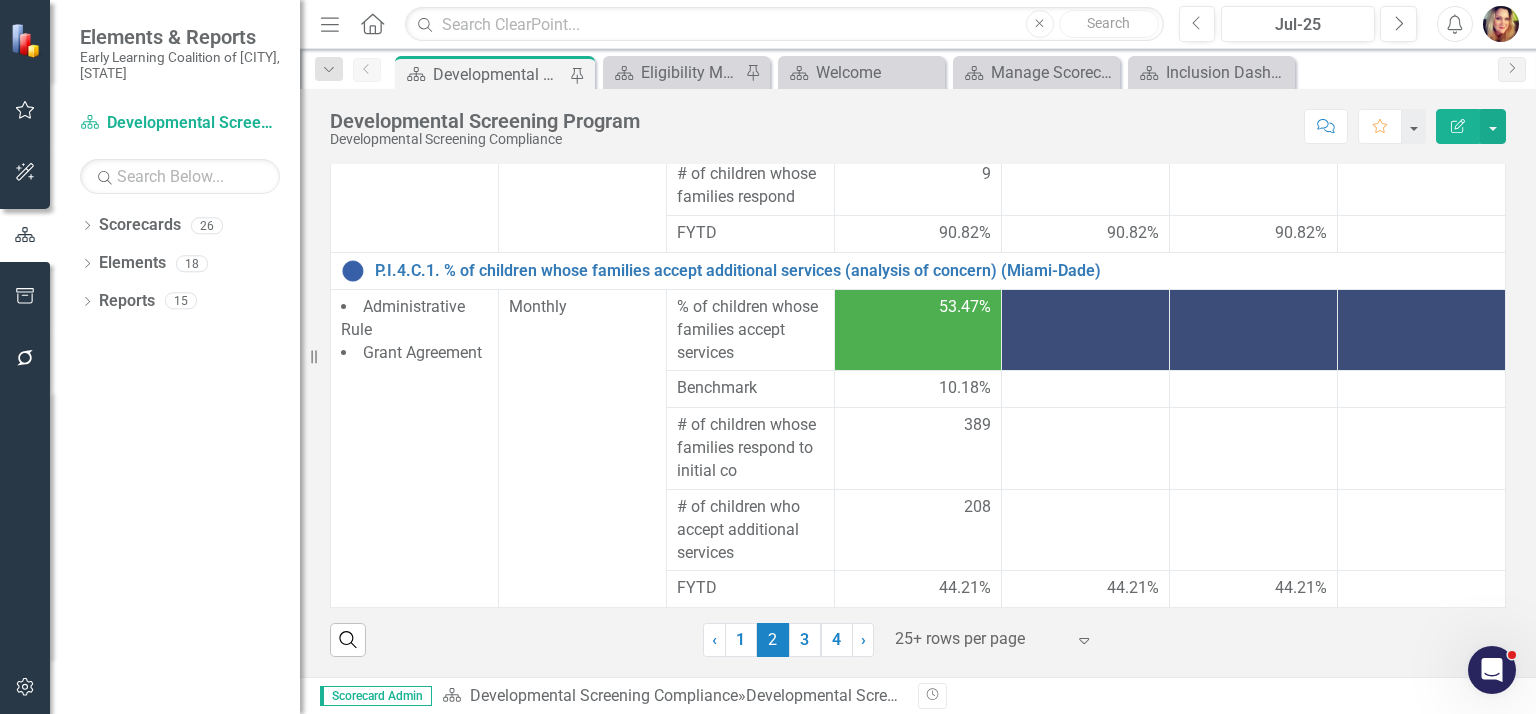 scroll, scrollTop: 1276, scrollLeft: 0, axis: vertical 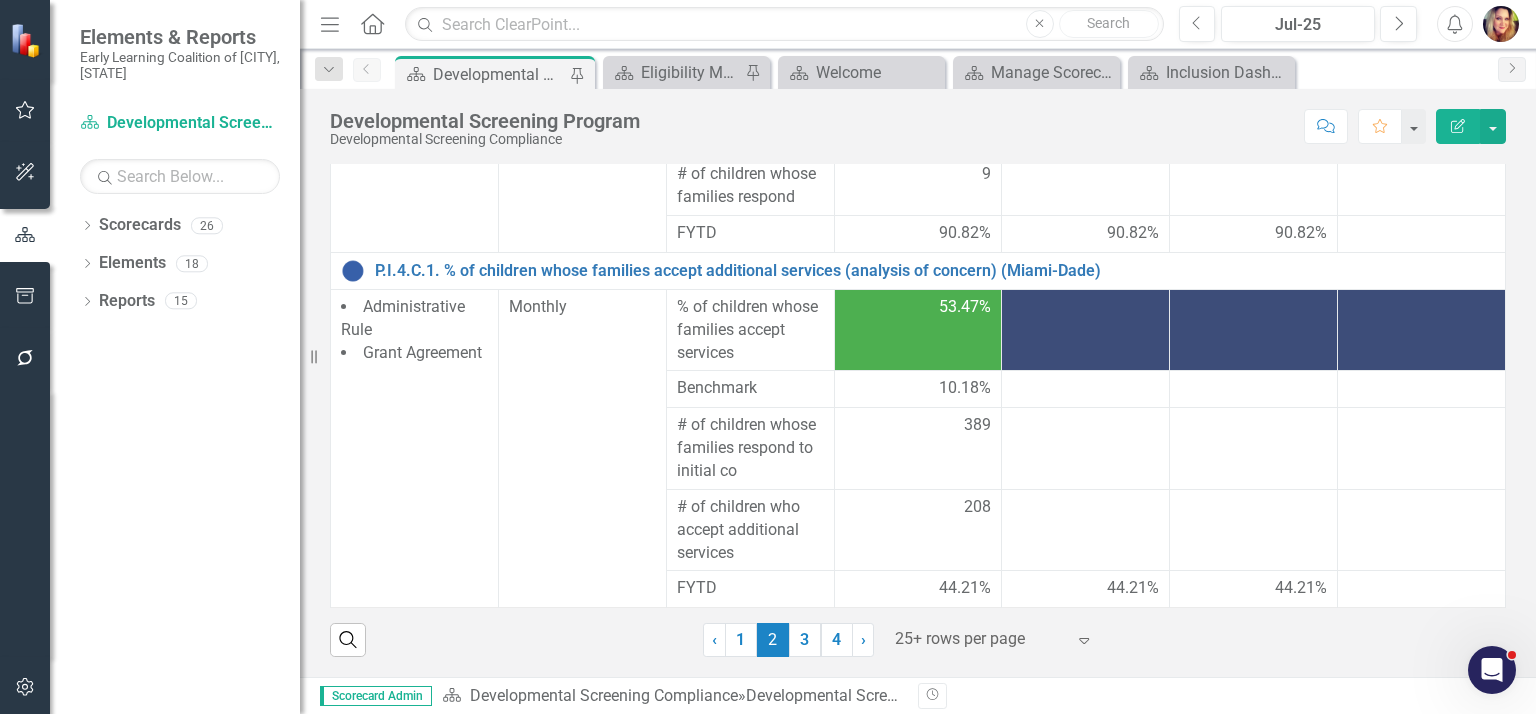 click 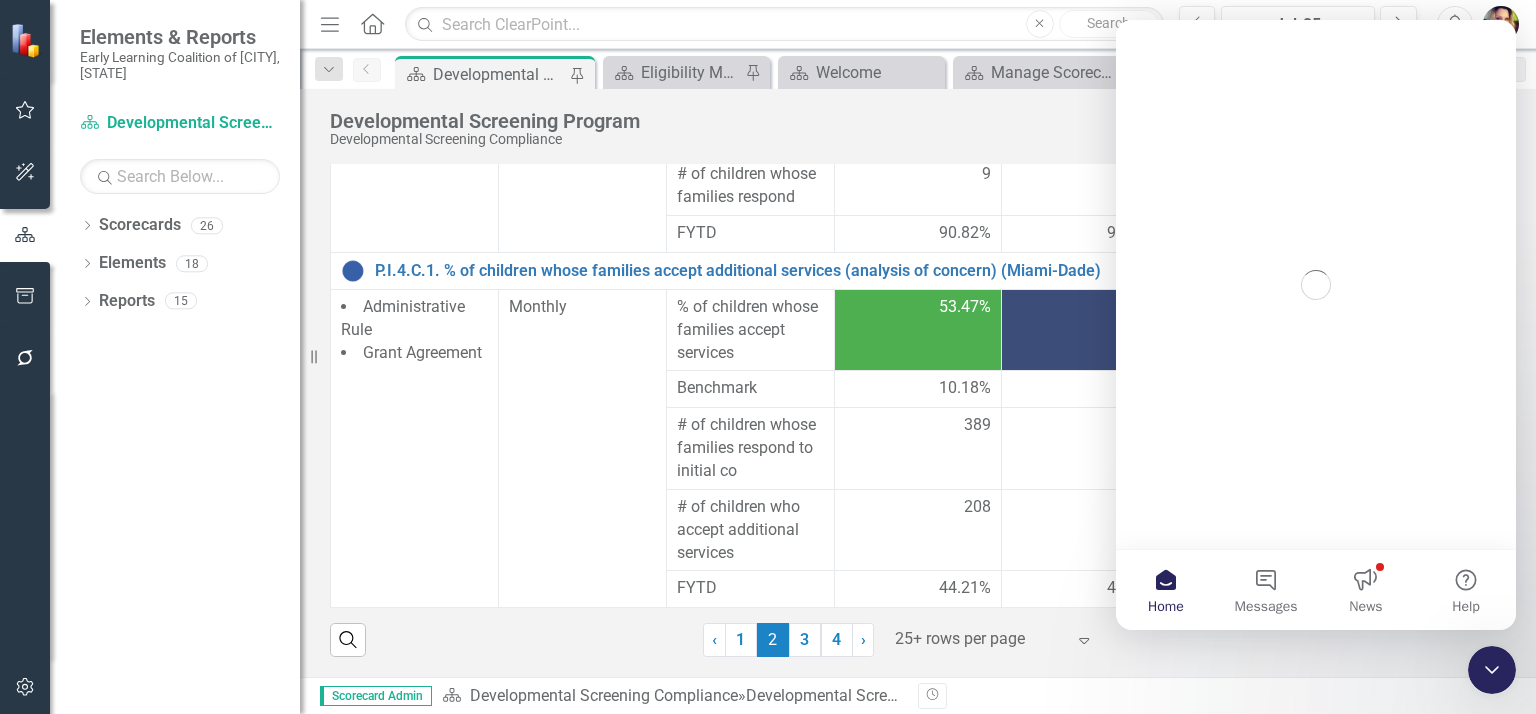 scroll, scrollTop: 0, scrollLeft: 0, axis: both 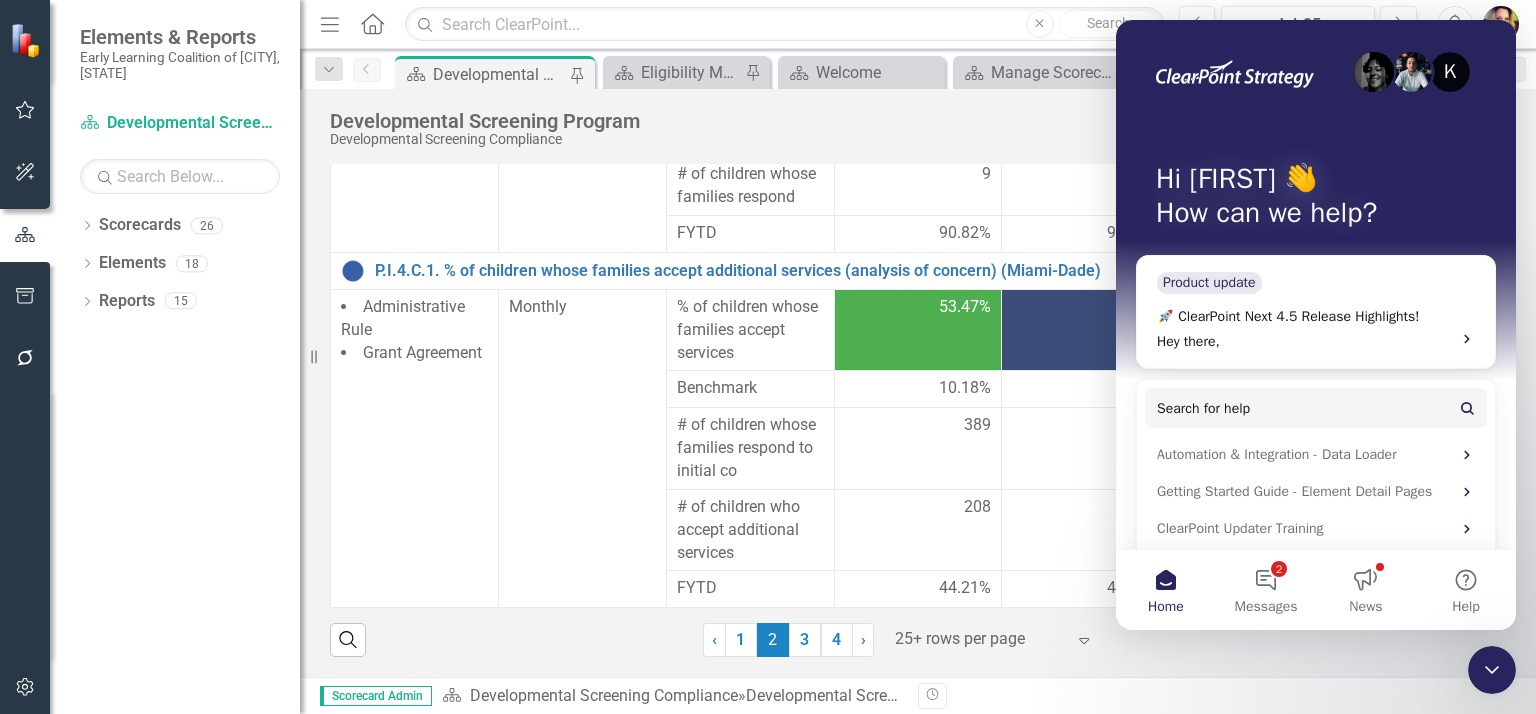 click on "Developmental Screening Program Developmental Screening Compliance Score: N/A Jul-25 Completed  Comment Favorite Edit Report" at bounding box center [918, 119] 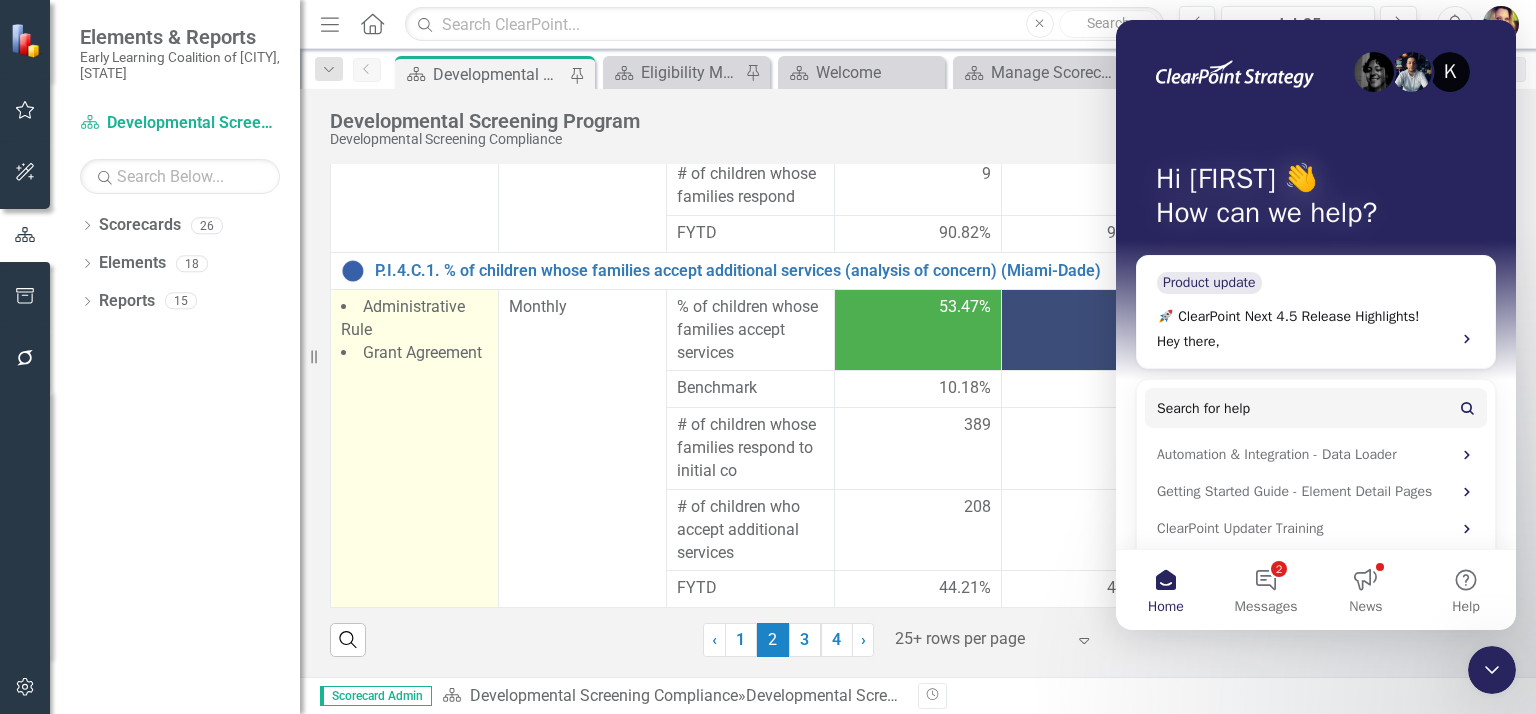 click on "Administrative Rule  Grant Agreement" at bounding box center [415, 448] 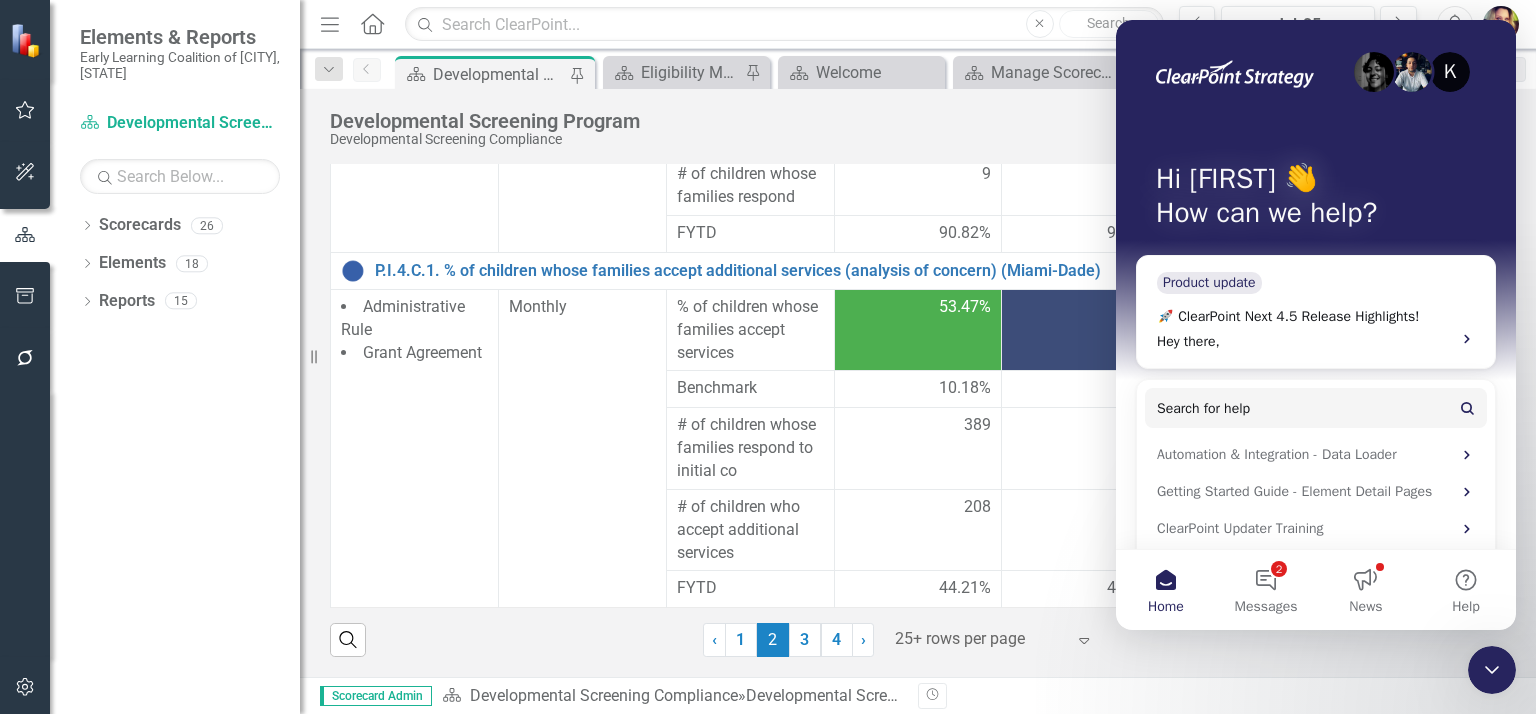 click on "Home" at bounding box center (1166, 590) 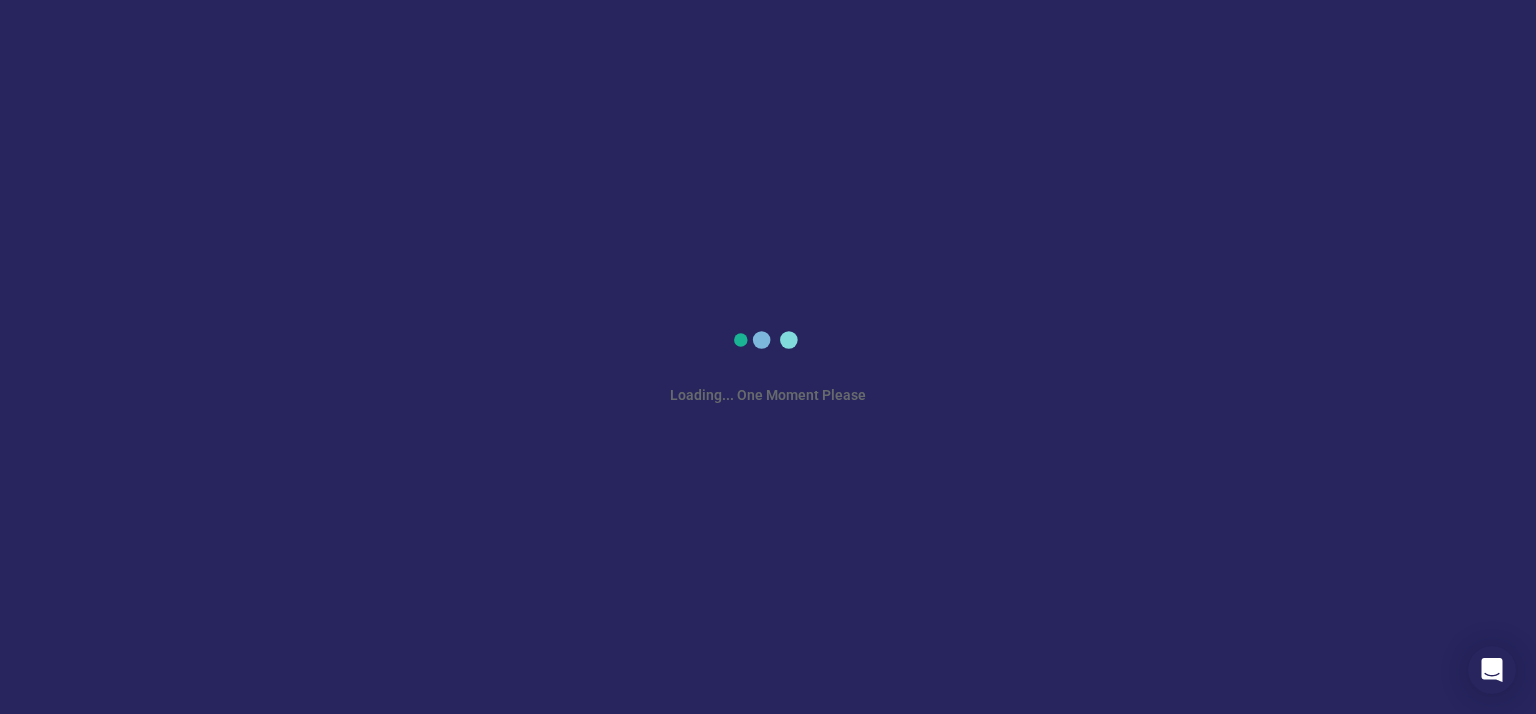 scroll, scrollTop: 0, scrollLeft: 0, axis: both 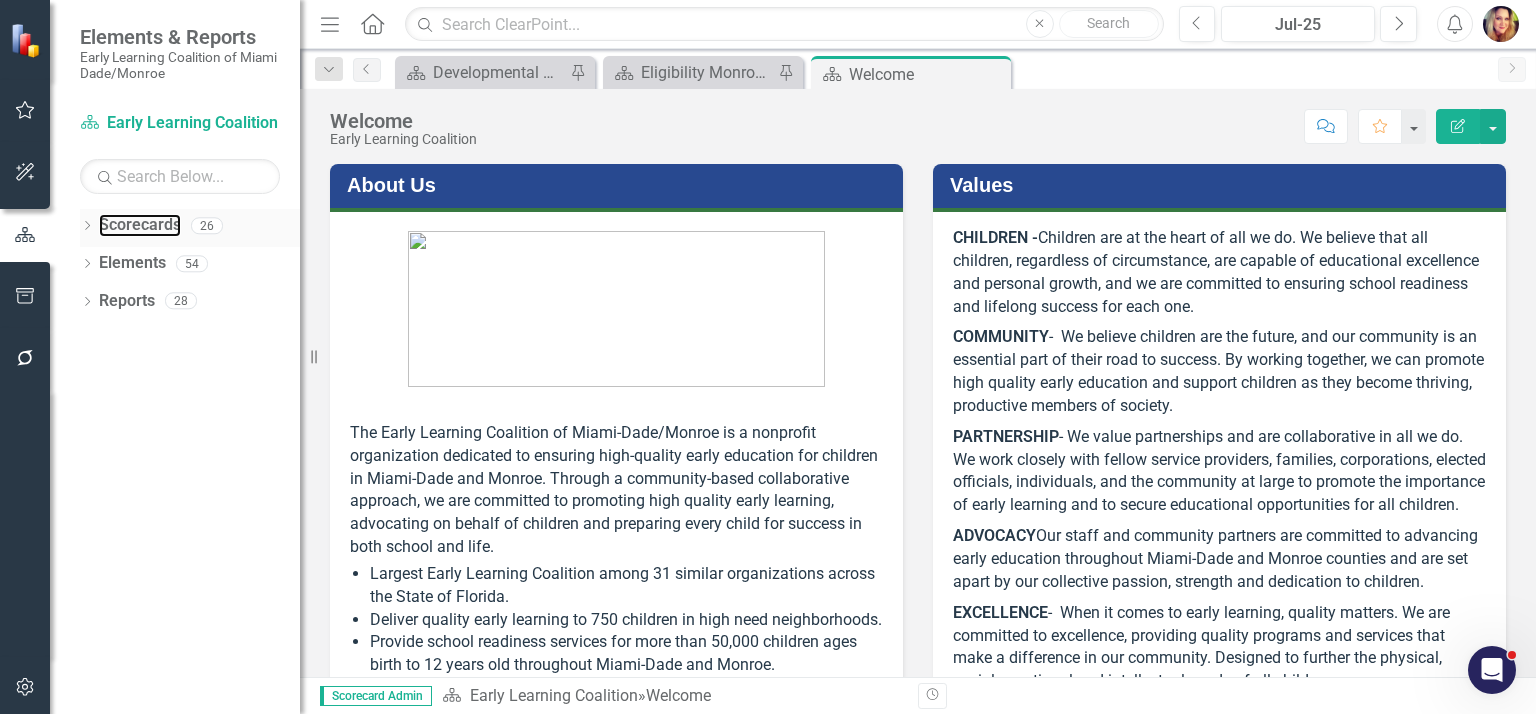 click on "Scorecards" at bounding box center (140, 225) 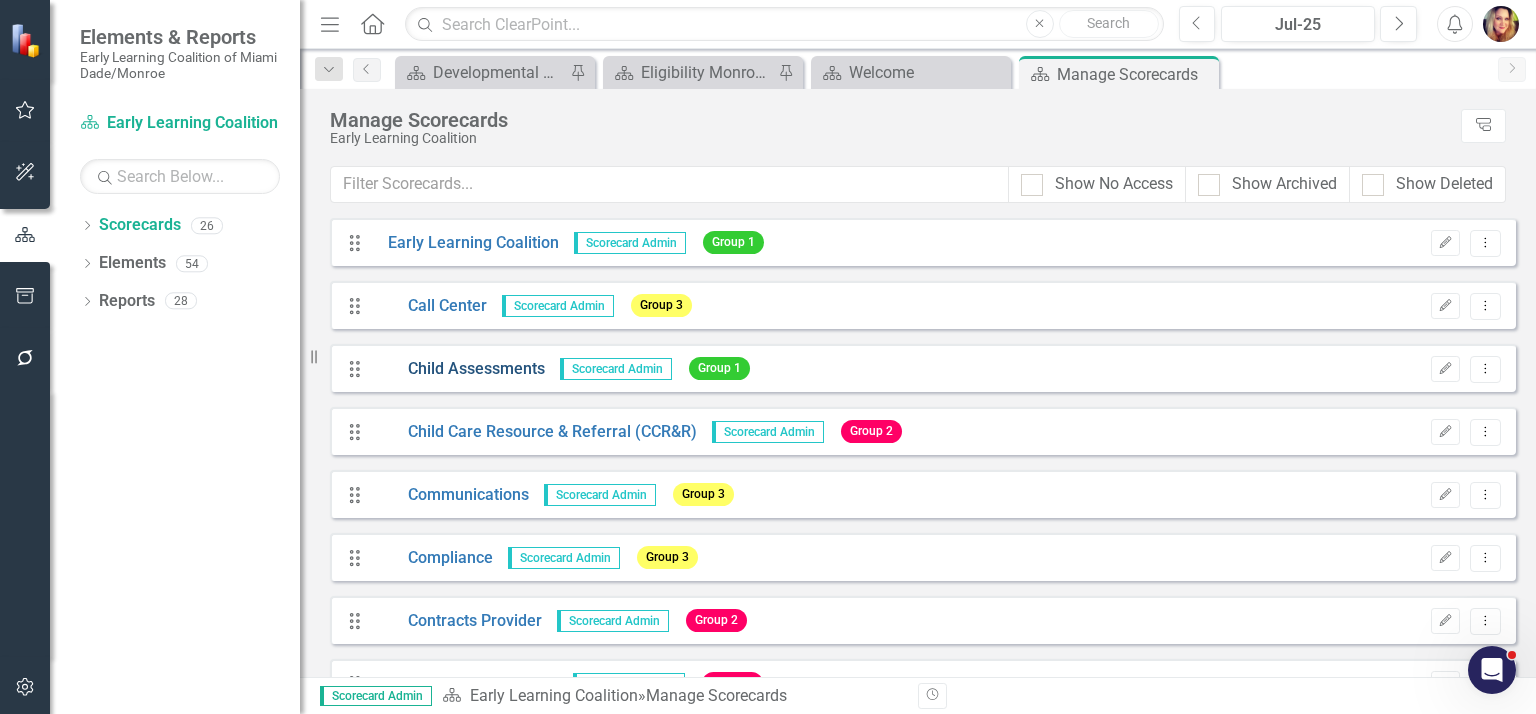 click on "Child Assessments" at bounding box center (459, 369) 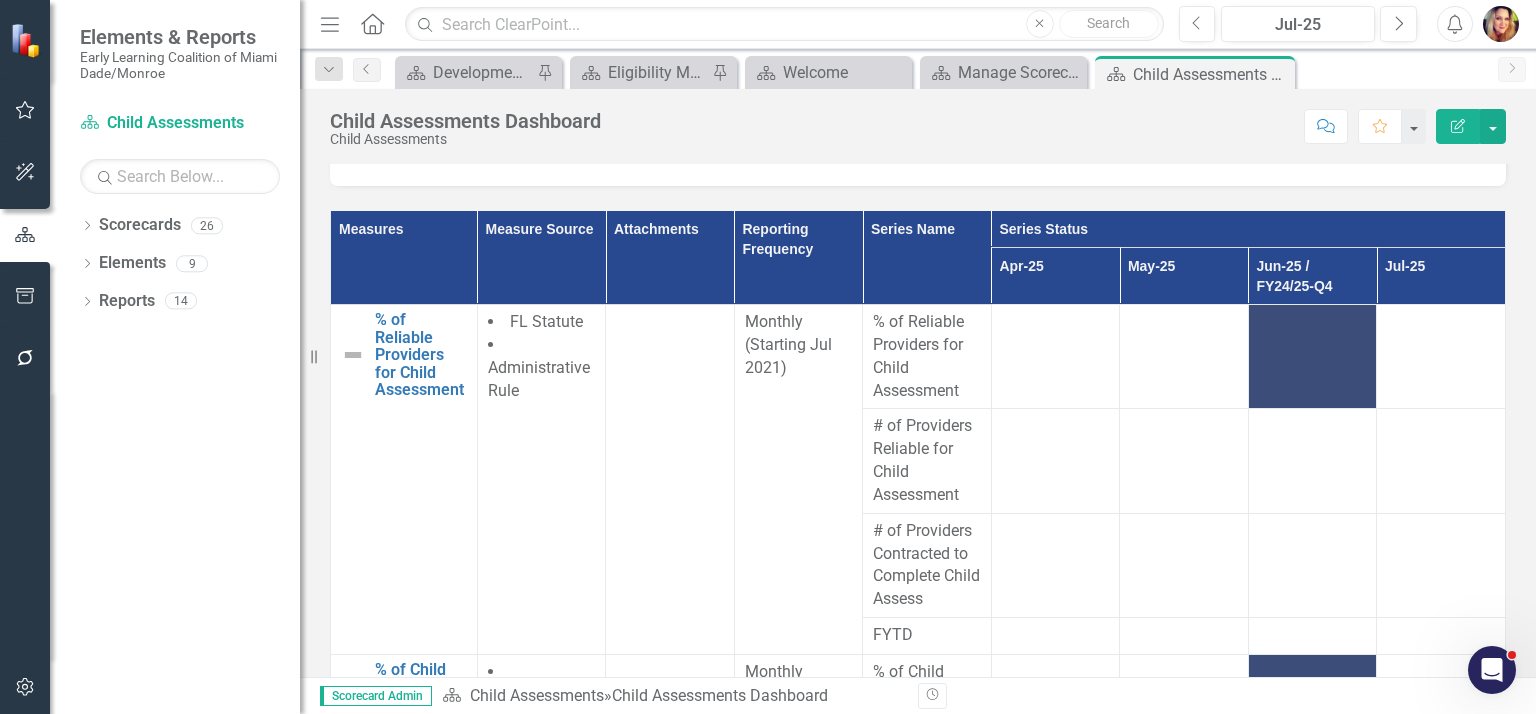 scroll, scrollTop: 82, scrollLeft: 0, axis: vertical 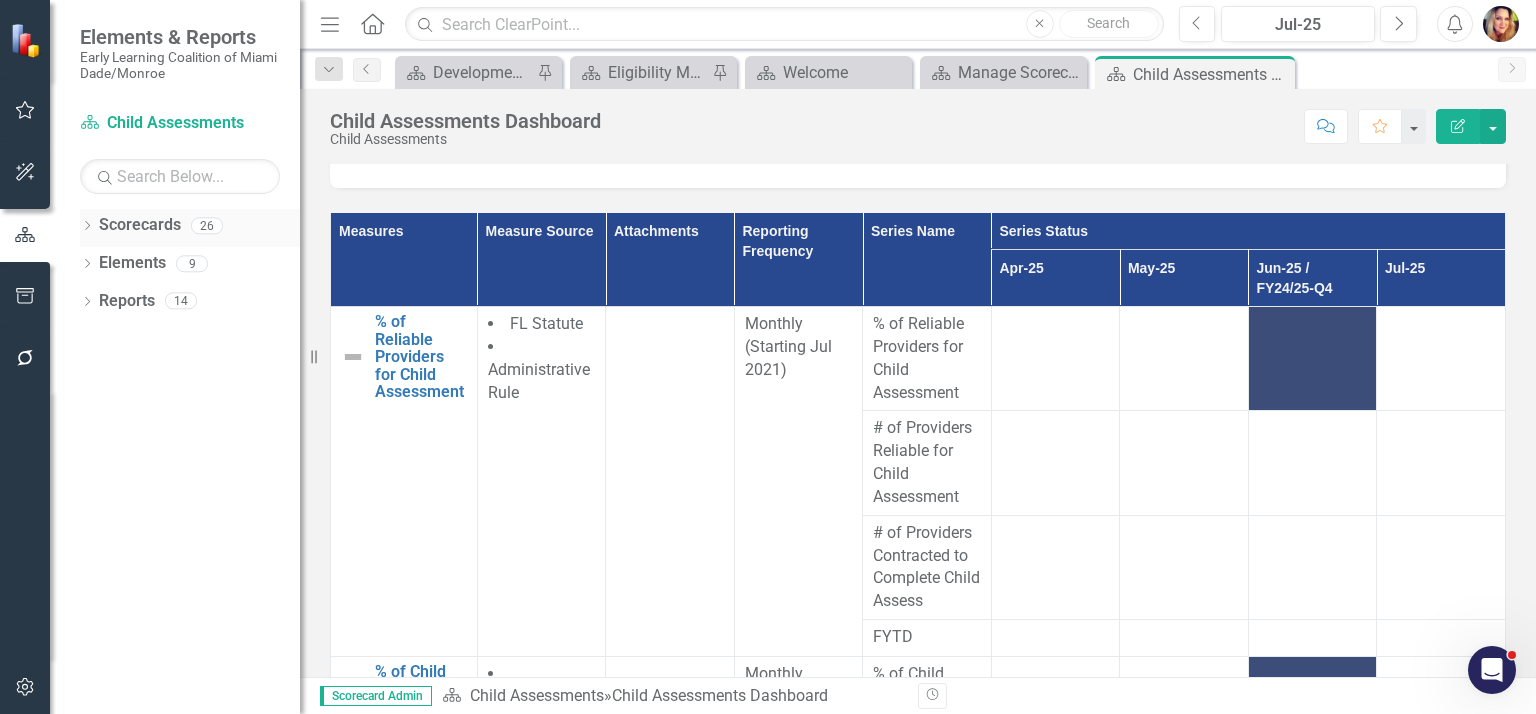 click on "Scorecards" at bounding box center [140, 225] 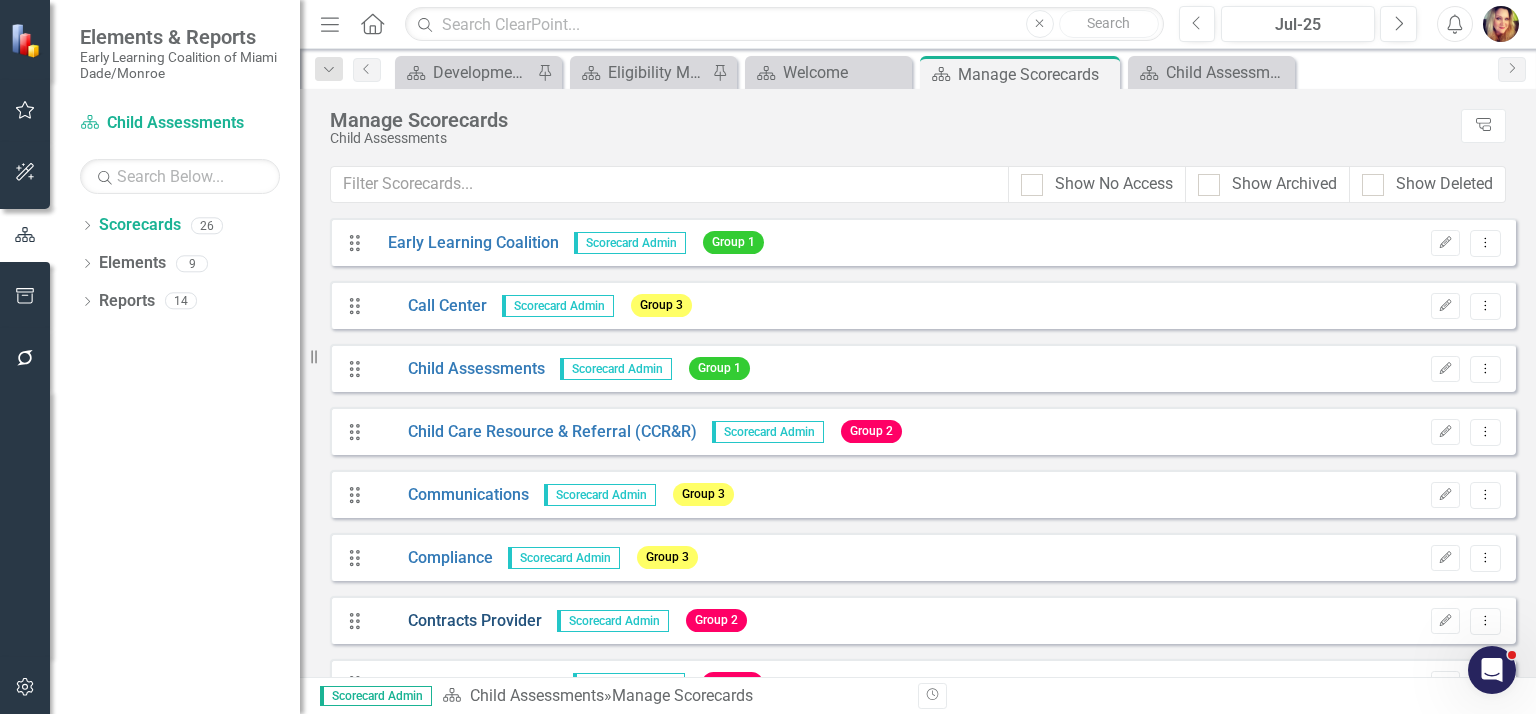 click on "Contracts Provider" at bounding box center (457, 621) 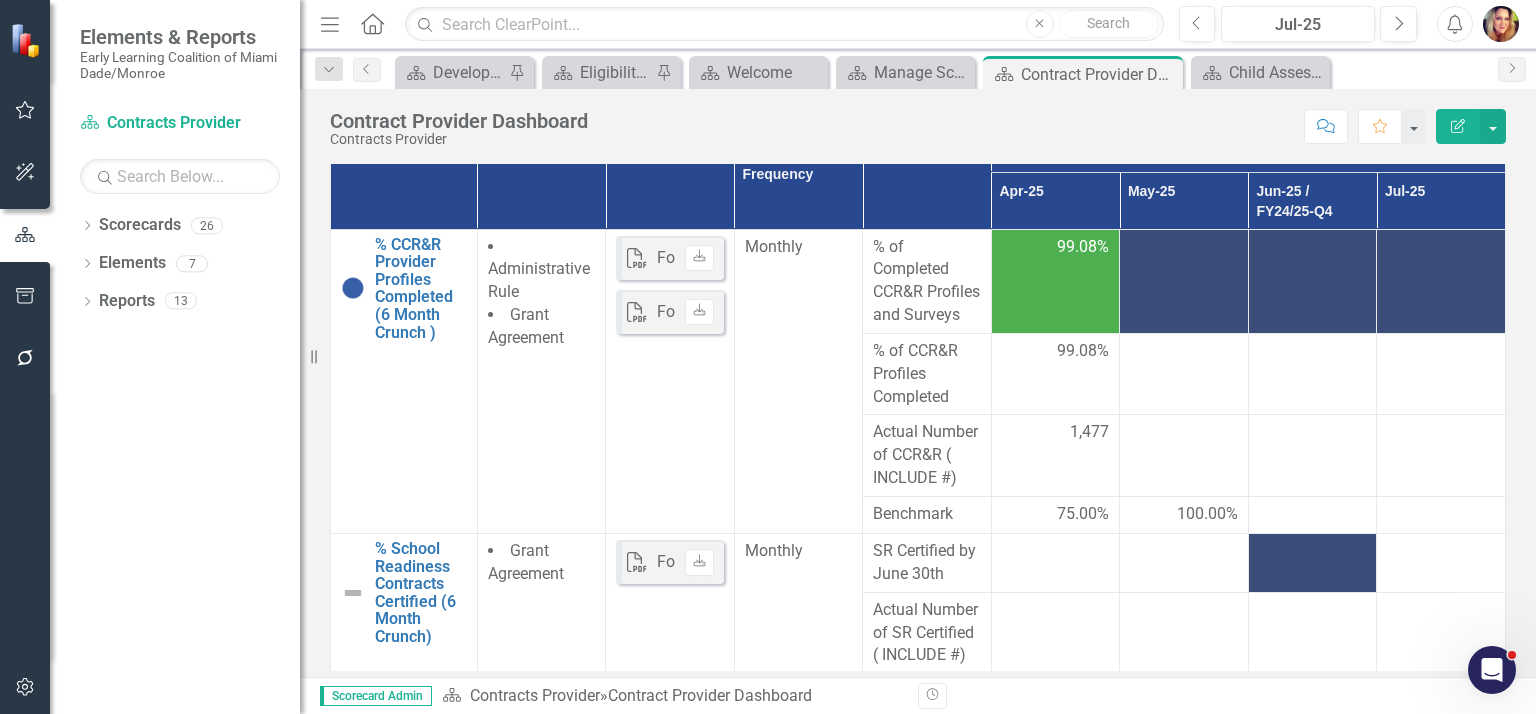 scroll, scrollTop: 195, scrollLeft: 0, axis: vertical 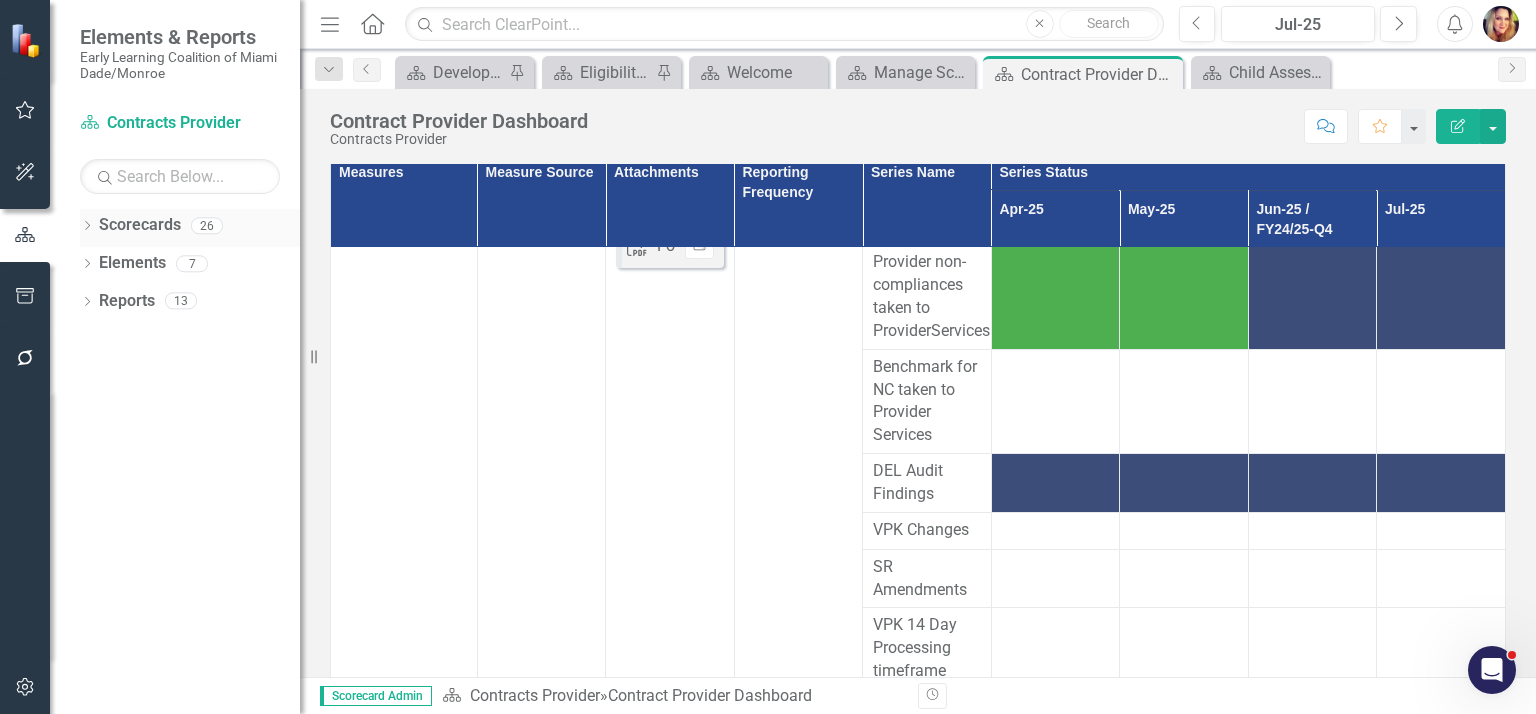 click on "Scorecards" at bounding box center (140, 225) 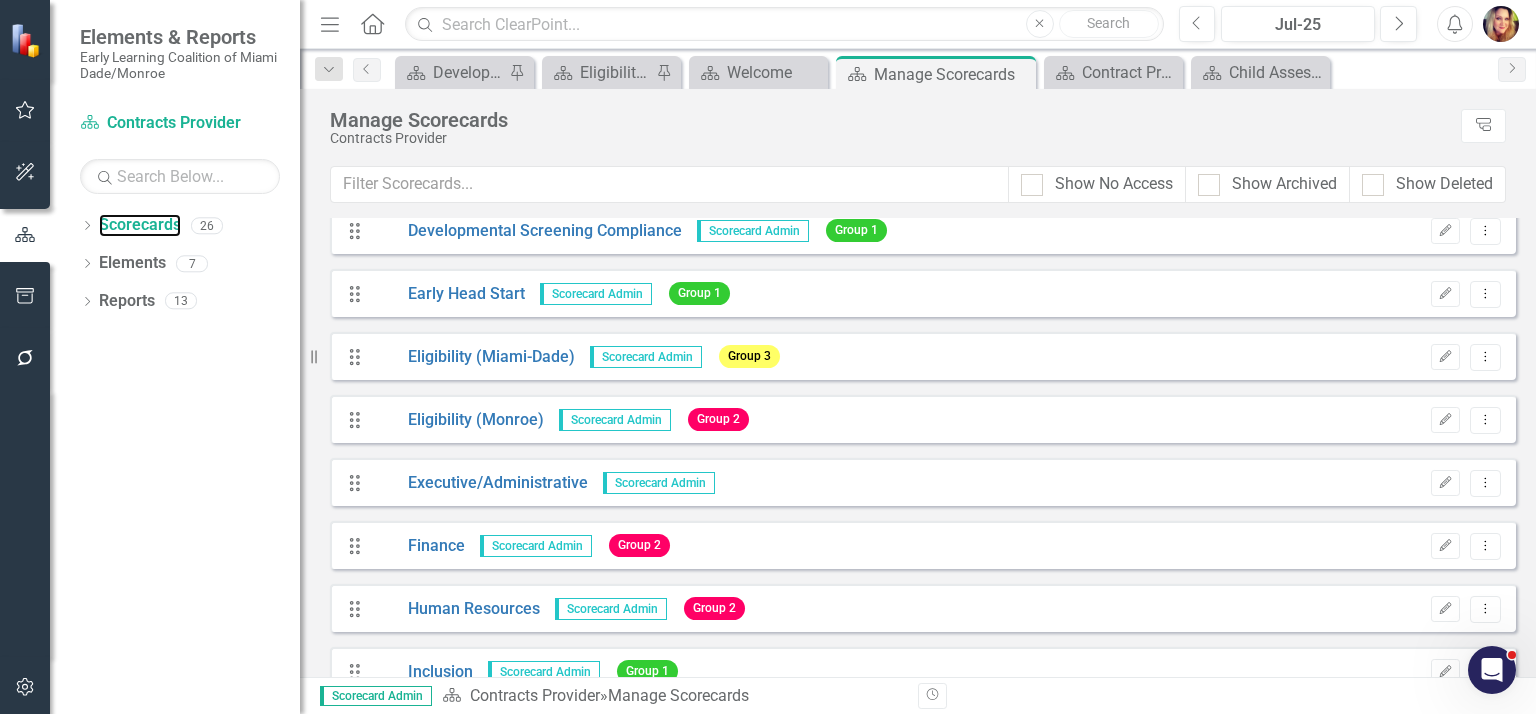 scroll, scrollTop: 544, scrollLeft: 0, axis: vertical 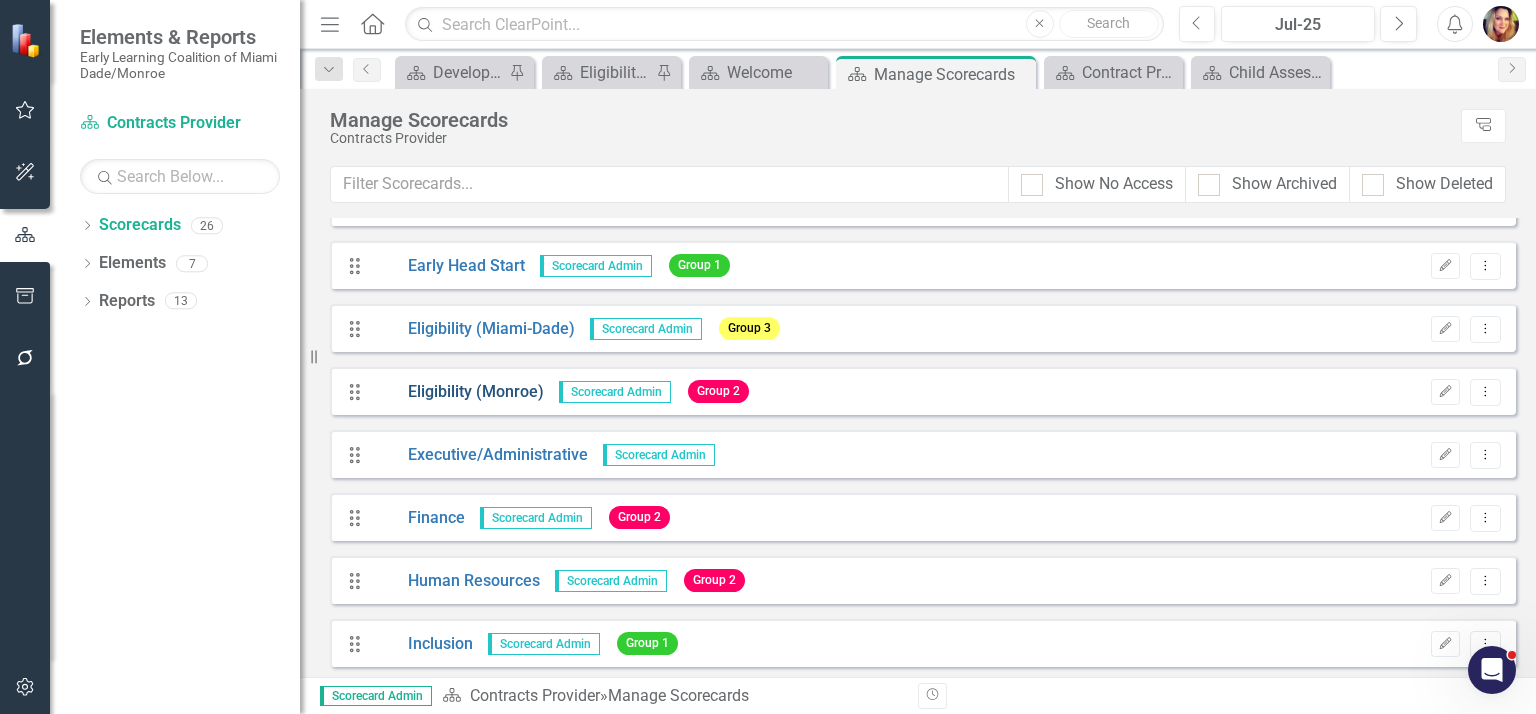 click on "Eligibility (Monroe)" at bounding box center [458, 392] 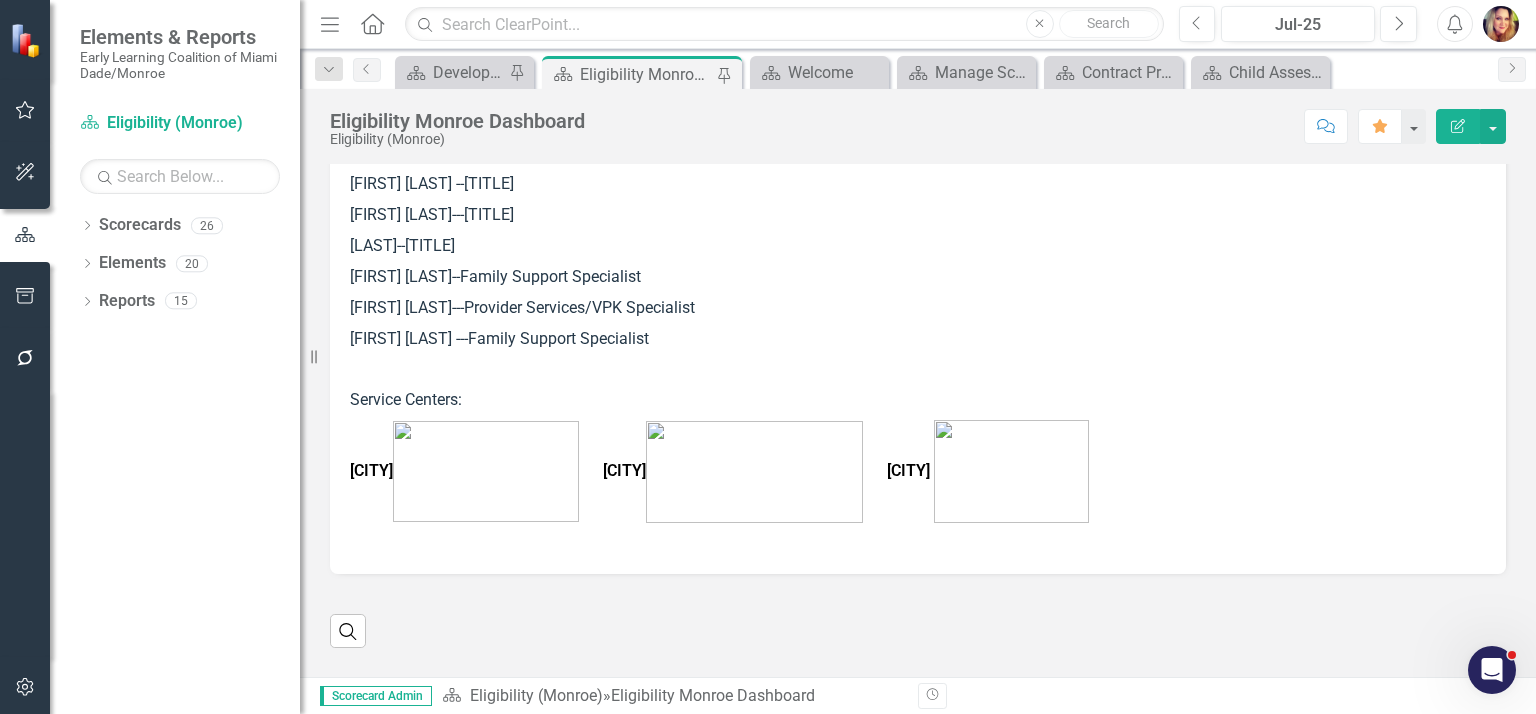 scroll, scrollTop: 692, scrollLeft: 0, axis: vertical 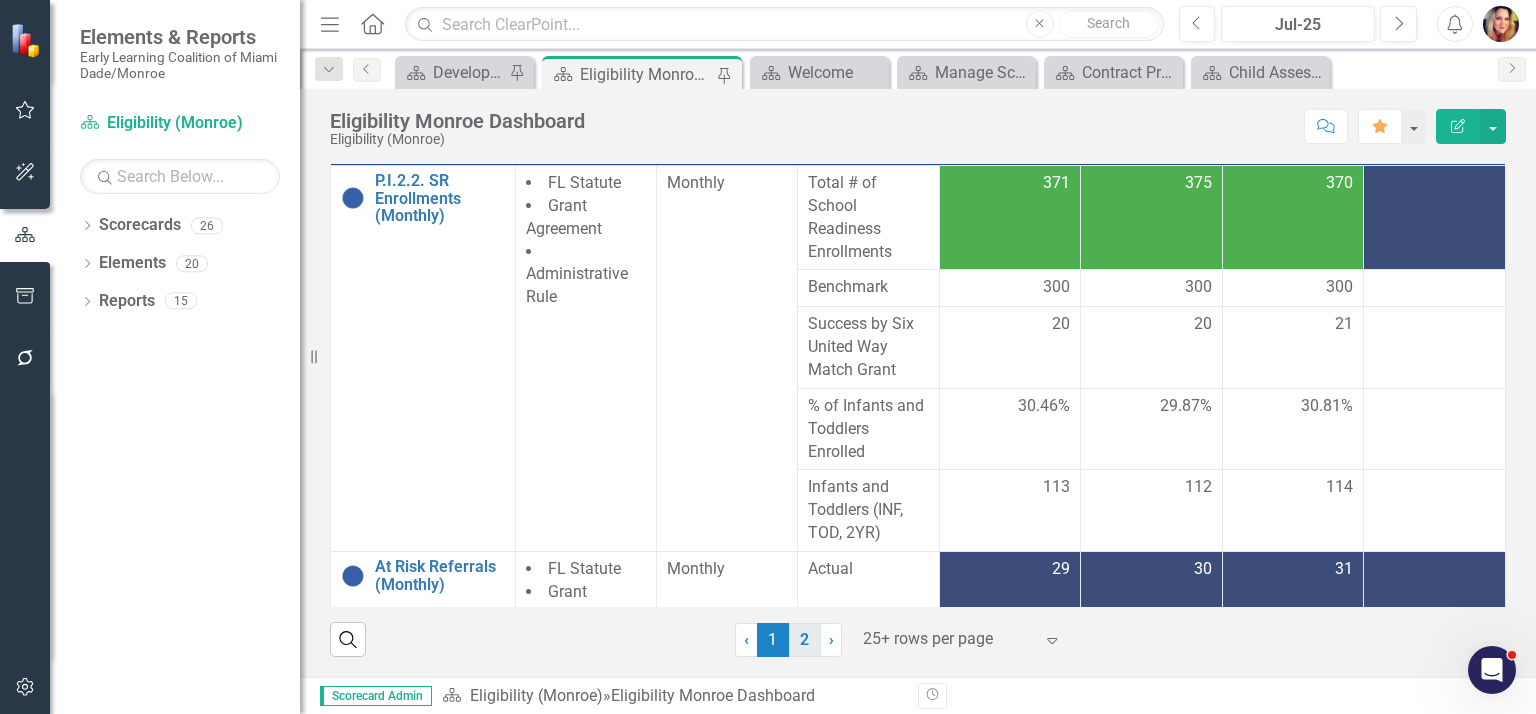 click on "2" at bounding box center [805, 640] 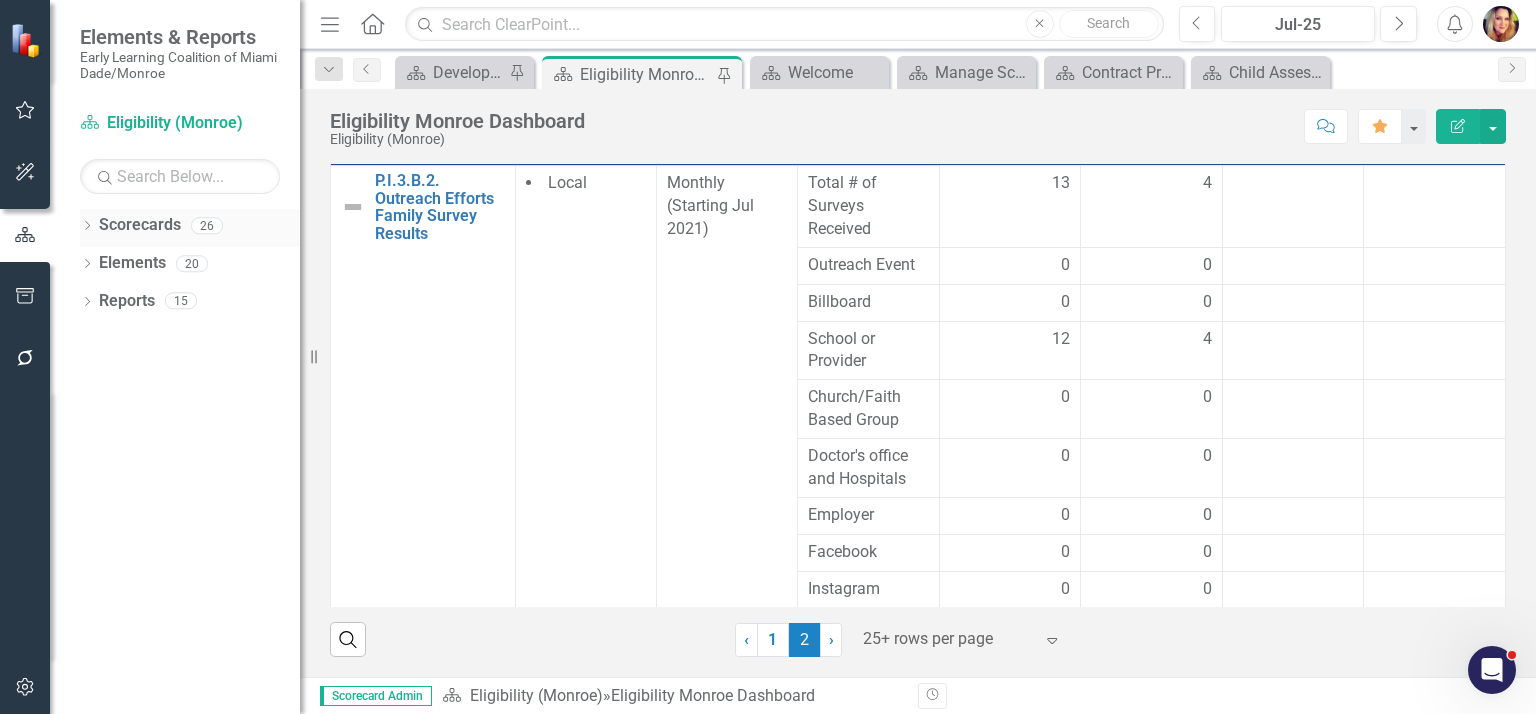 click on "Scorecards" at bounding box center (140, 225) 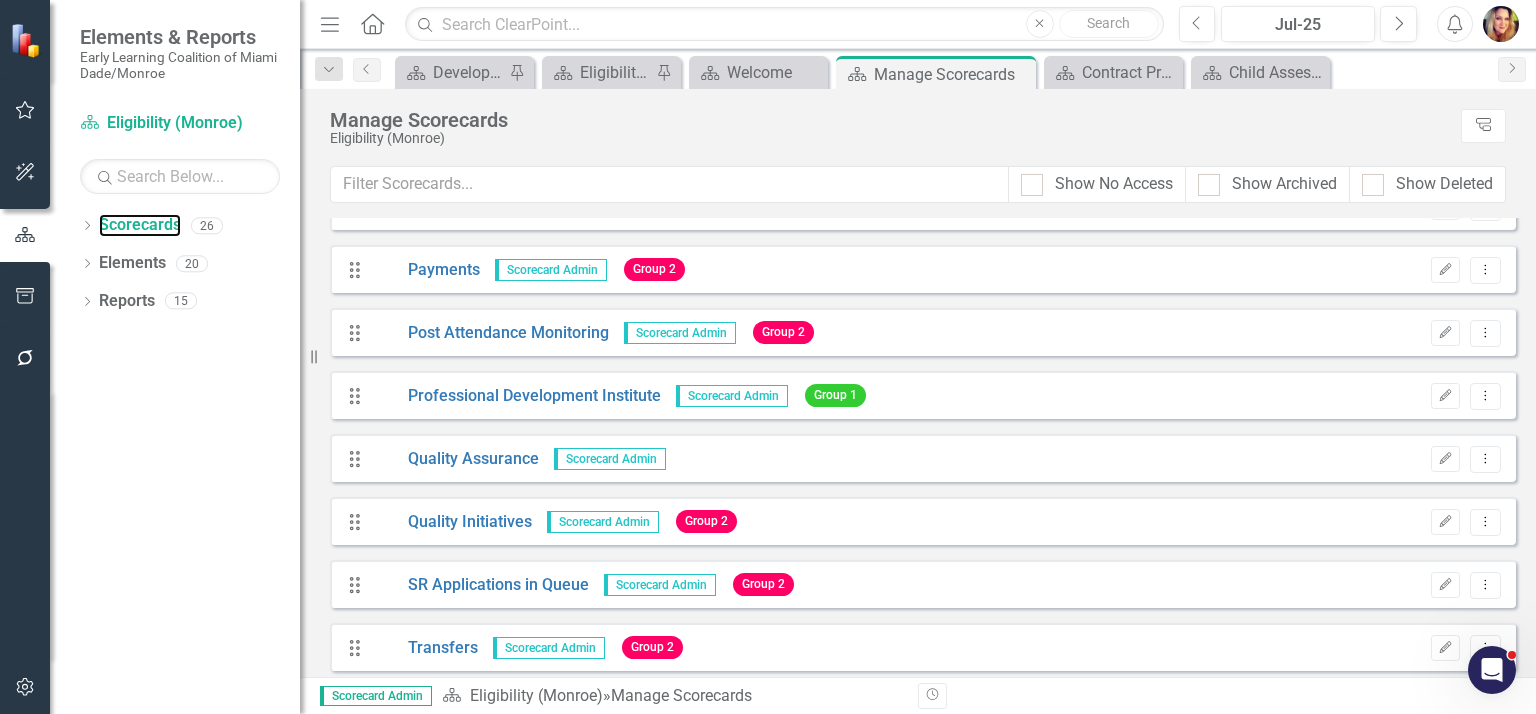 scroll, scrollTop: 1179, scrollLeft: 0, axis: vertical 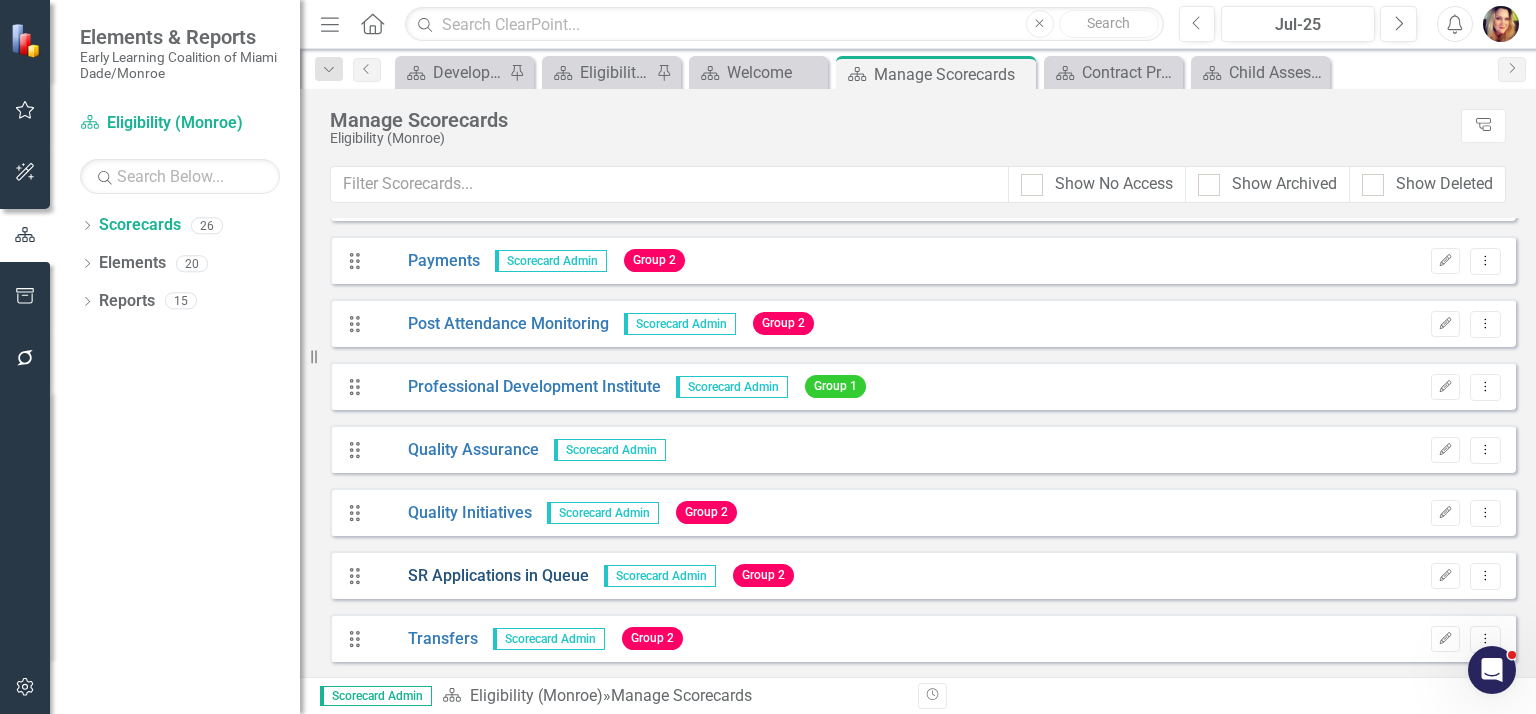 click on "SR Applications in Queue" at bounding box center [481, 576] 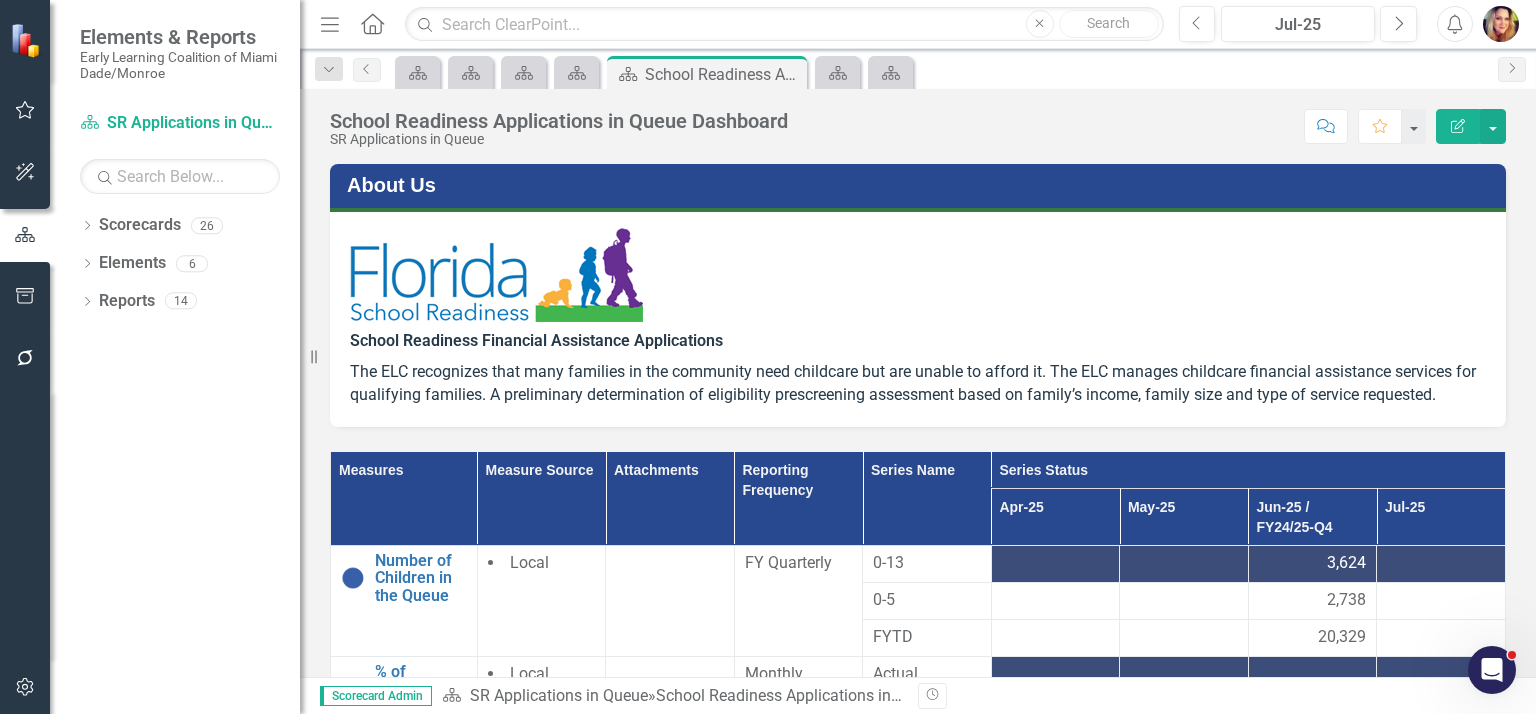 drag, startPoint x: 1516, startPoint y: 181, endPoint x: 1526, endPoint y: 232, distance: 51.971146 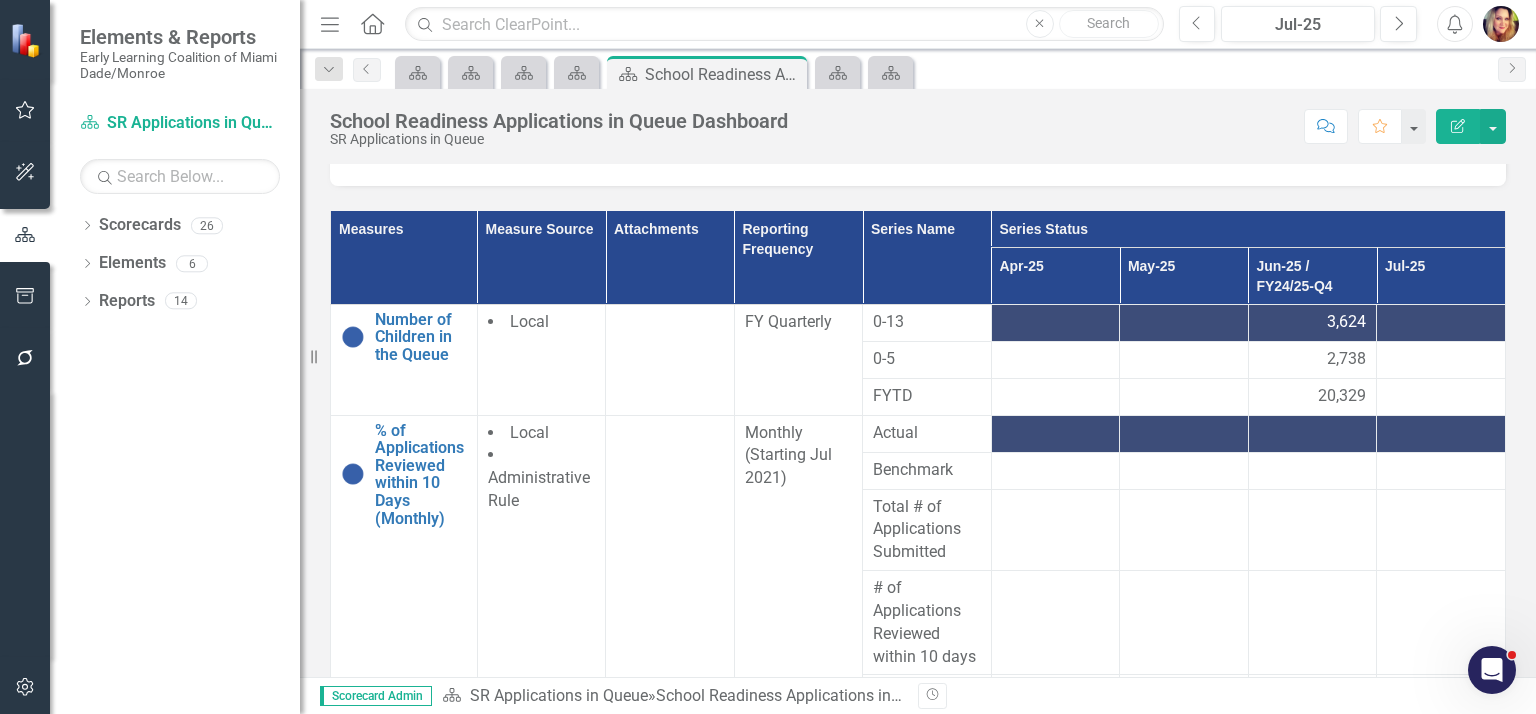 scroll, scrollTop: 224, scrollLeft: 0, axis: vertical 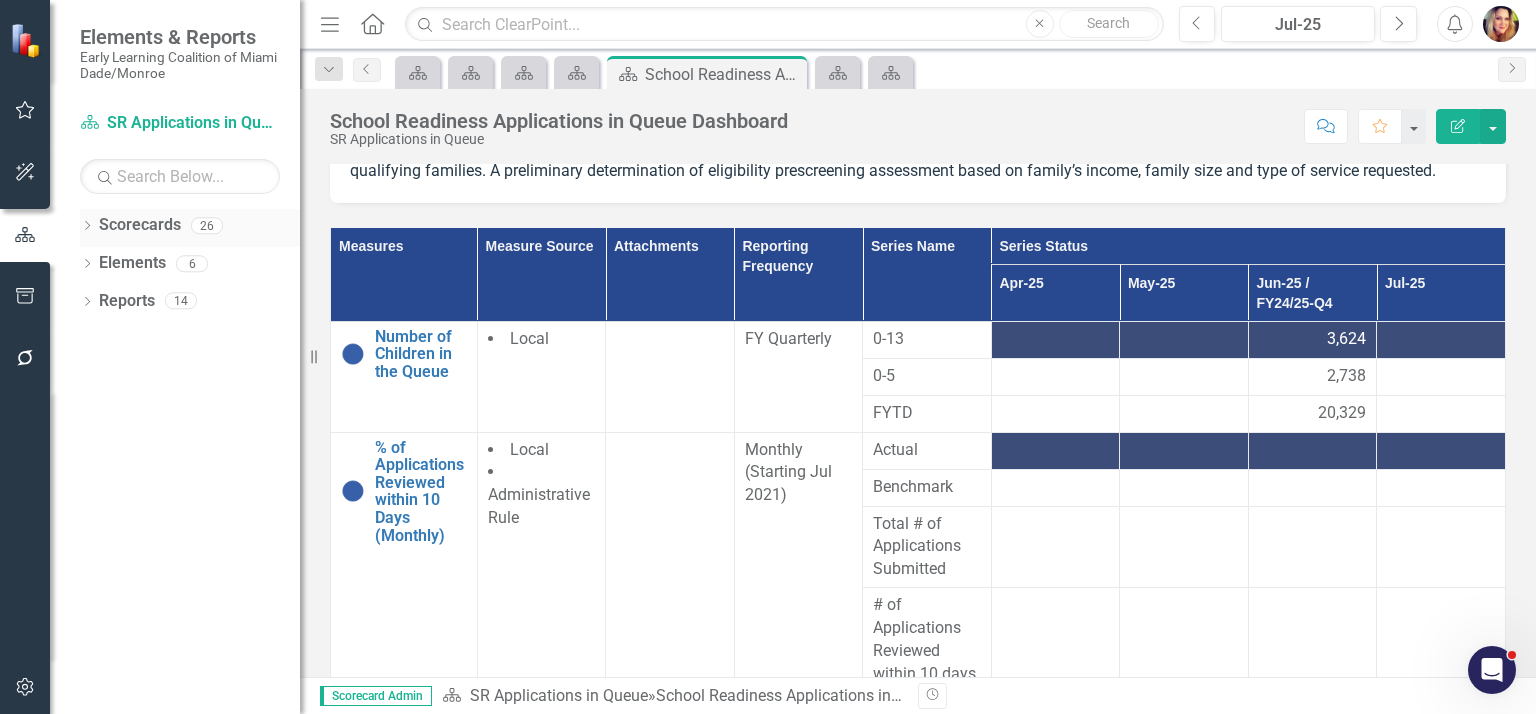 click on "Scorecards" at bounding box center (140, 225) 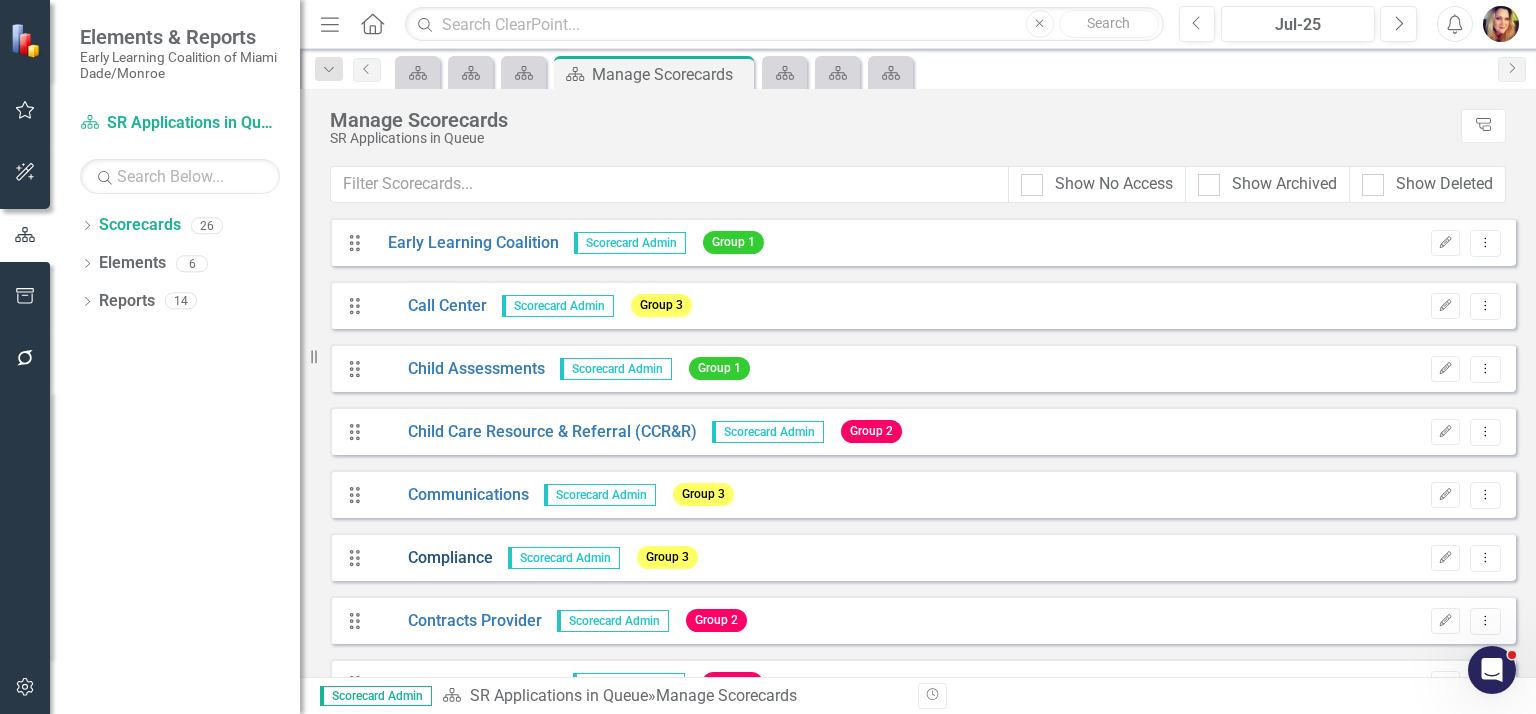 click on "Compliance" at bounding box center (433, 558) 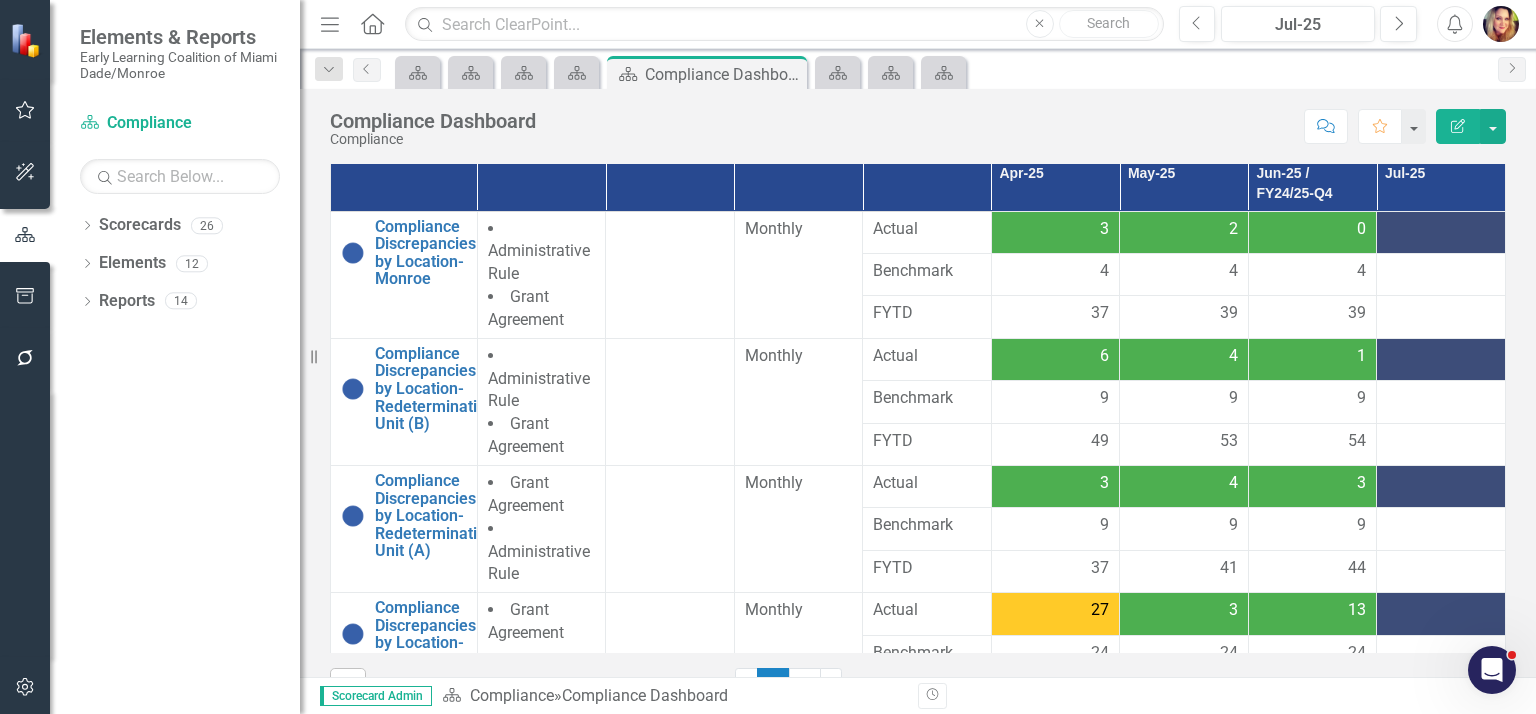 scroll, scrollTop: 268, scrollLeft: 0, axis: vertical 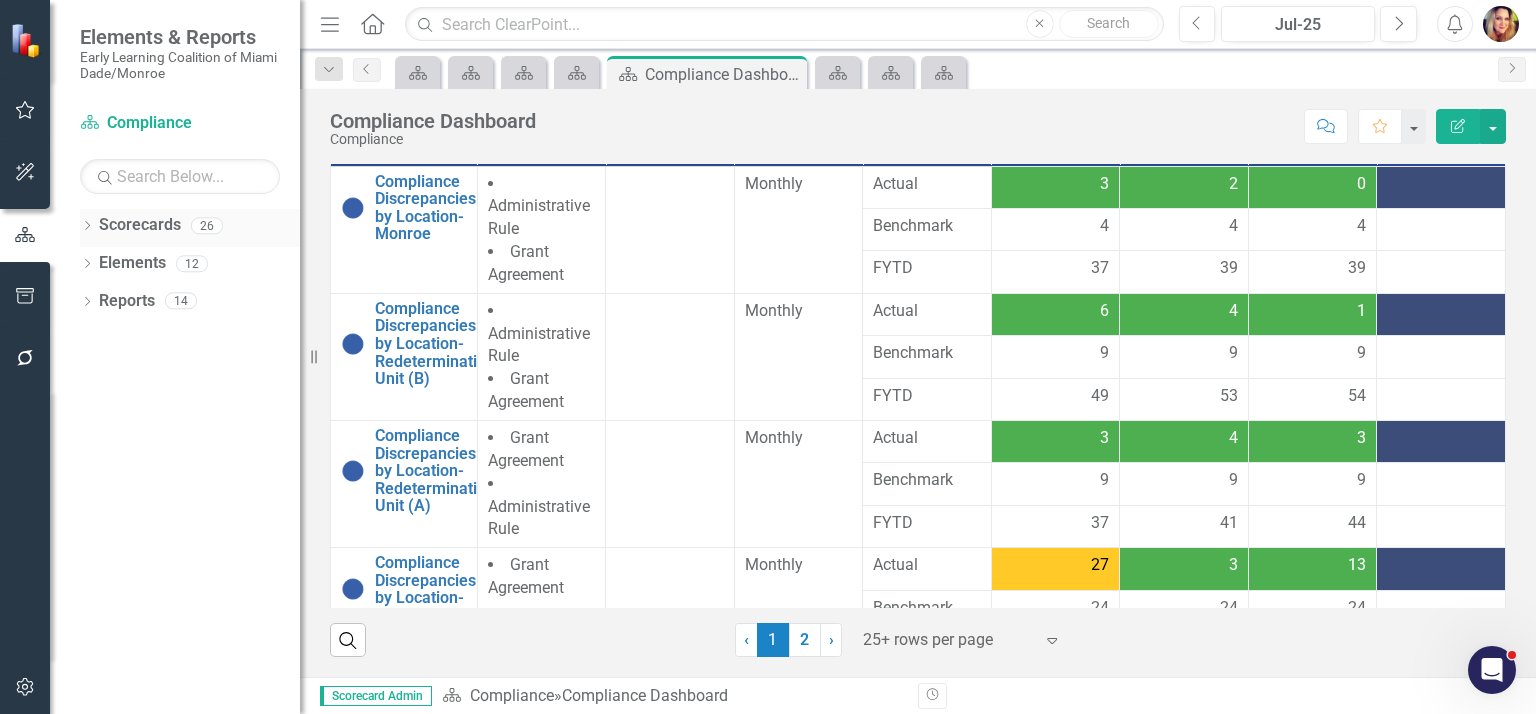 click on "Scorecards" at bounding box center [140, 225] 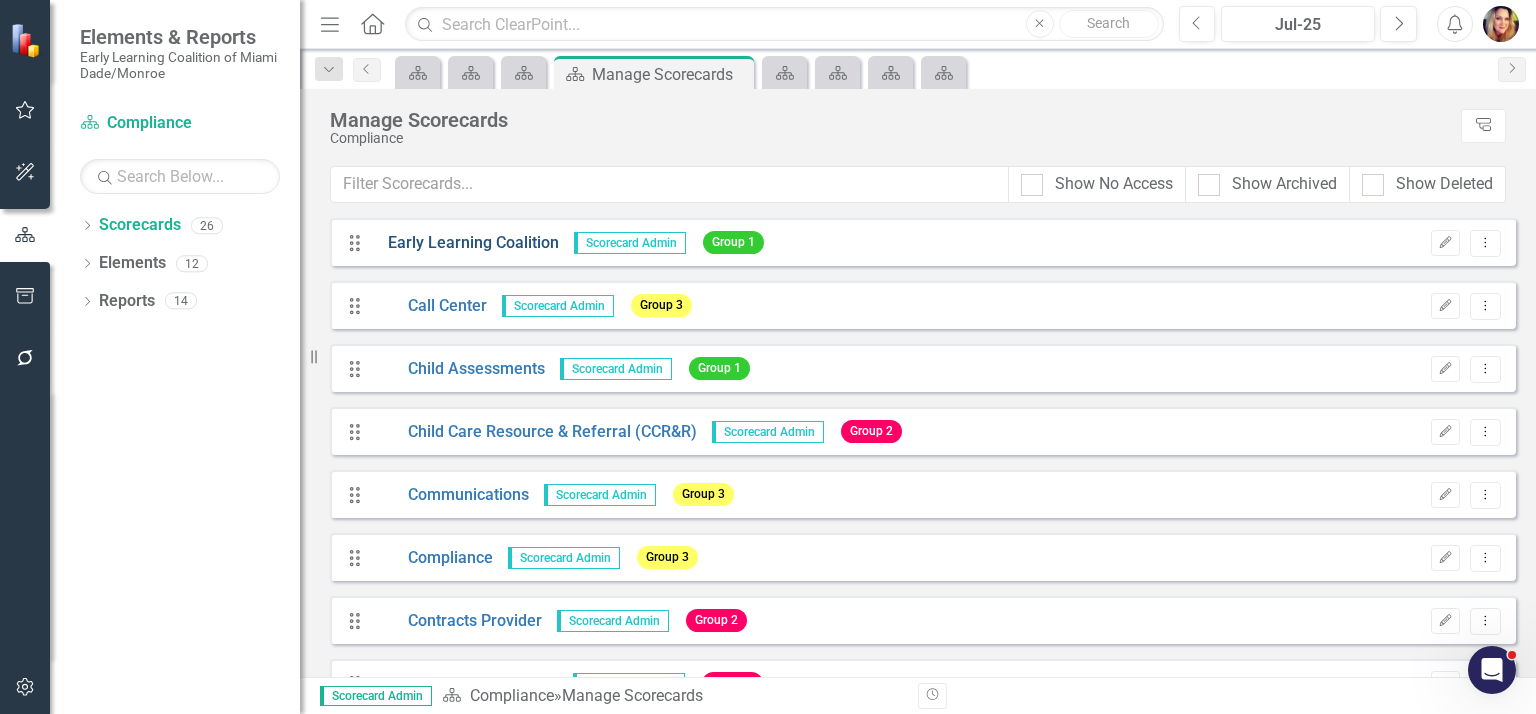 click on "Early Learning Coalition" at bounding box center (466, 243) 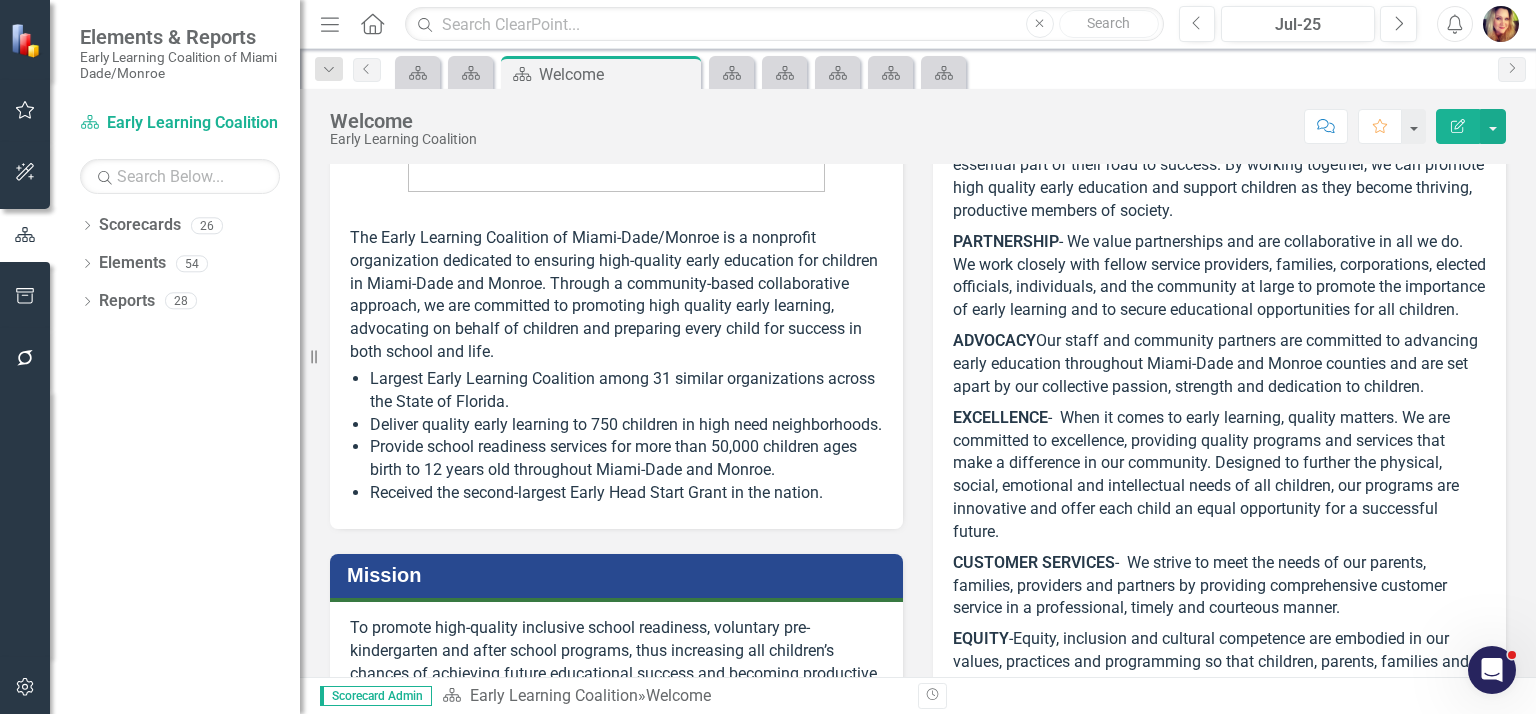 scroll, scrollTop: 0, scrollLeft: 0, axis: both 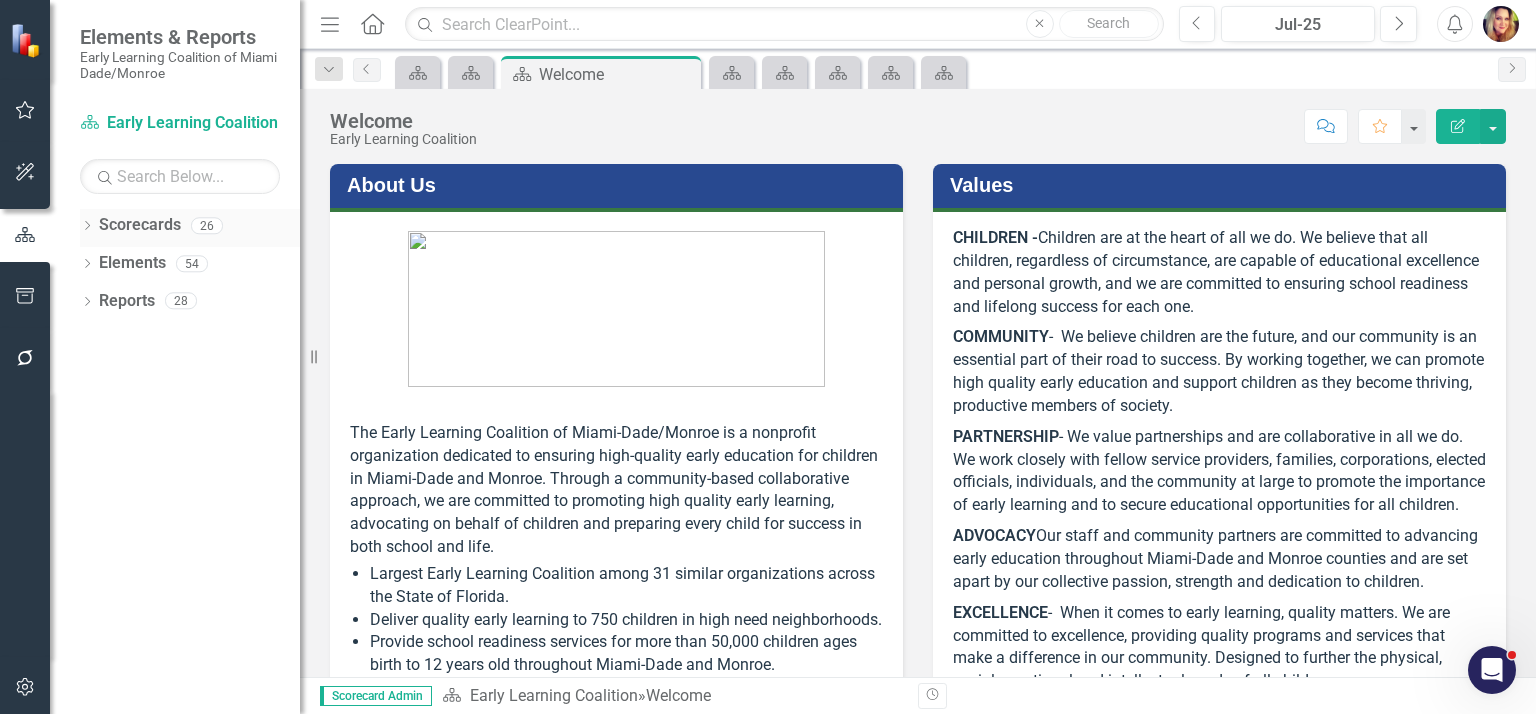 click on "Scorecards" at bounding box center (140, 225) 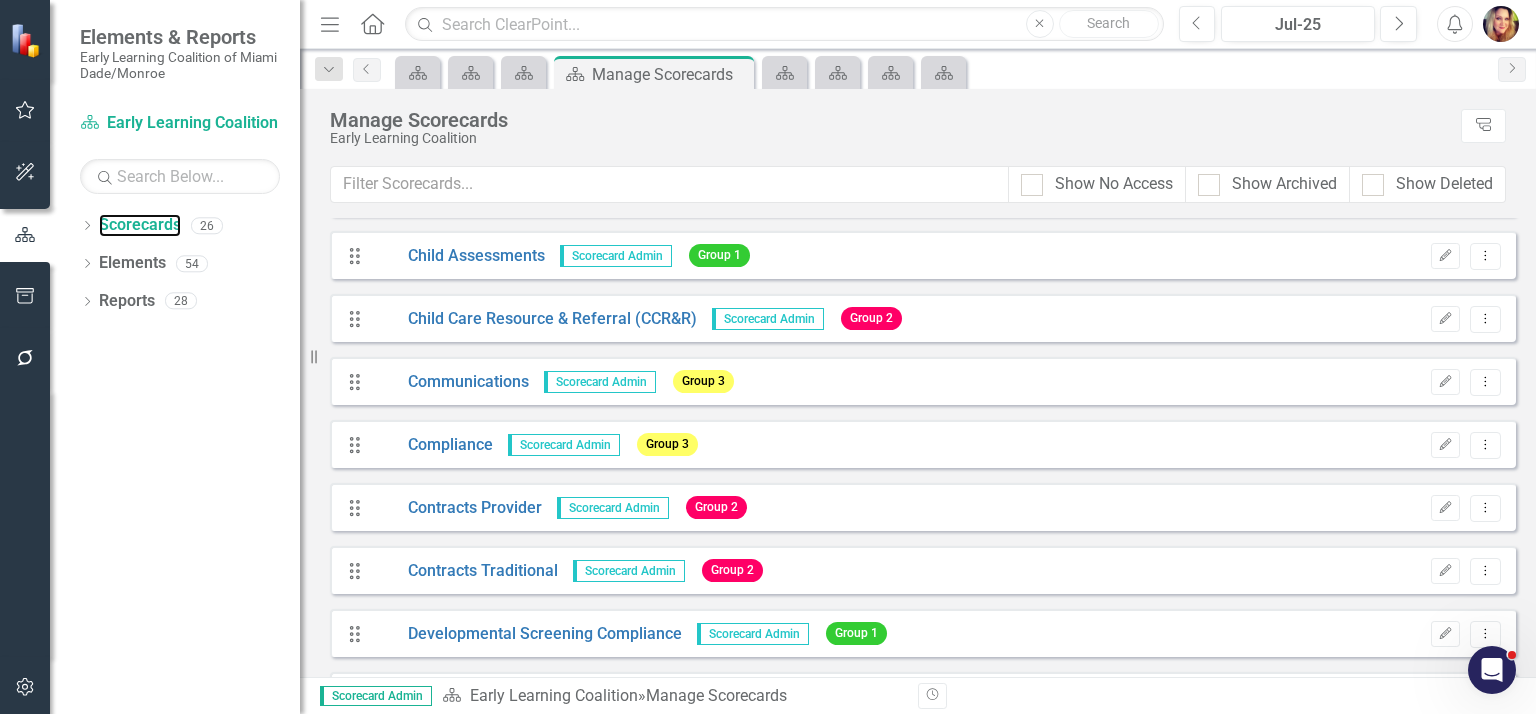 scroll, scrollTop: 259, scrollLeft: 0, axis: vertical 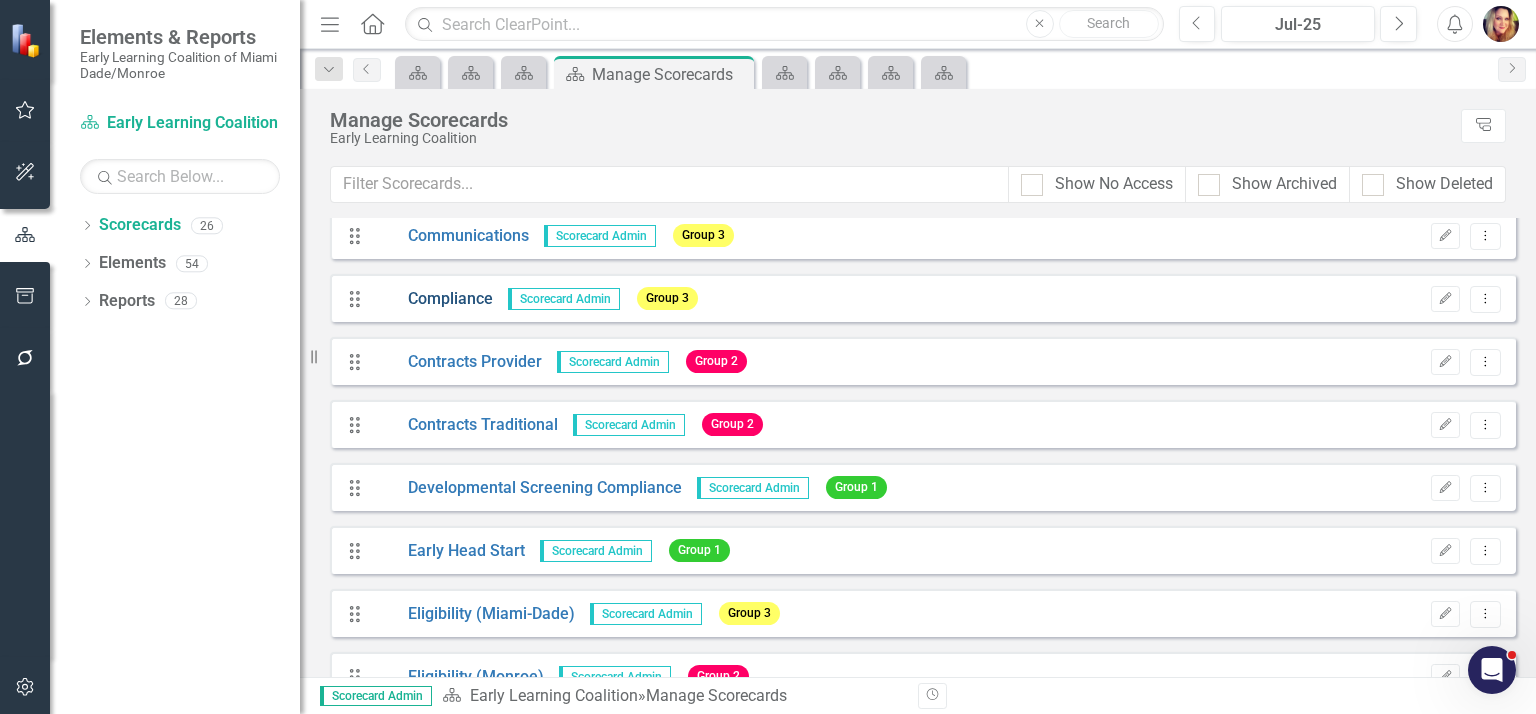 click on "Compliance" at bounding box center [433, 299] 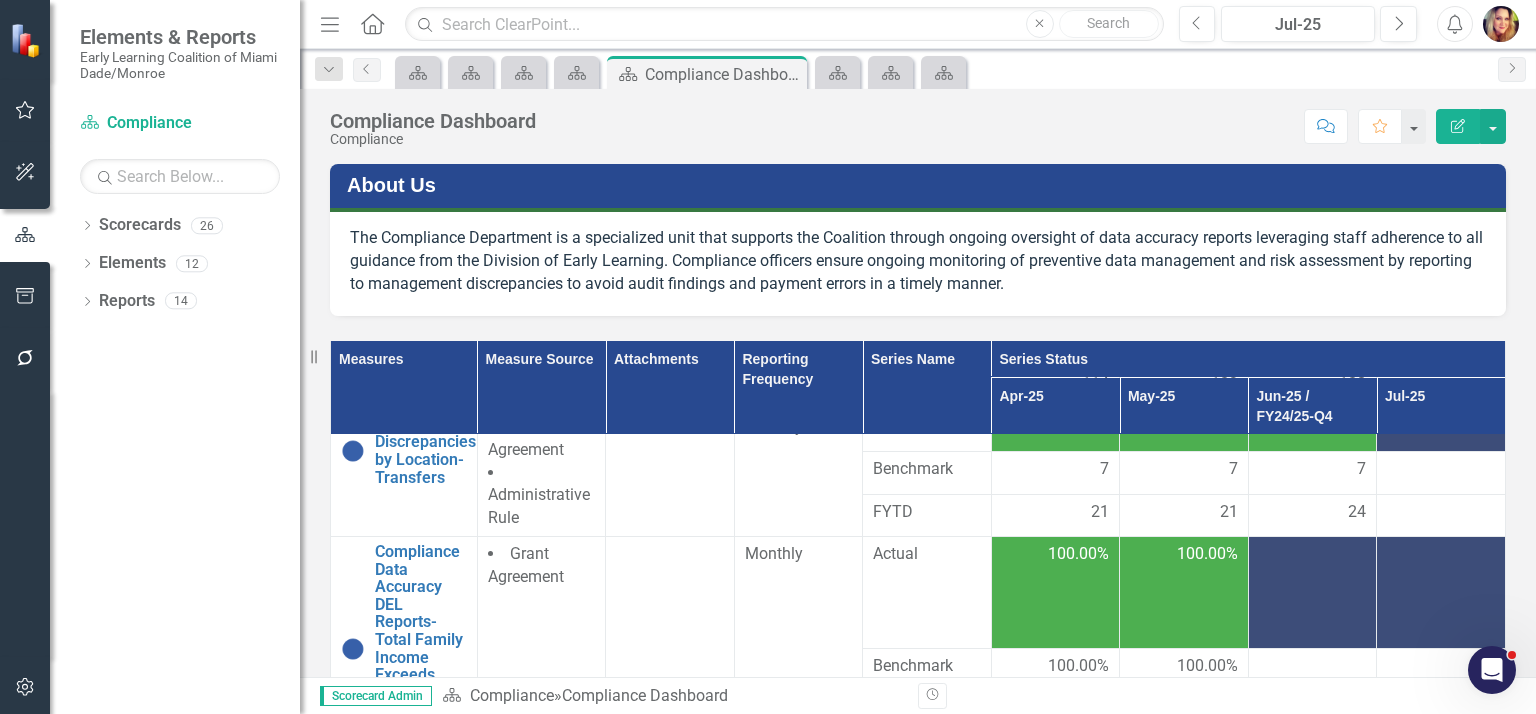 scroll, scrollTop: 844, scrollLeft: 0, axis: vertical 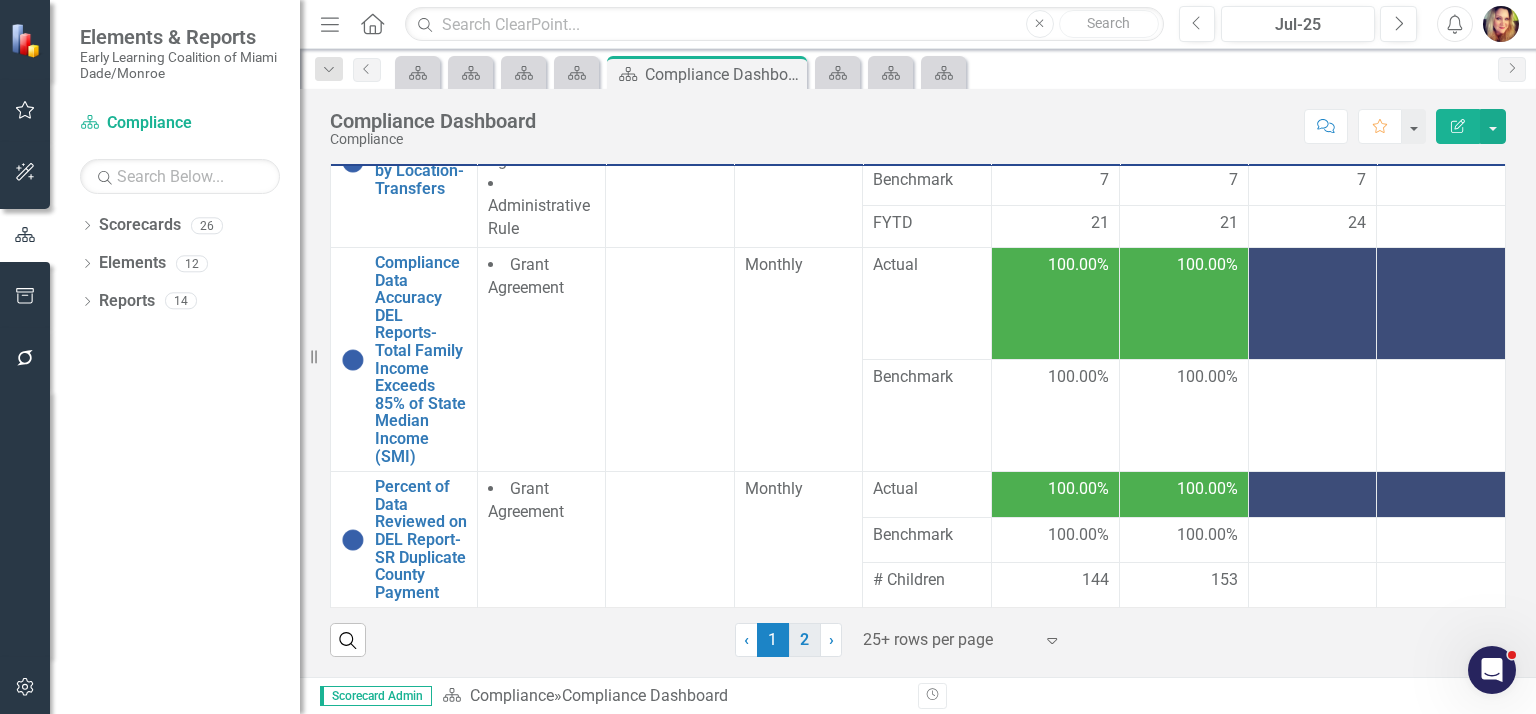 click on "2" at bounding box center (805, 640) 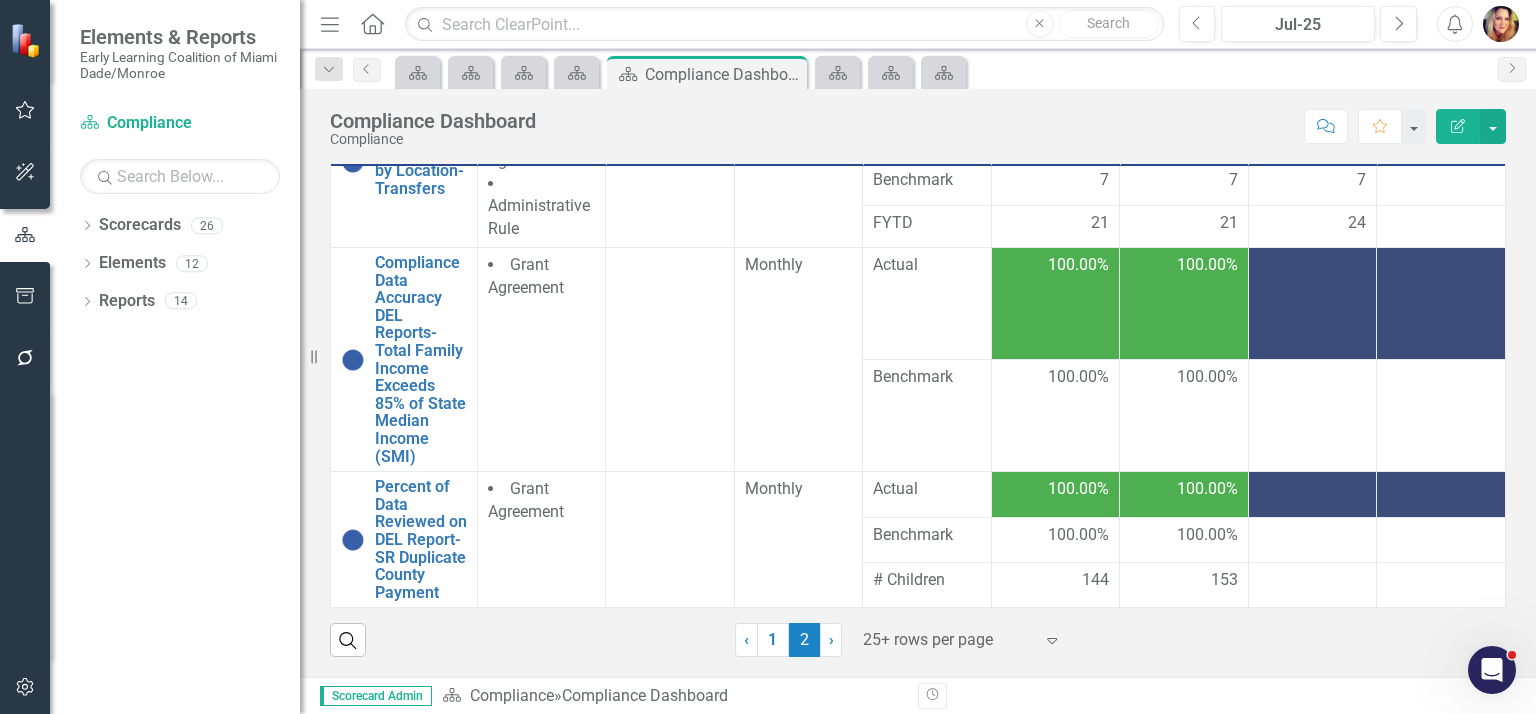scroll, scrollTop: 0, scrollLeft: 0, axis: both 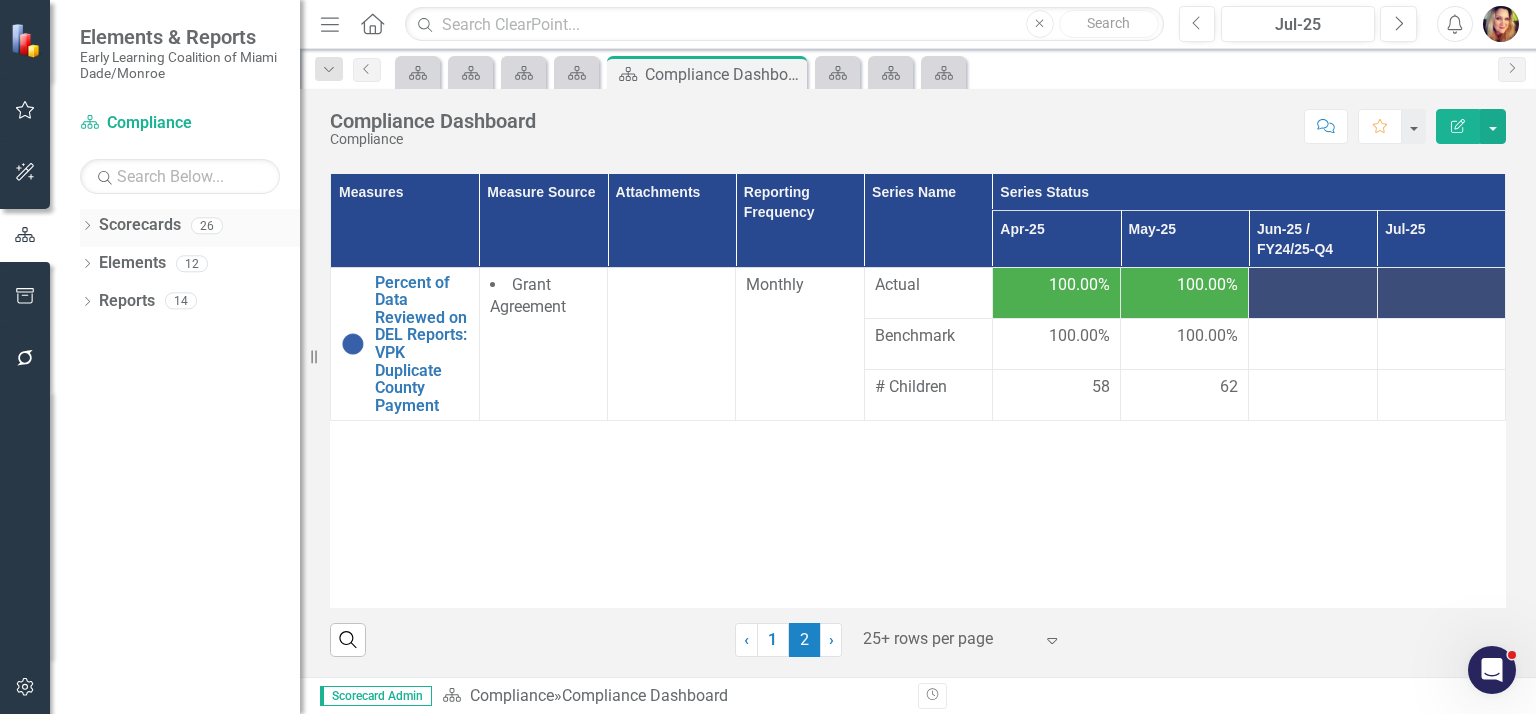 click on "Scorecards" at bounding box center [140, 225] 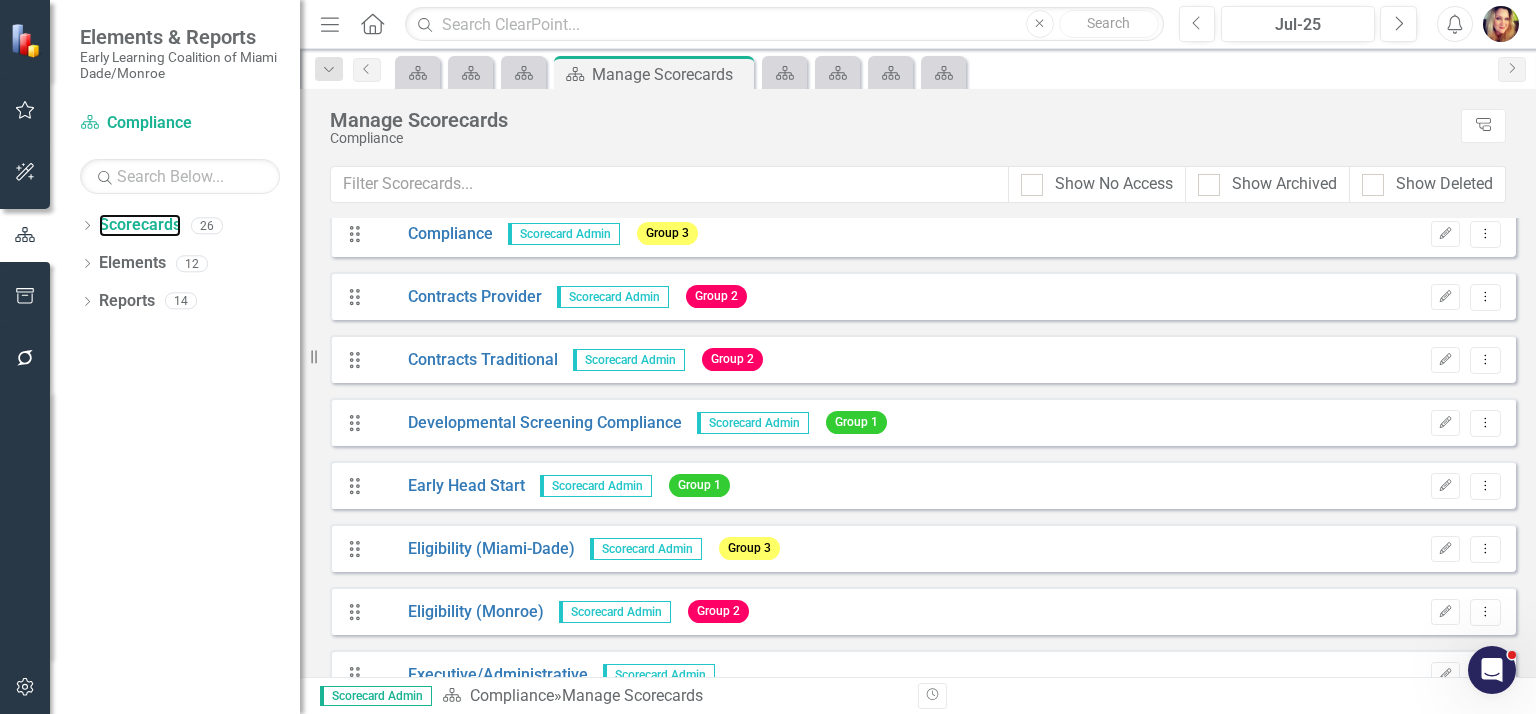 scroll, scrollTop: 356, scrollLeft: 0, axis: vertical 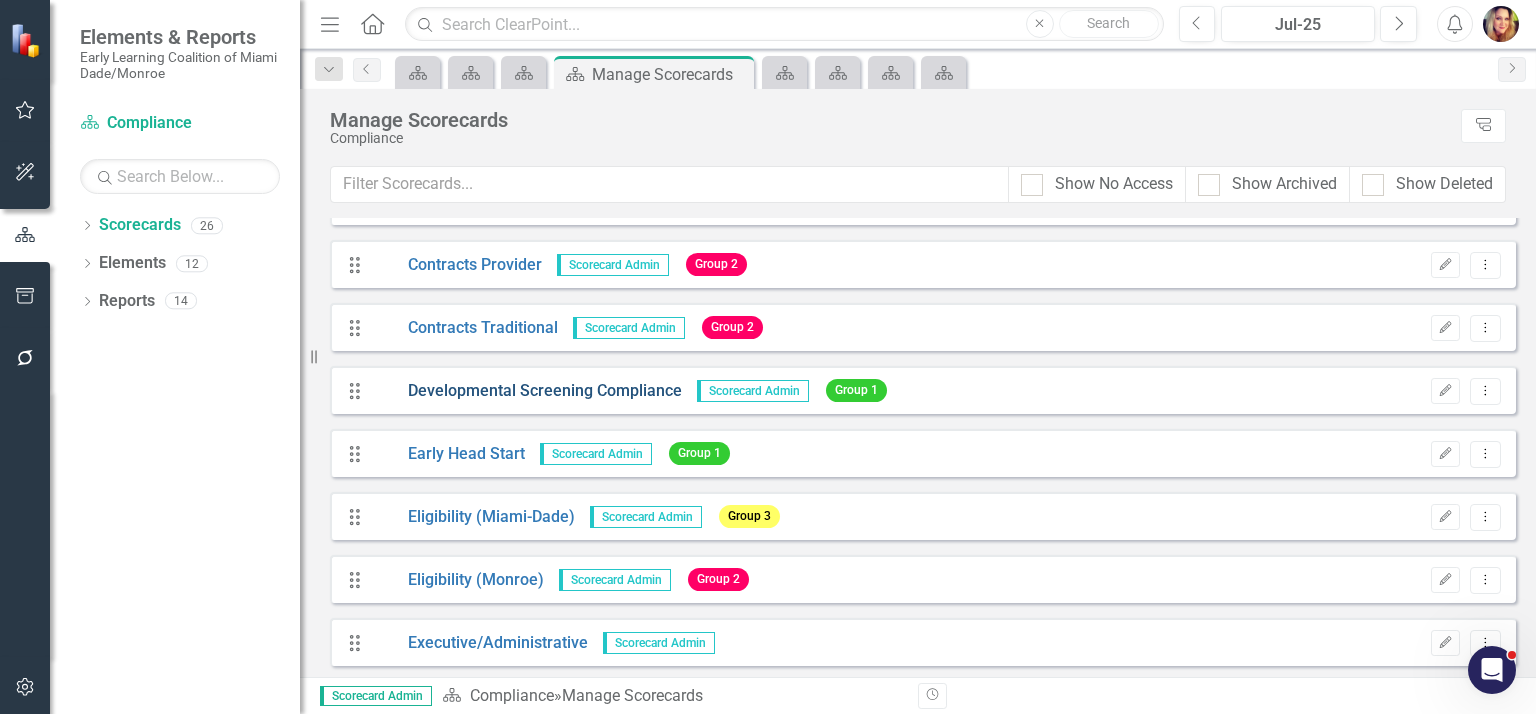 click on "Developmental Screening Compliance" at bounding box center [527, 391] 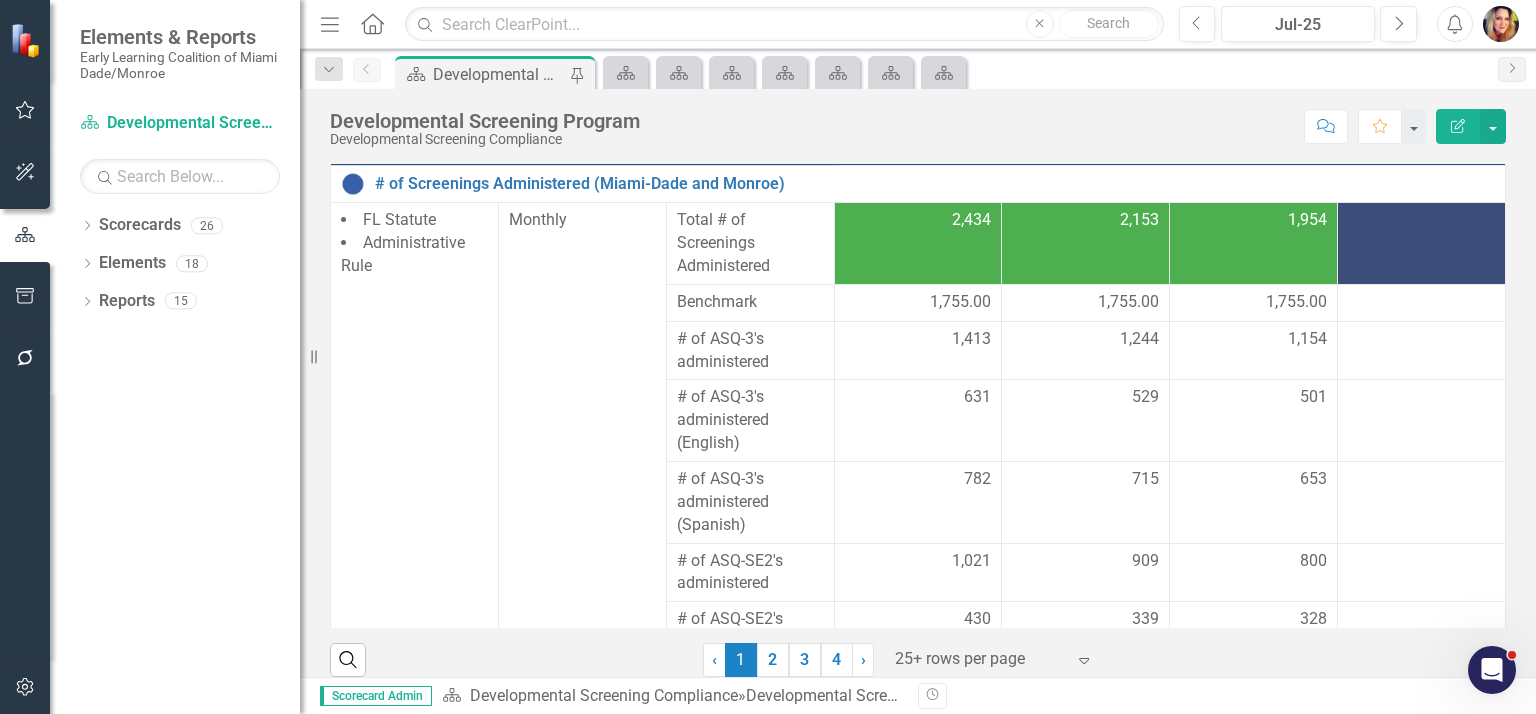 scroll, scrollTop: 322, scrollLeft: 0, axis: vertical 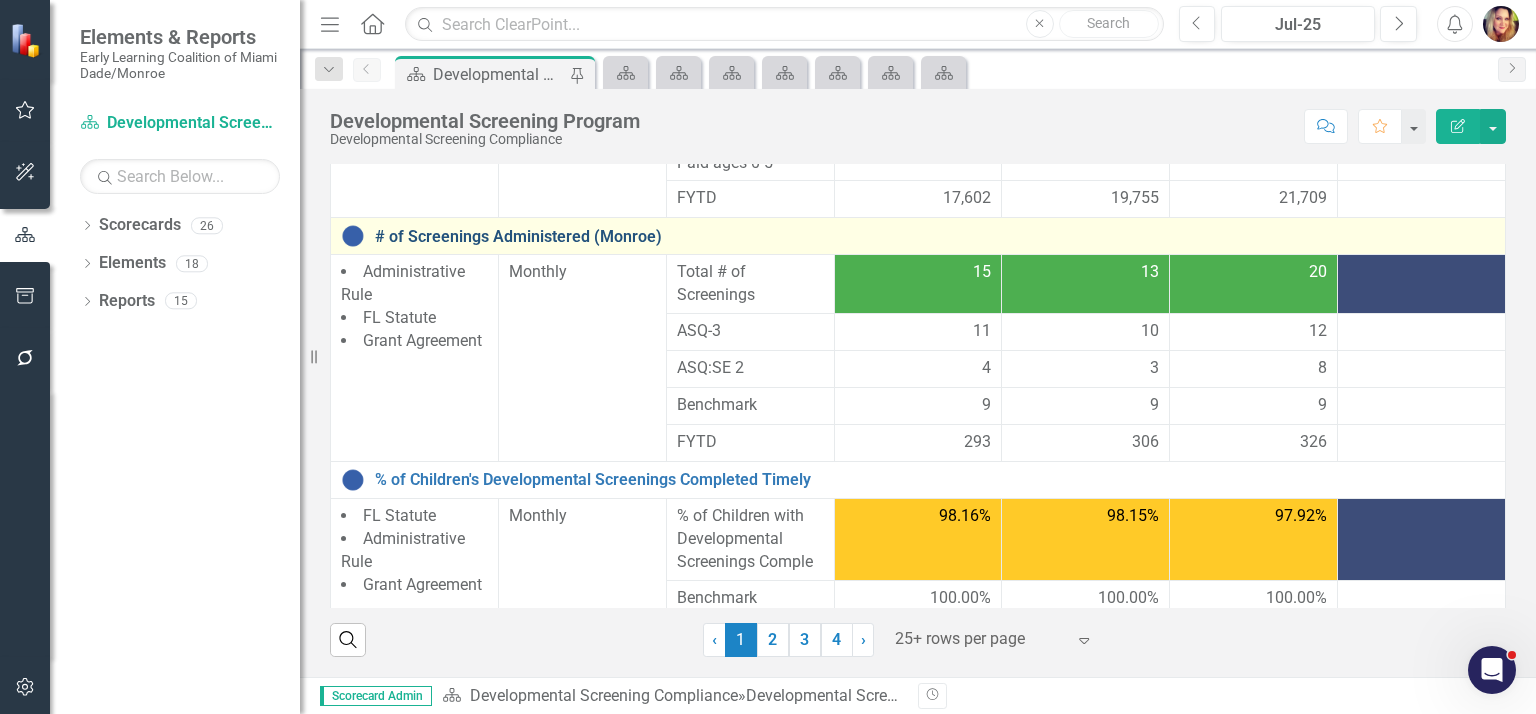 click on "# of Screenings Administered (Monroe)" at bounding box center (935, 237) 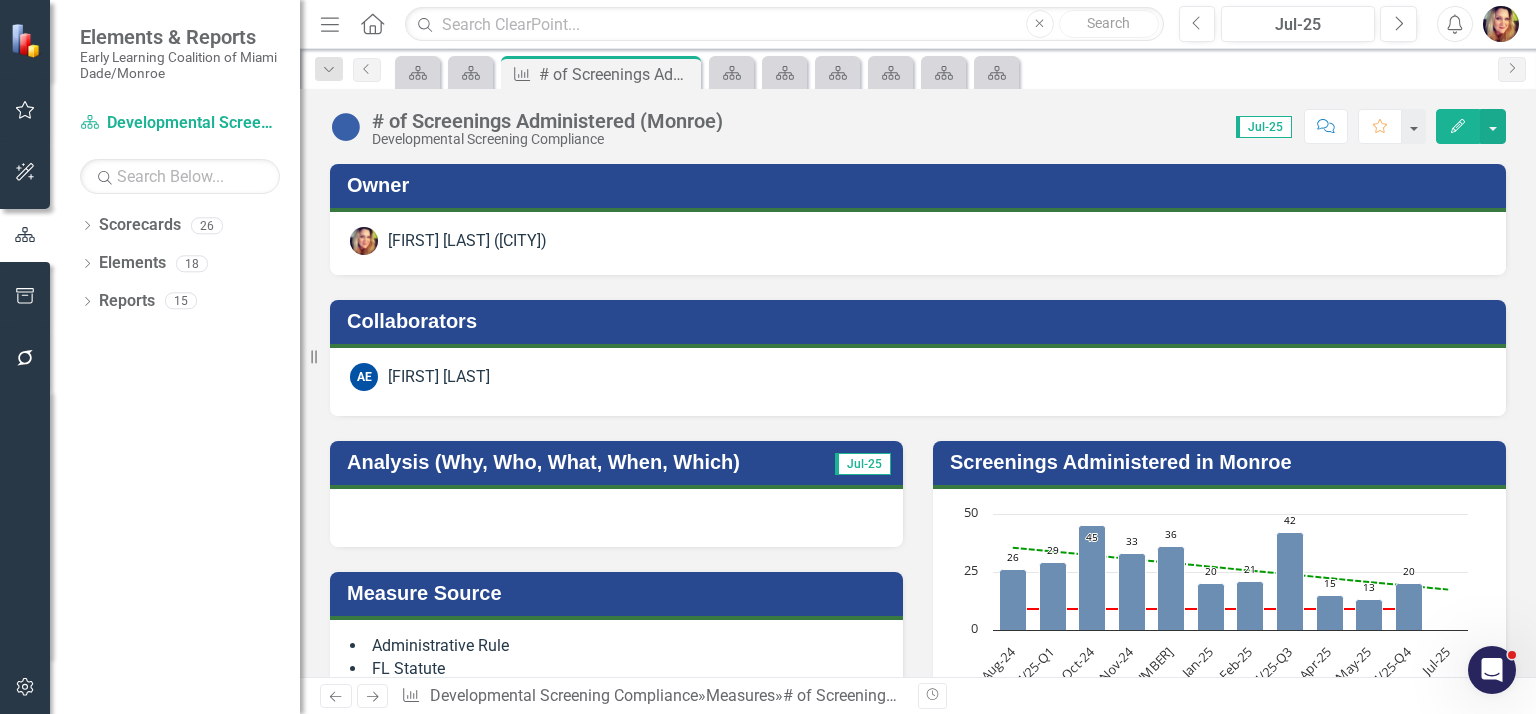 scroll, scrollTop: 2105, scrollLeft: 0, axis: vertical 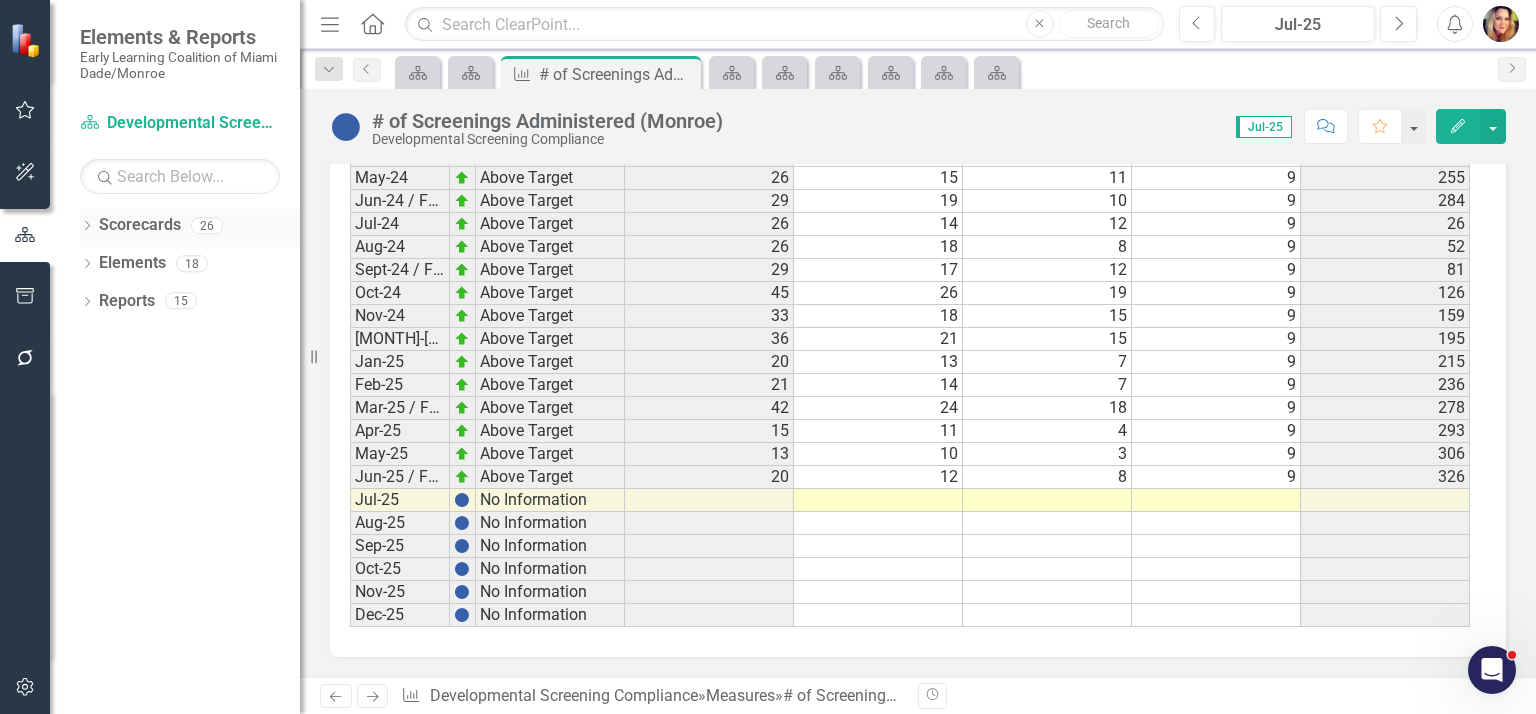 click on "Scorecards" at bounding box center [140, 225] 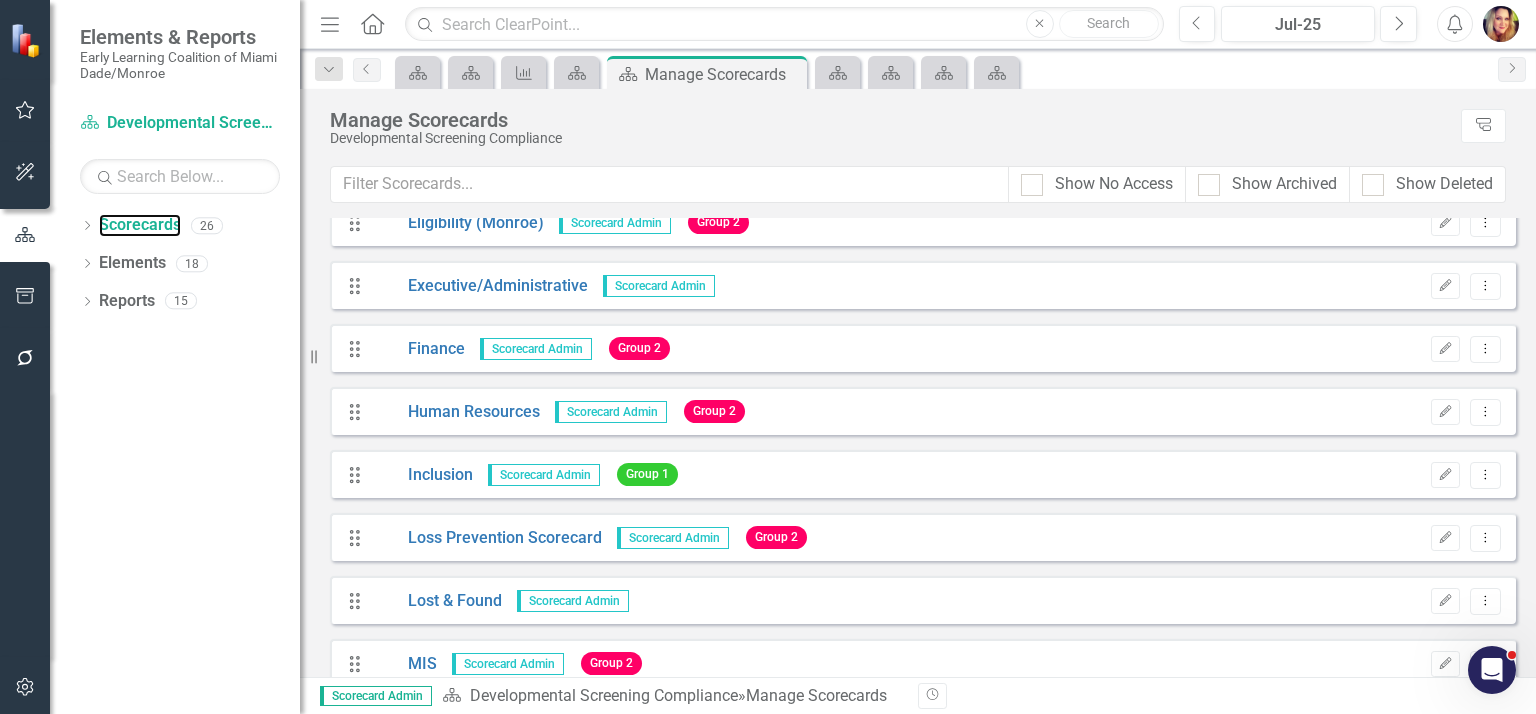 scroll, scrollTop: 736, scrollLeft: 0, axis: vertical 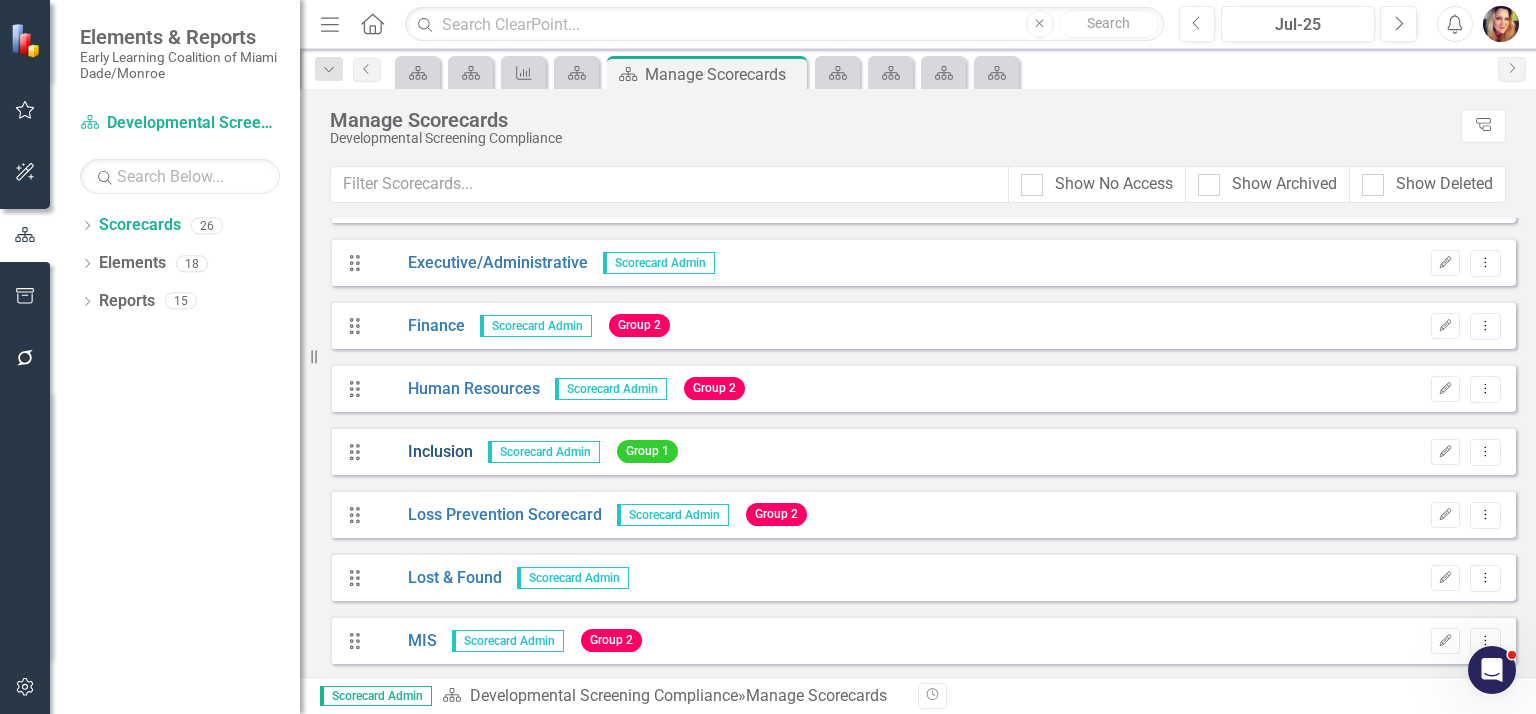 click on "Inclusion" at bounding box center (423, 452) 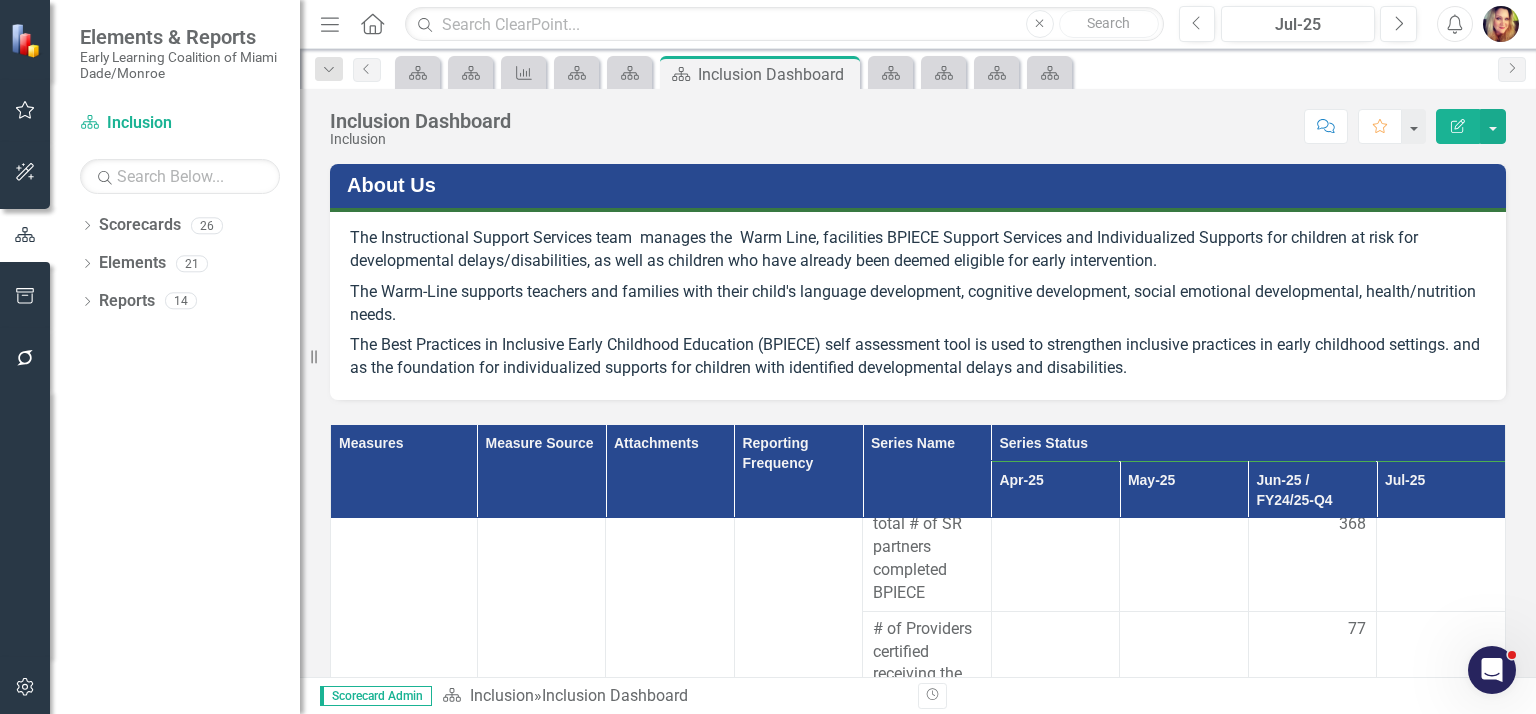 scroll, scrollTop: 0, scrollLeft: 0, axis: both 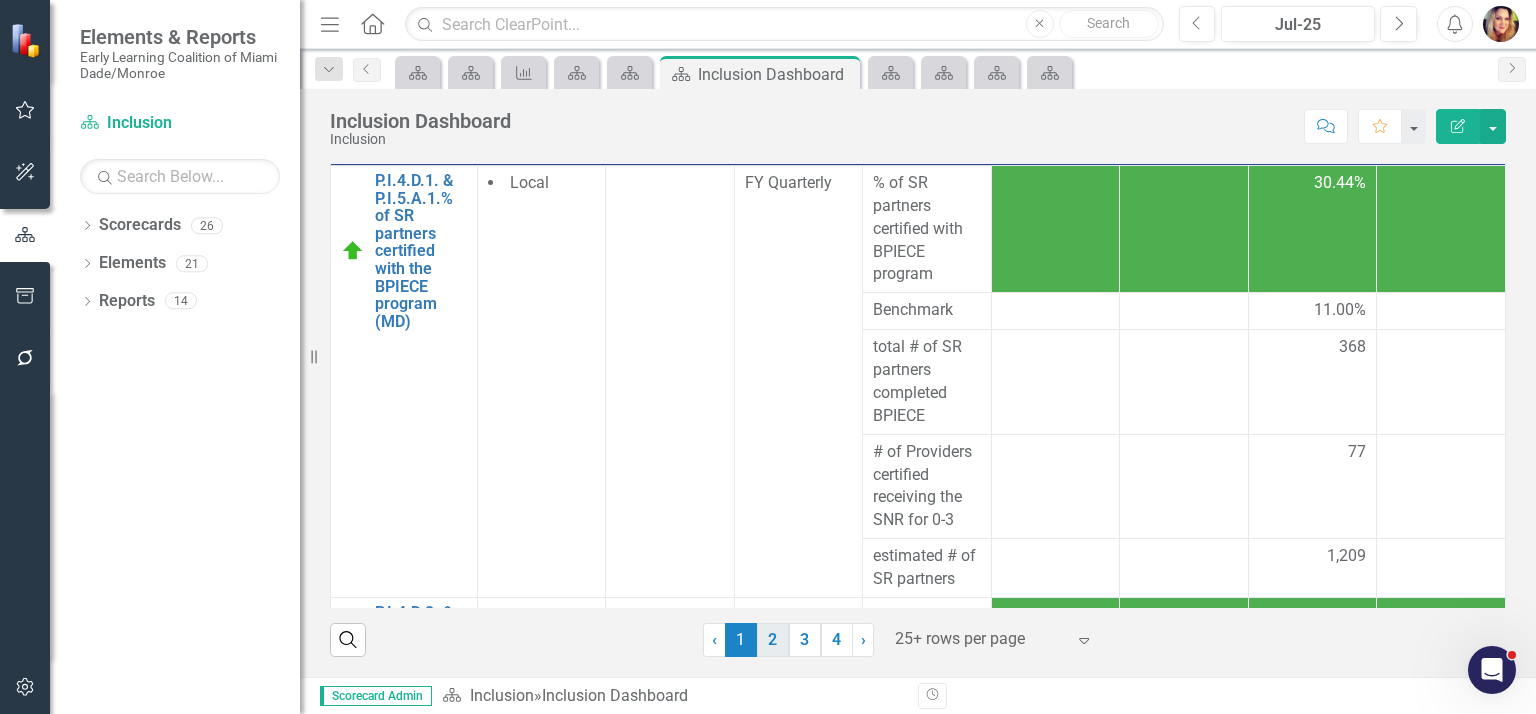 click on "2" at bounding box center [773, 640] 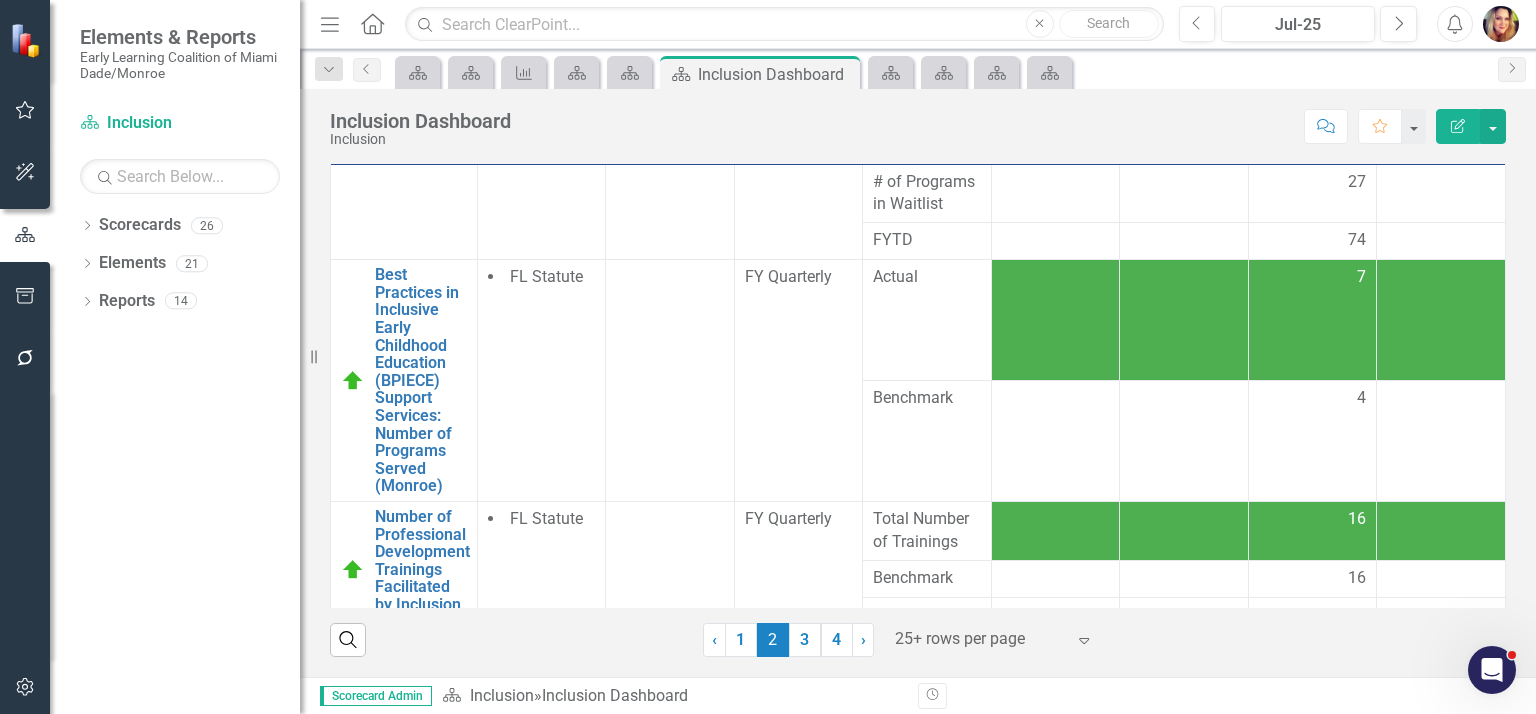 scroll, scrollTop: 1212, scrollLeft: 0, axis: vertical 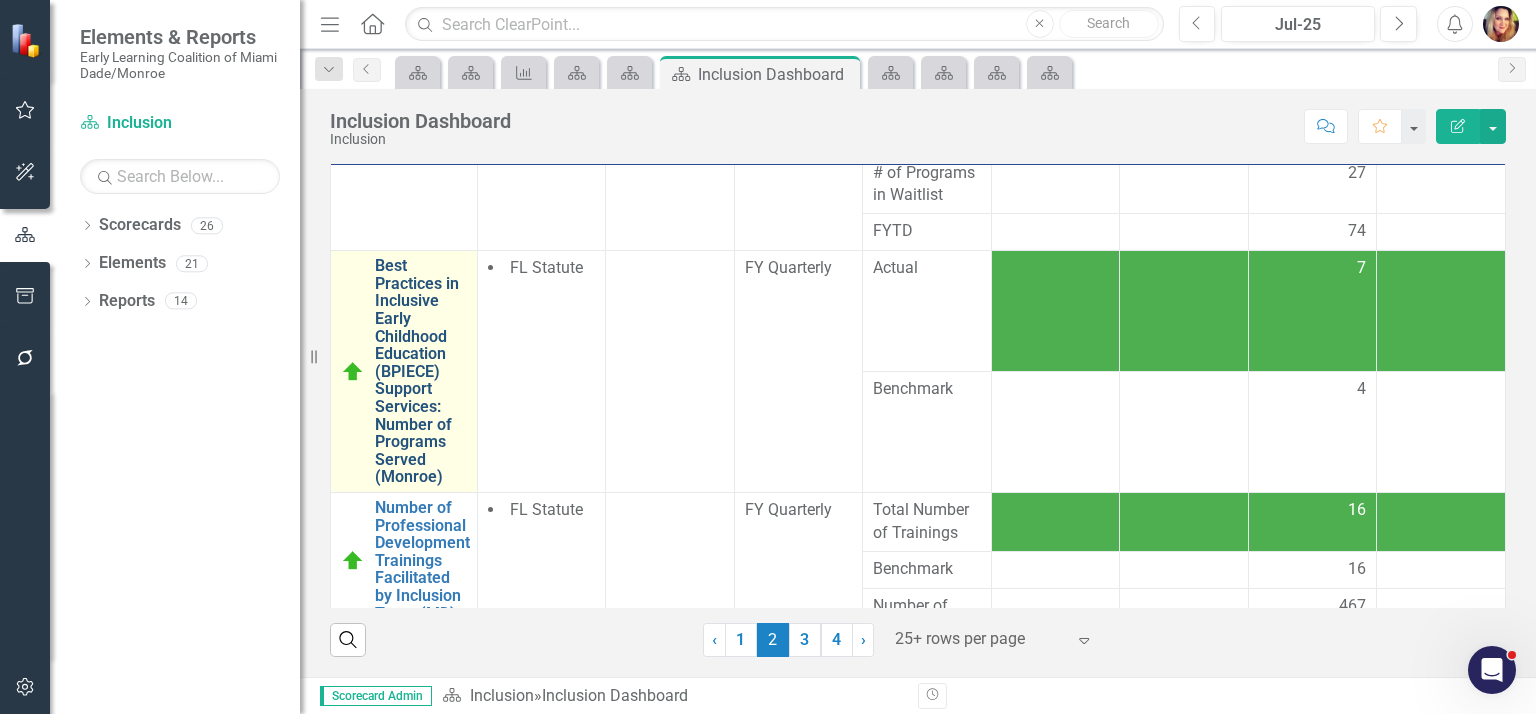 click on "Best Practices in Inclusive Early Childhood Education ([BRAND]) Support Services: Number of Programs Served ([CITY])" at bounding box center (421, 371) 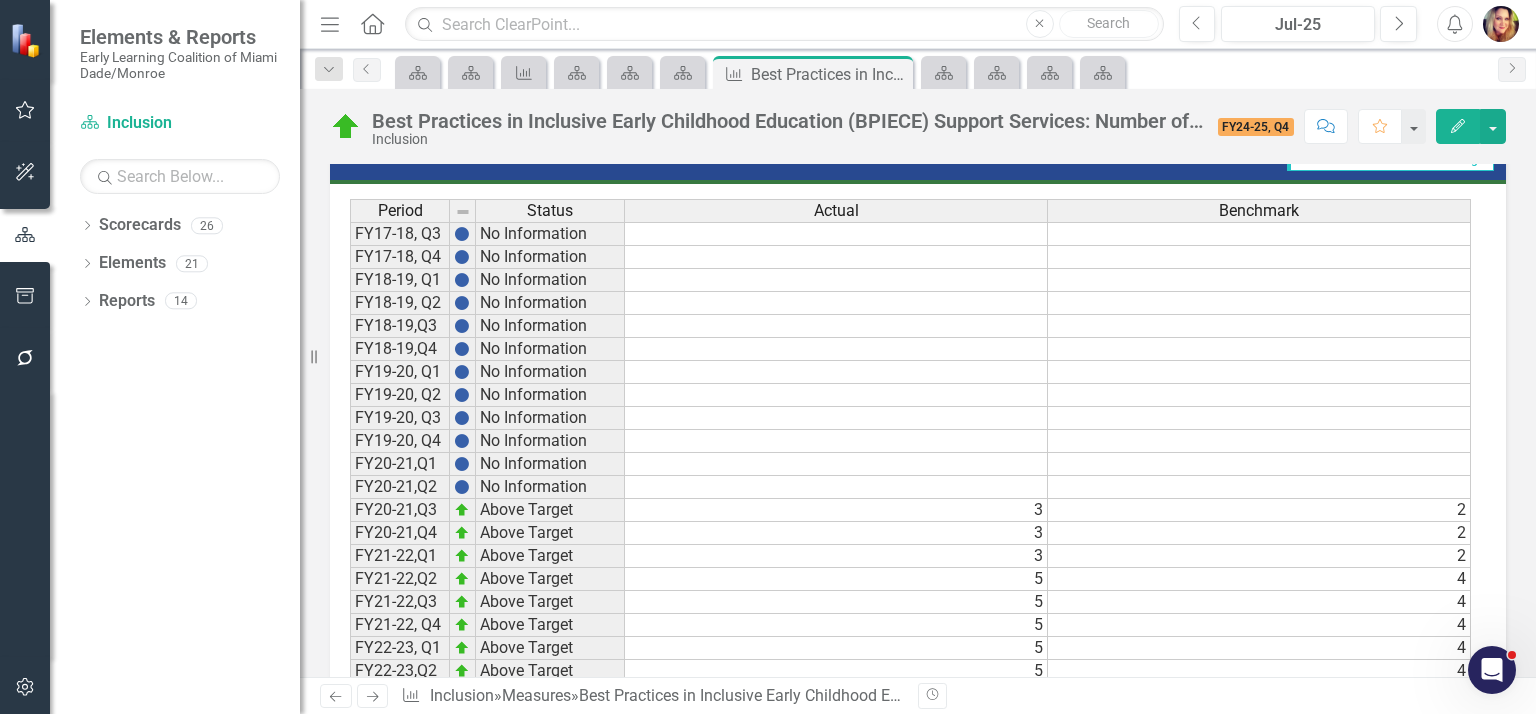 scroll, scrollTop: 830, scrollLeft: 0, axis: vertical 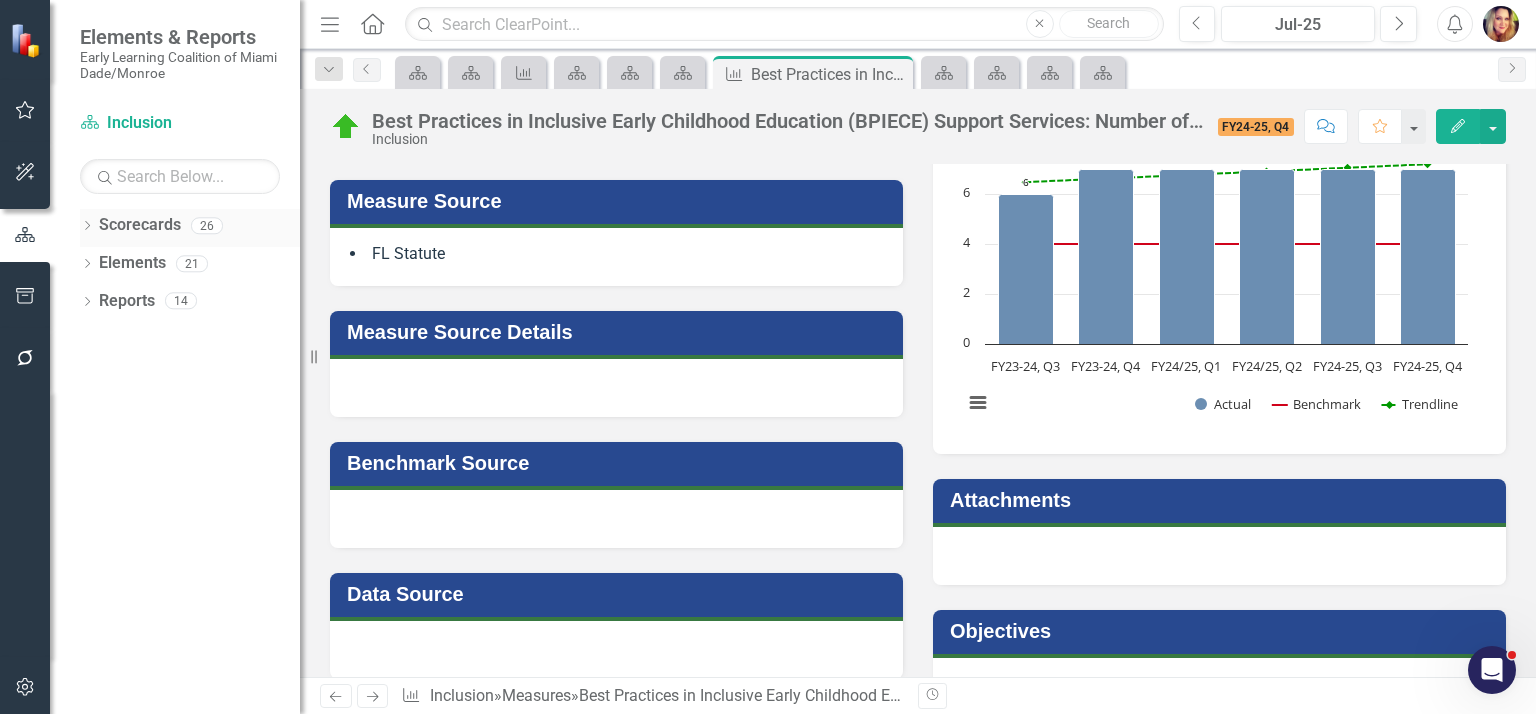 click on "Scorecards" at bounding box center (140, 225) 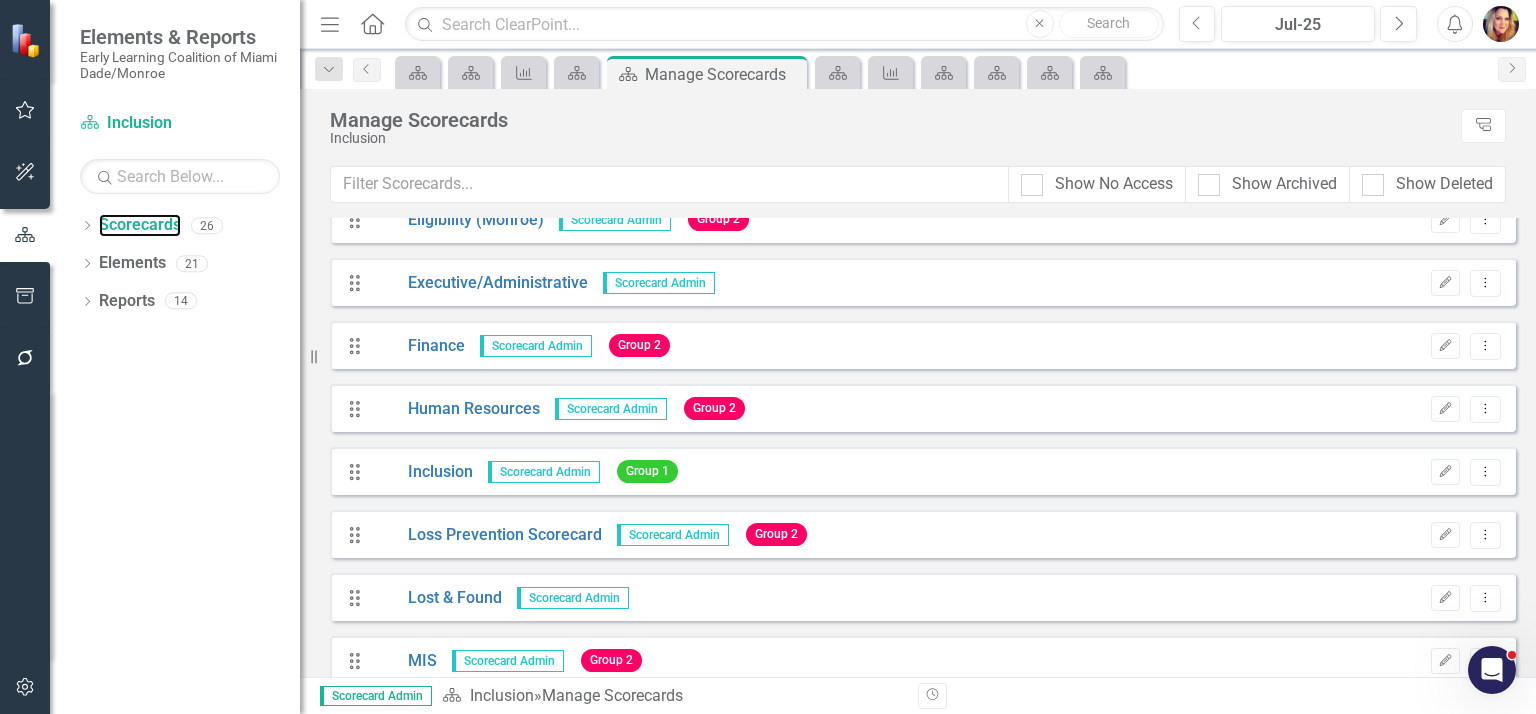 scroll, scrollTop: 756, scrollLeft: 0, axis: vertical 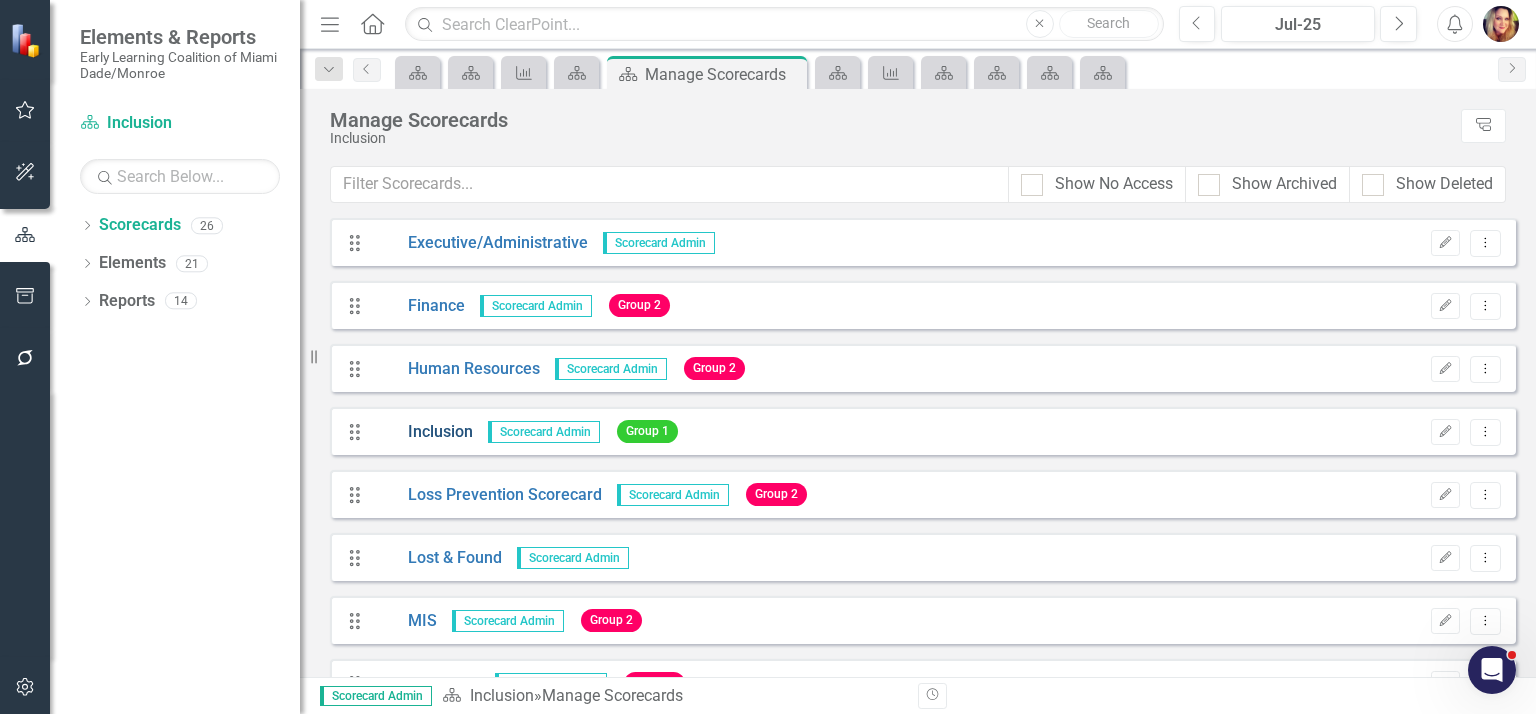 click on "Inclusion" at bounding box center (423, 432) 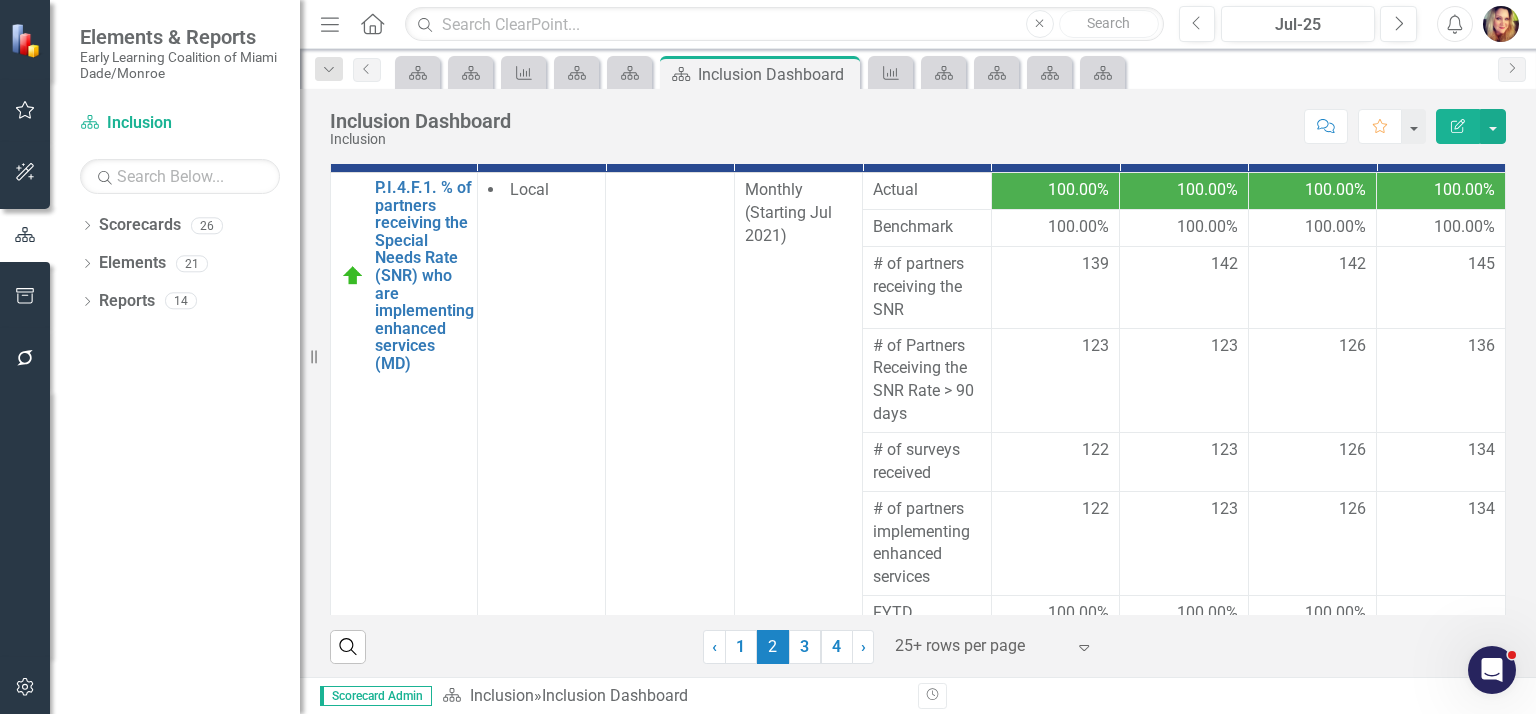 scroll, scrollTop: 353, scrollLeft: 0, axis: vertical 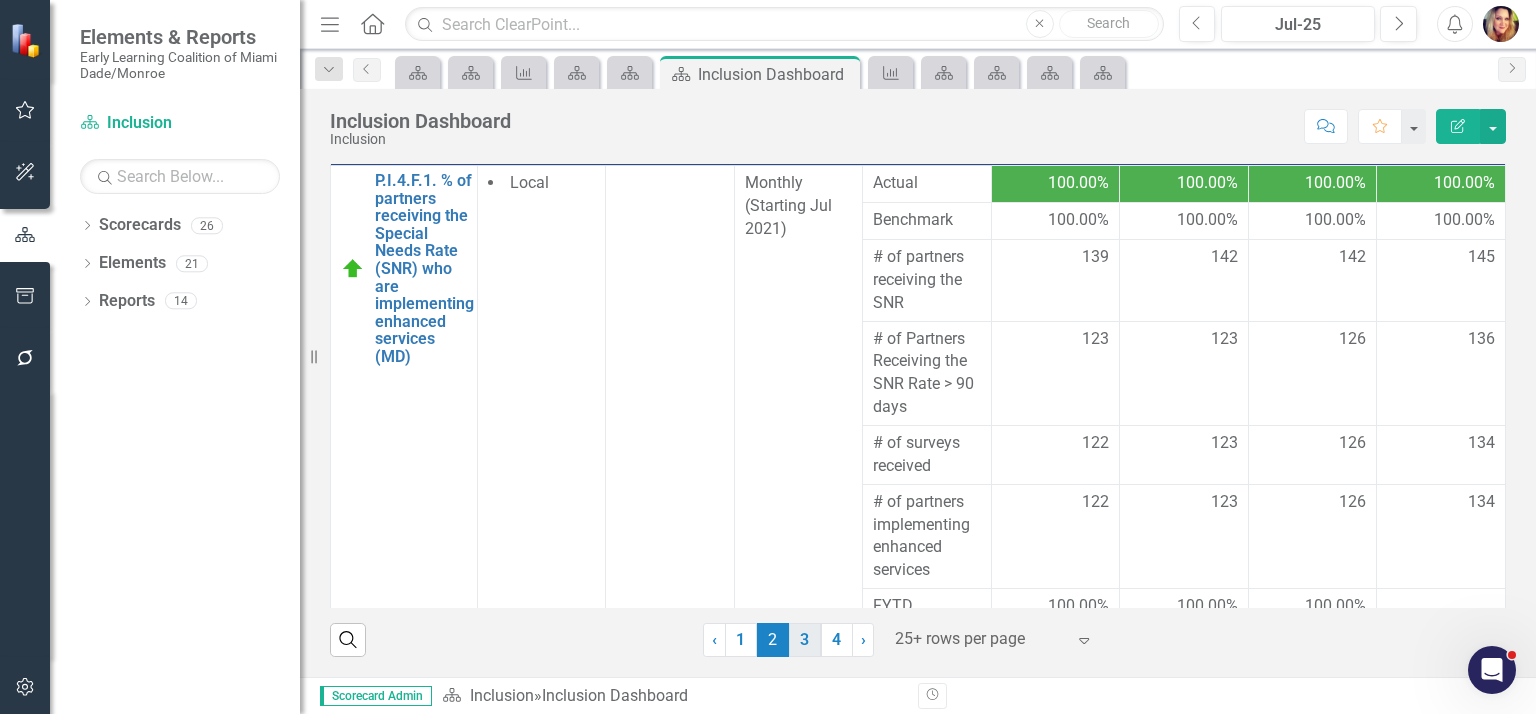 click on "3" at bounding box center (805, 640) 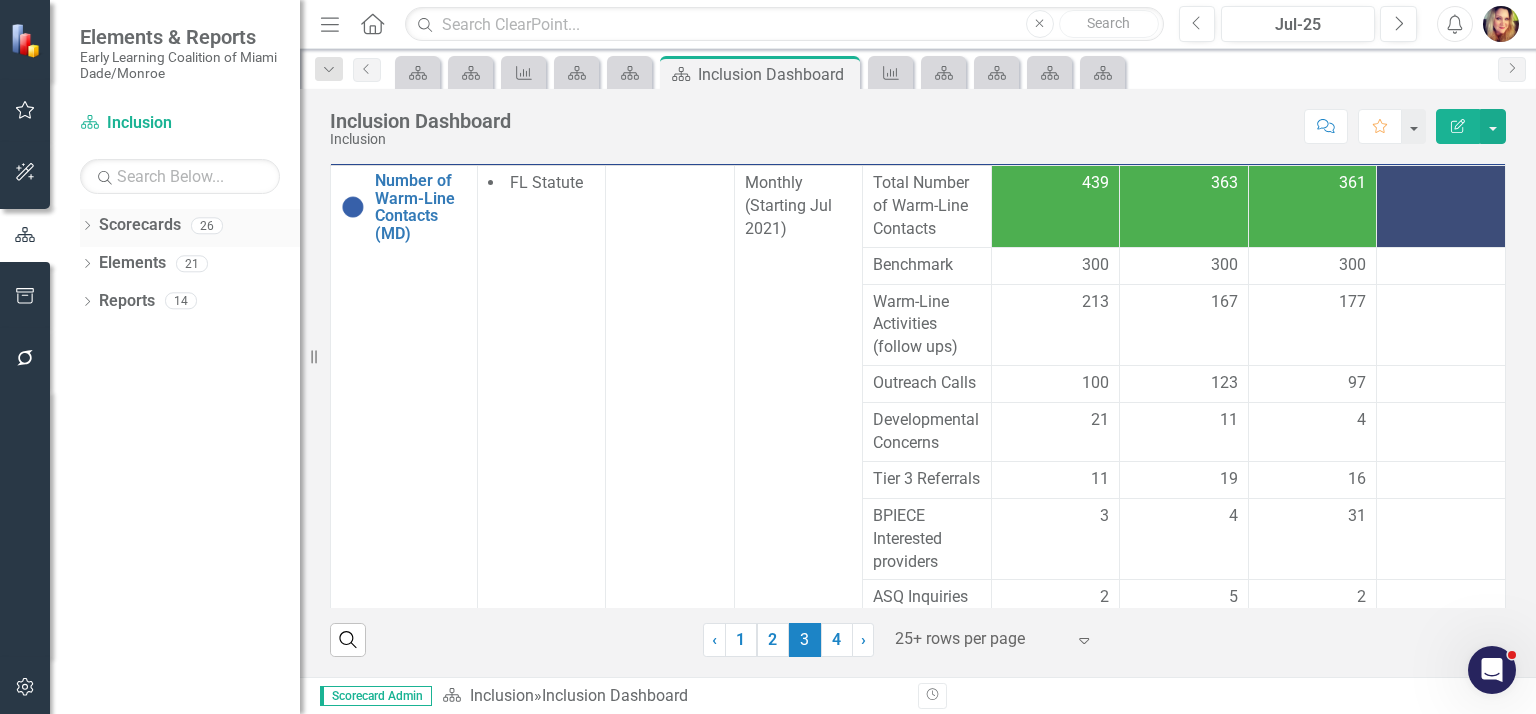 click on "Scorecards" at bounding box center [140, 225] 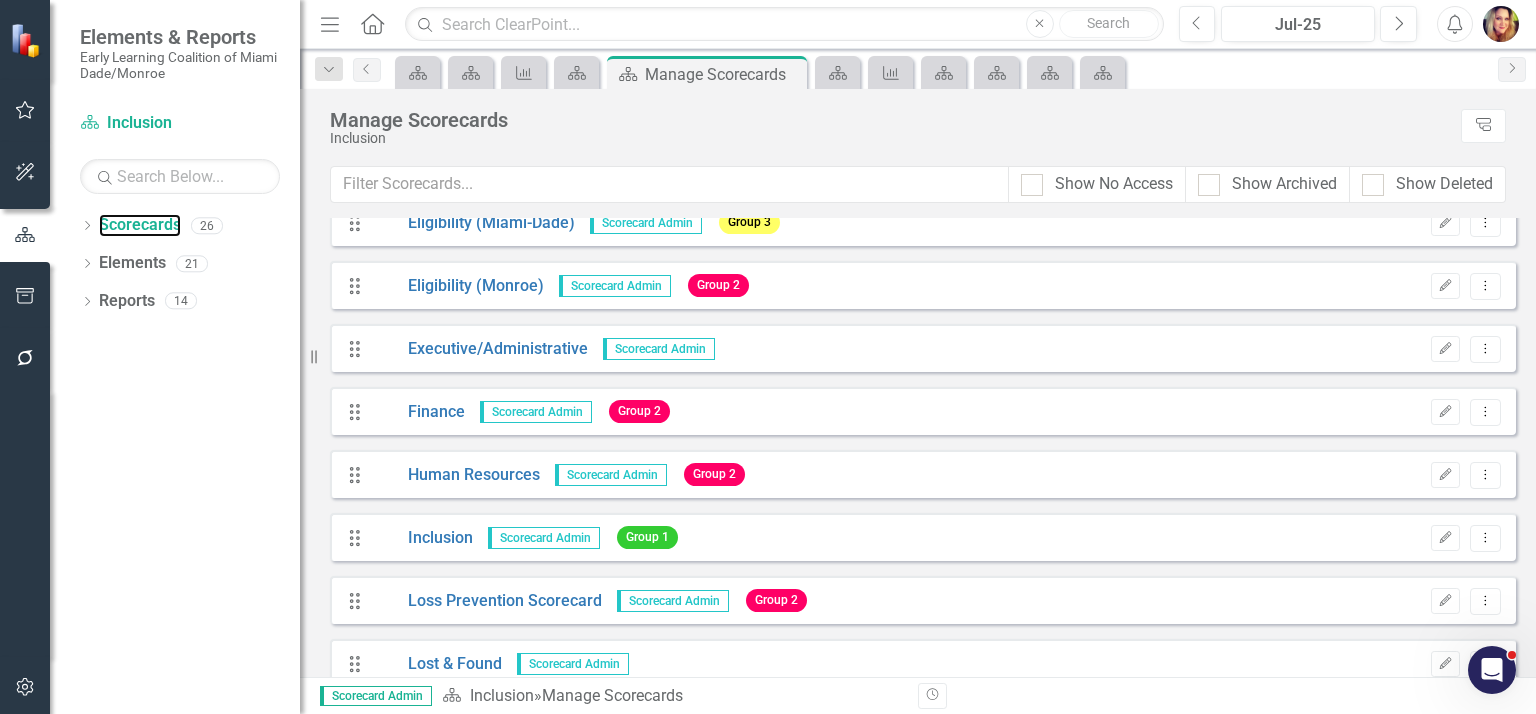 scroll, scrollTop: 656, scrollLeft: 0, axis: vertical 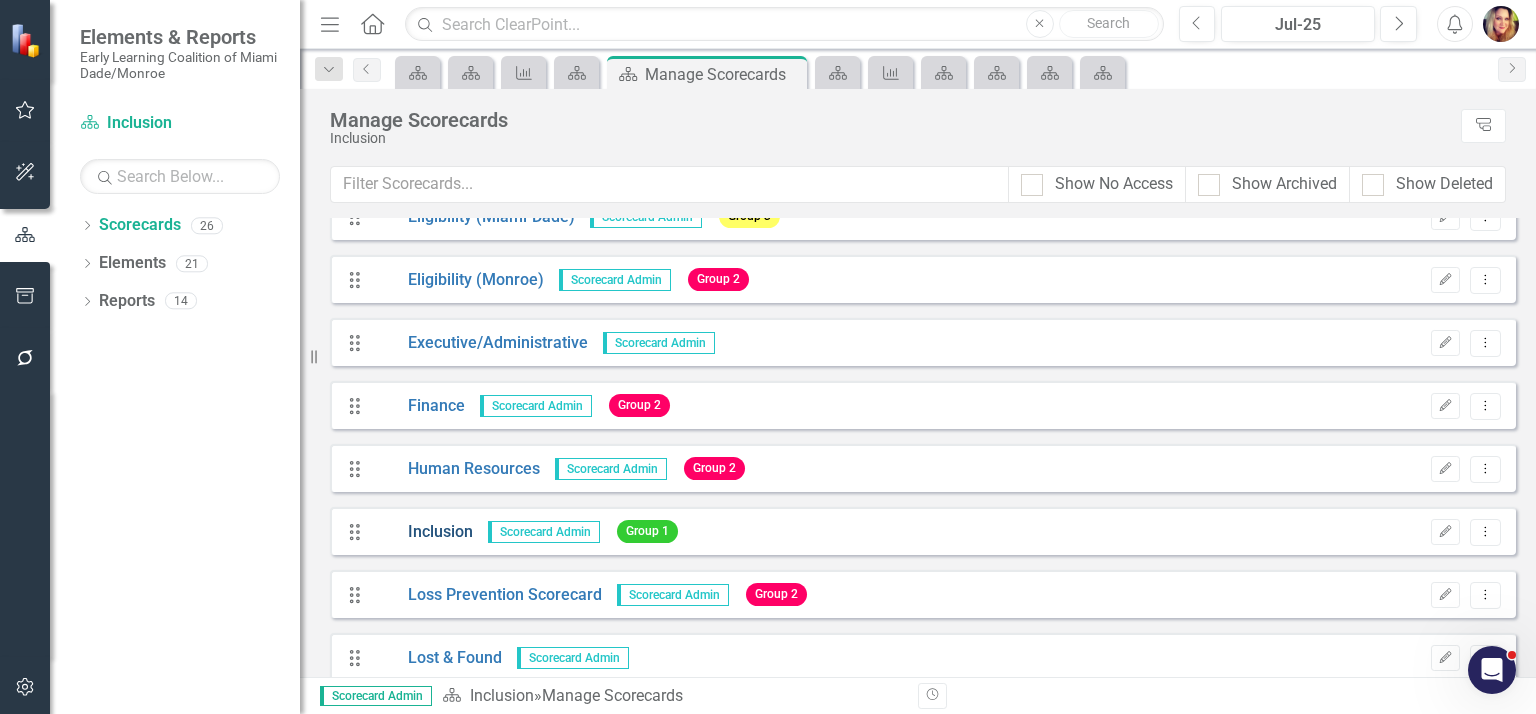 click on "Inclusion" at bounding box center [423, 532] 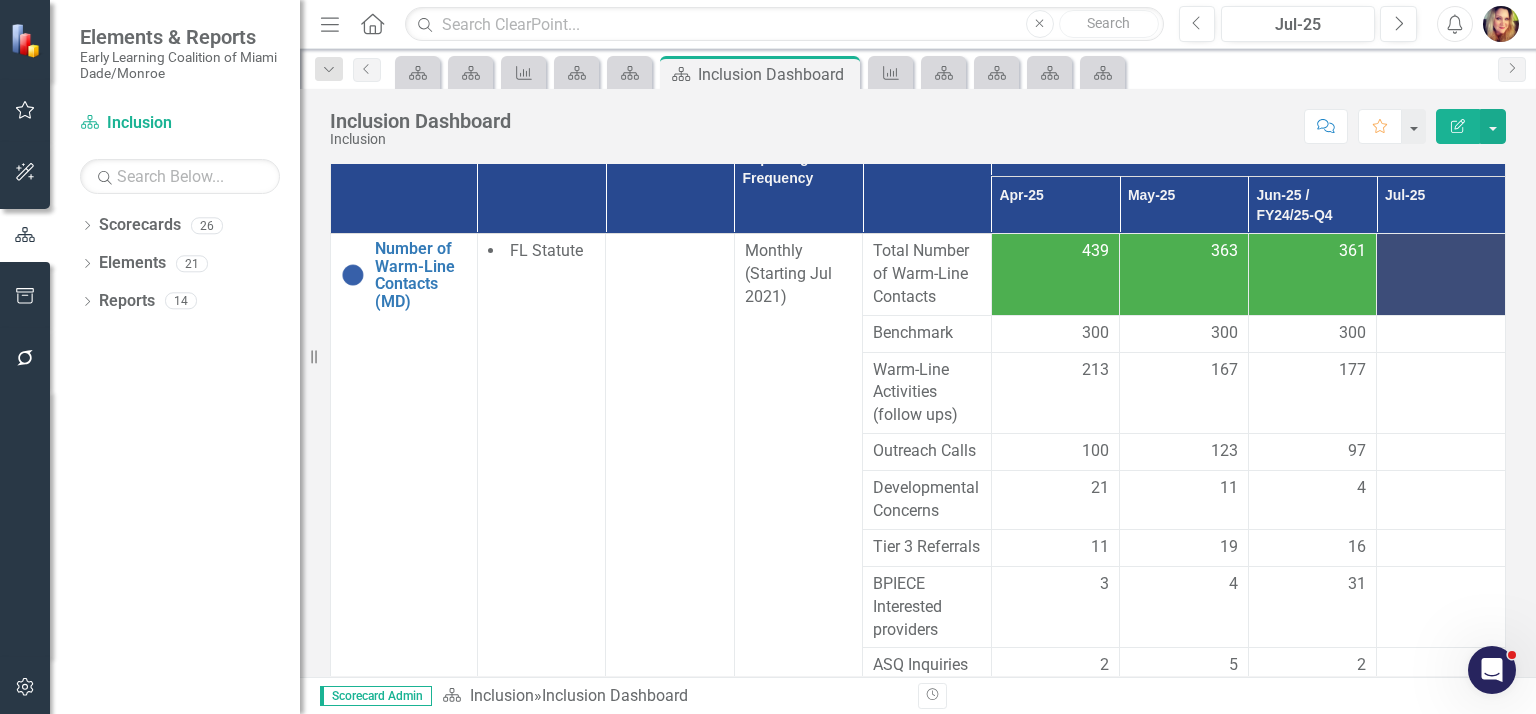 scroll, scrollTop: 353, scrollLeft: 0, axis: vertical 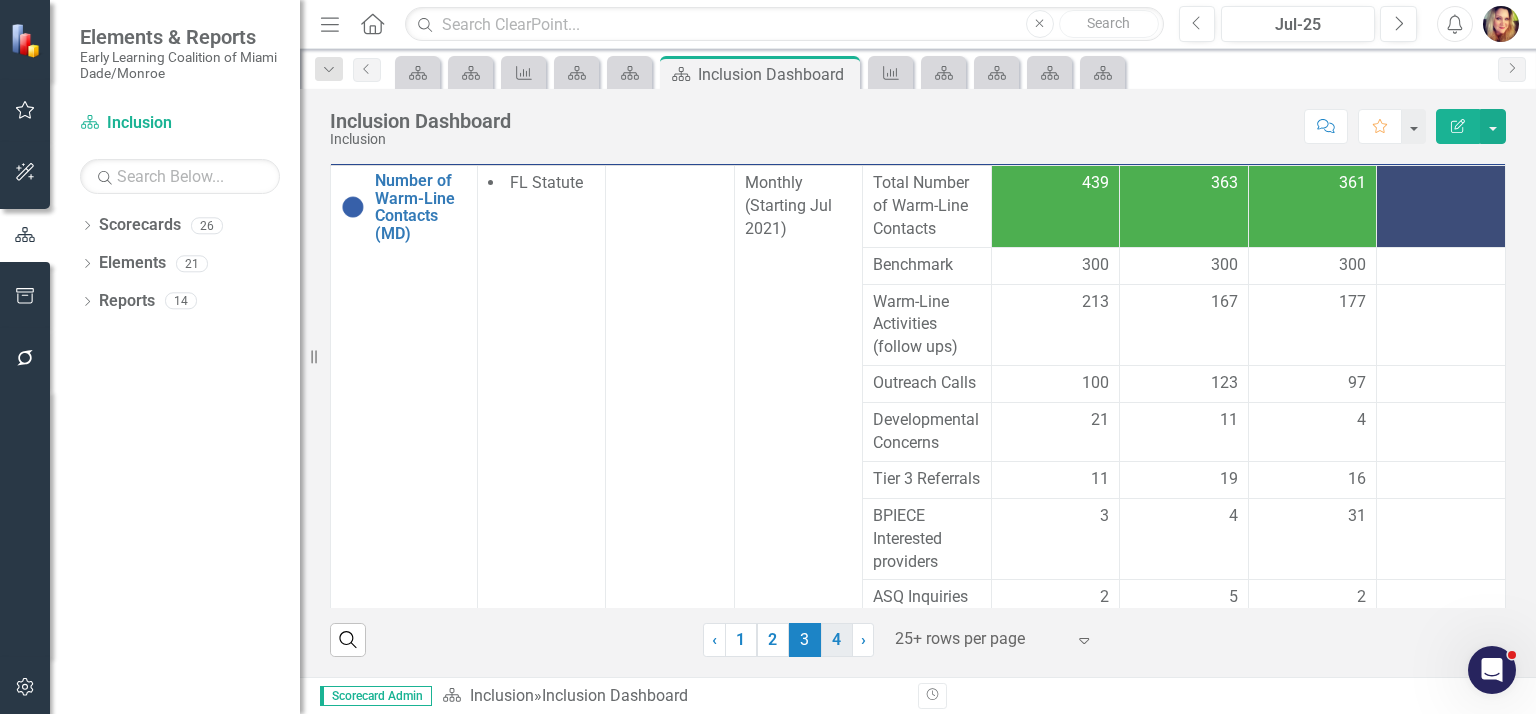 click on "4" at bounding box center (837, 640) 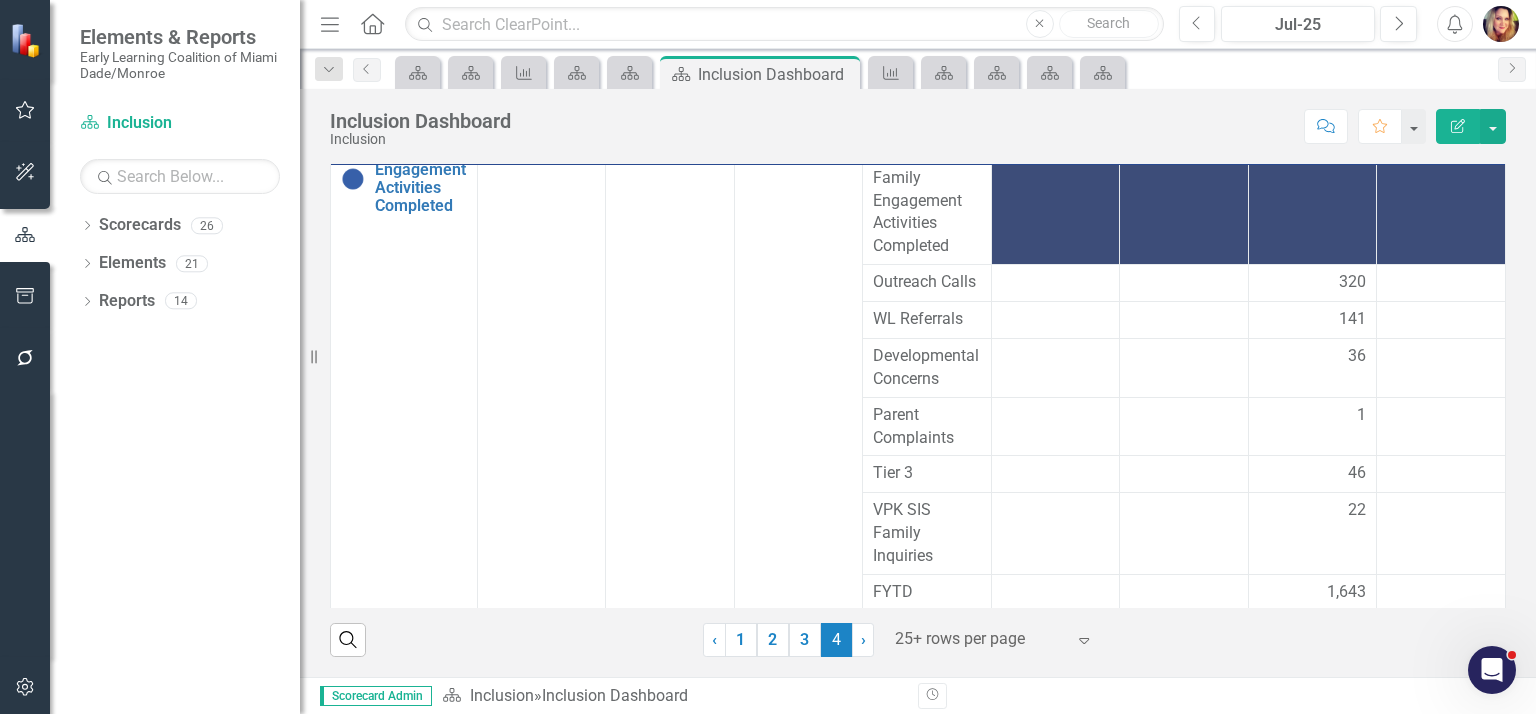 scroll, scrollTop: 257, scrollLeft: 0, axis: vertical 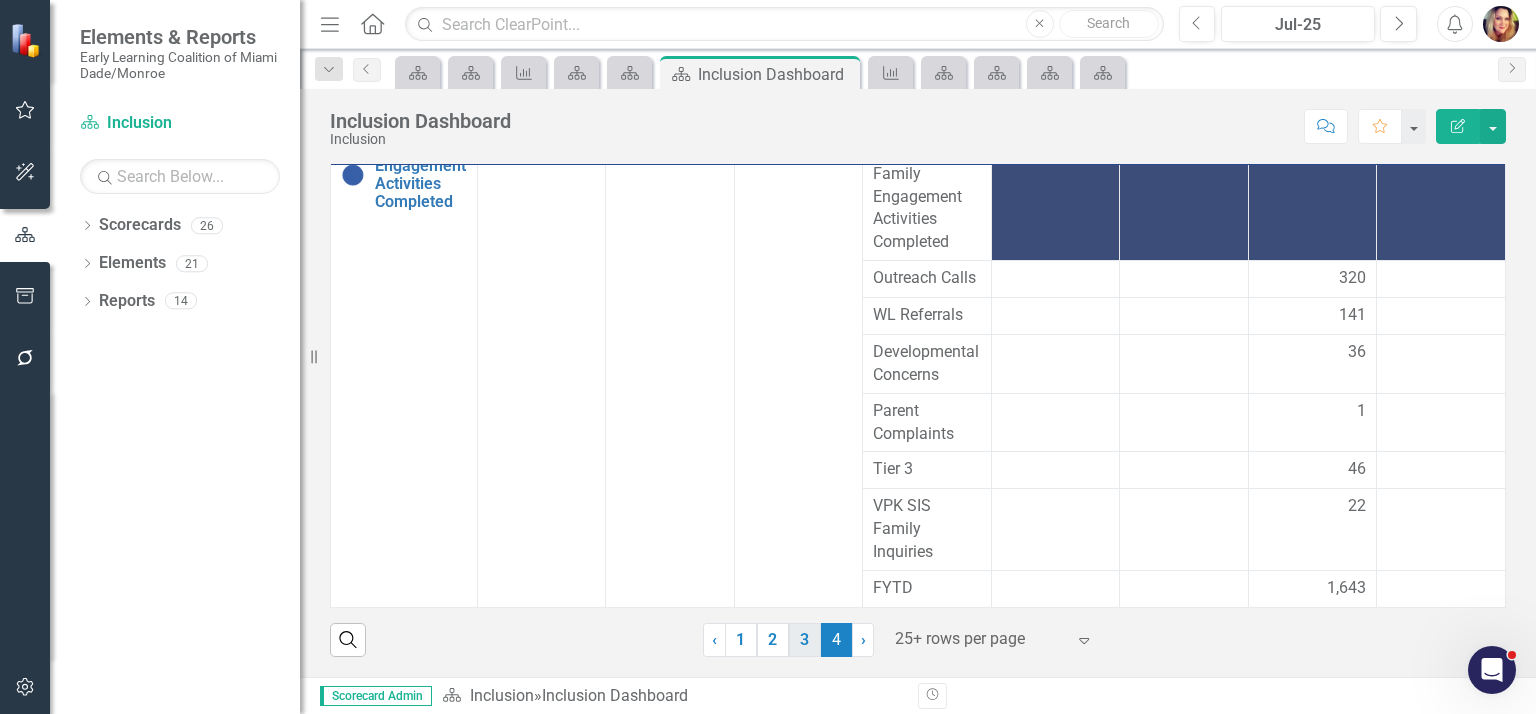 click on "3" at bounding box center (805, 640) 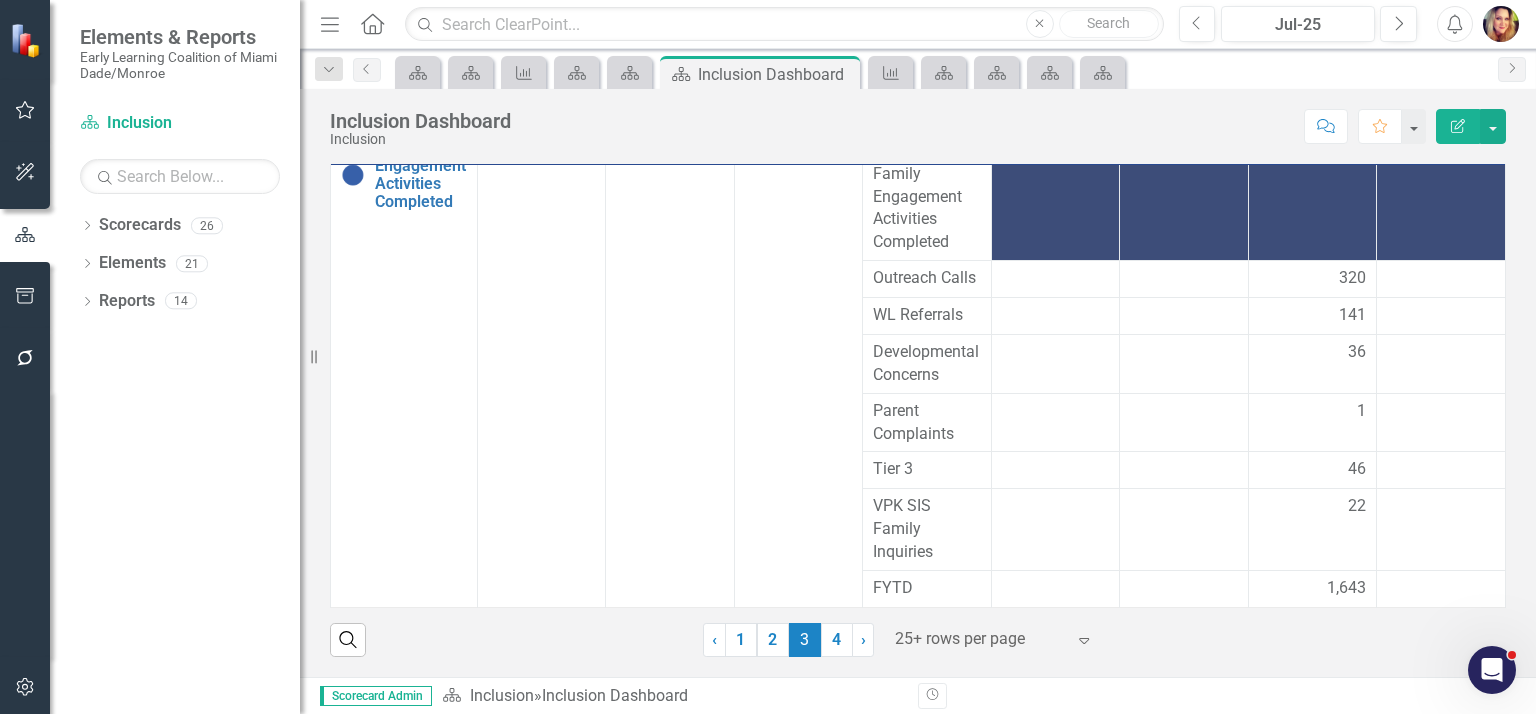 scroll, scrollTop: 0, scrollLeft: 0, axis: both 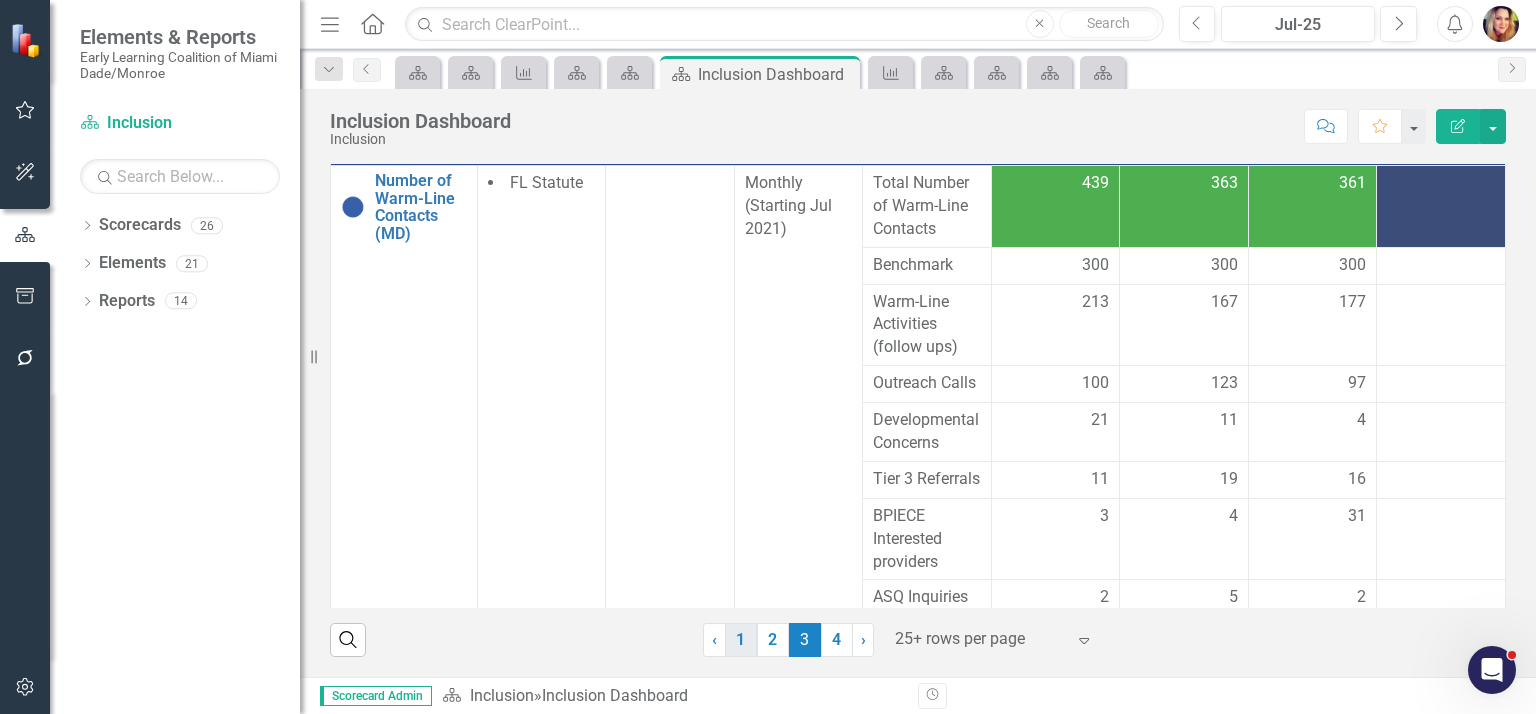 click on "1" at bounding box center (741, 640) 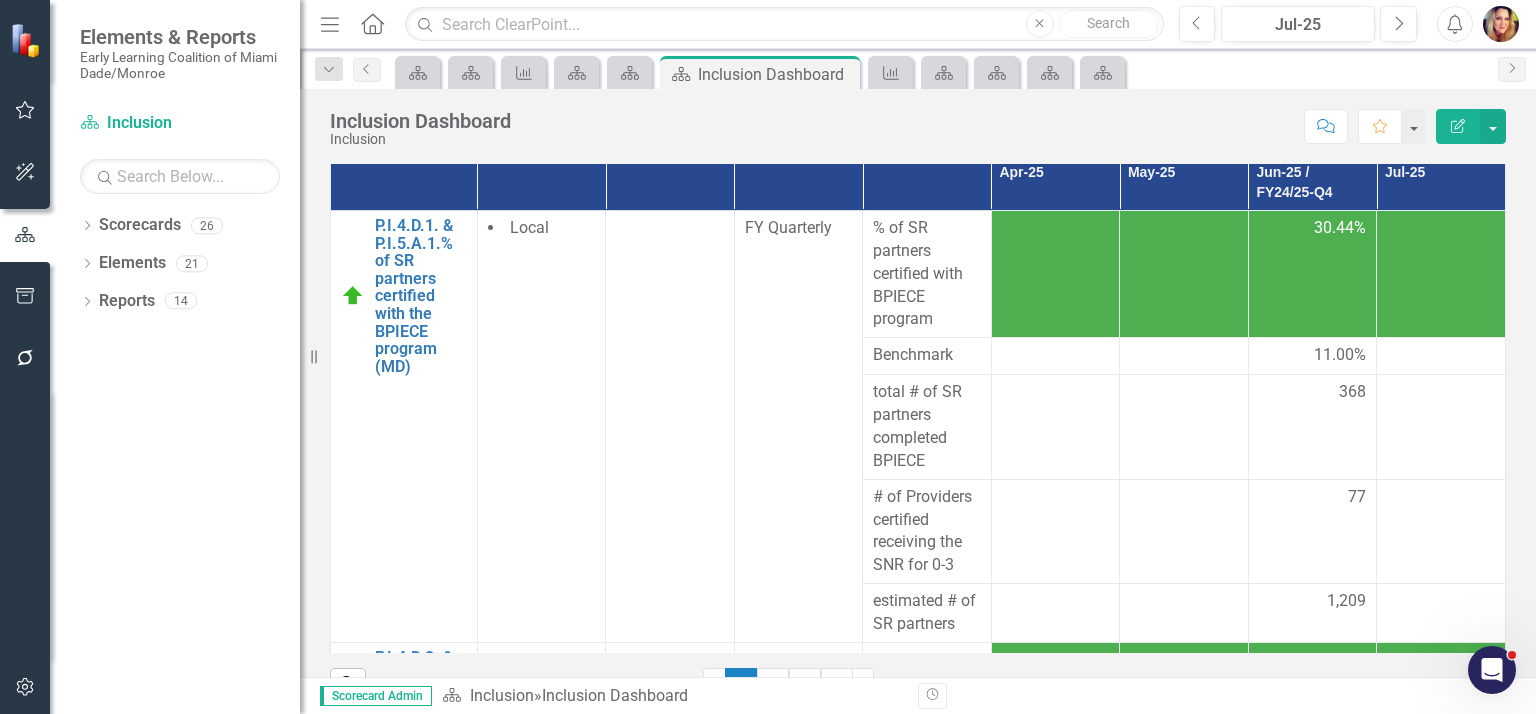 scroll, scrollTop: 353, scrollLeft: 0, axis: vertical 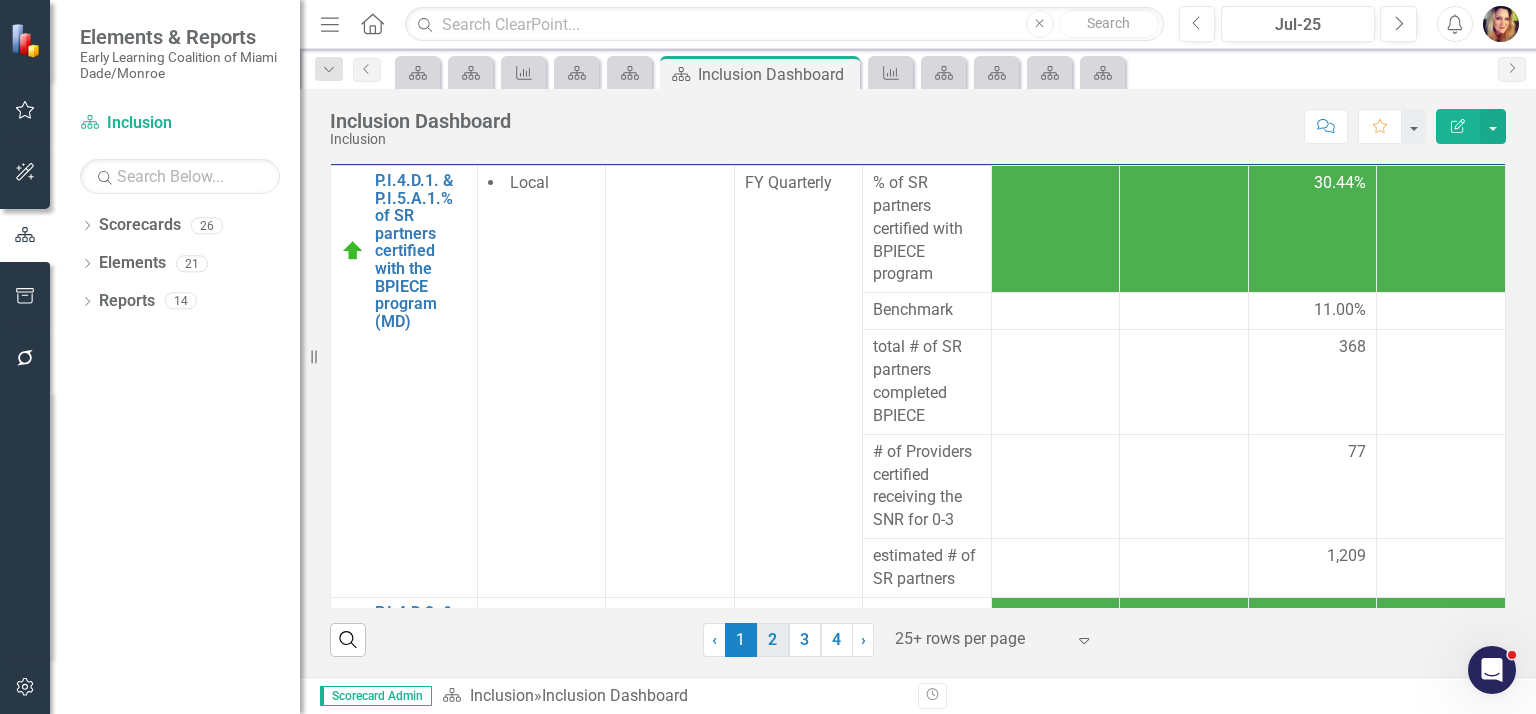 click on "2" at bounding box center [773, 640] 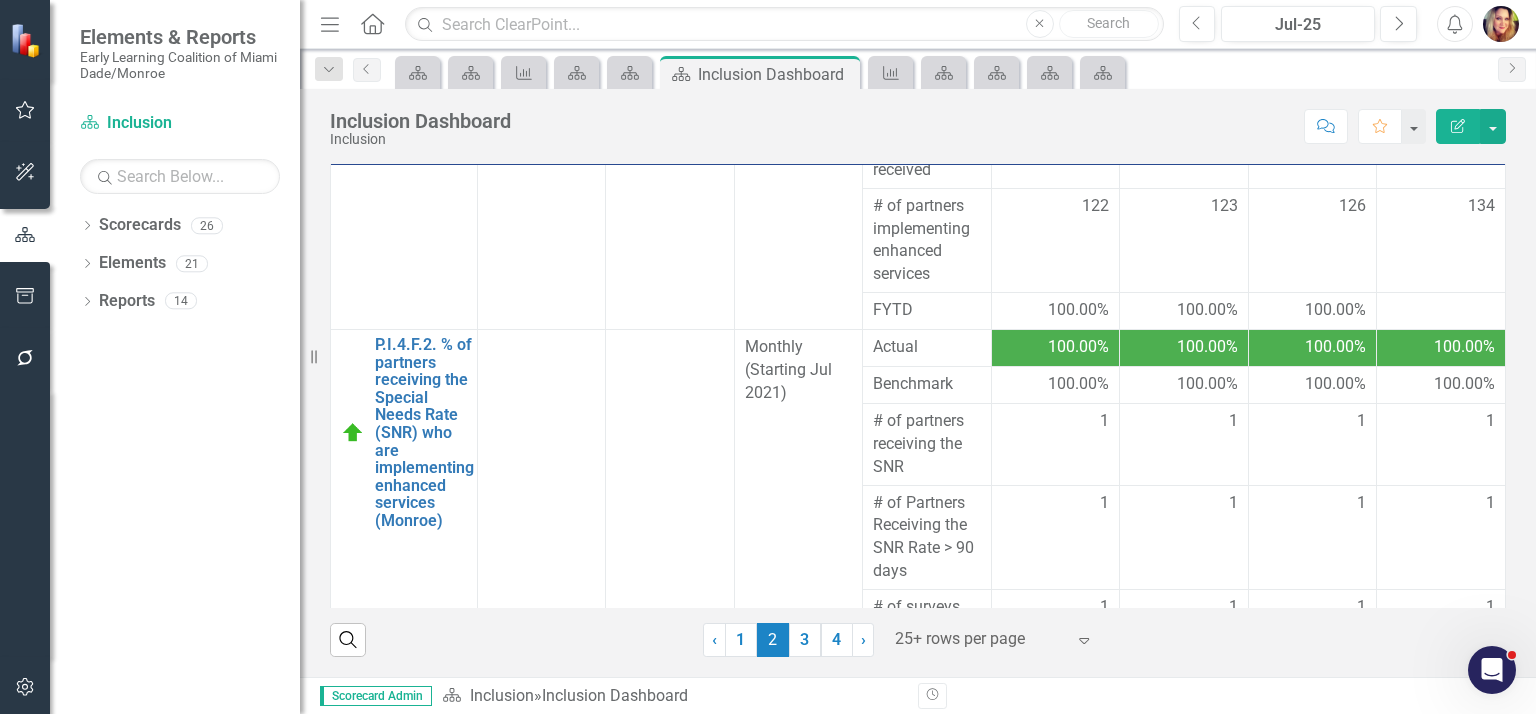 scroll, scrollTop: 360, scrollLeft: 0, axis: vertical 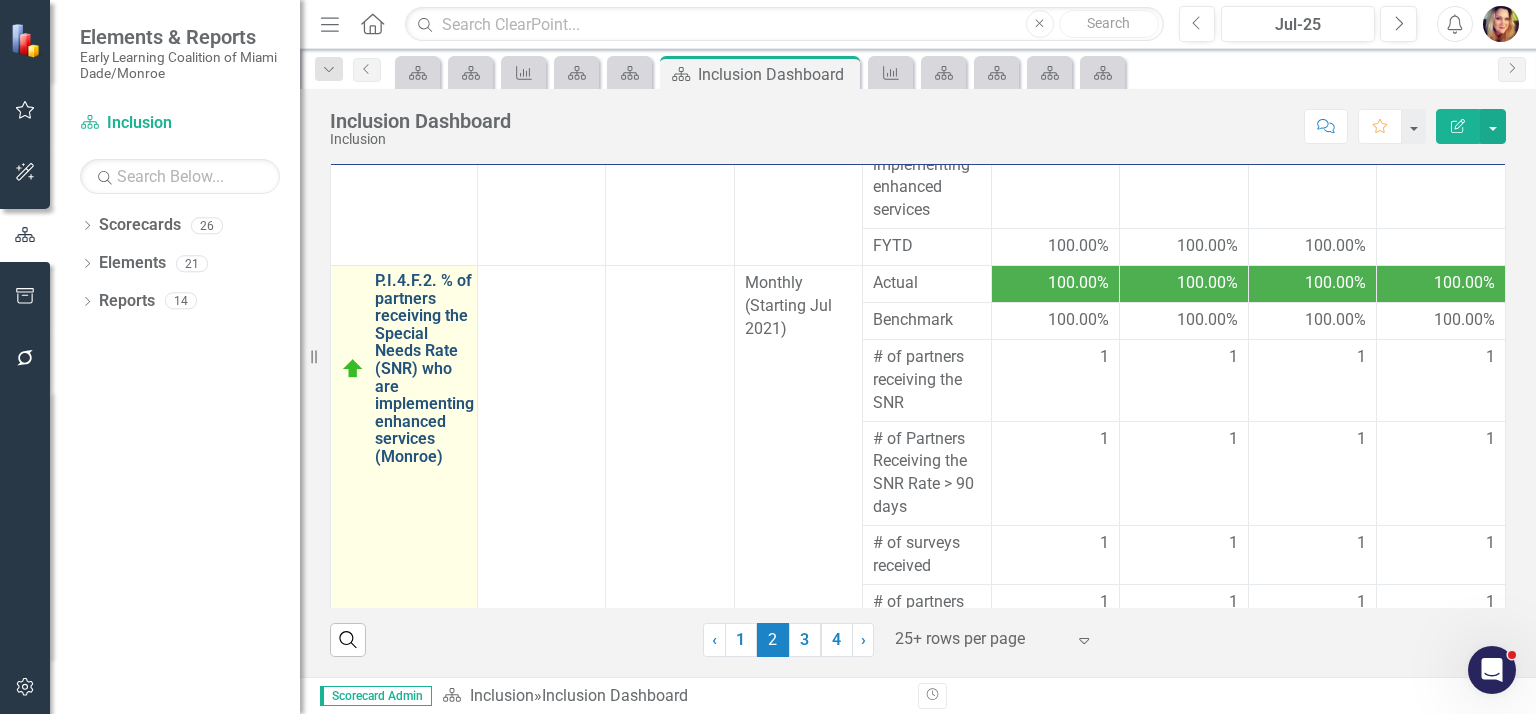click on "P.I.4.F.2. % of partners receiving the Special Needs Rate (SNR) who are implementing enhanced services ([CITY])" at bounding box center [424, 369] 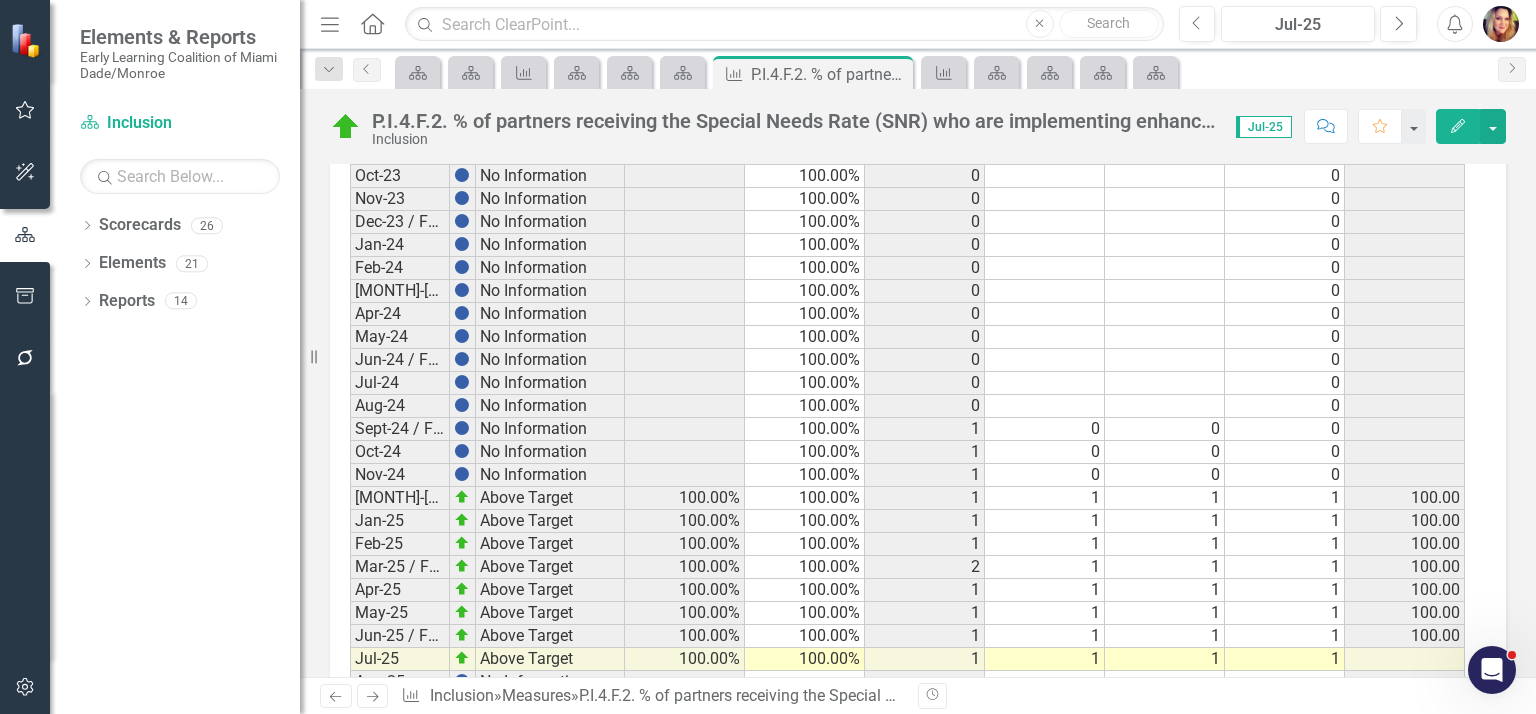 scroll, scrollTop: 1971, scrollLeft: 0, axis: vertical 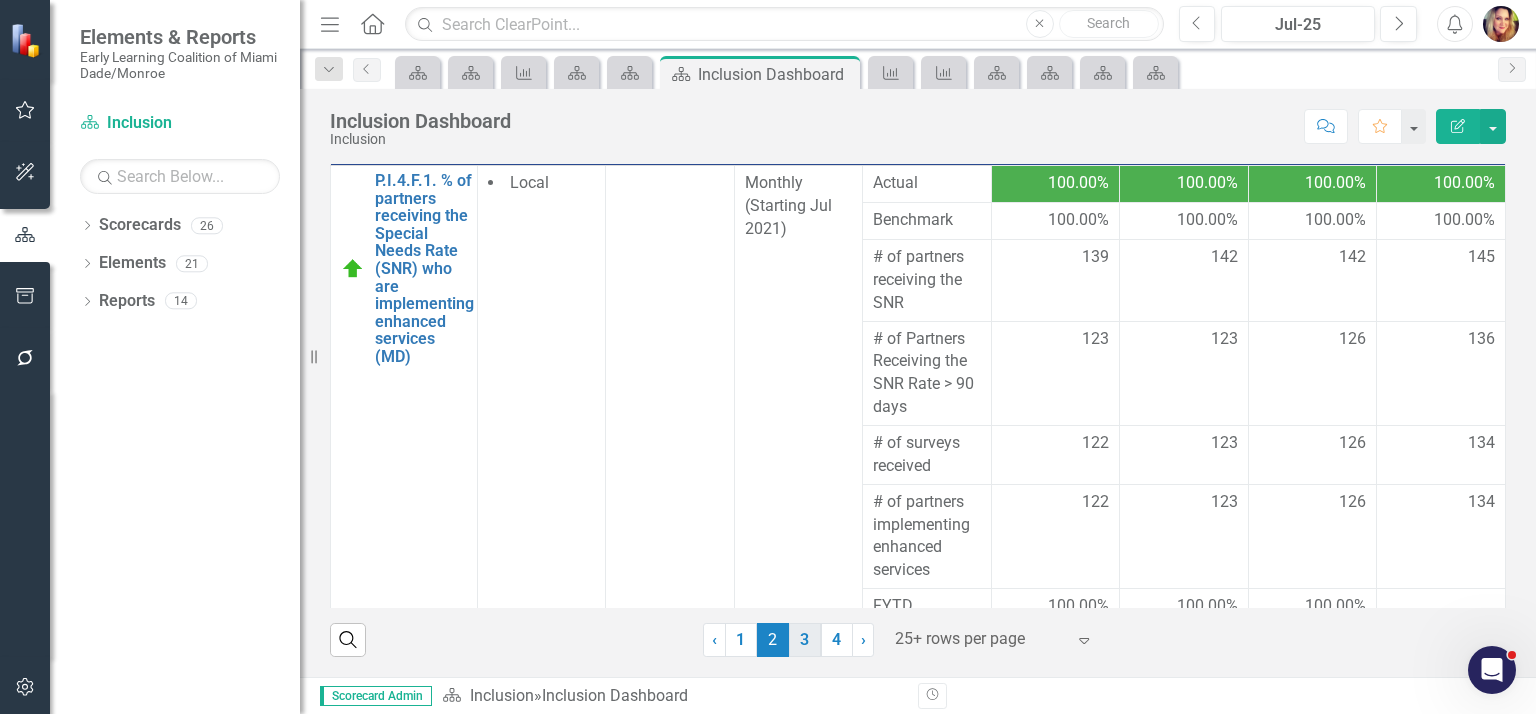 click on "3" at bounding box center [805, 640] 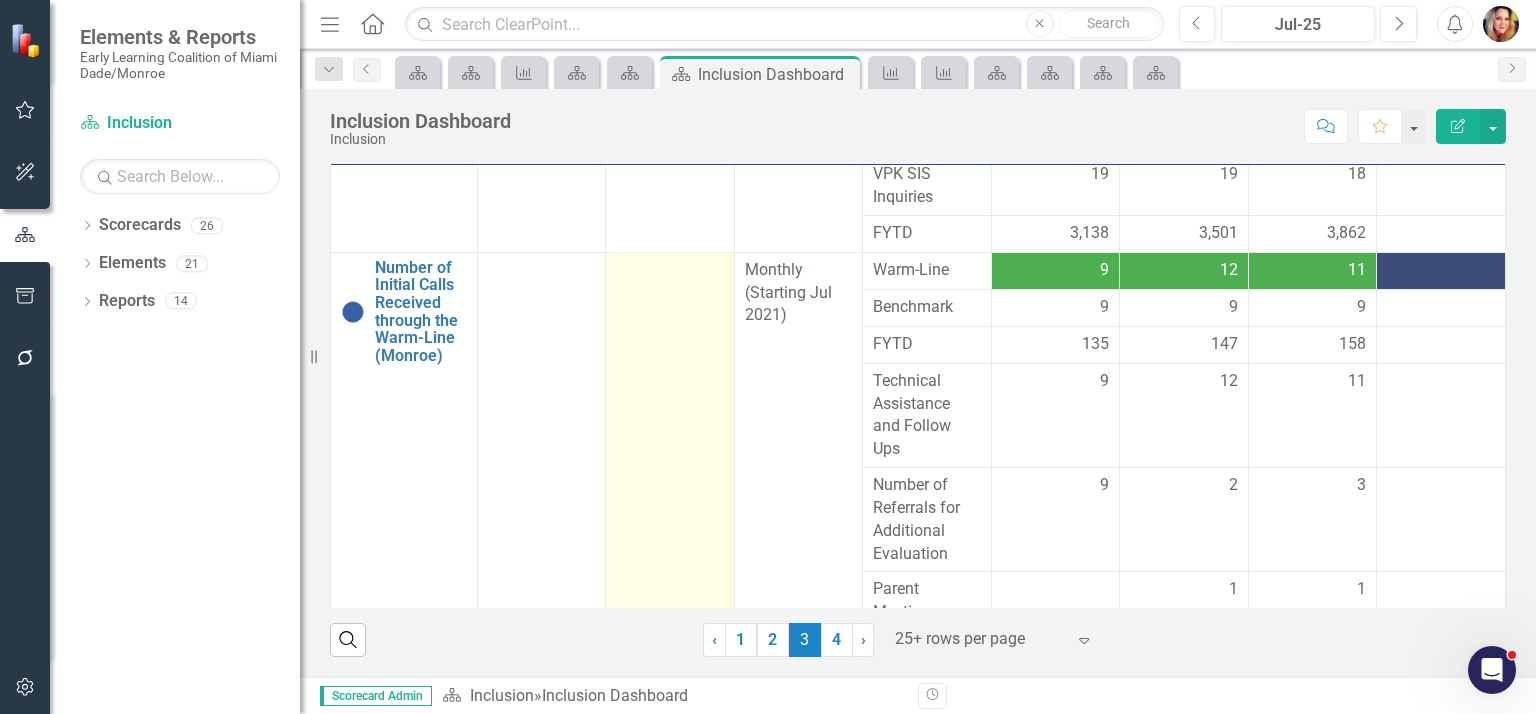 scroll, scrollTop: 548, scrollLeft: 0, axis: vertical 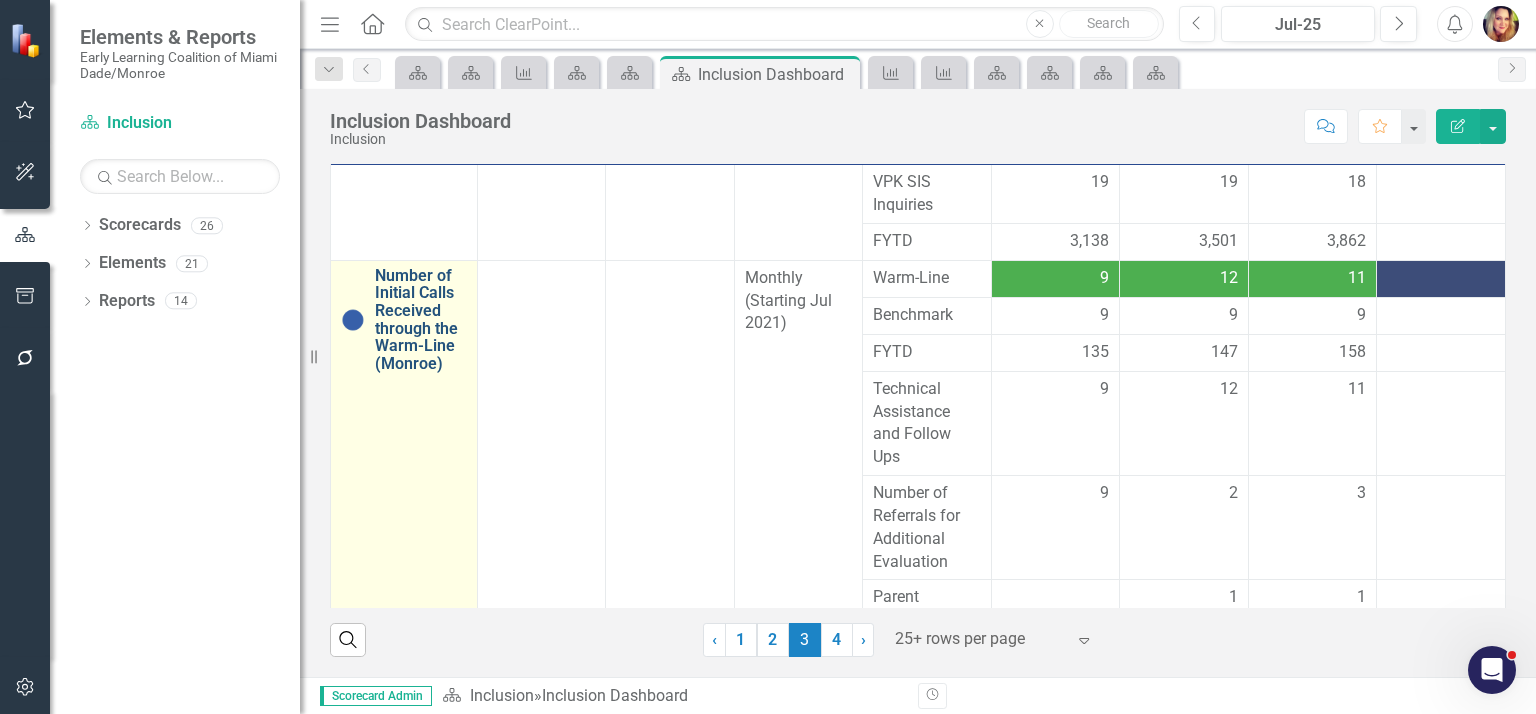 click on "Number of Initial Calls Received through the Warm-Line ([CITY])" at bounding box center [421, 320] 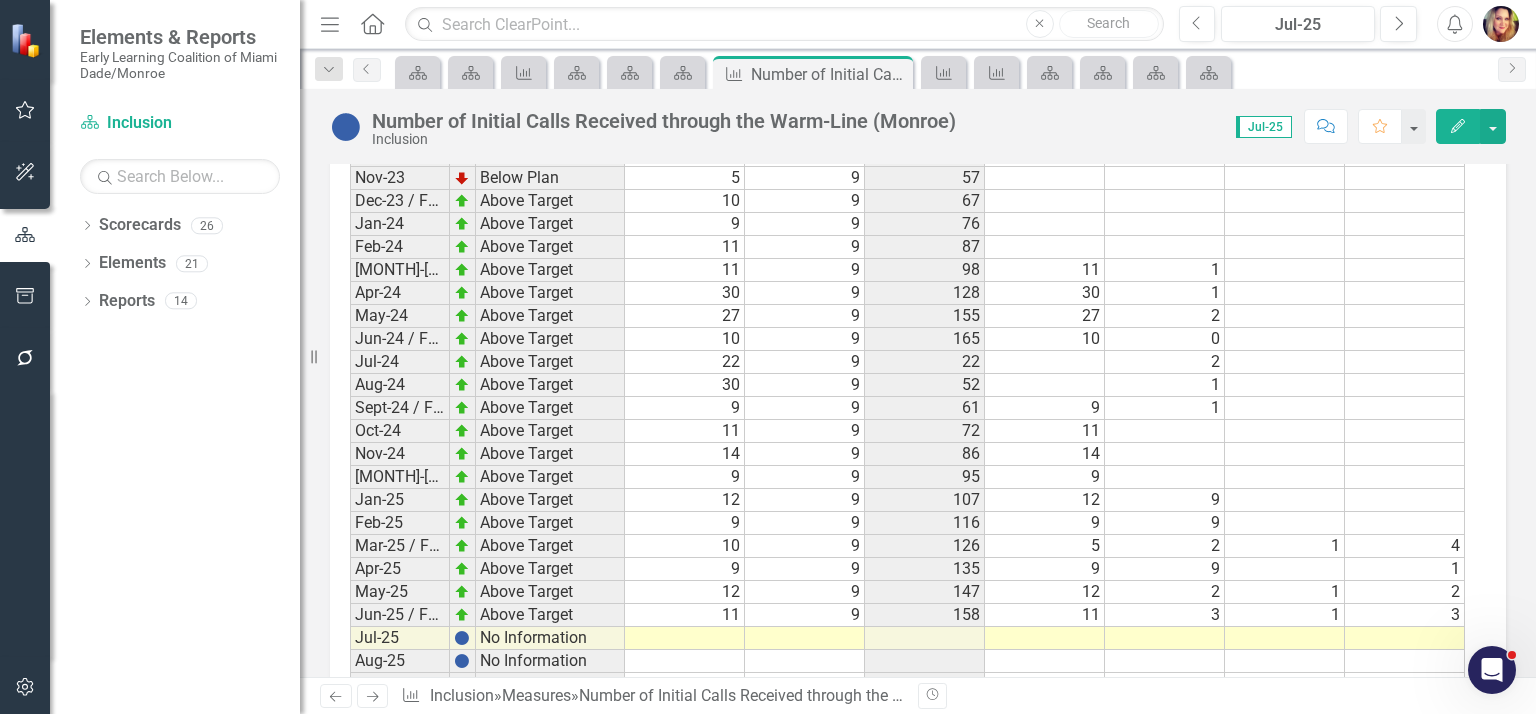 scroll, scrollTop: 1936, scrollLeft: 0, axis: vertical 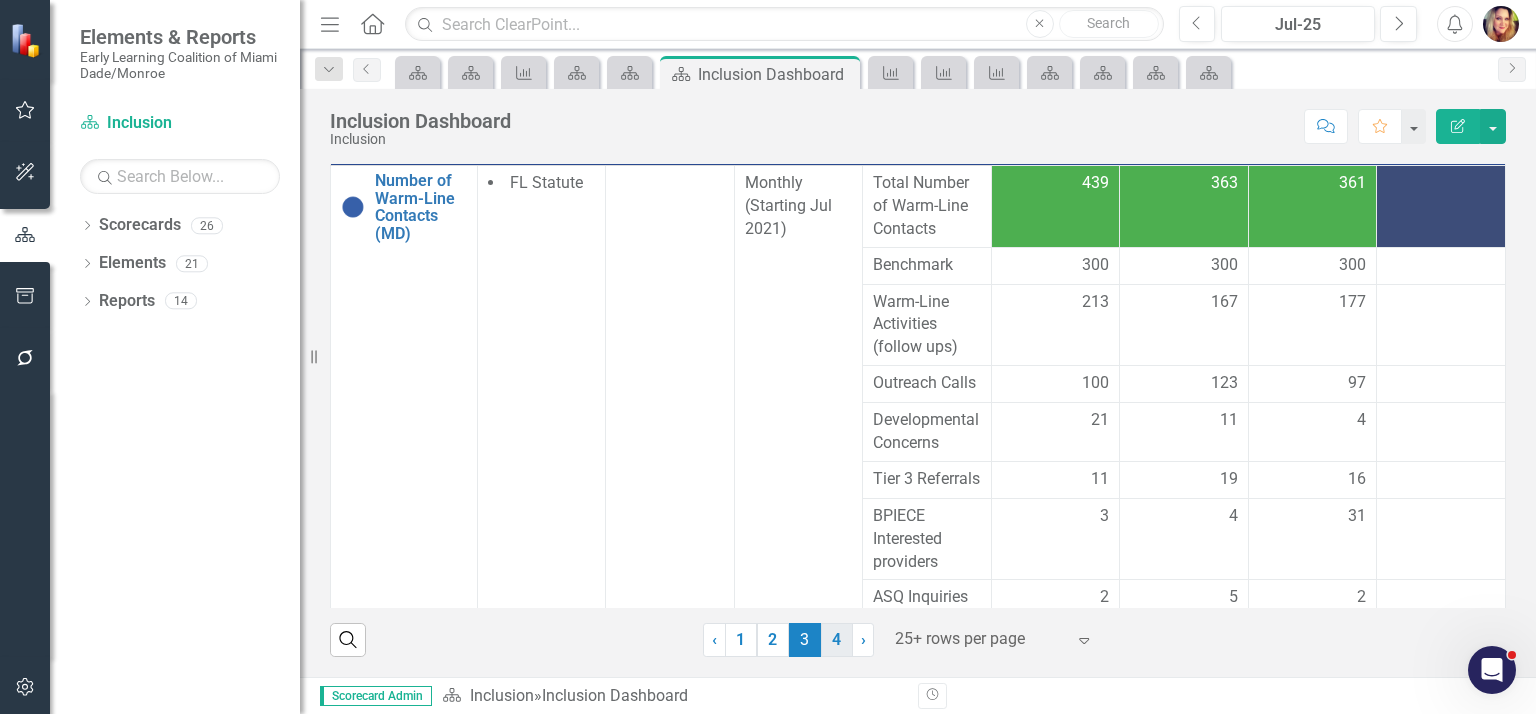 click on "4" at bounding box center [837, 640] 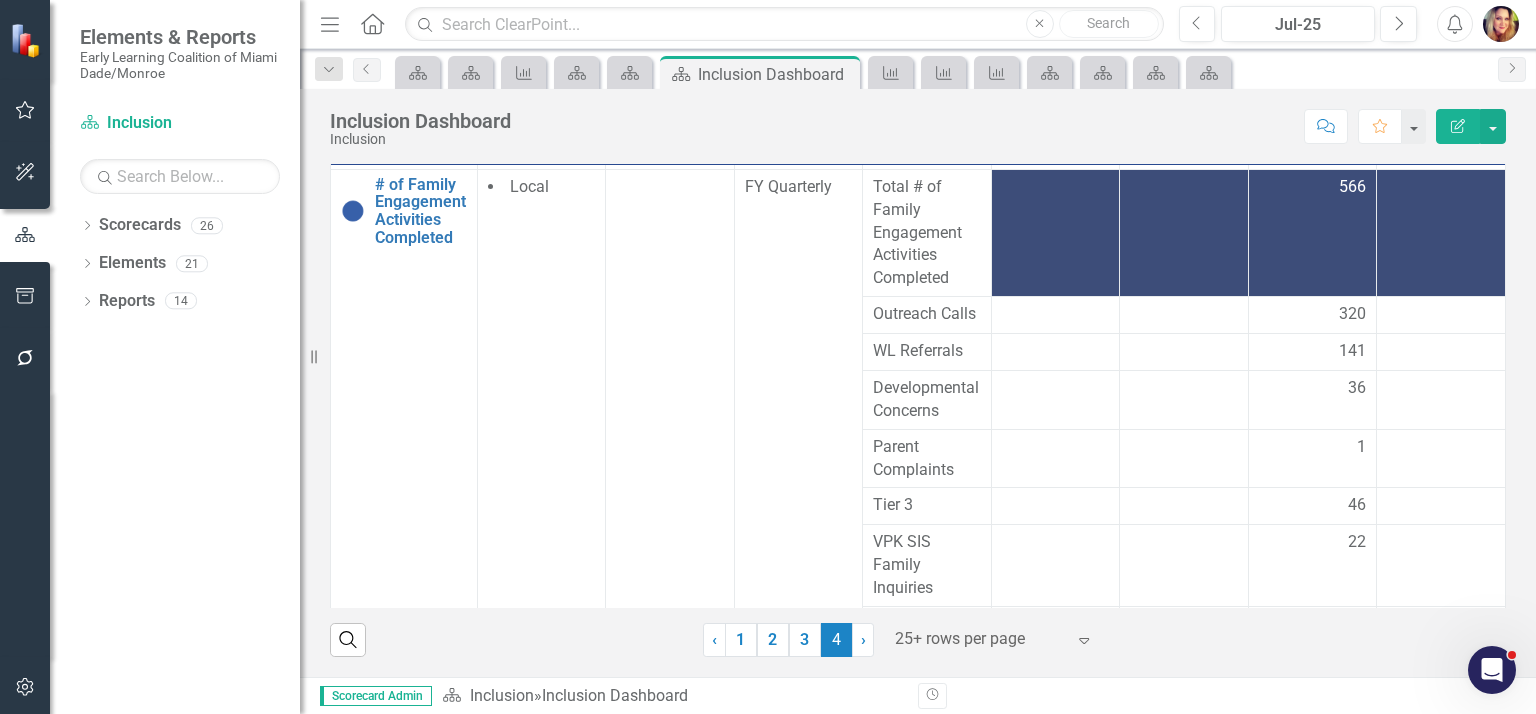 scroll, scrollTop: 257, scrollLeft: 0, axis: vertical 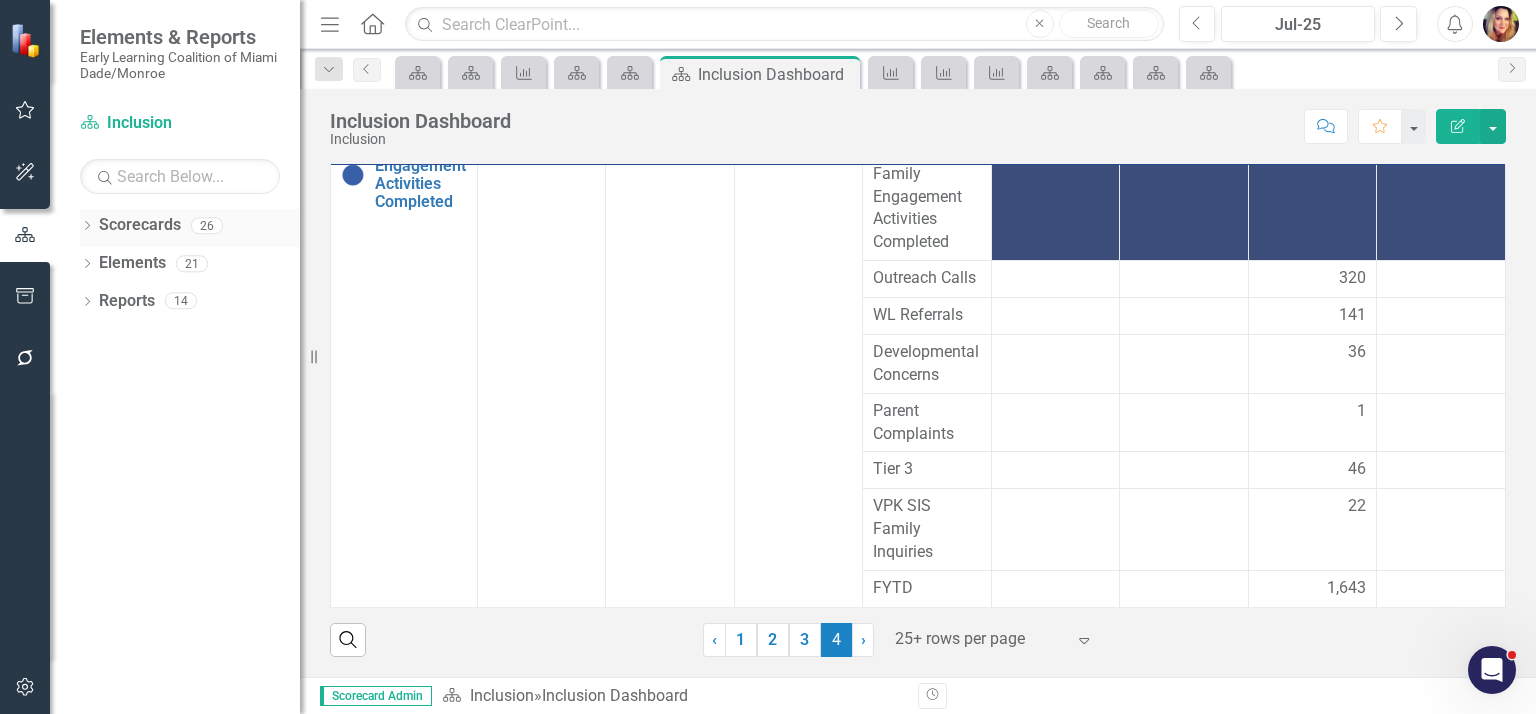 click on "Scorecards" at bounding box center [140, 225] 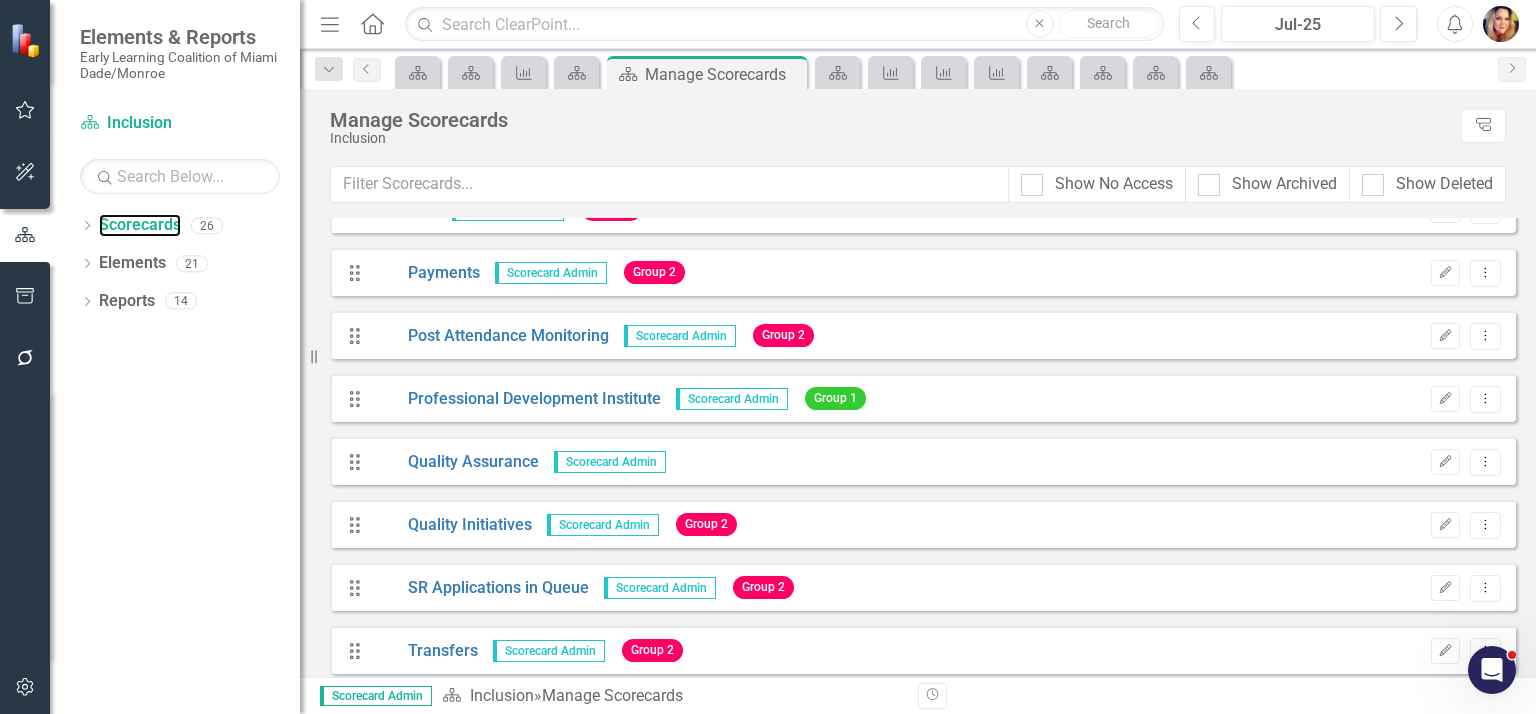scroll, scrollTop: 1179, scrollLeft: 0, axis: vertical 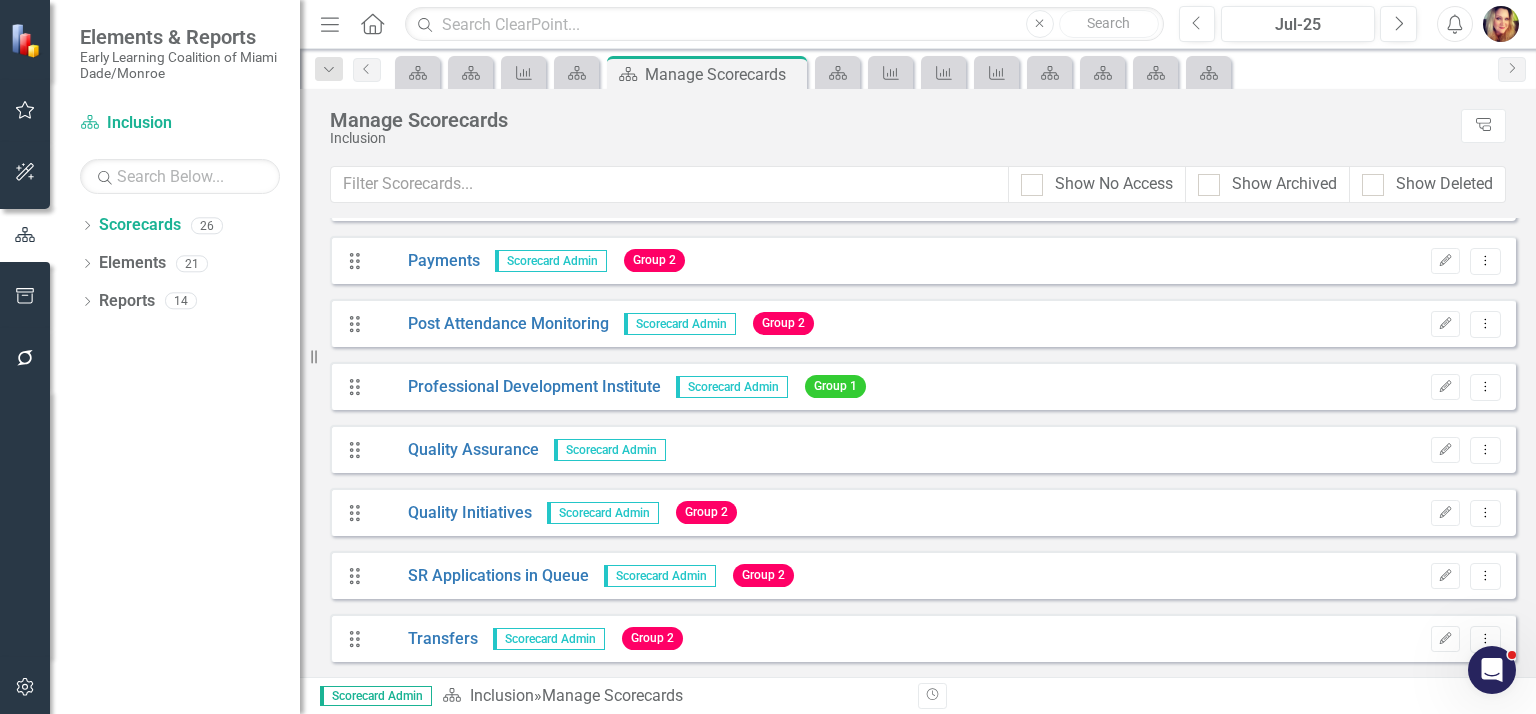 click on "Drag SR Applications in Queue Scorecard Admin Group 2" at bounding box center [575, 576] 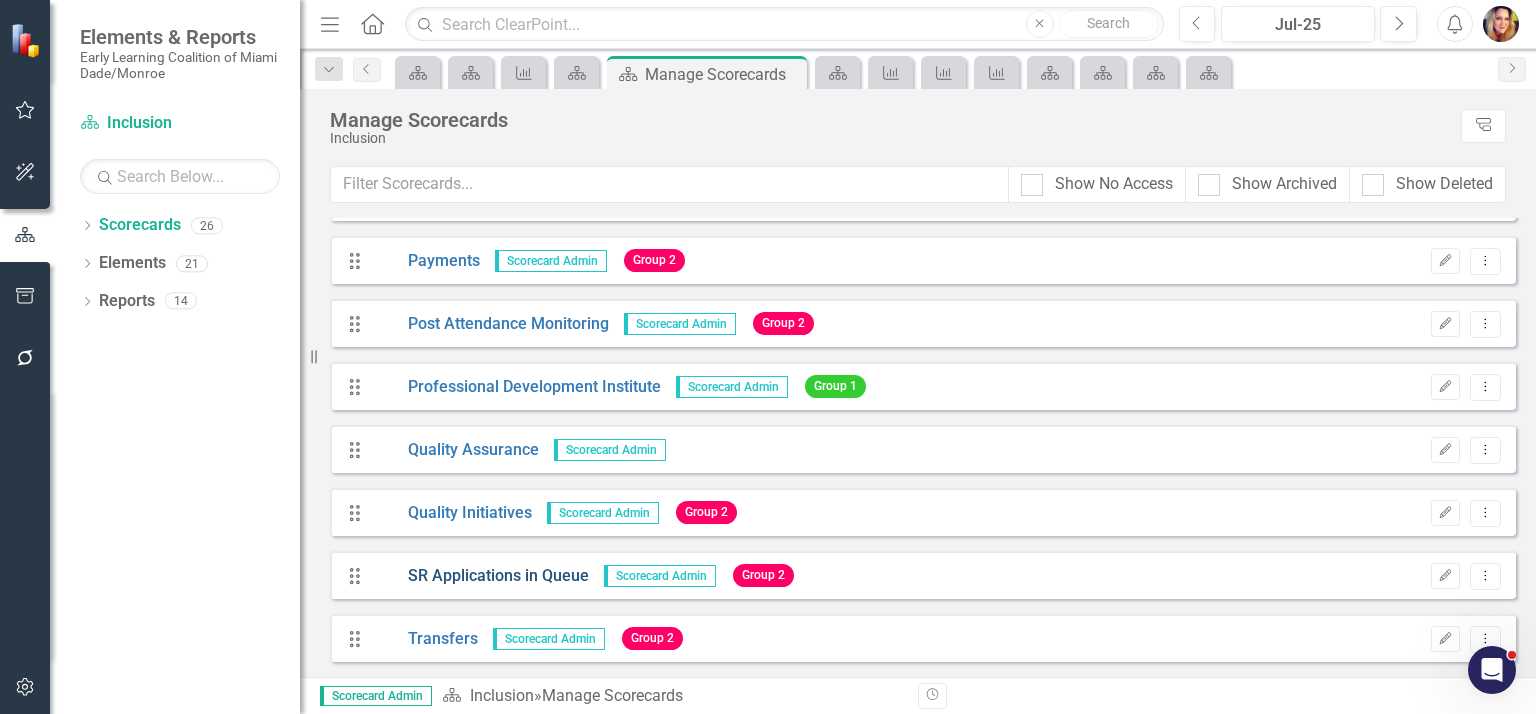 click on "SR Applications in Queue" at bounding box center (481, 576) 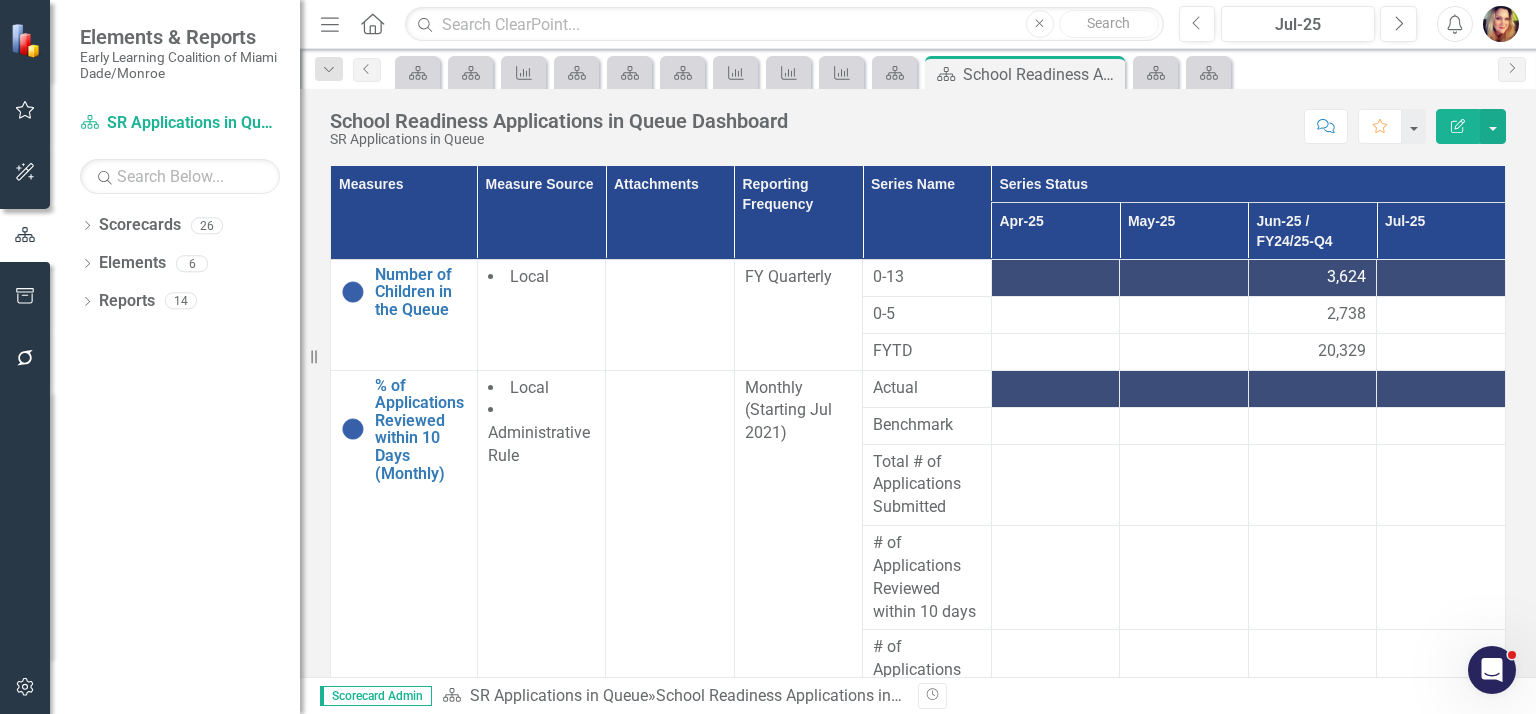 scroll, scrollTop: 279, scrollLeft: 0, axis: vertical 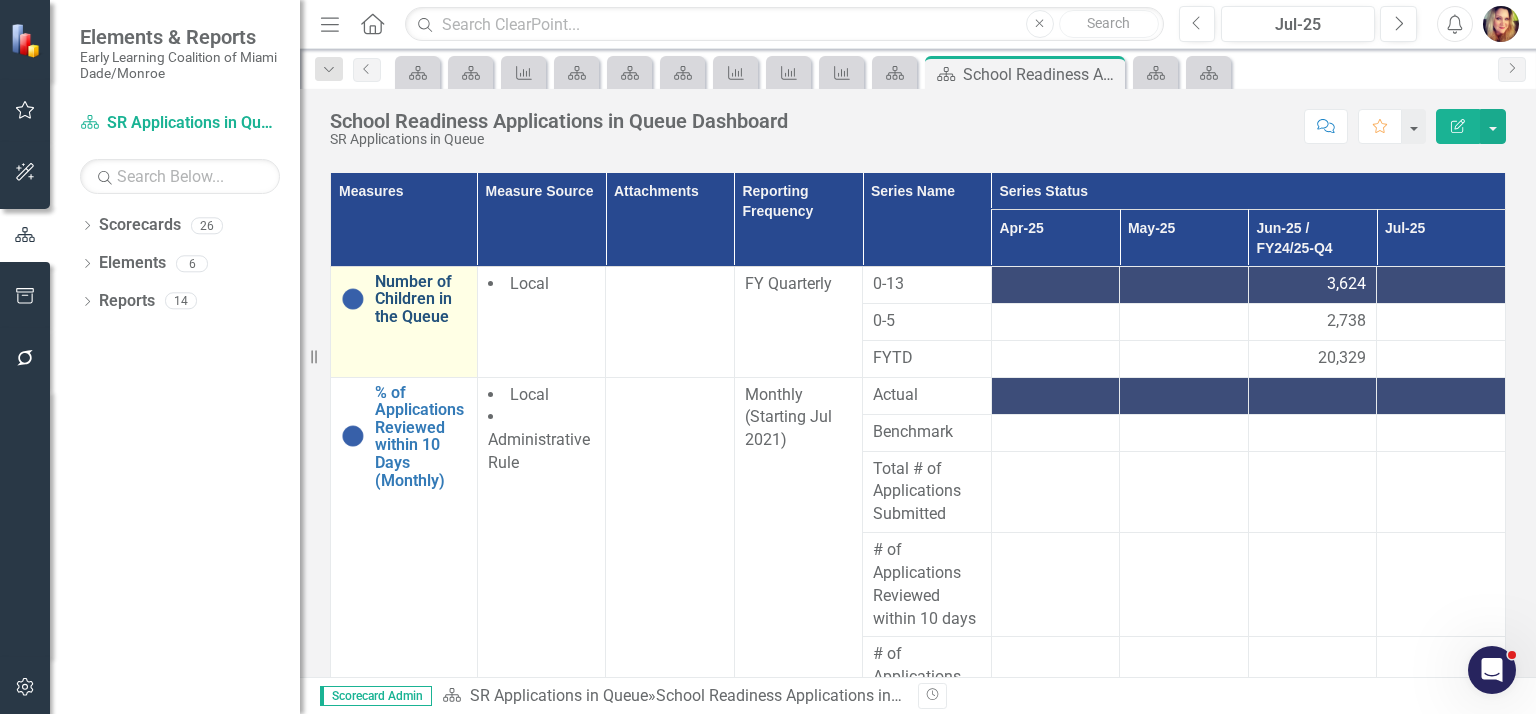 click on "Number of Children in the Queue" at bounding box center (421, 299) 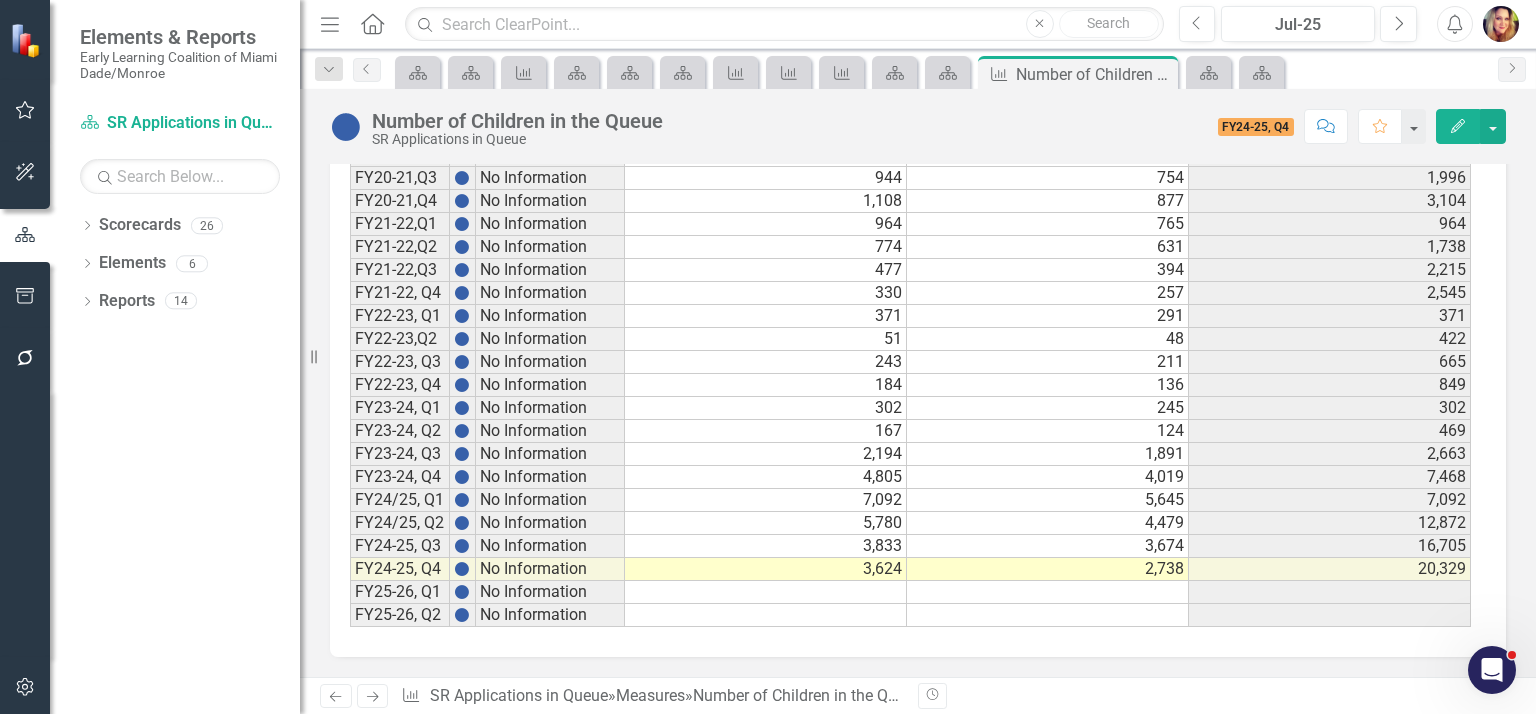 scroll, scrollTop: 2076, scrollLeft: 0, axis: vertical 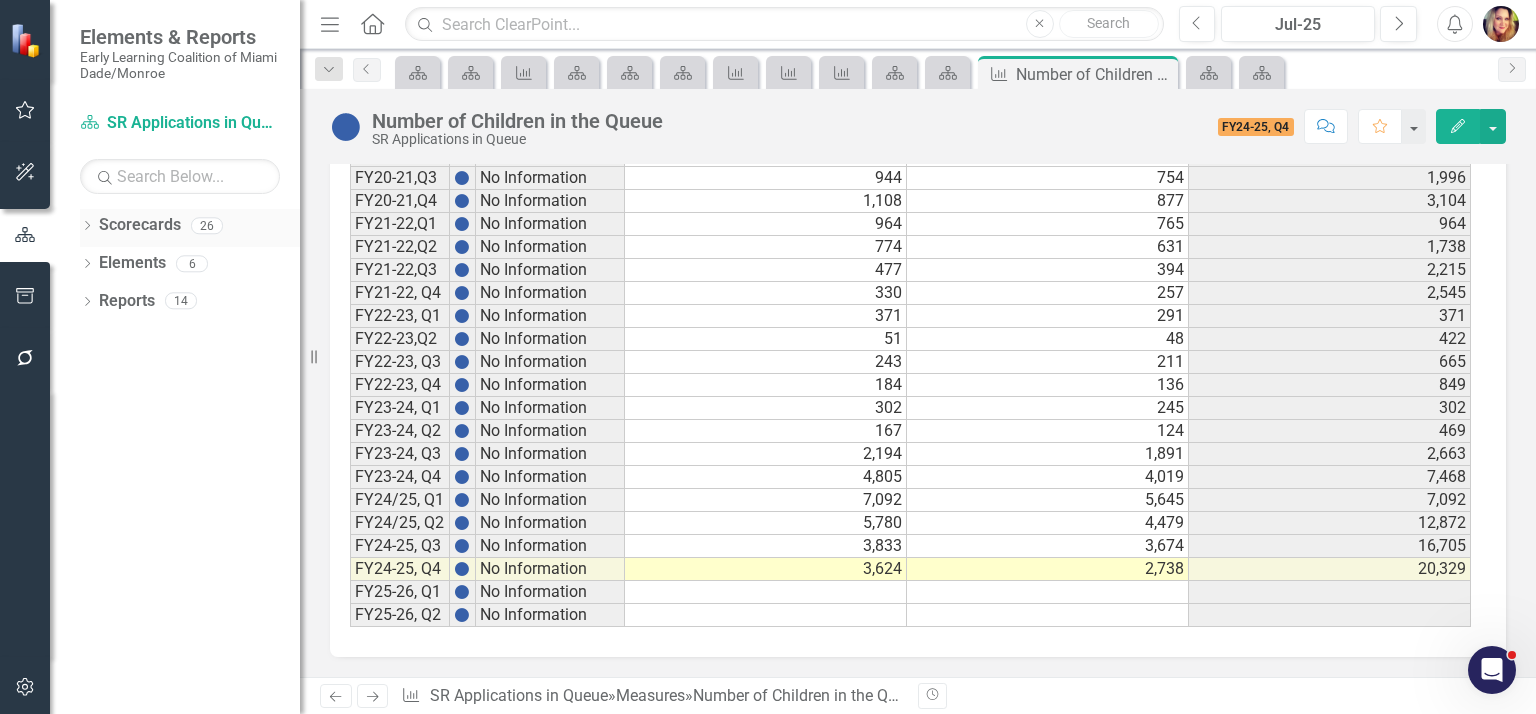 click on "Scorecards" at bounding box center [140, 225] 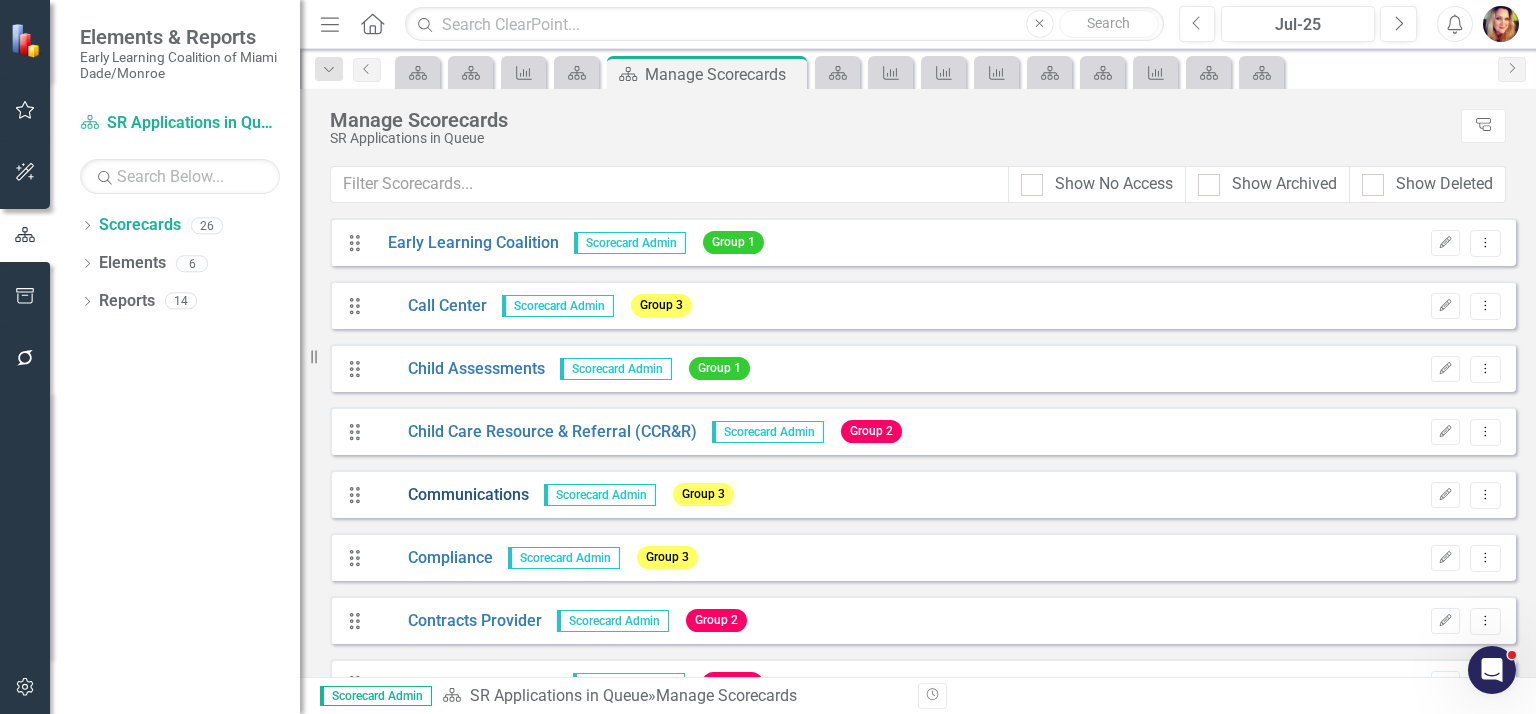 click on "Communications" at bounding box center (451, 495) 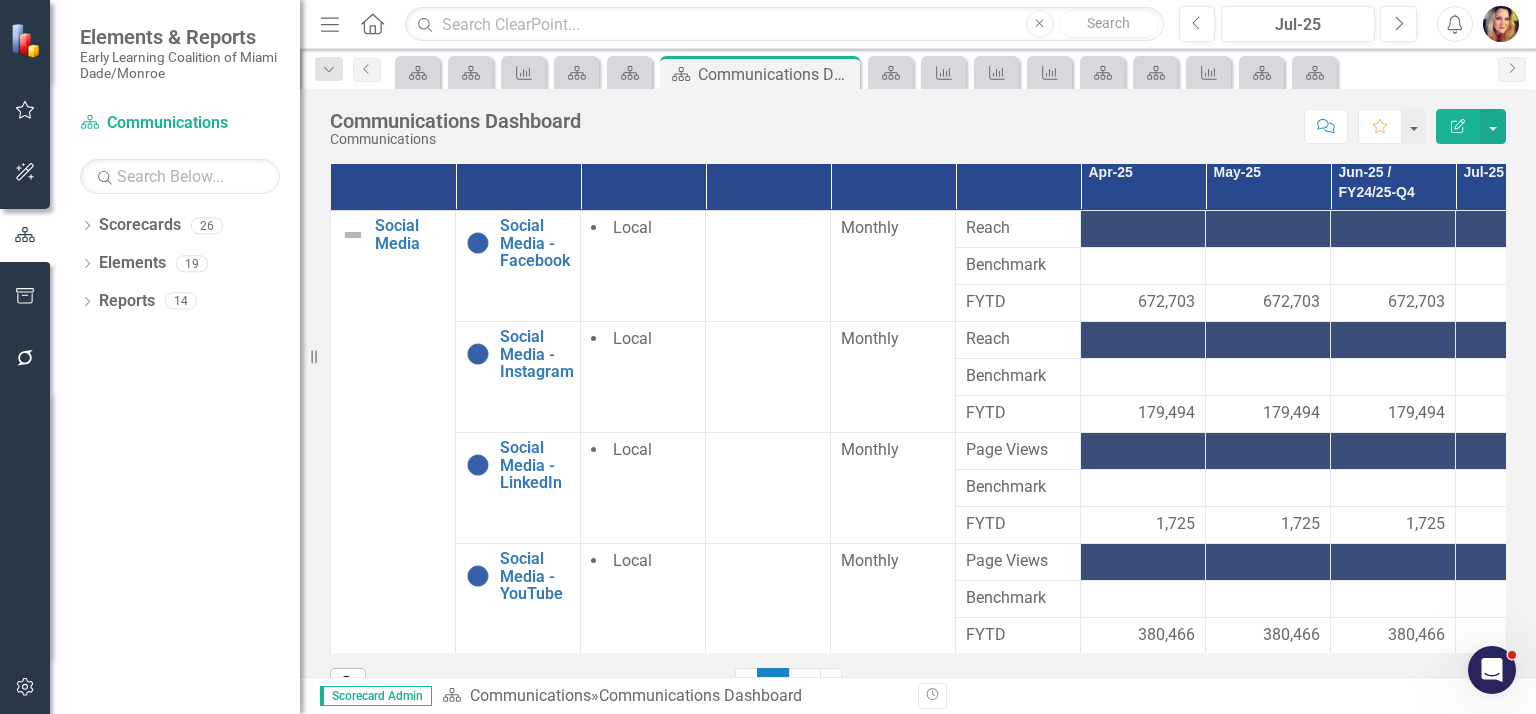 scroll, scrollTop: 313, scrollLeft: 0, axis: vertical 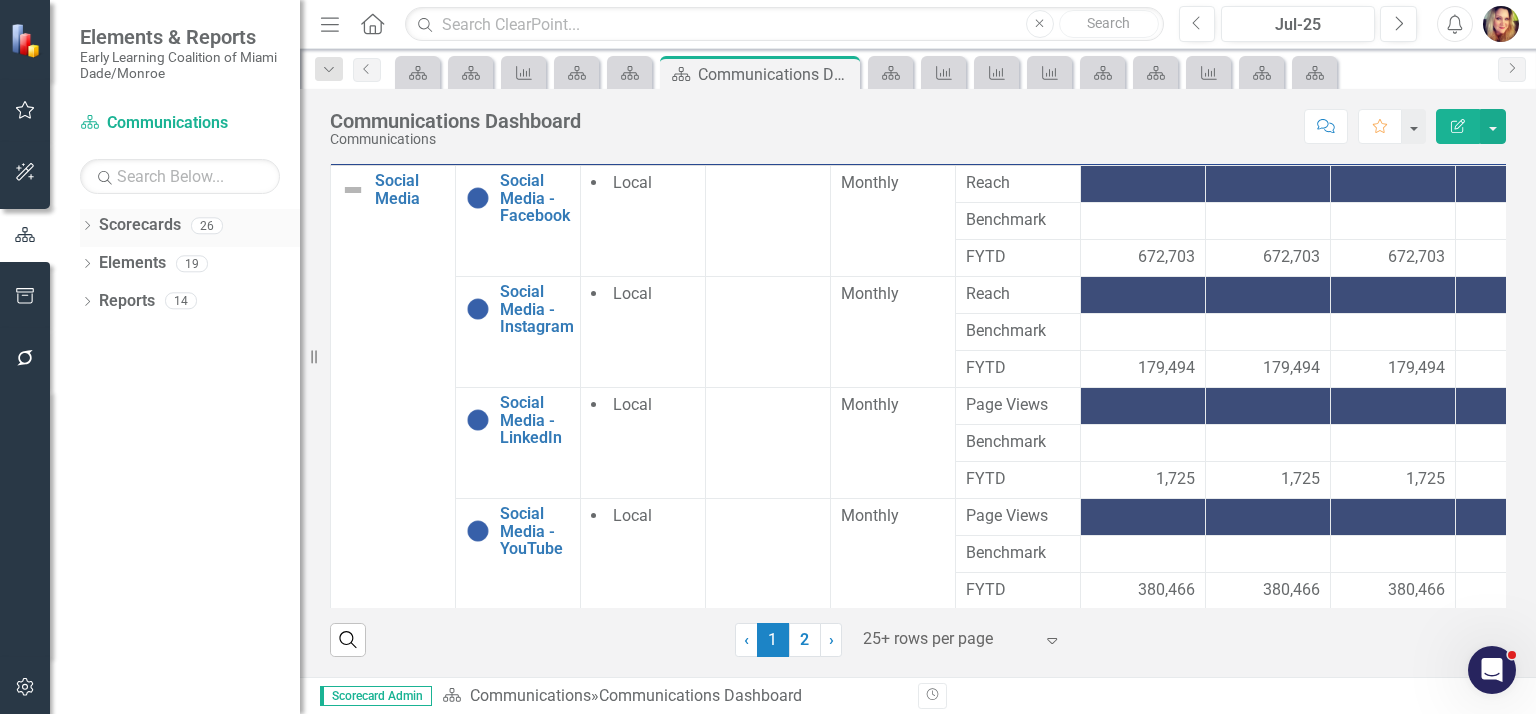click on "Scorecards" at bounding box center (140, 225) 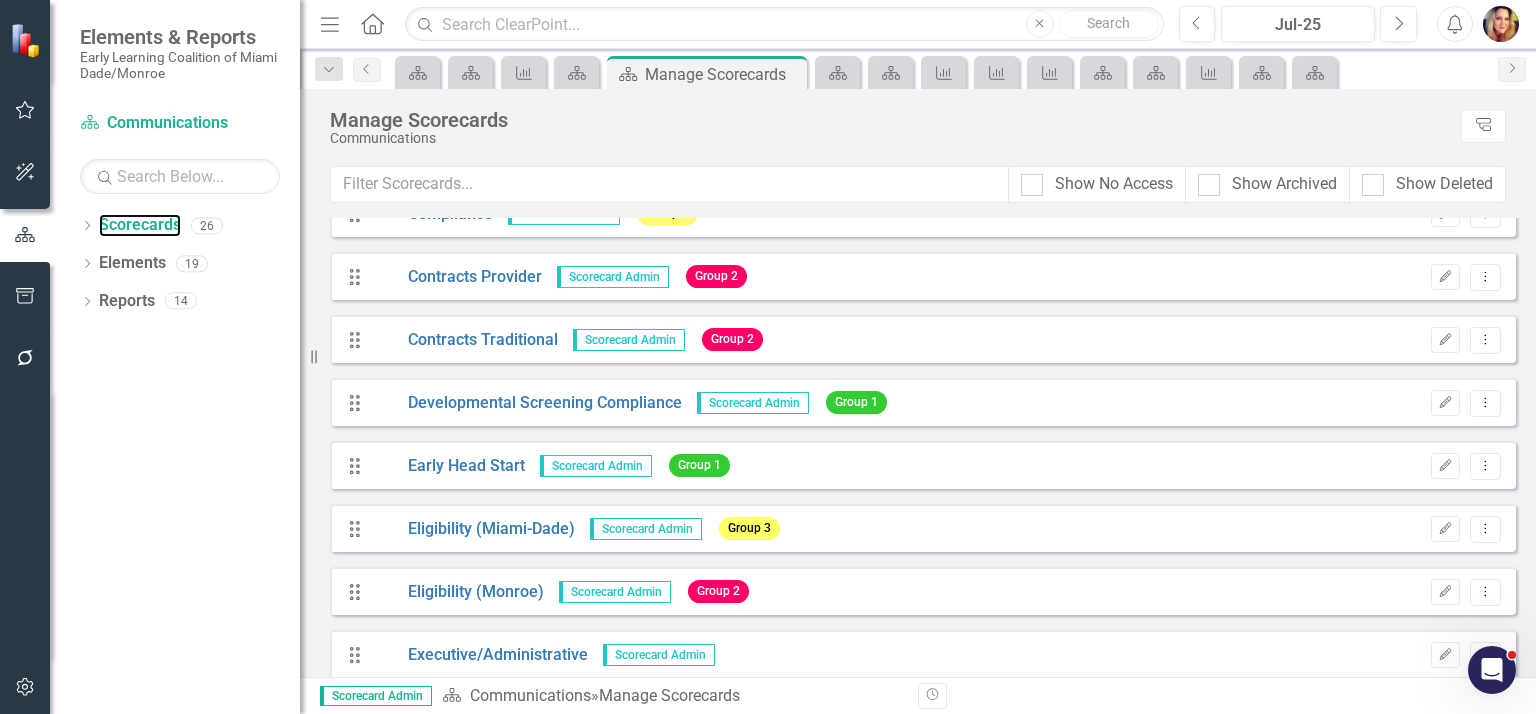 scroll, scrollTop: 390, scrollLeft: 0, axis: vertical 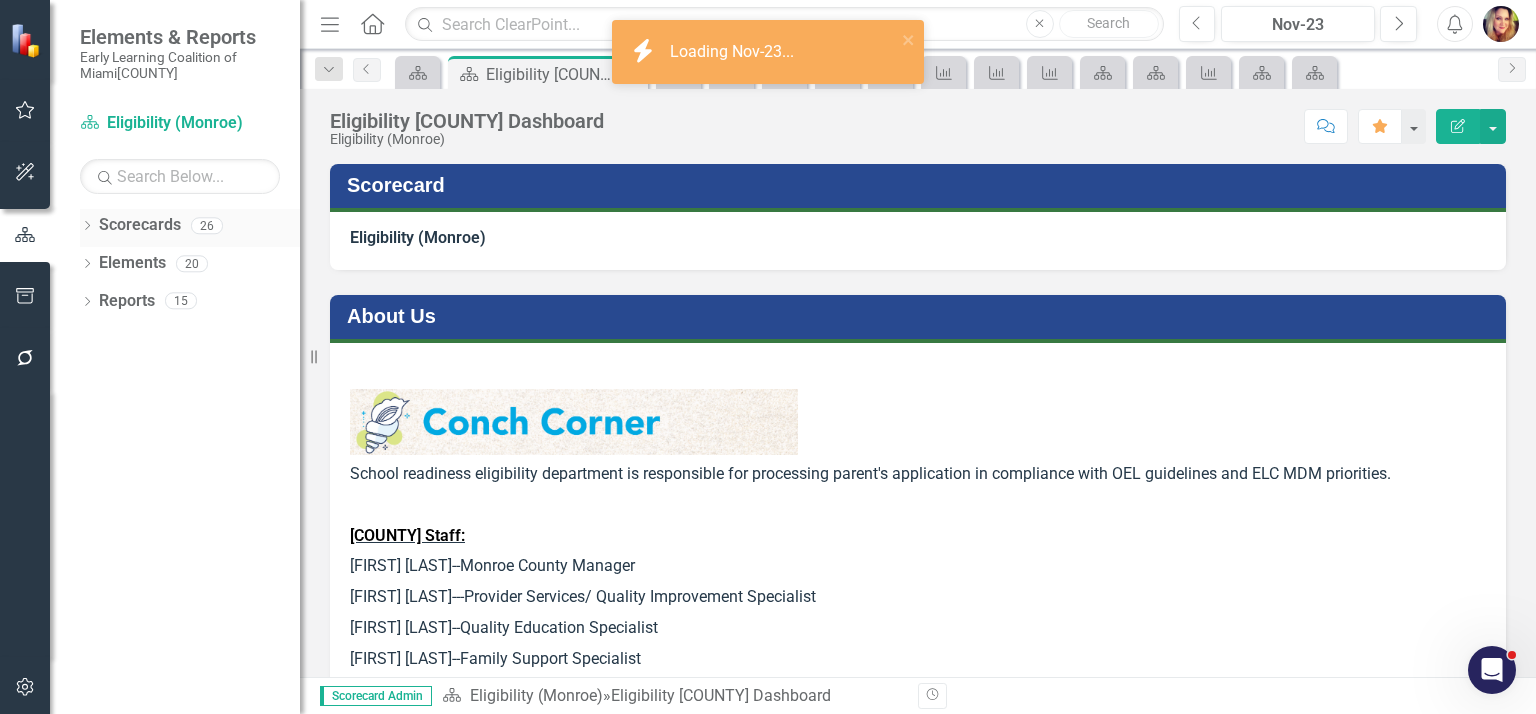click on "Scorecards" at bounding box center (140, 225) 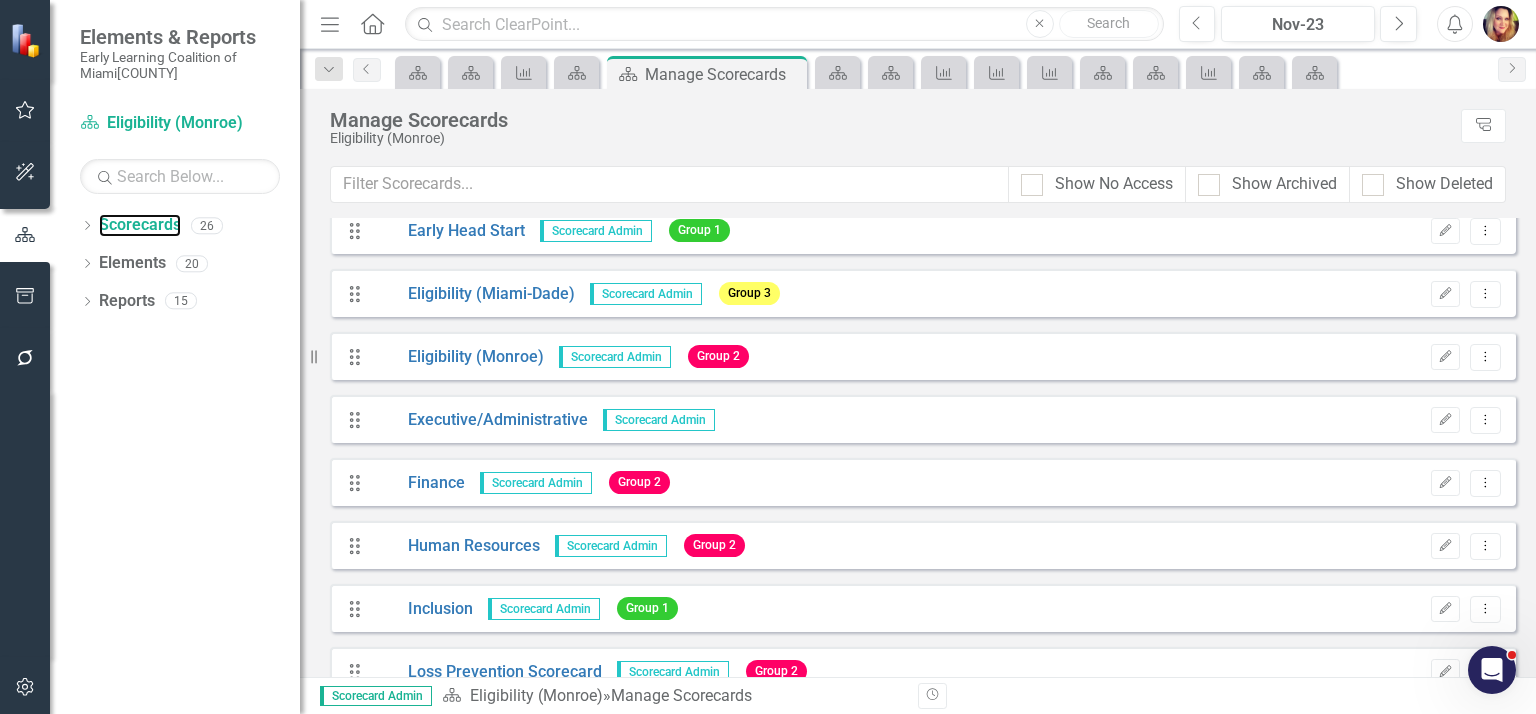 scroll, scrollTop: 670, scrollLeft: 0, axis: vertical 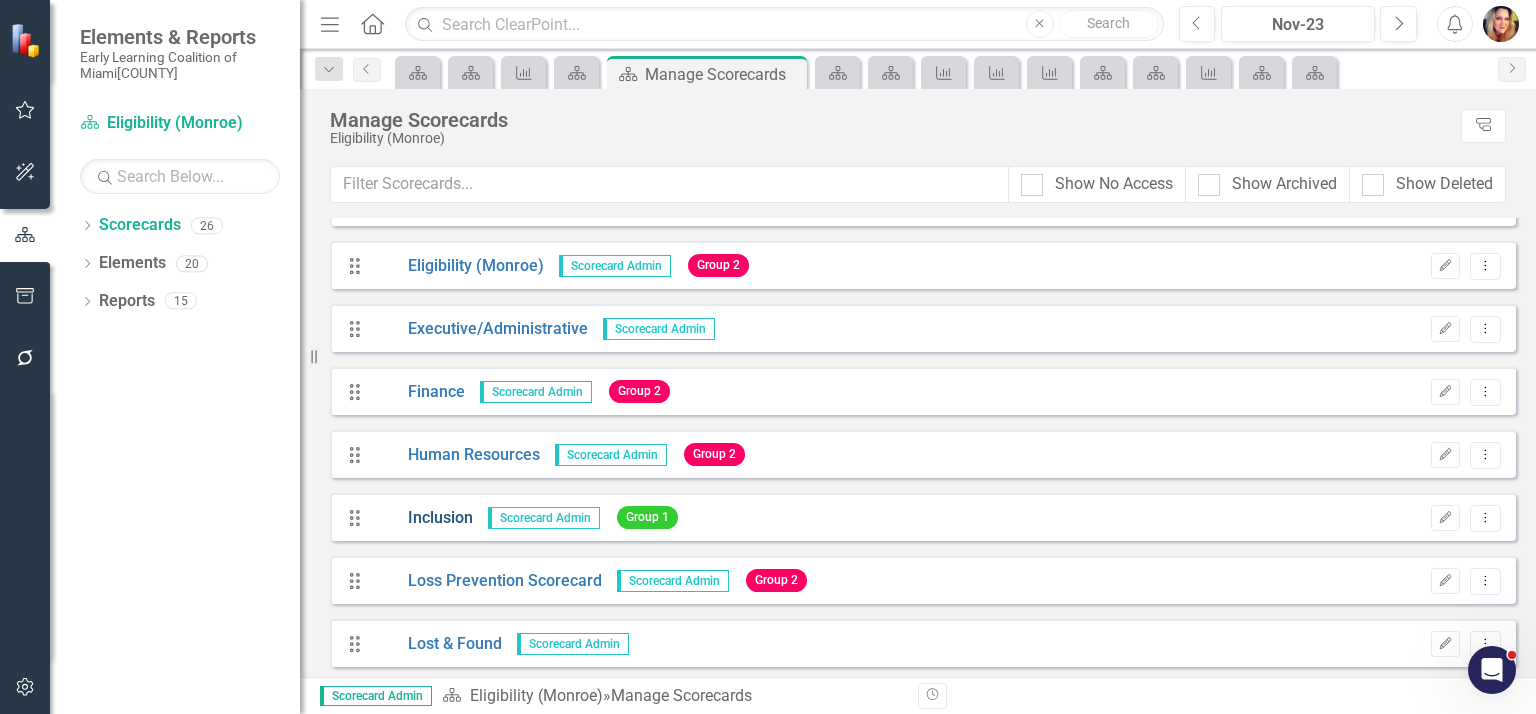 click on "Inclusion" at bounding box center [423, 518] 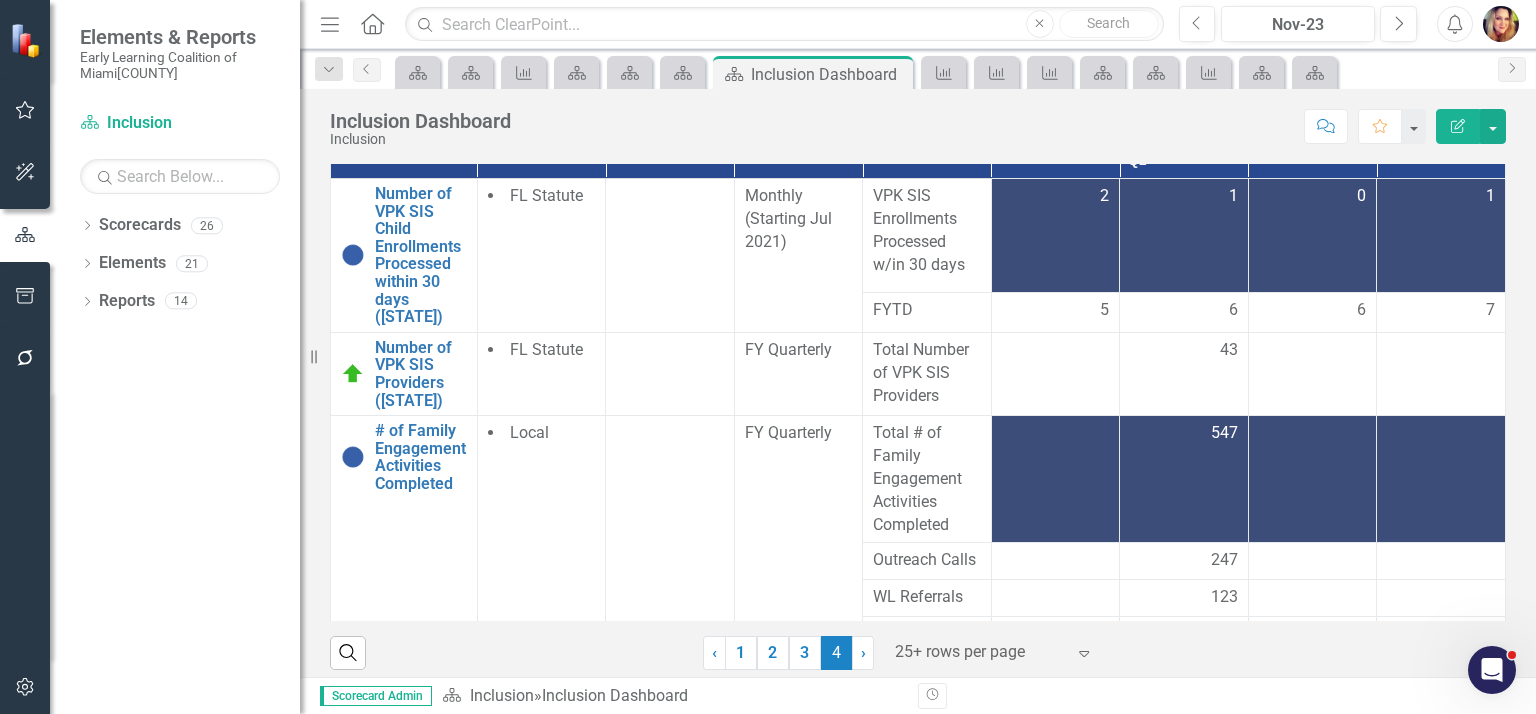 scroll, scrollTop: 353, scrollLeft: 0, axis: vertical 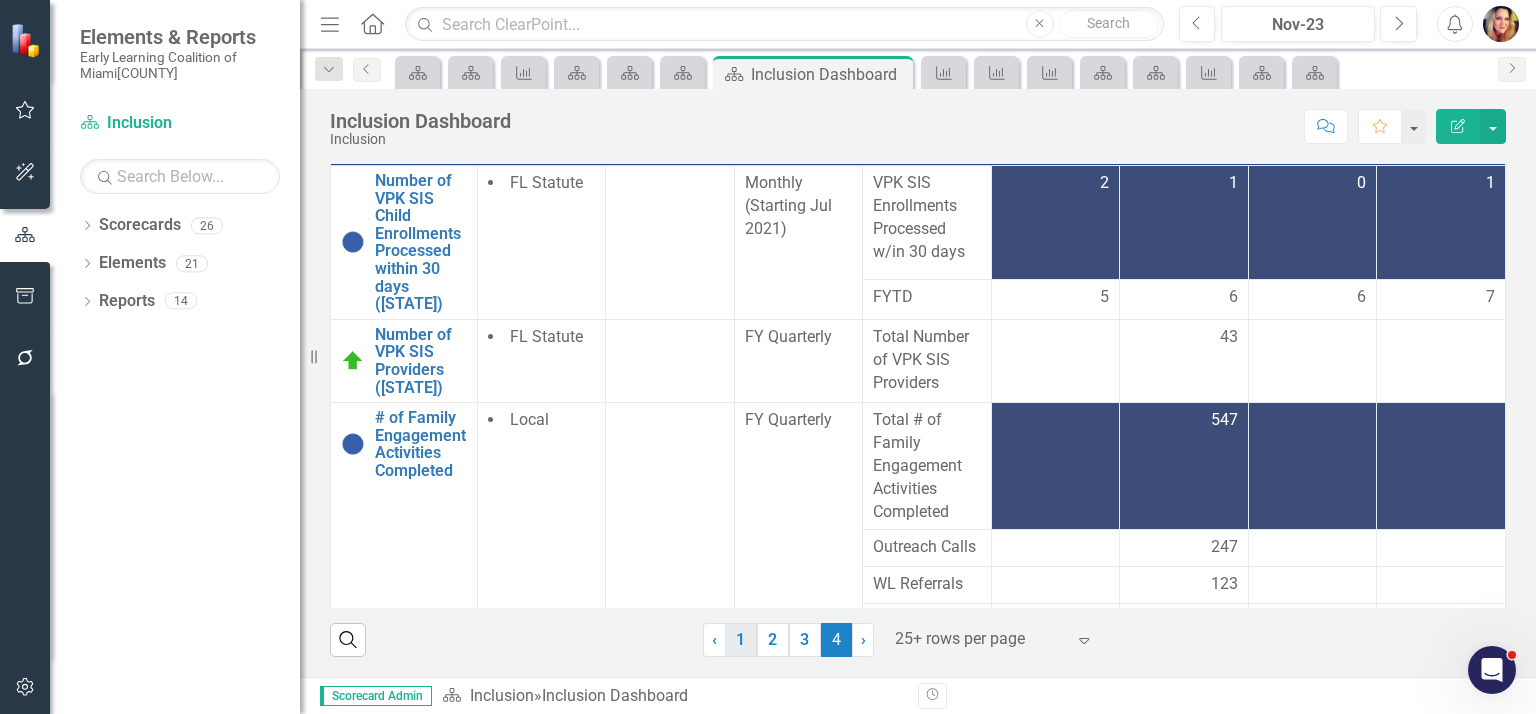 click on "1" at bounding box center [741, 640] 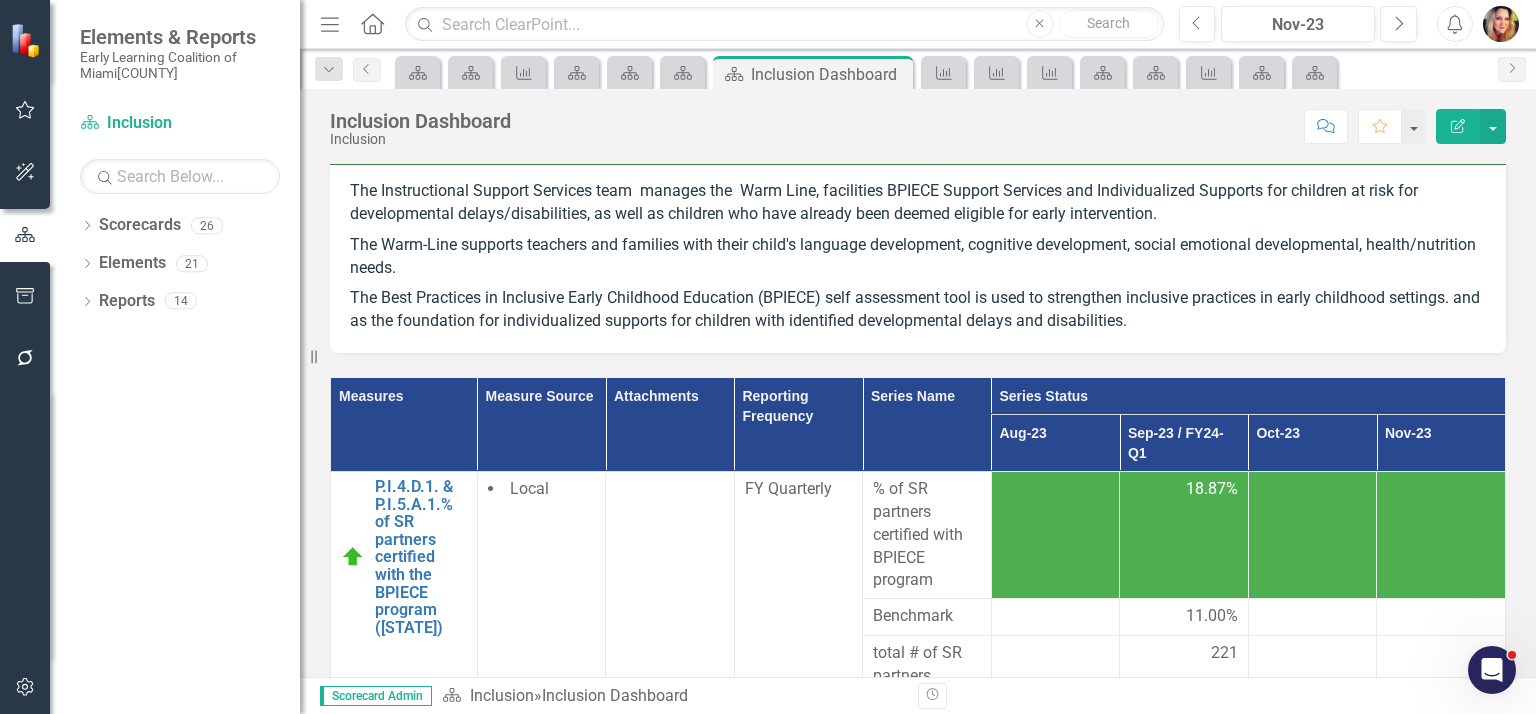 scroll, scrollTop: 353, scrollLeft: 0, axis: vertical 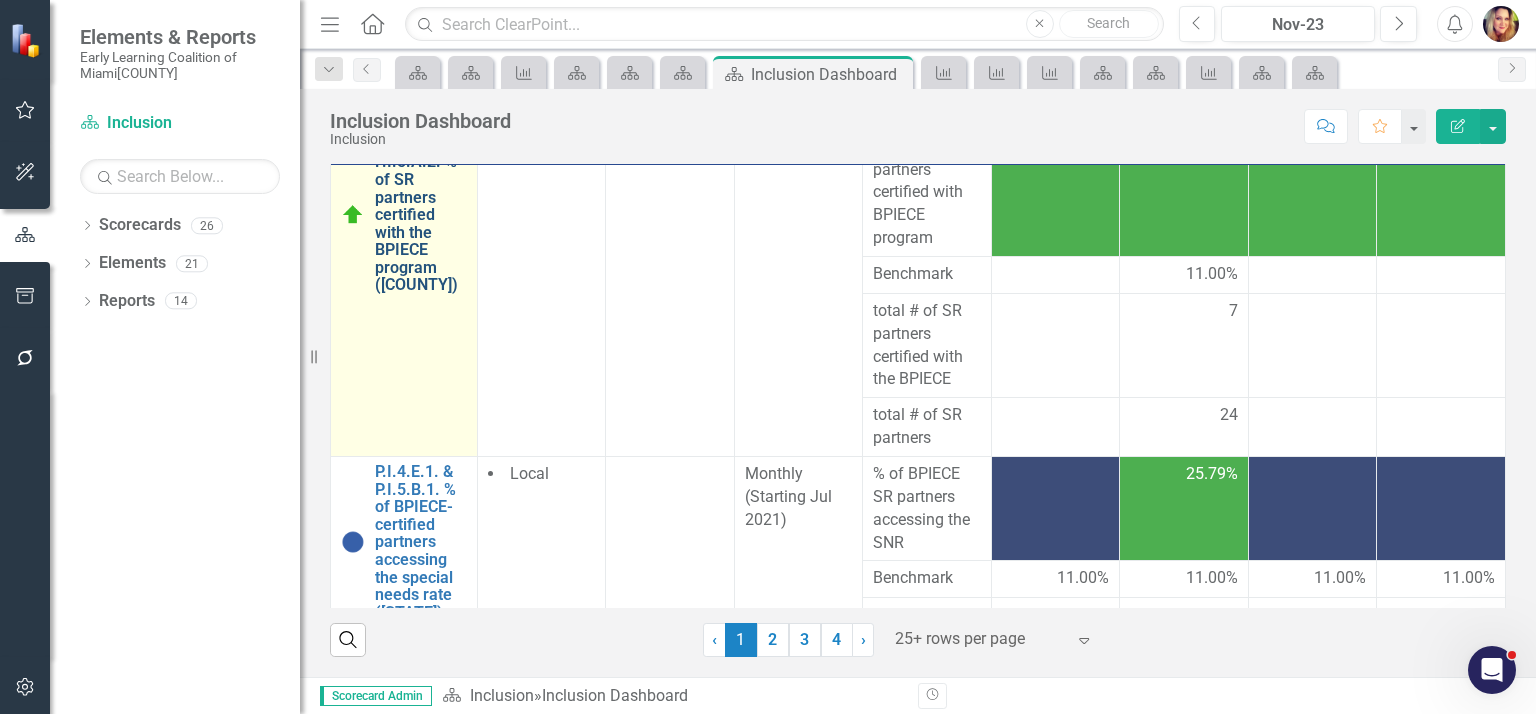 click on "P.I.4.D.2. & P.I.5.A.2. % of SR partners certified with the [BRAND] program ([CITY])" at bounding box center [421, 215] 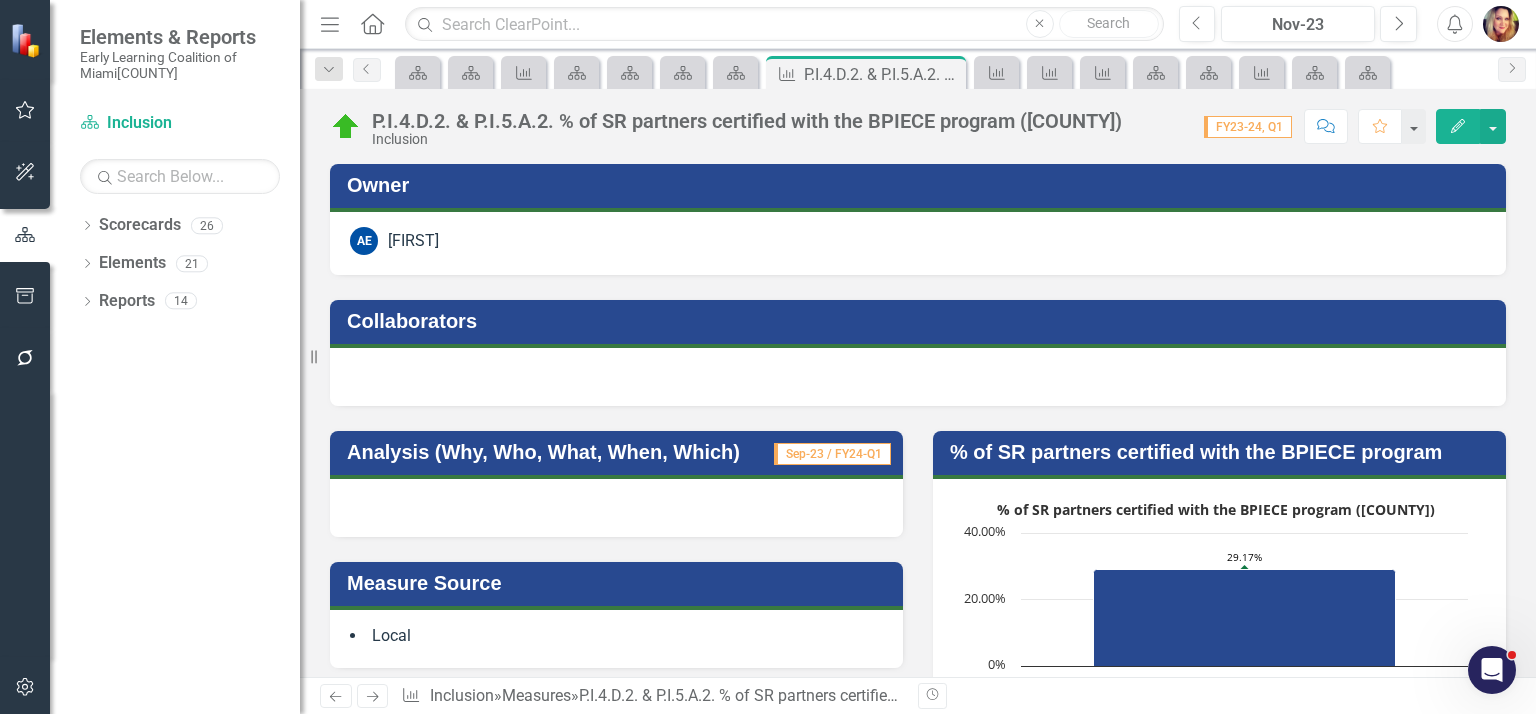 scroll, scrollTop: 715, scrollLeft: 0, axis: vertical 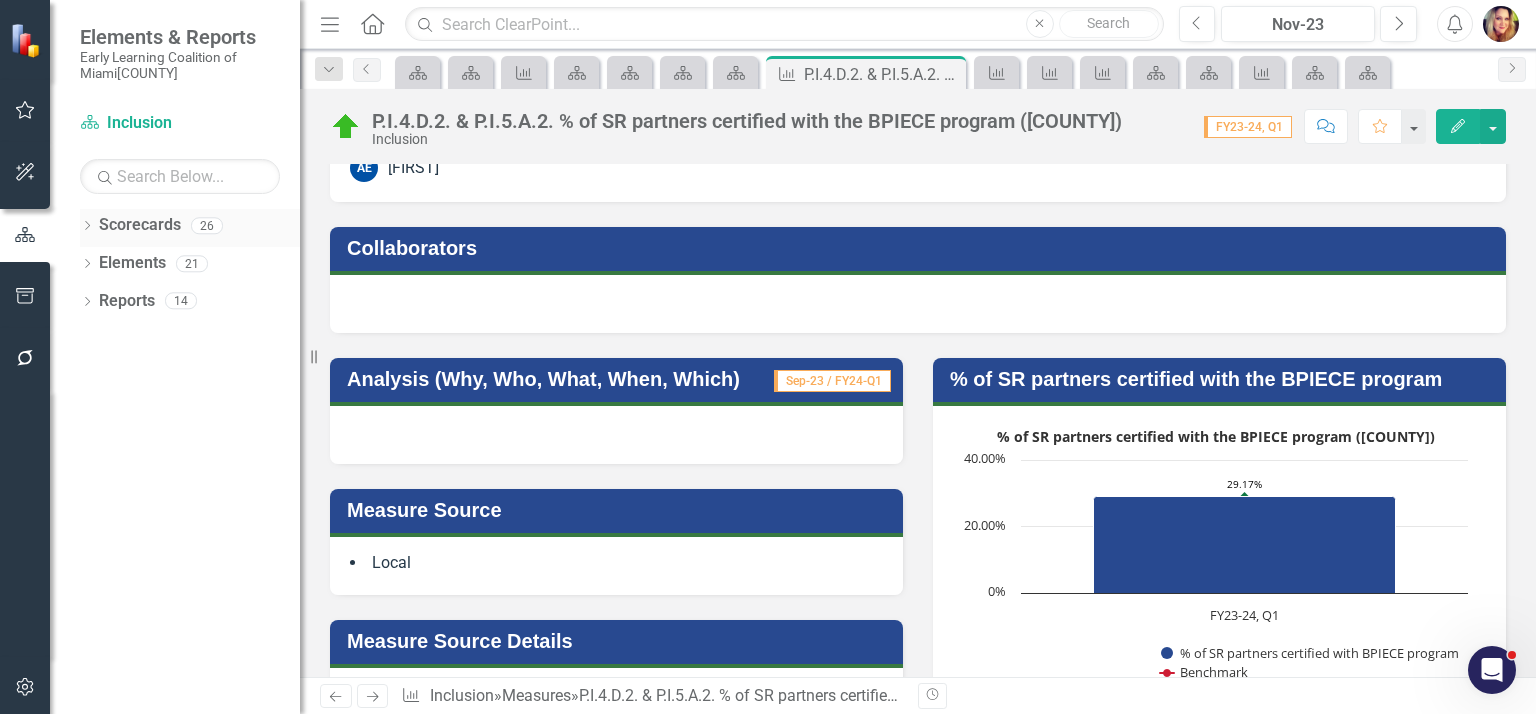 click on "Scorecards" at bounding box center (140, 225) 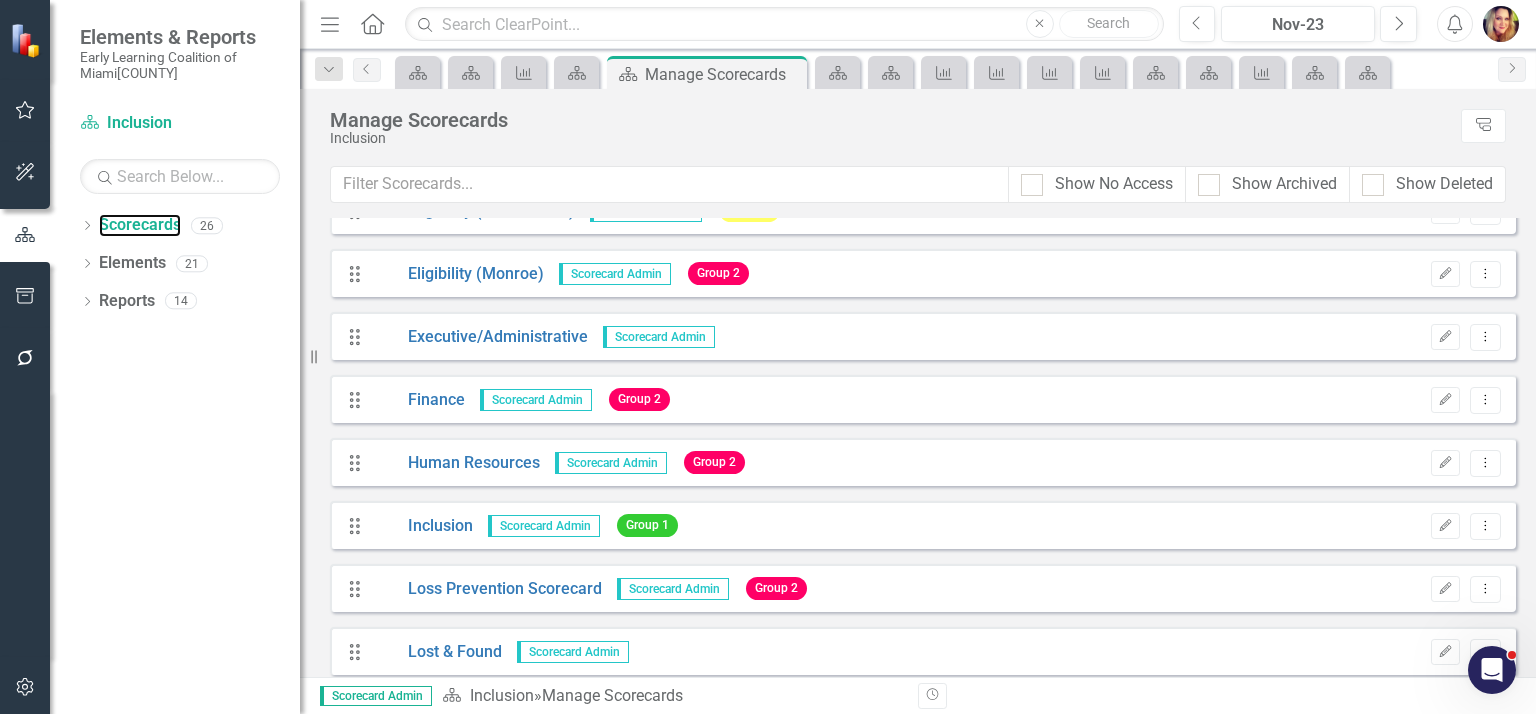 scroll, scrollTop: 750, scrollLeft: 0, axis: vertical 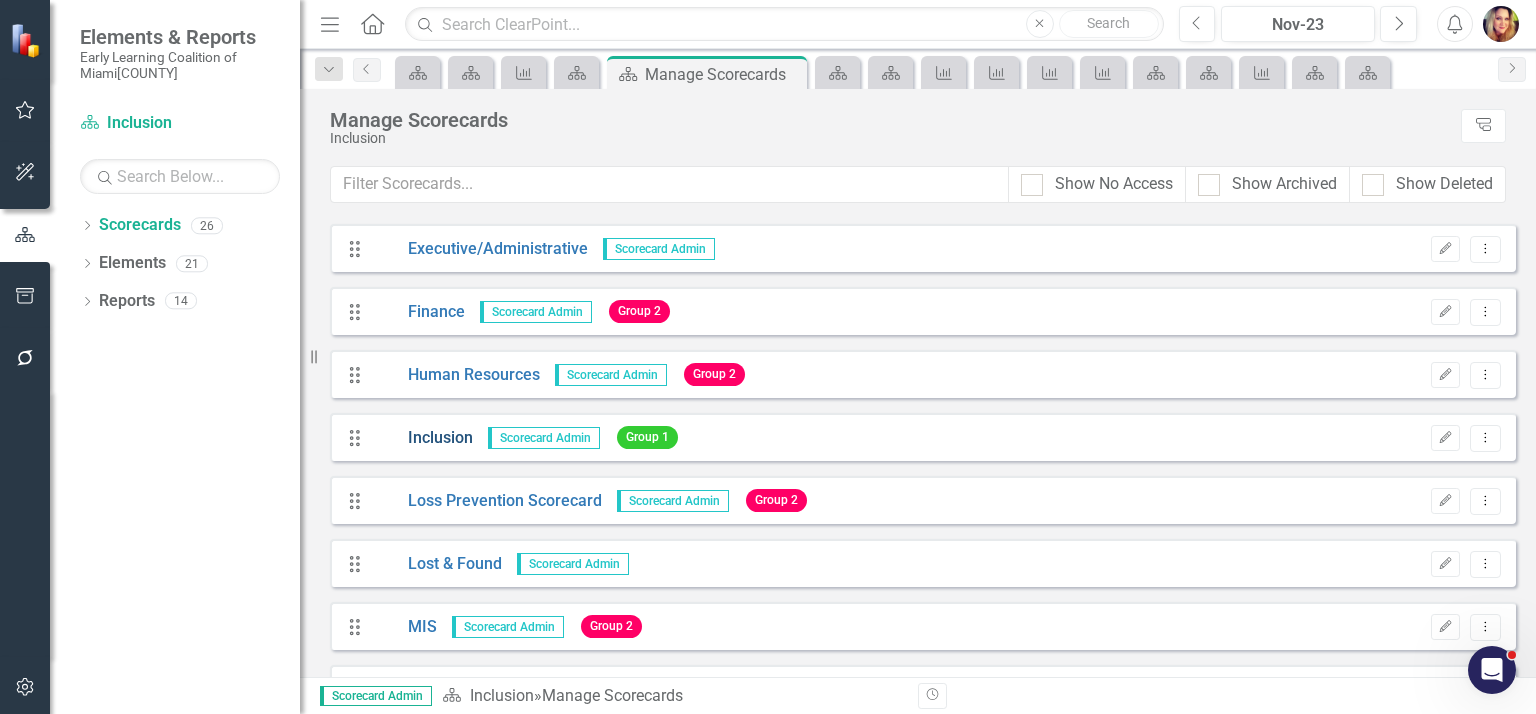 click on "Inclusion" at bounding box center (423, 438) 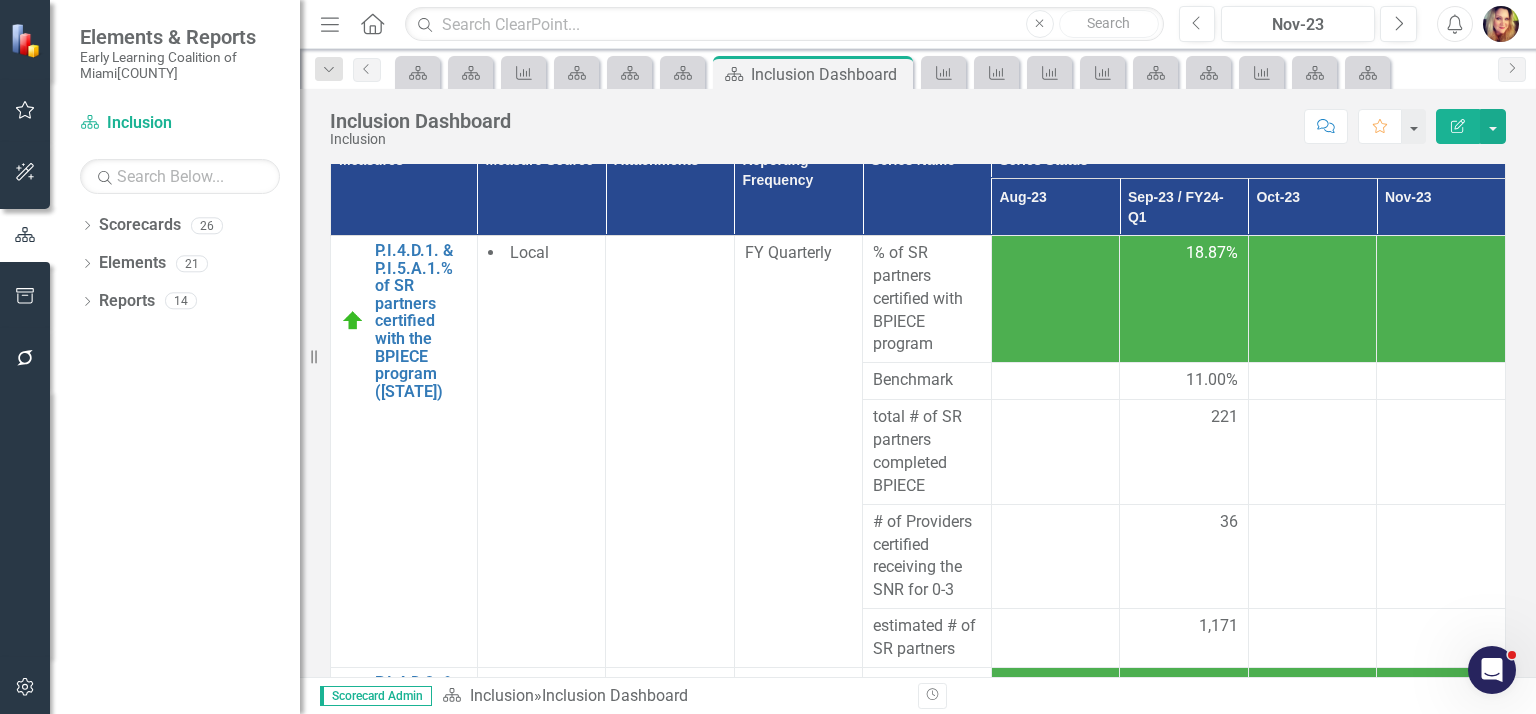 scroll, scrollTop: 353, scrollLeft: 0, axis: vertical 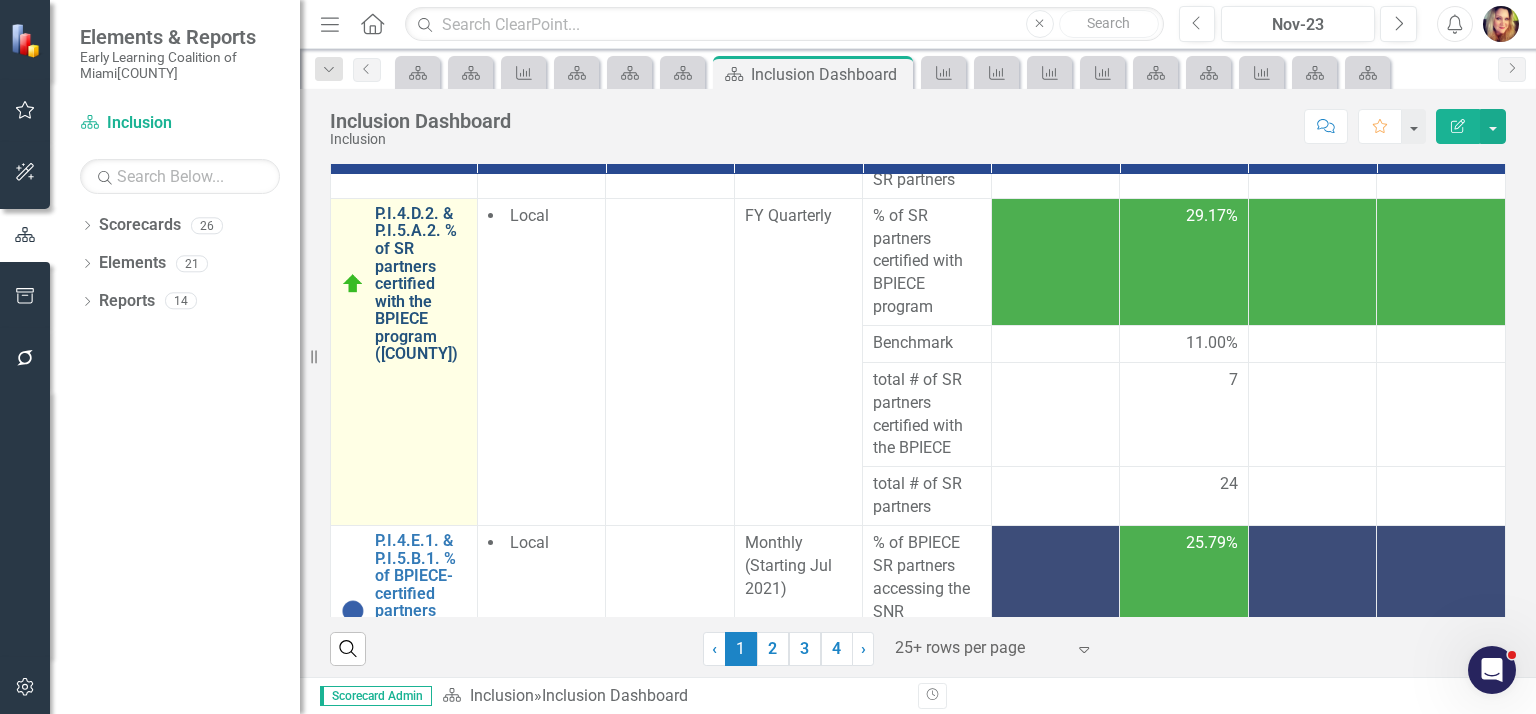 click on "P.I.4.D.2. & P.I.5.A.2. % of SR partners certified with the [BRAND] program ([CITY])" at bounding box center [421, 284] 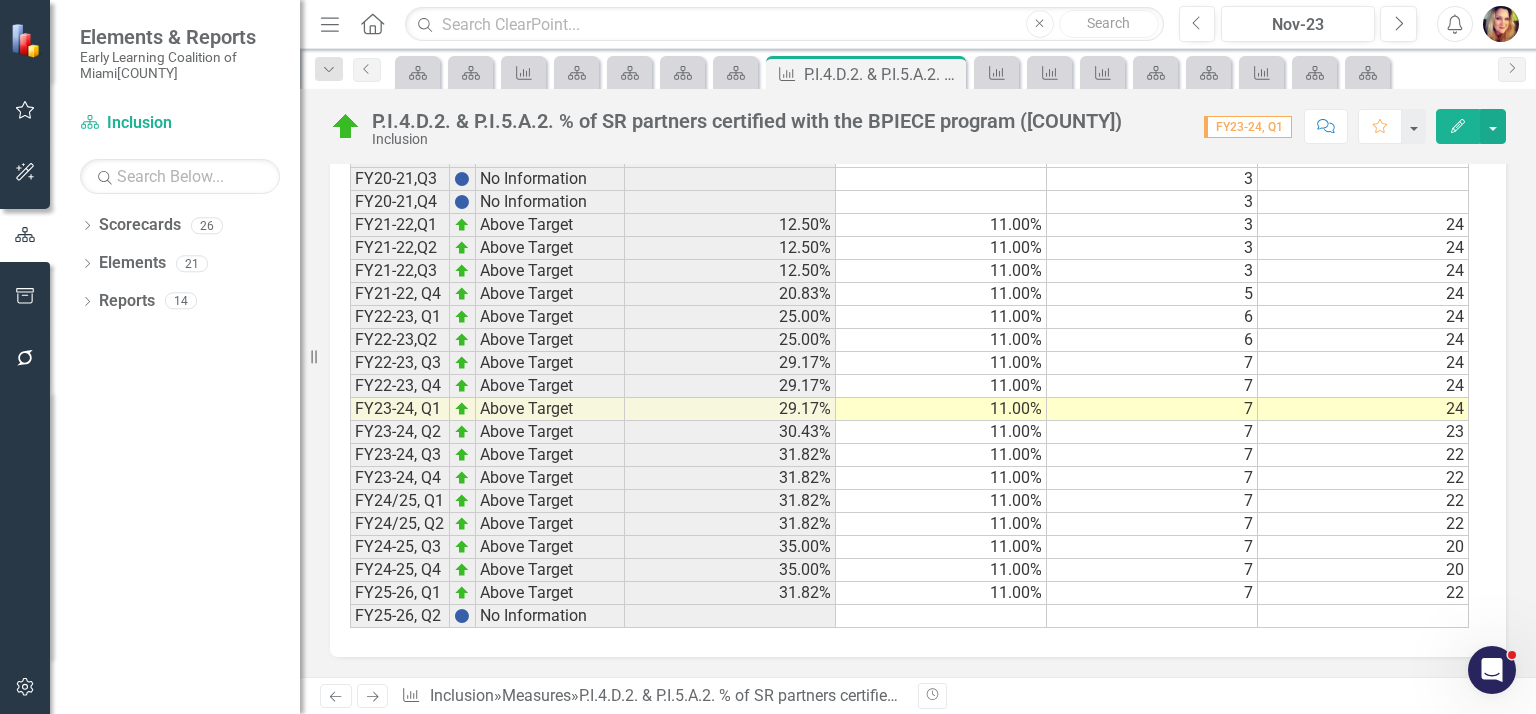 scroll, scrollTop: 1544, scrollLeft: 0, axis: vertical 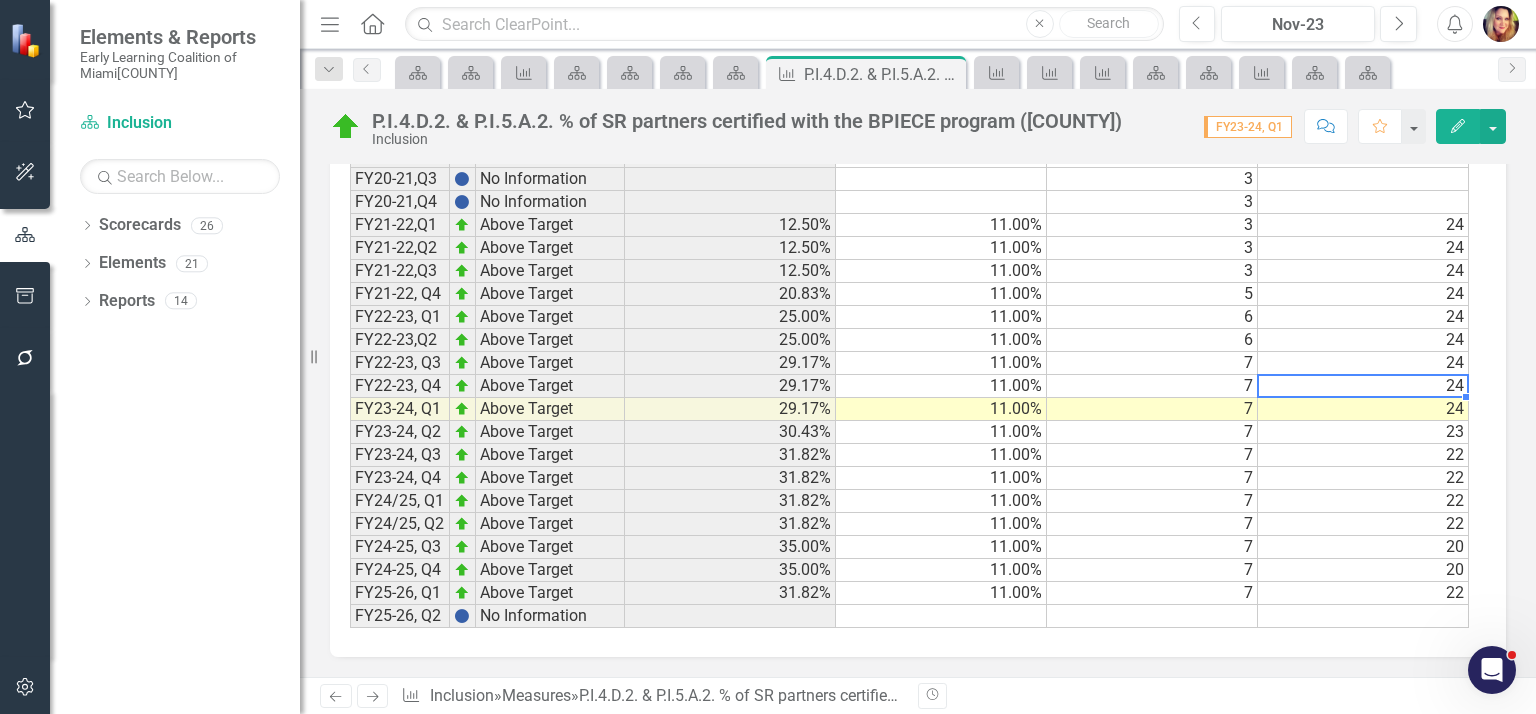 click on "24" at bounding box center [1363, 386] 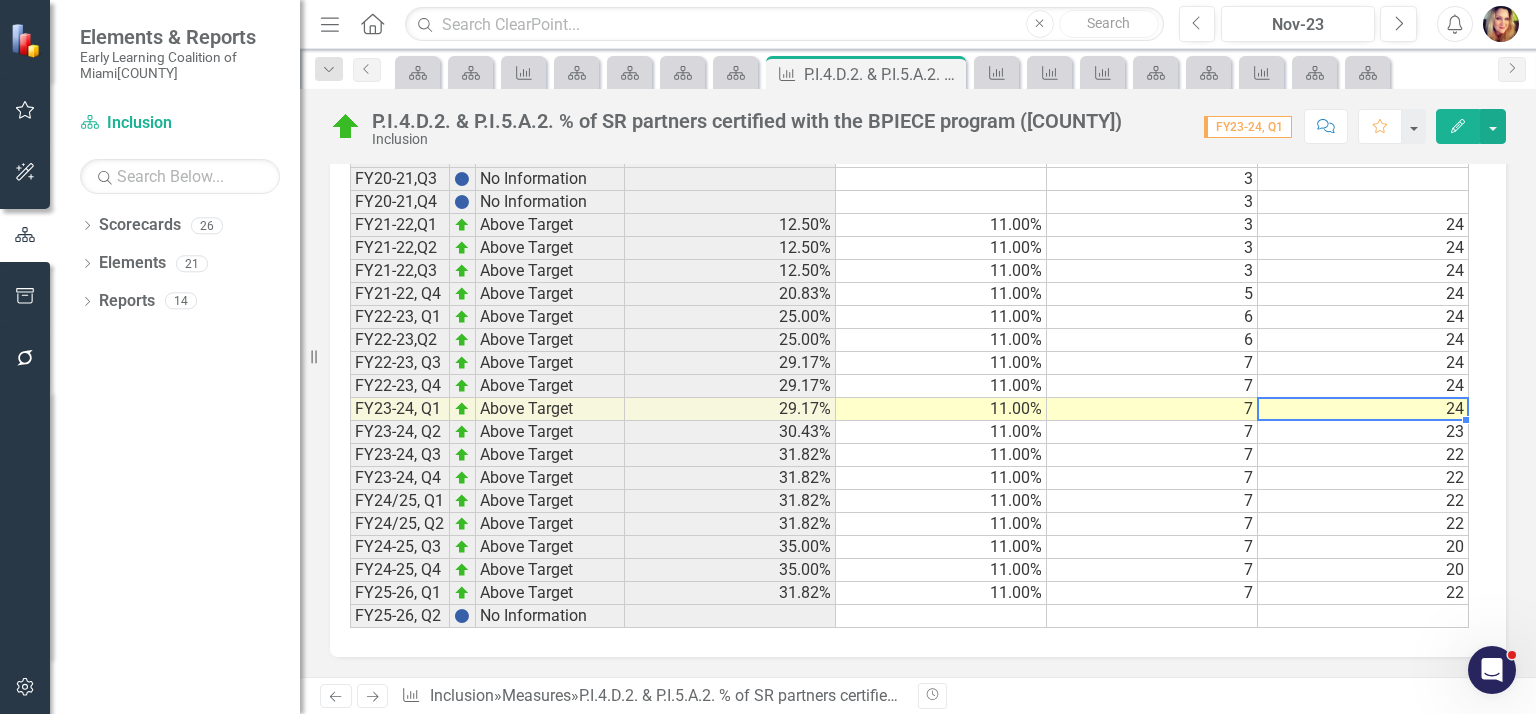 click on "24" at bounding box center (1363, 409) 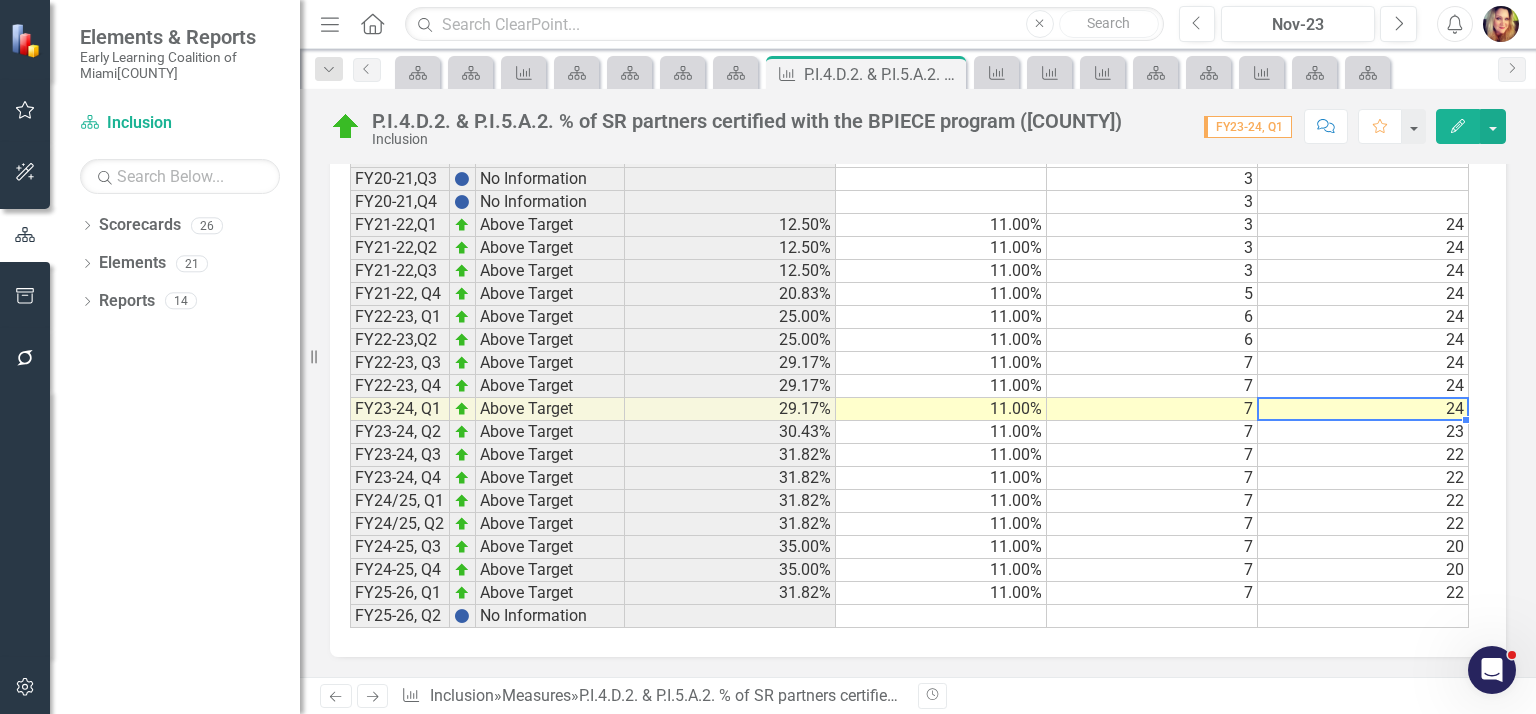 click on "24" at bounding box center [1363, 409] 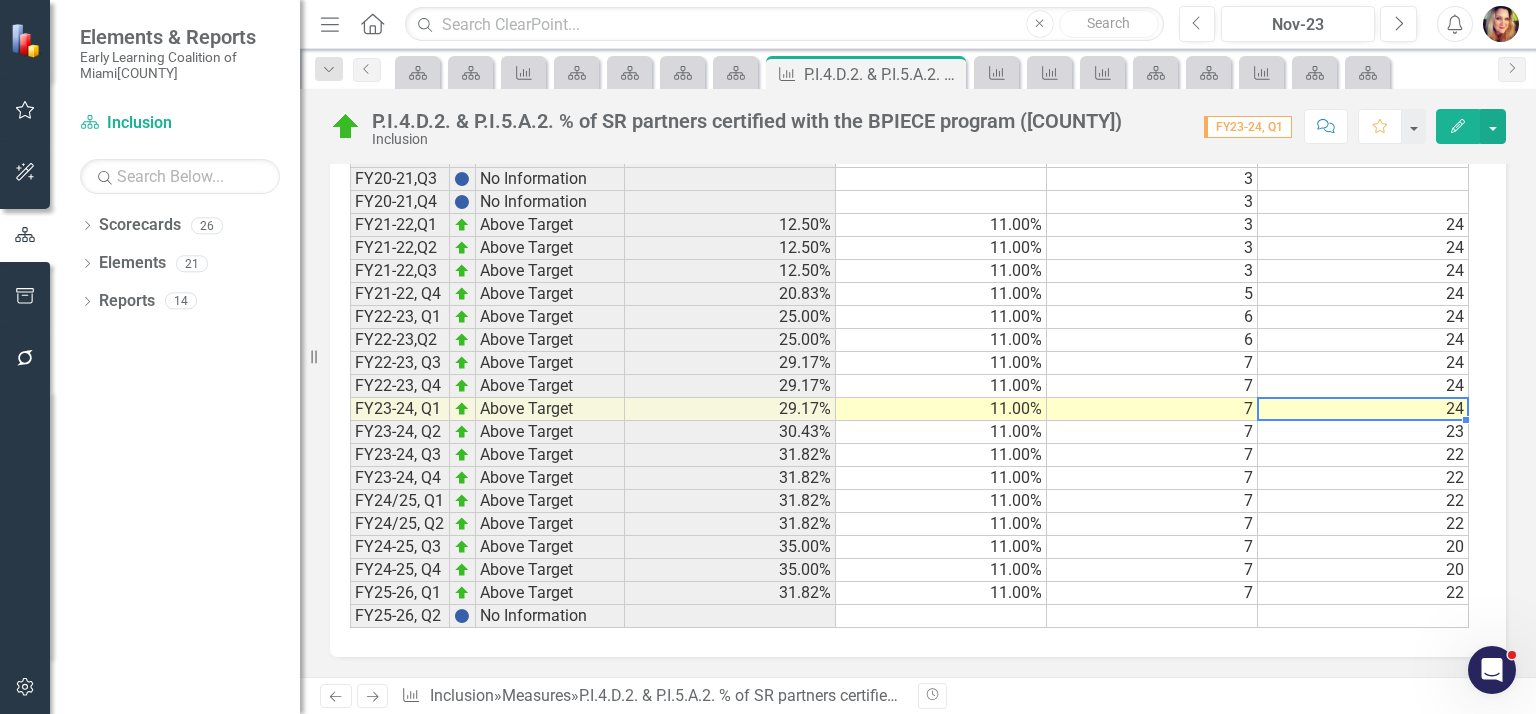 click on "24" at bounding box center [1363, 409] 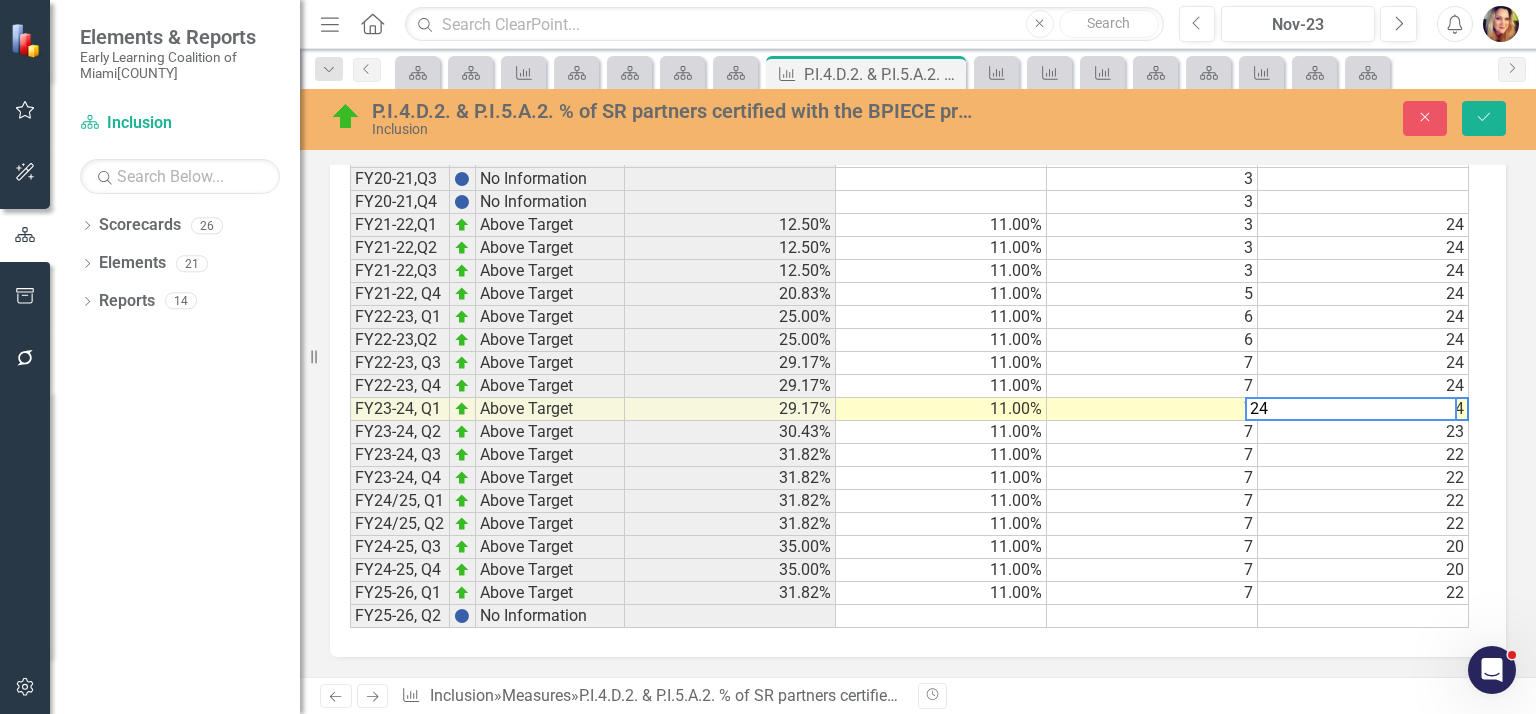 scroll, scrollTop: 0, scrollLeft: 0, axis: both 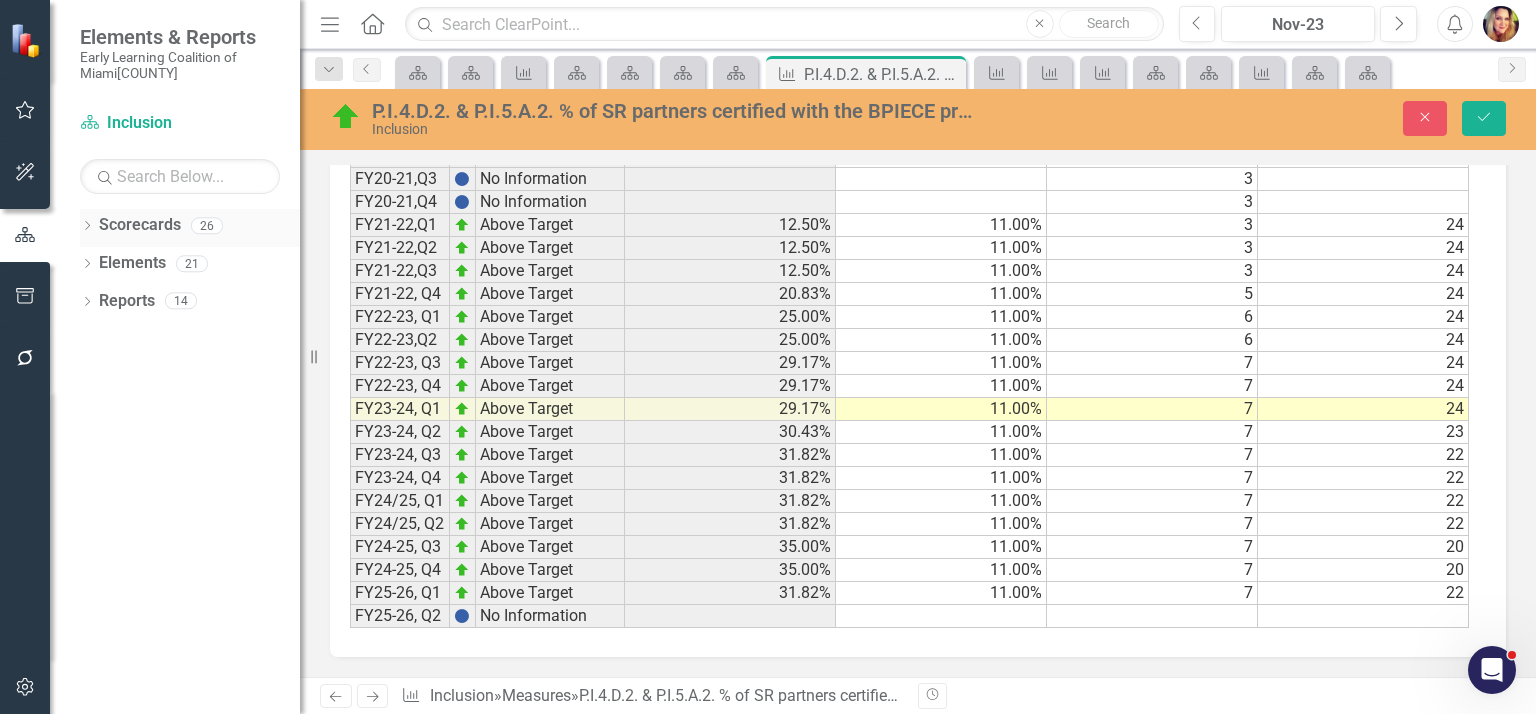click on "Scorecards" at bounding box center (140, 225) 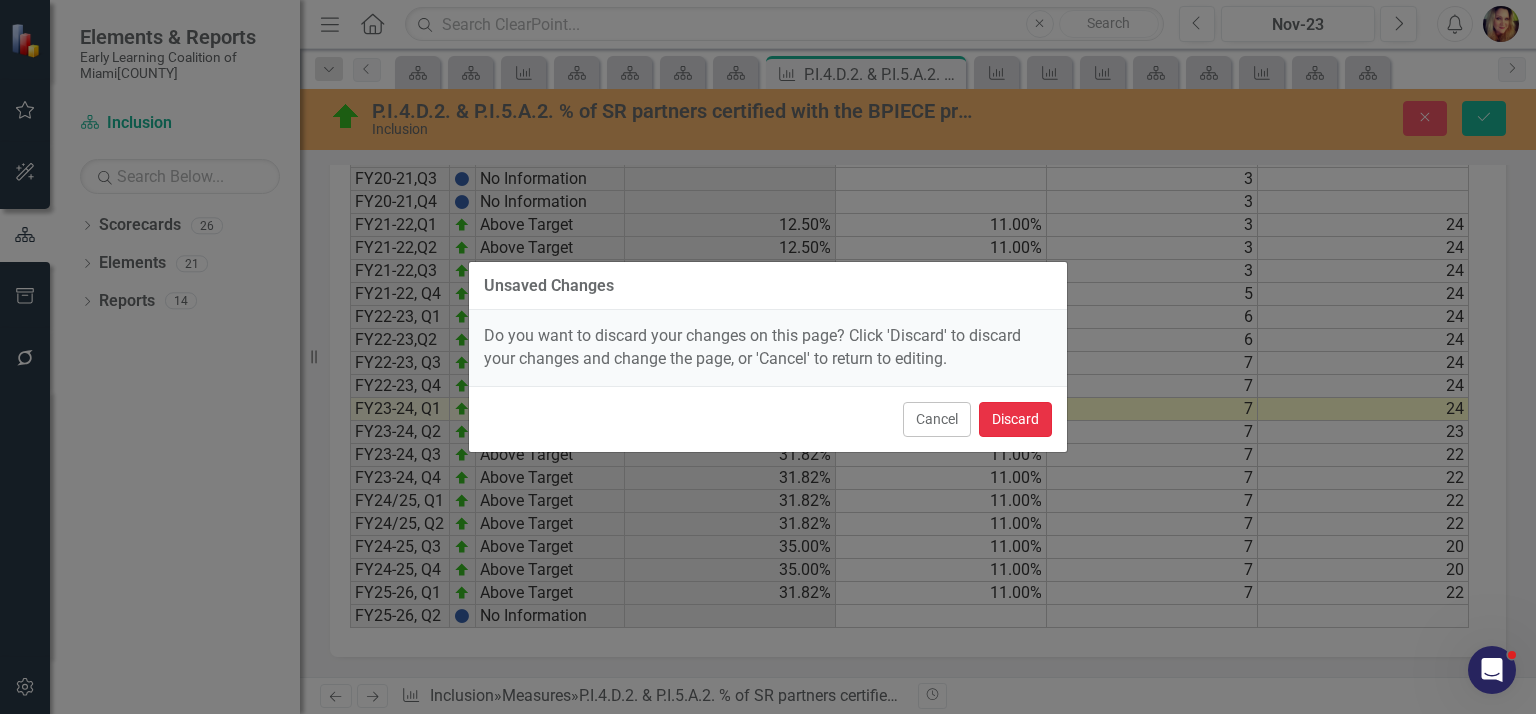 click on "Discard" at bounding box center (1015, 419) 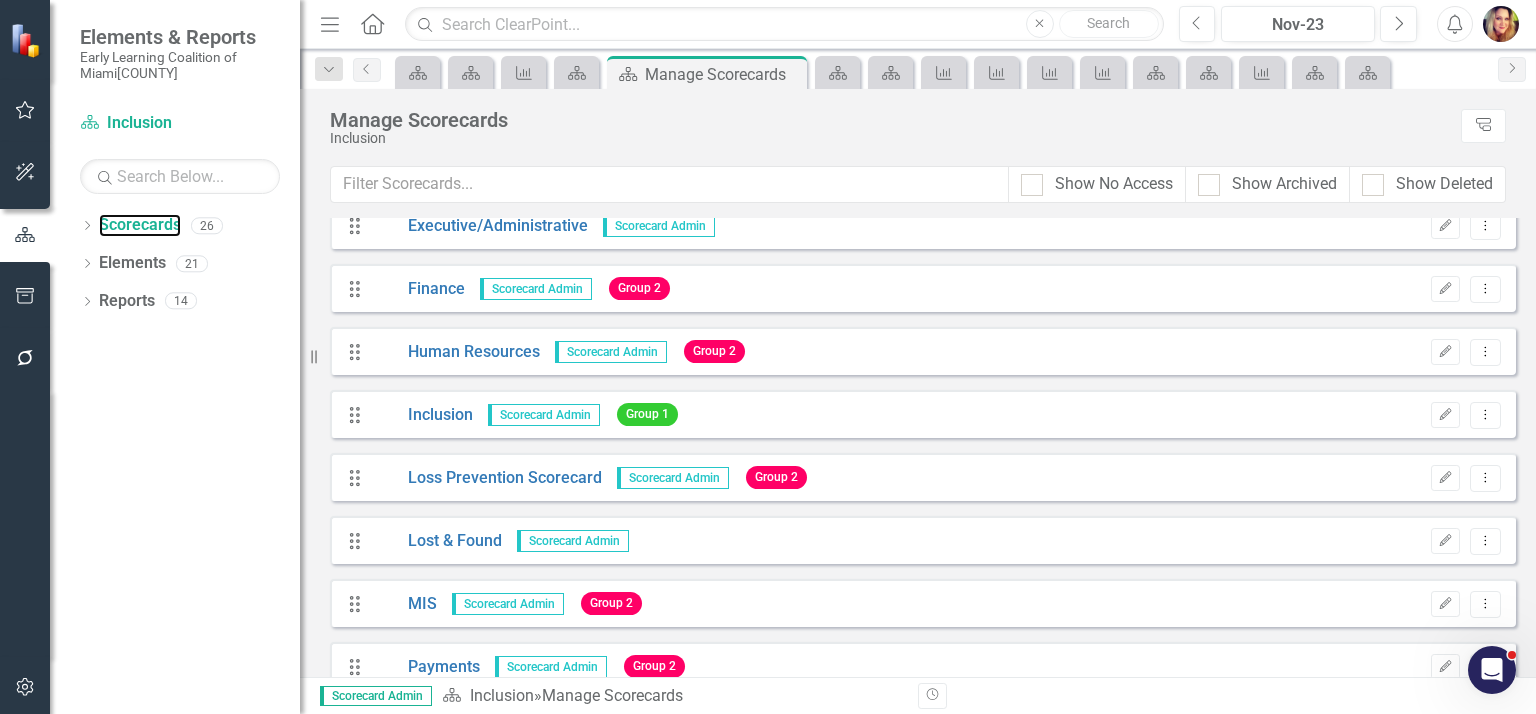 scroll, scrollTop: 781, scrollLeft: 0, axis: vertical 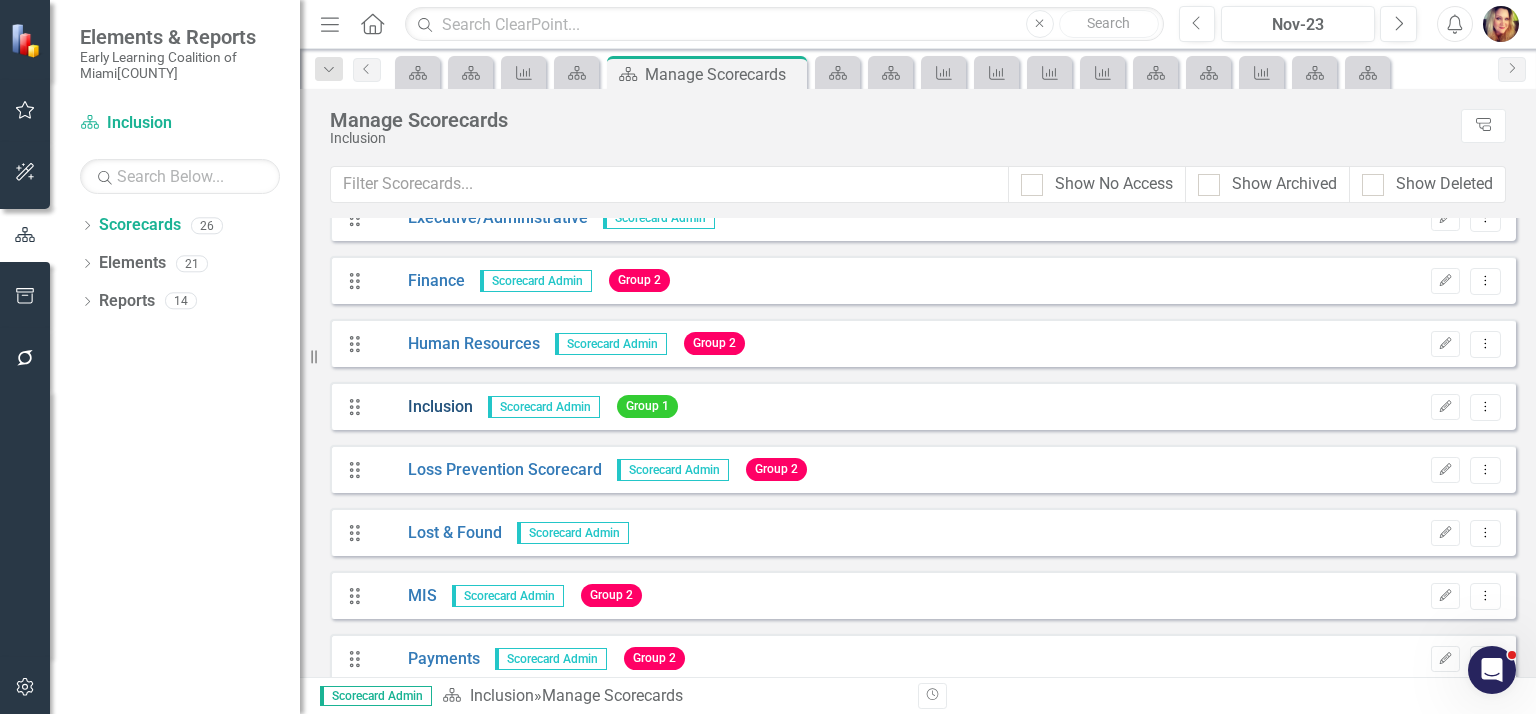 click on "Inclusion" at bounding box center [423, 407] 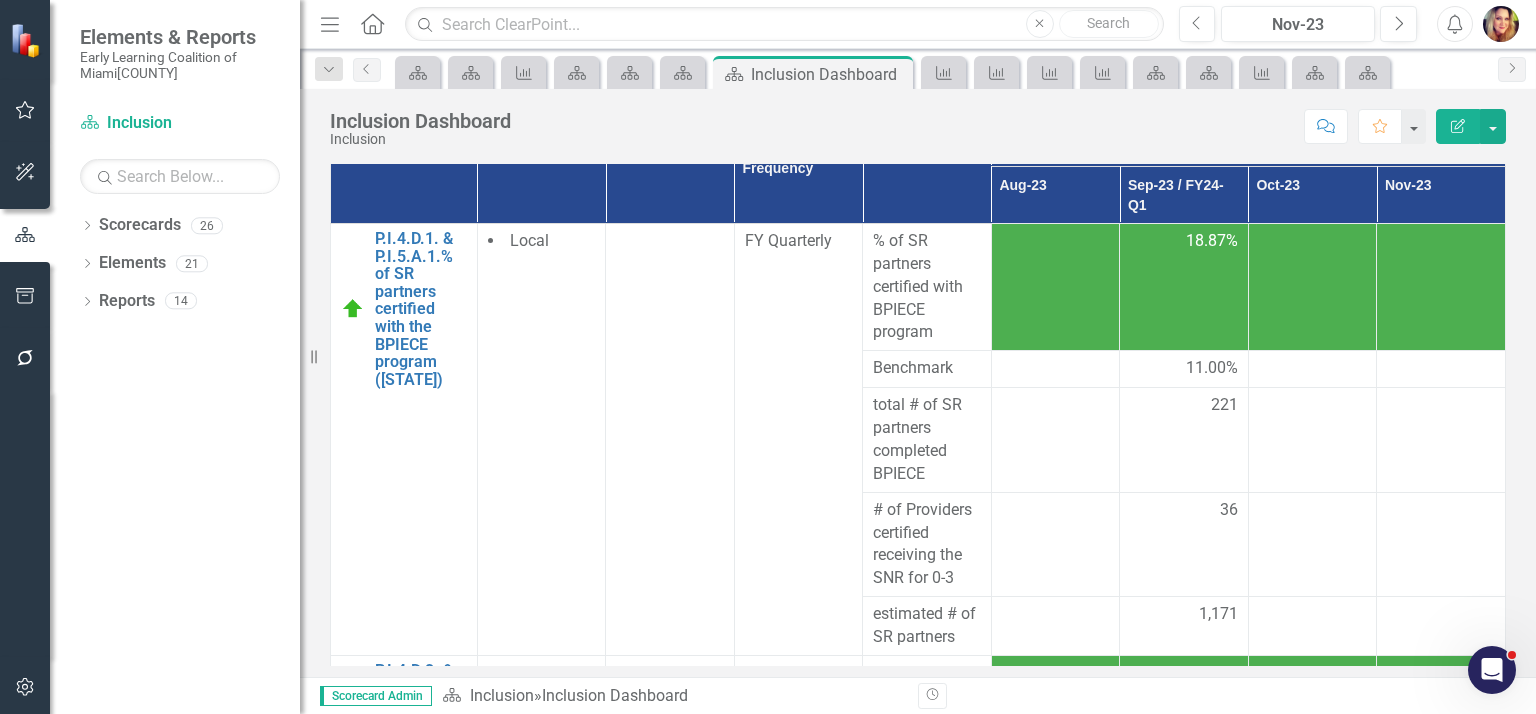 scroll, scrollTop: 353, scrollLeft: 0, axis: vertical 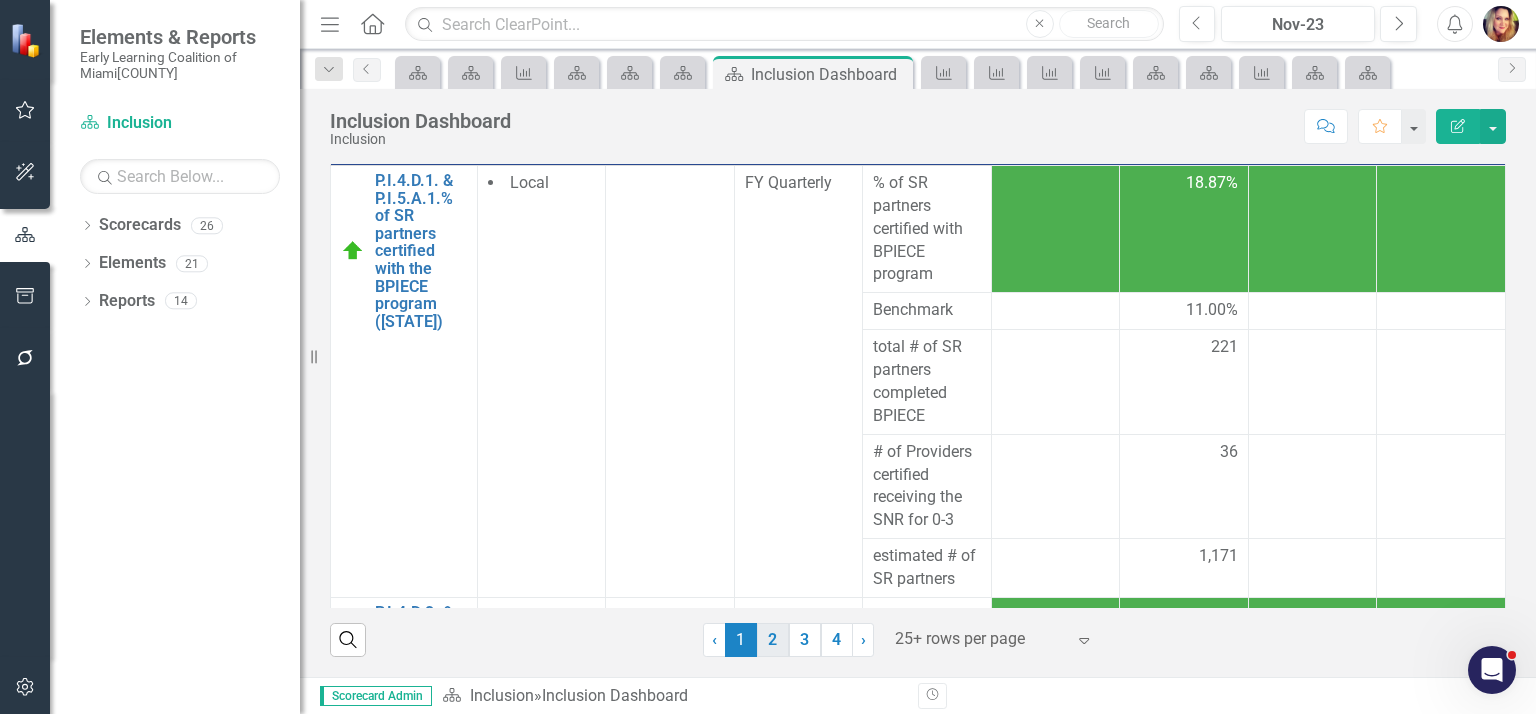 click on "2" at bounding box center [773, 640] 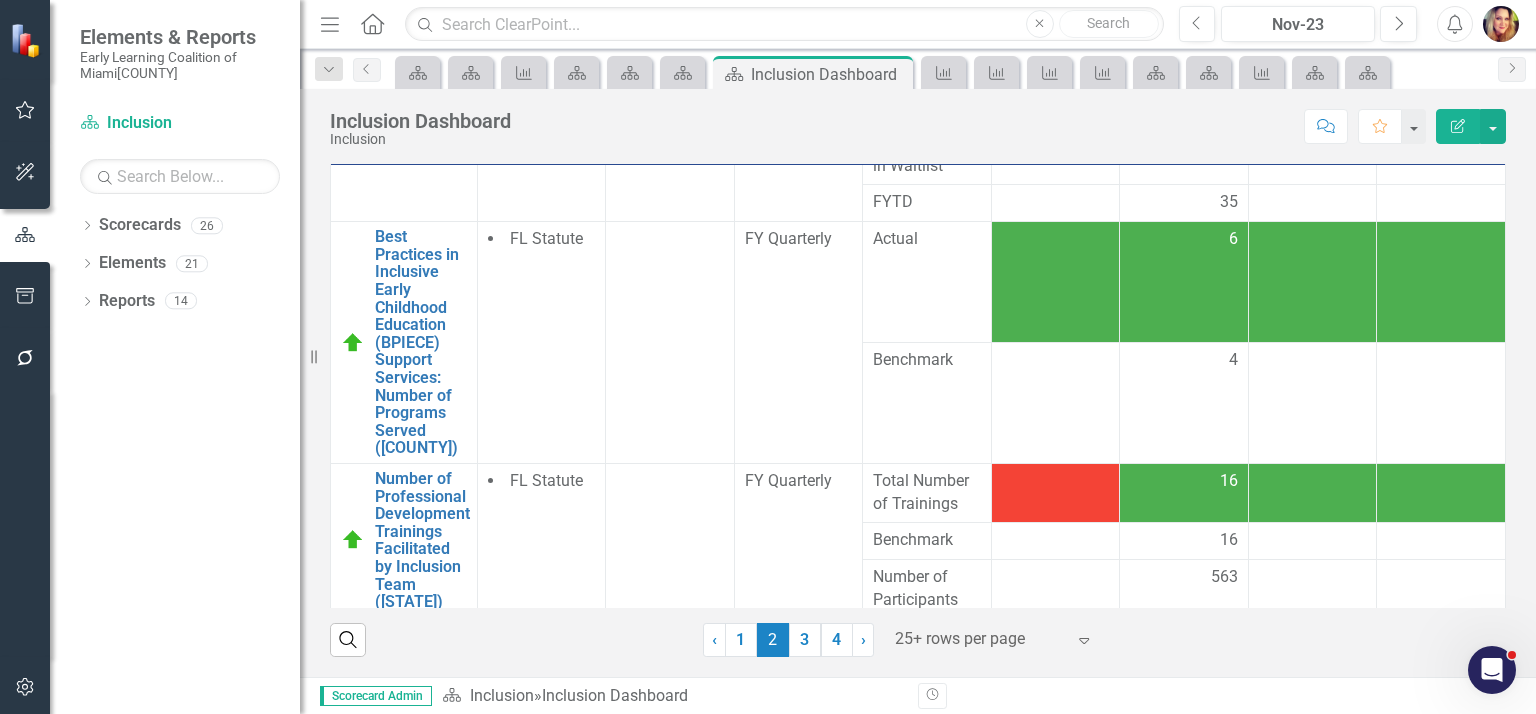 scroll, scrollTop: 1162, scrollLeft: 0, axis: vertical 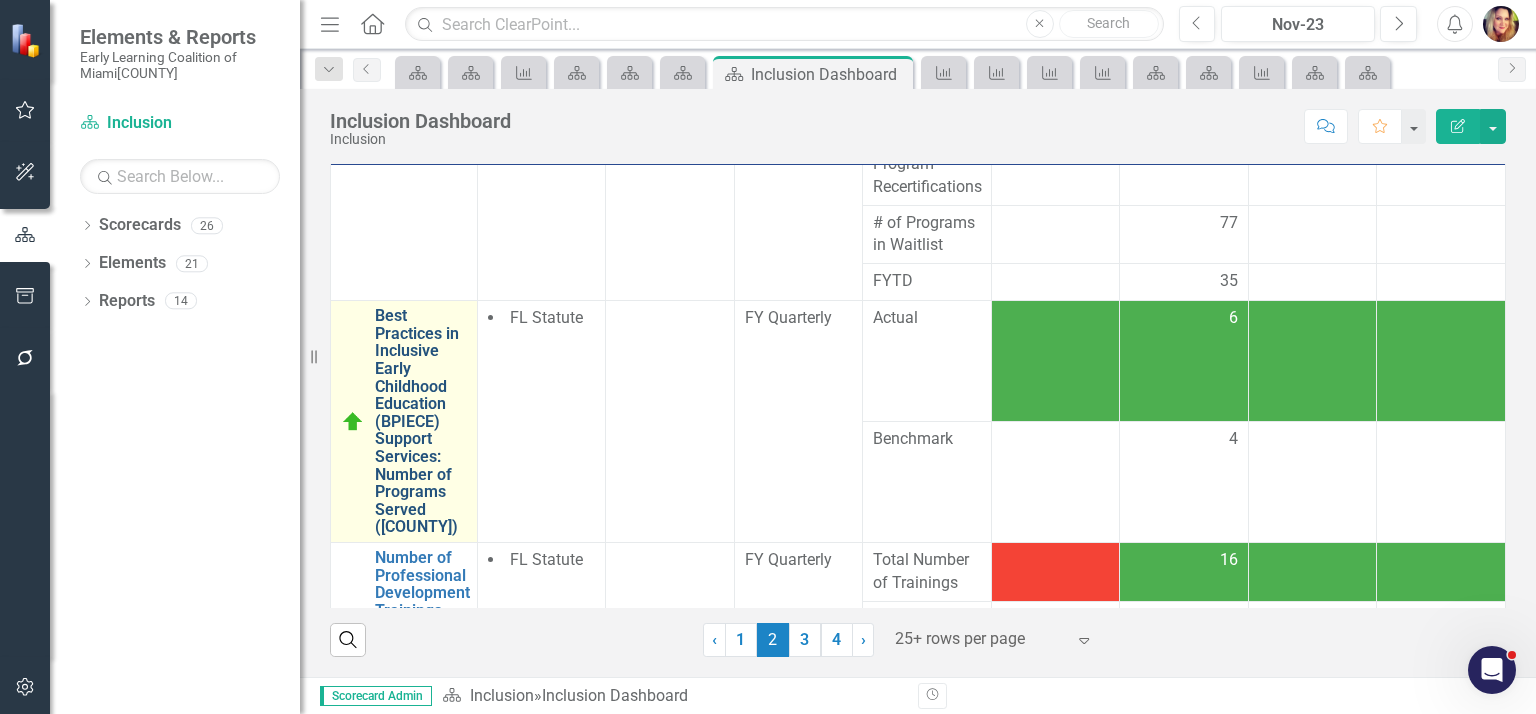 click on "Best Practices in Inclusive Early Childhood Education ([BRAND]) Support Services: Number of Programs Served ([CITY])" at bounding box center [421, 421] 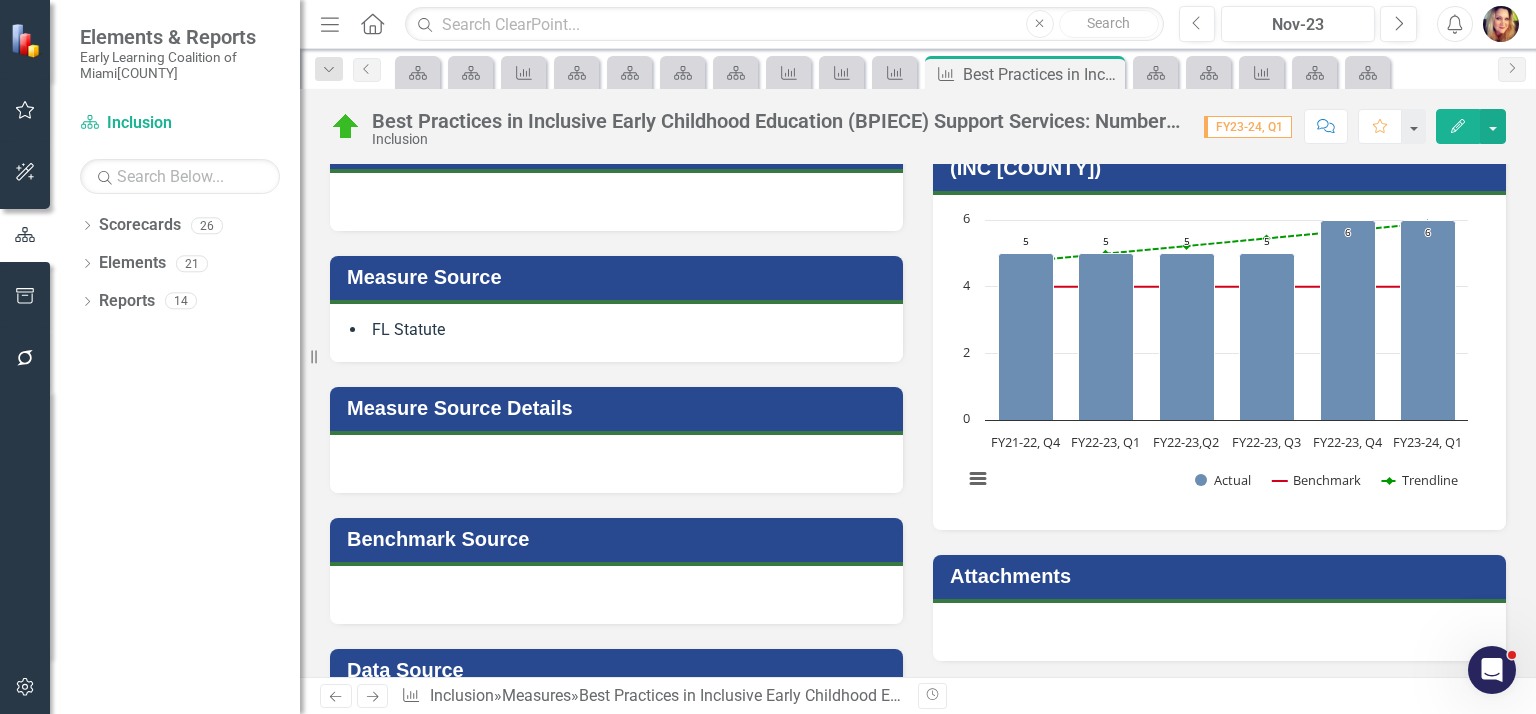 scroll, scrollTop: 176, scrollLeft: 0, axis: vertical 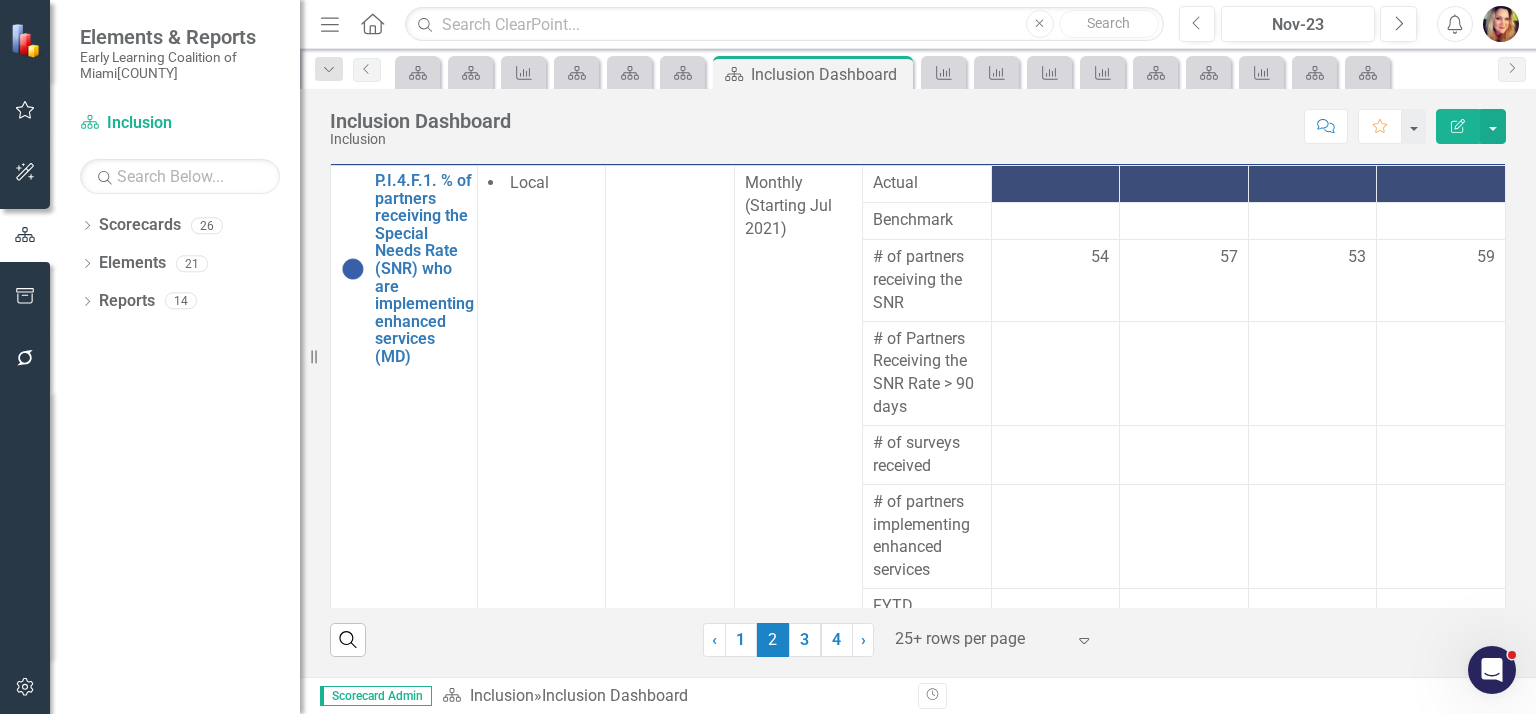 drag, startPoint x: 1518, startPoint y: 337, endPoint x: 1522, endPoint y: 394, distance: 57.14018 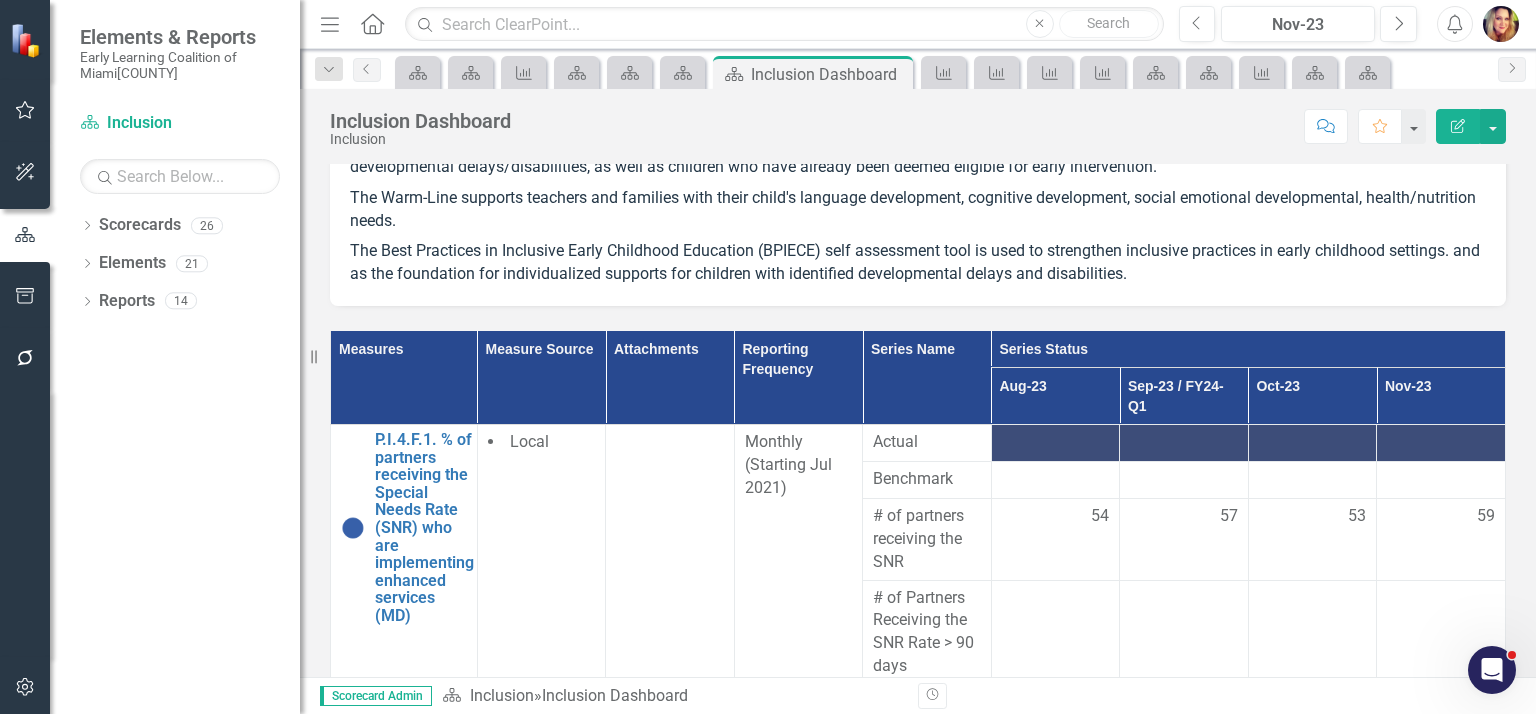 scroll, scrollTop: 103, scrollLeft: 0, axis: vertical 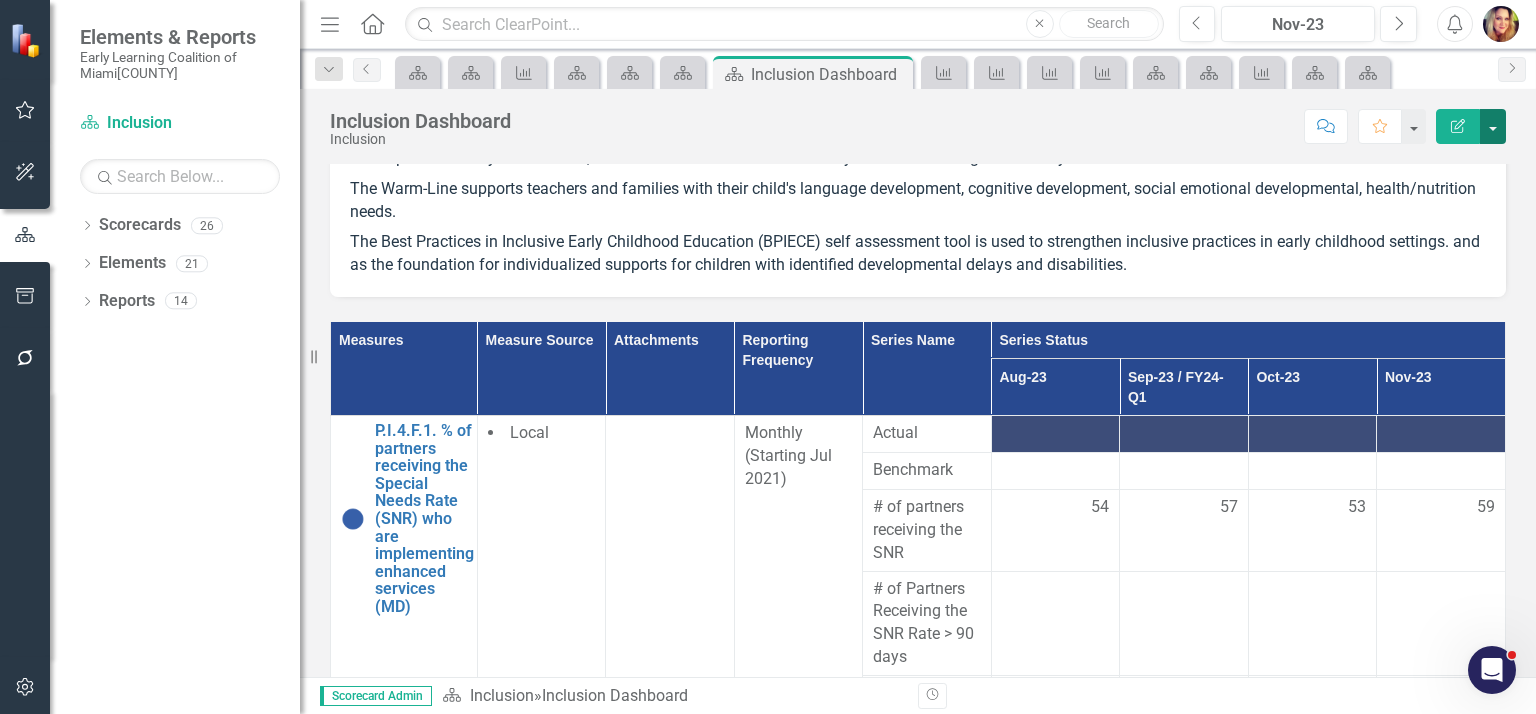 click at bounding box center (1493, 126) 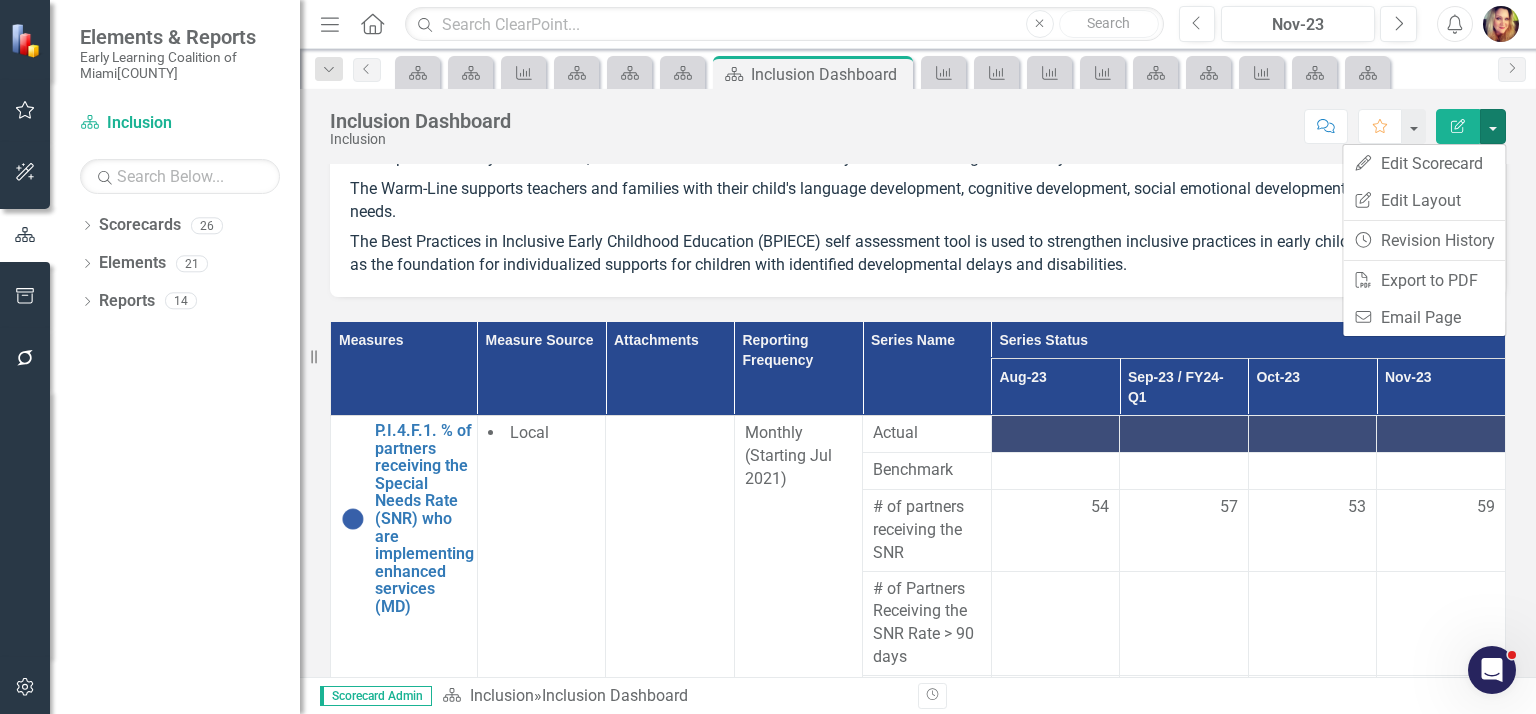 click on "Oct-23" at bounding box center (1312, 387) 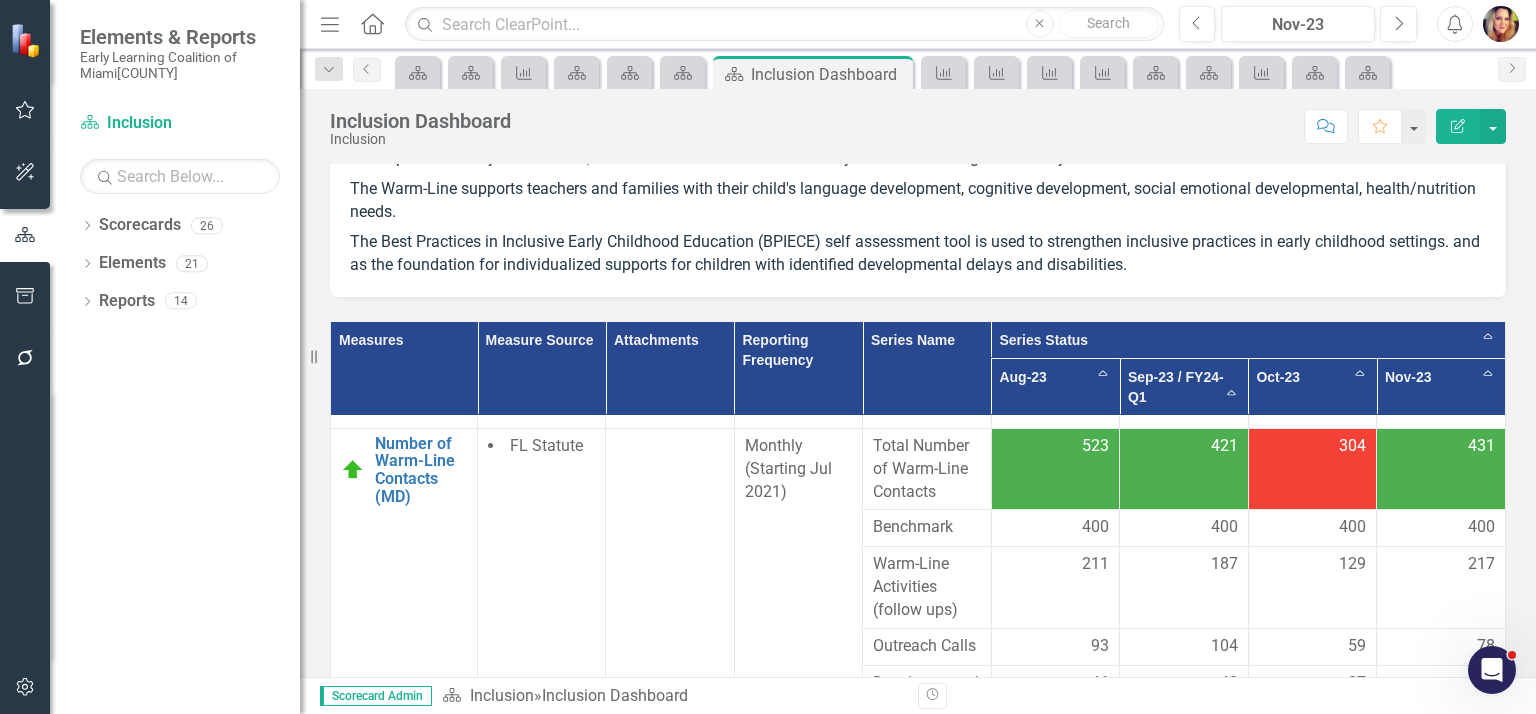 scroll, scrollTop: 0, scrollLeft: 0, axis: both 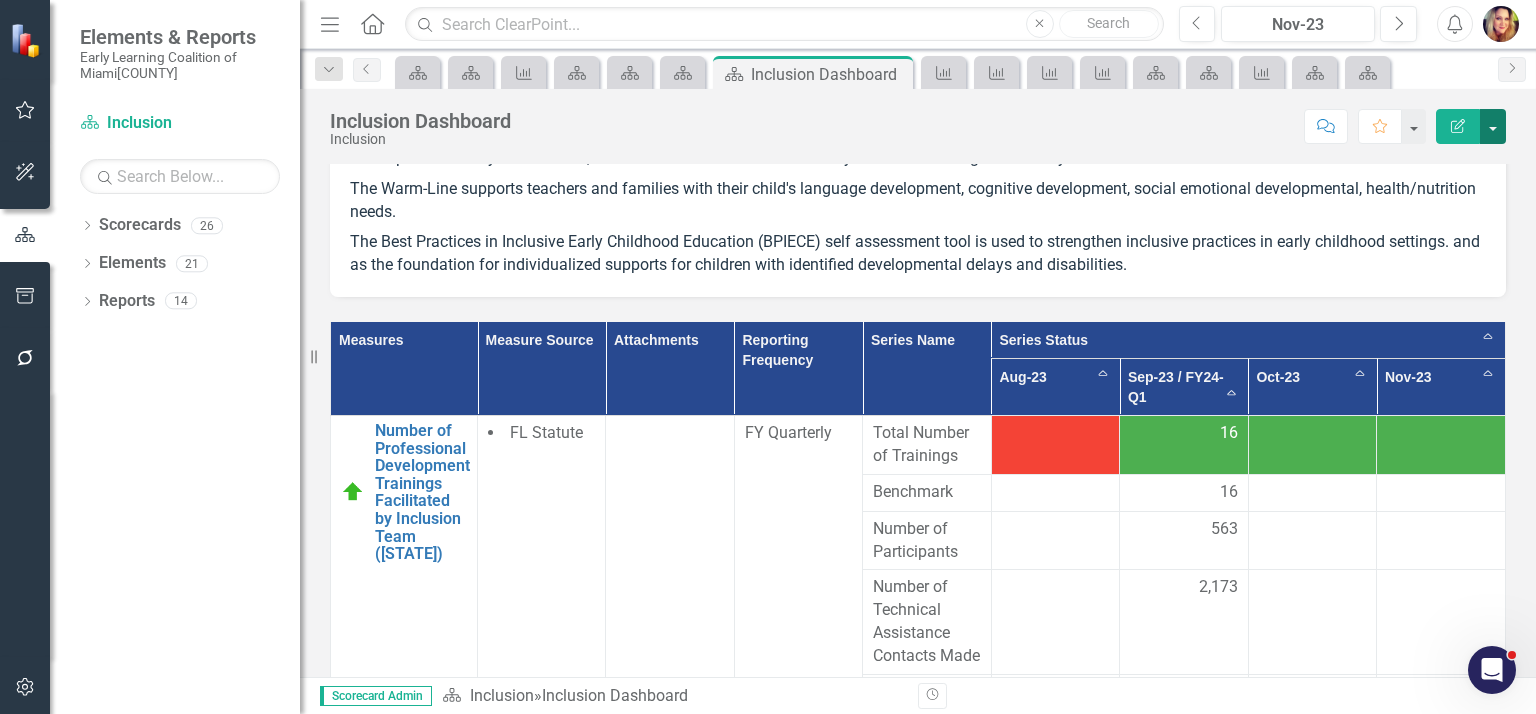 click at bounding box center (1493, 126) 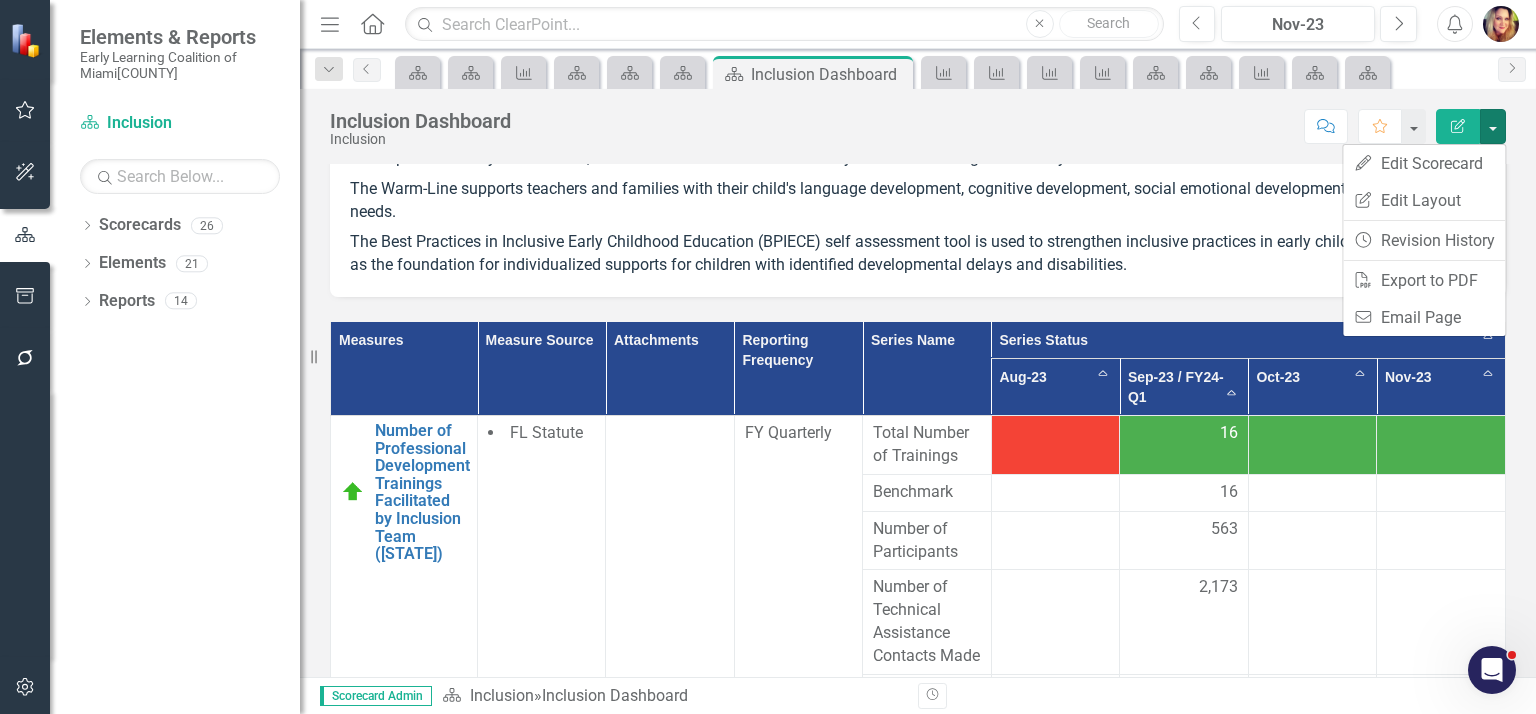 click on "Series Status Sort Ascending" at bounding box center (1248, 340) 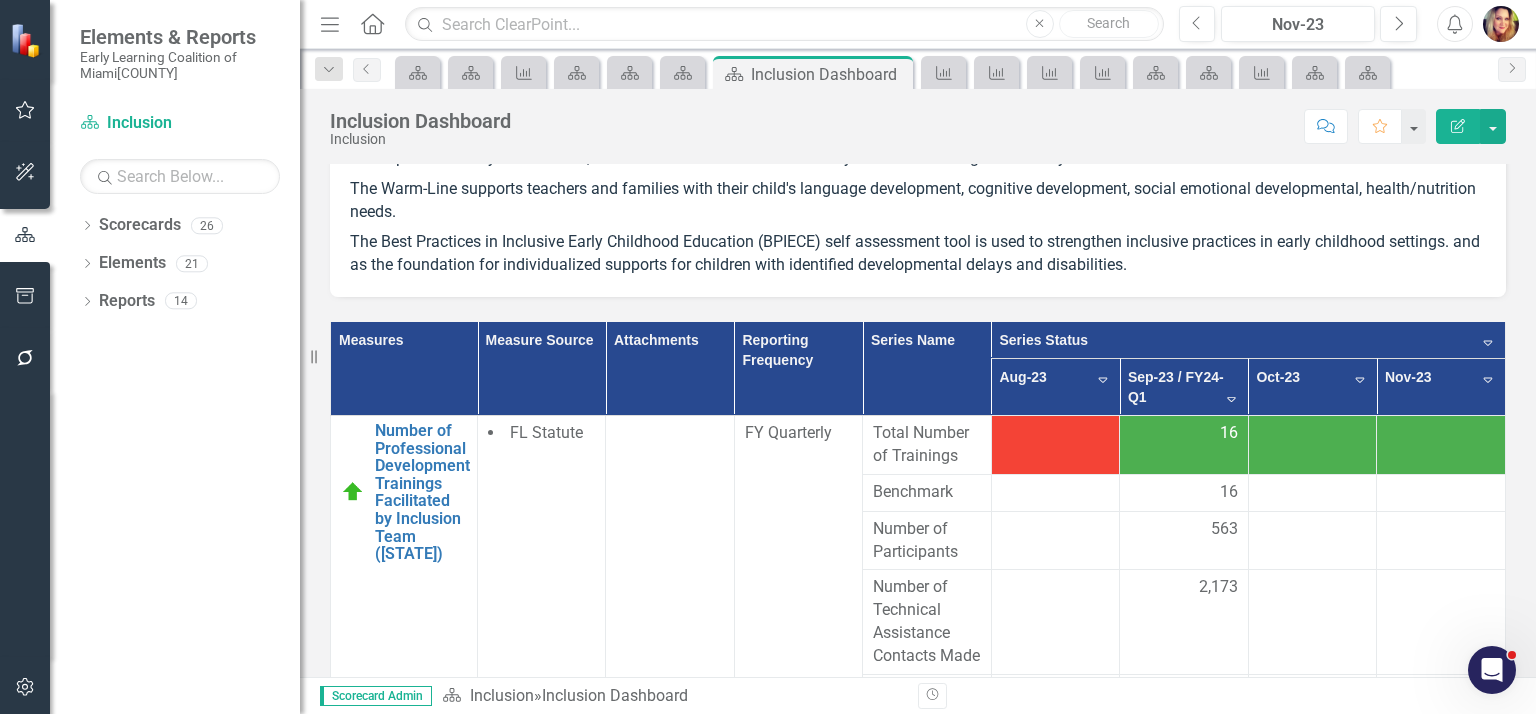 click on "Oct-23 Sort Descending" at bounding box center [1312, 387] 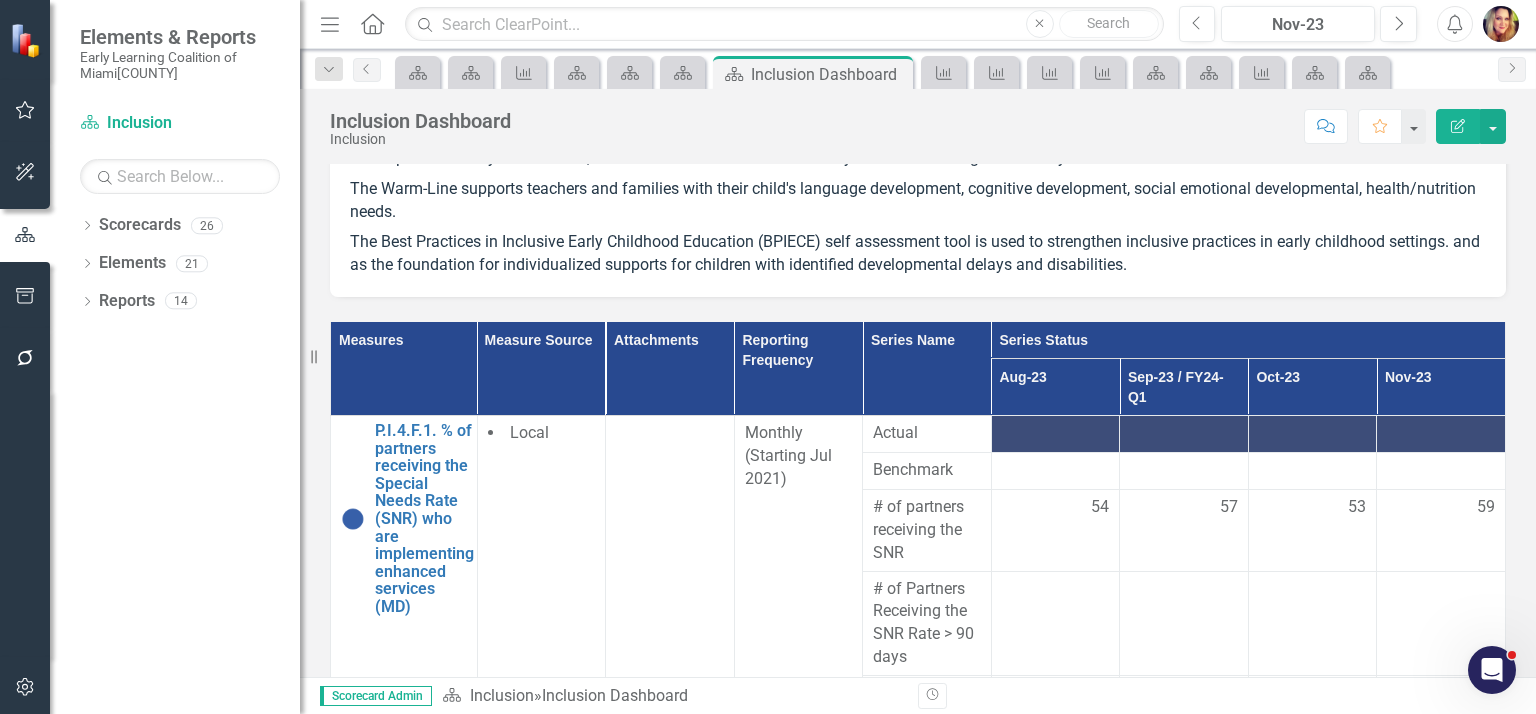 click on "Oct-23" at bounding box center [1312, 387] 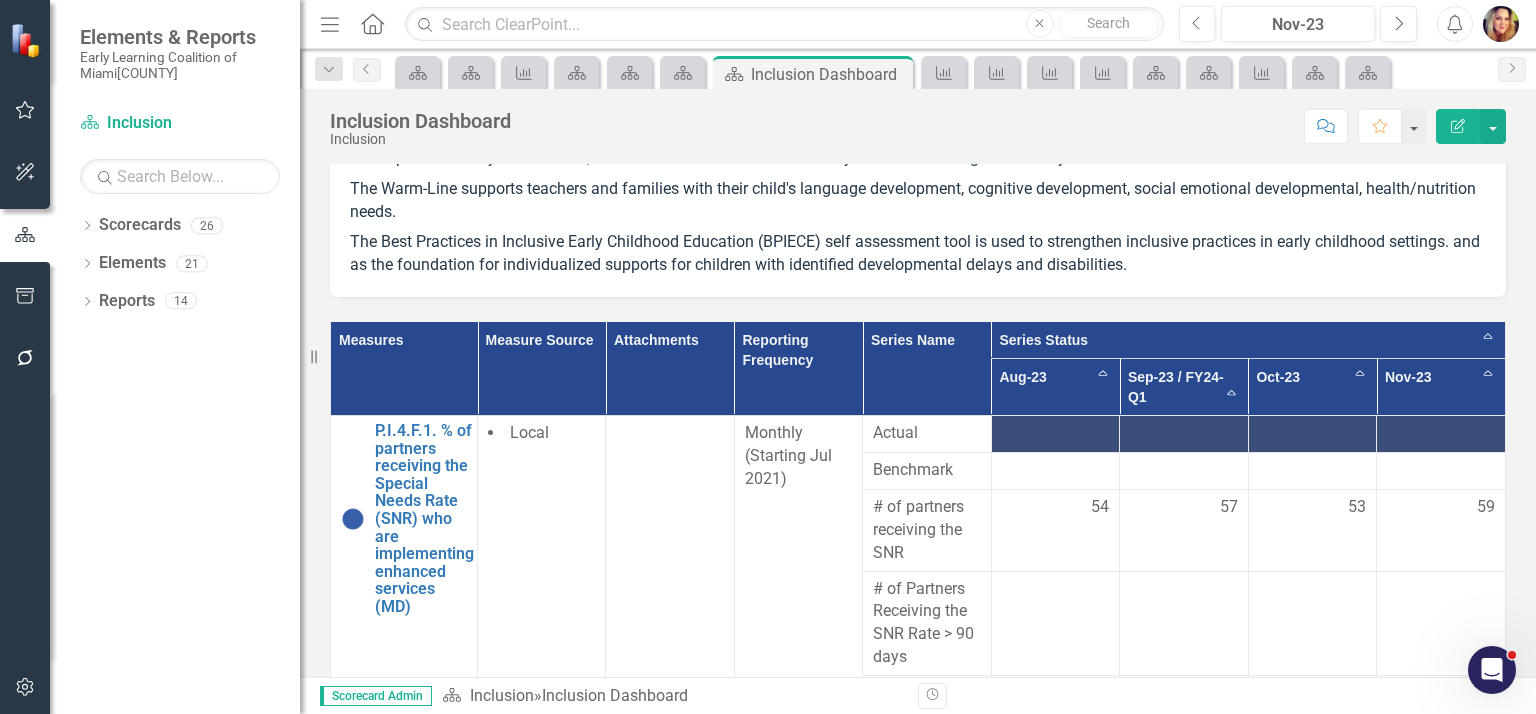 click on "Nov-23 Sort Ascending" at bounding box center (1441, 387) 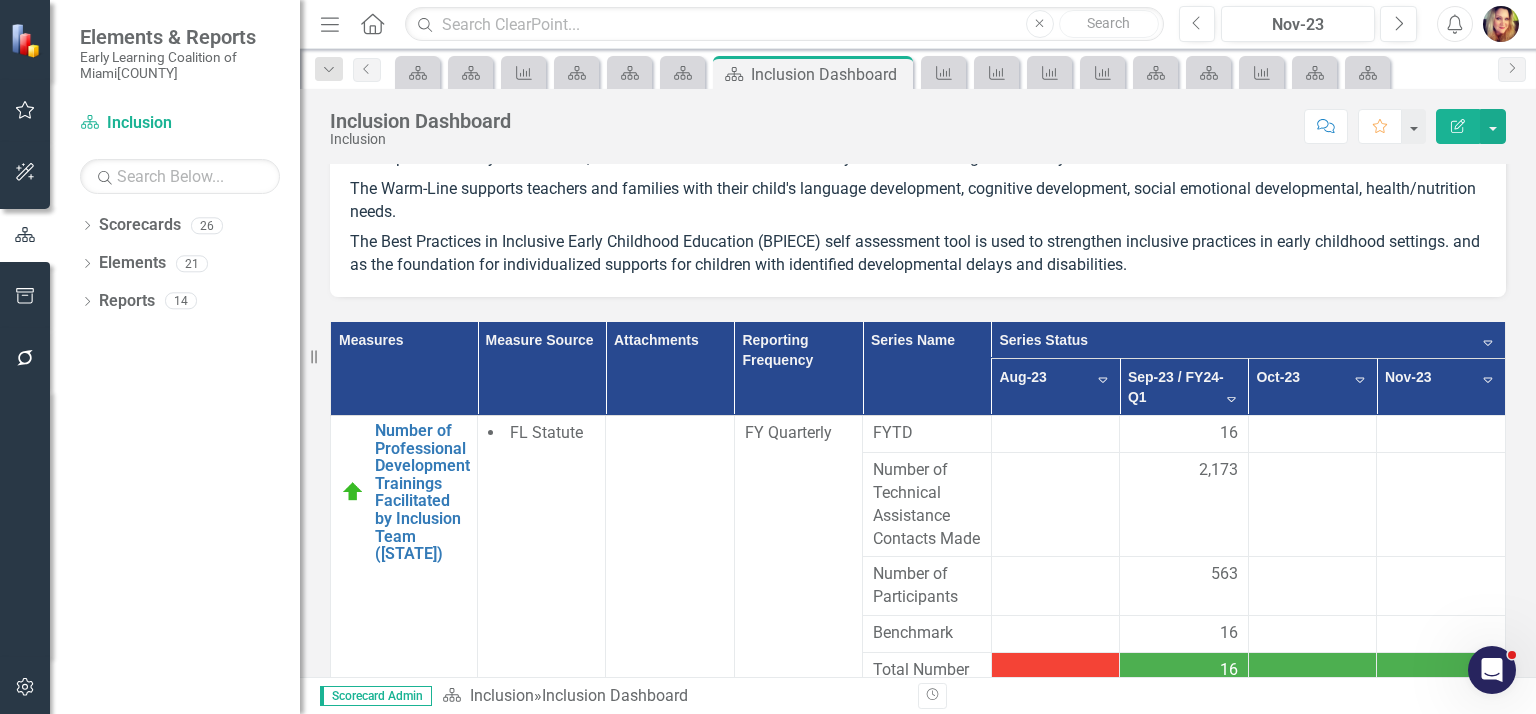 click on "Nov-23 Sort Descending" at bounding box center [1441, 387] 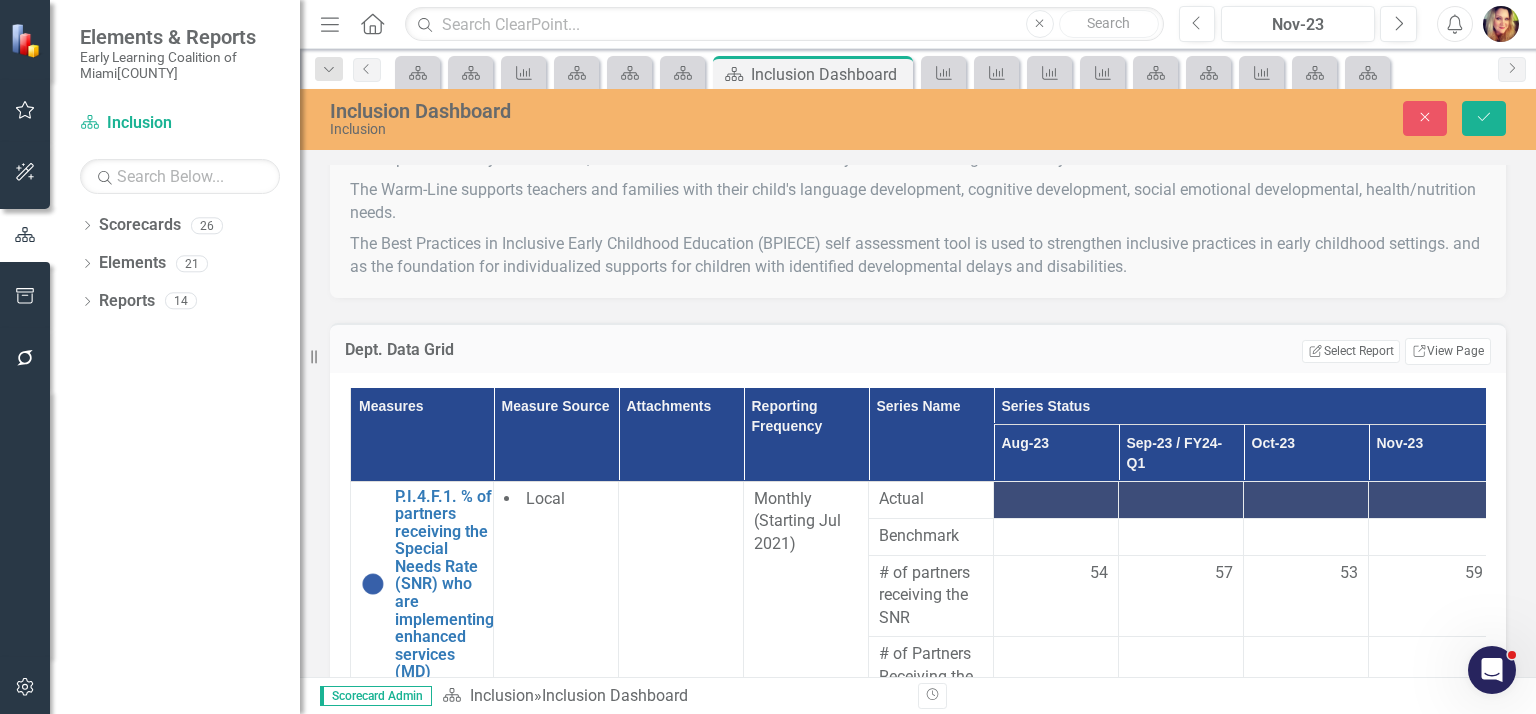 click on "Measures Measure Source Attachments Reporting Frequency Series Name Series Status Aug-23 Sep-23 / FY24-Q1 Oct-23 Nov-23 P.I.4.F.1. % of partners receiving the Special Needs Rate (SNR) who are implementing enhanced services (MD) Edit Edit Measure Link Open Element  Local Monthly (Starting Jul 2021) Actual Benchmark # of partners receiving the SNR 54 57 53 59 # of Partners Receiving the SNR Rate > 90 days # of surveys received # of partners implementing enhanced services FYTD P.I.4.F.2. % of partners receiving the Special Needs Rate (SNR) who are implementing enhanced services (Monroe) Edit Edit Measure Link Open Element Monthly (Starting Jul 2021) Actual Benchmark 100.00% 100.00% 100.00% 100.00% # of partners receiving the SNR 0 0 0 0 # of Partners Receiving the SNR Rate > 90 days # of surveys received # of partners implementing enhanced services 0 0 0 0 FYTD Best Practices in Inclusive Early Childhood Education (BPIECE) Support Services - # of New Programs Served (MD) Edit Edit Measure Link Open Element 35 16" at bounding box center (918, 683) 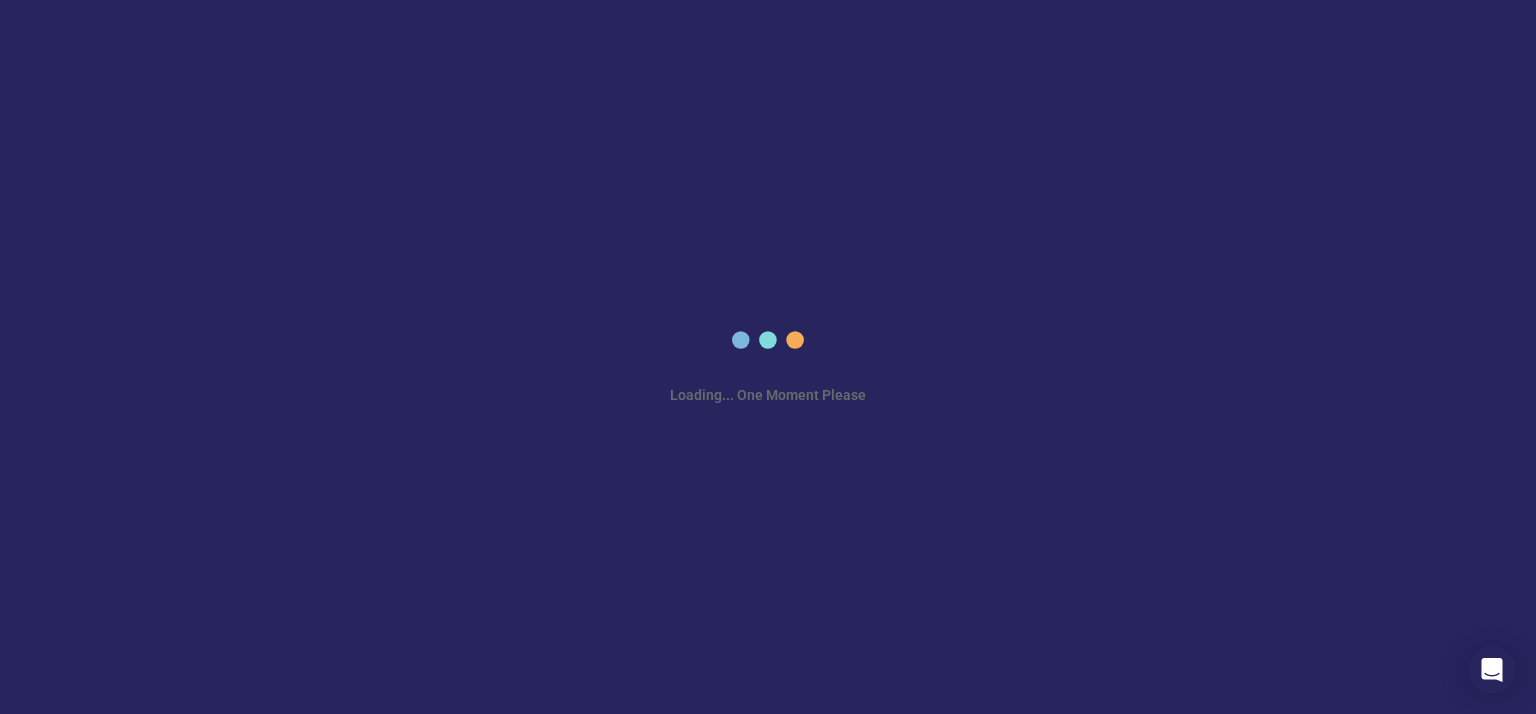 scroll, scrollTop: 0, scrollLeft: 0, axis: both 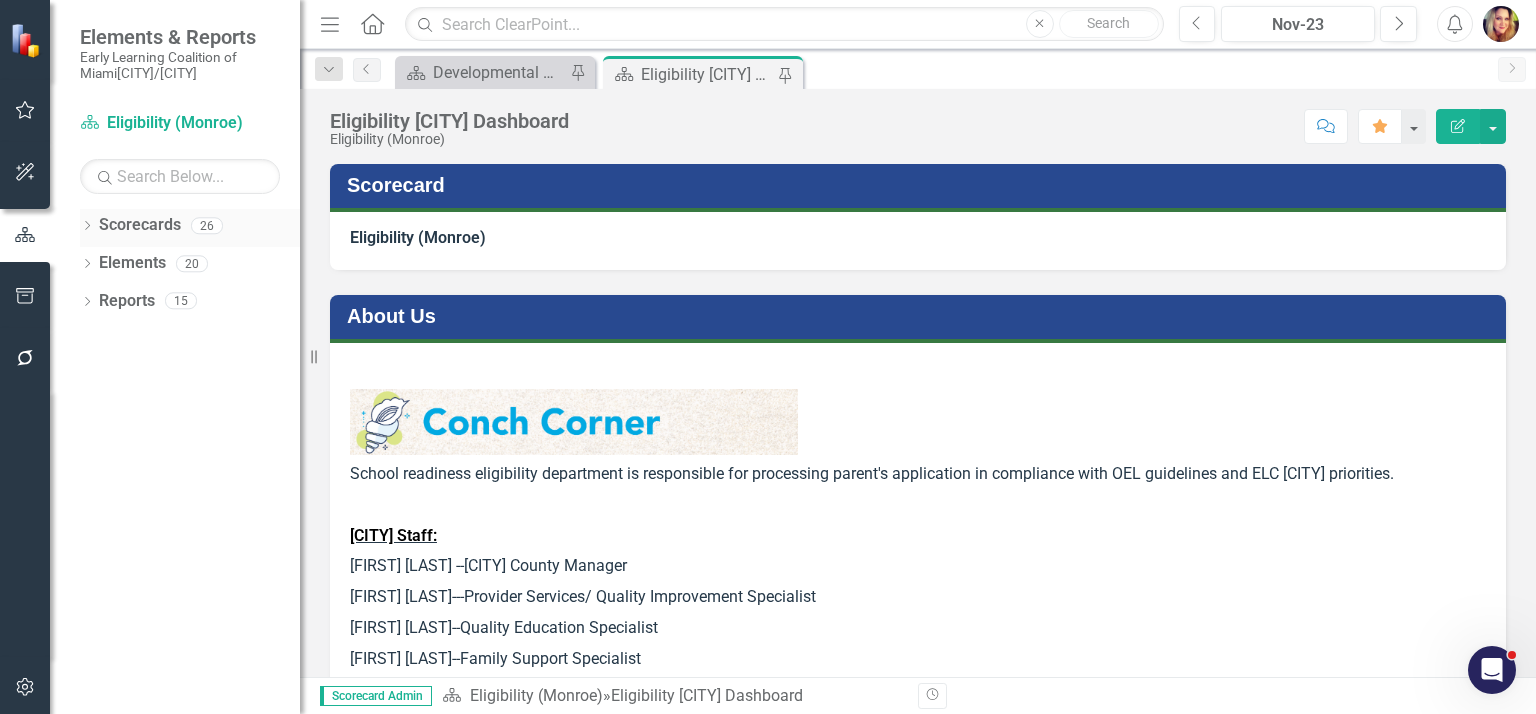 click on "Scorecards" at bounding box center [140, 225] 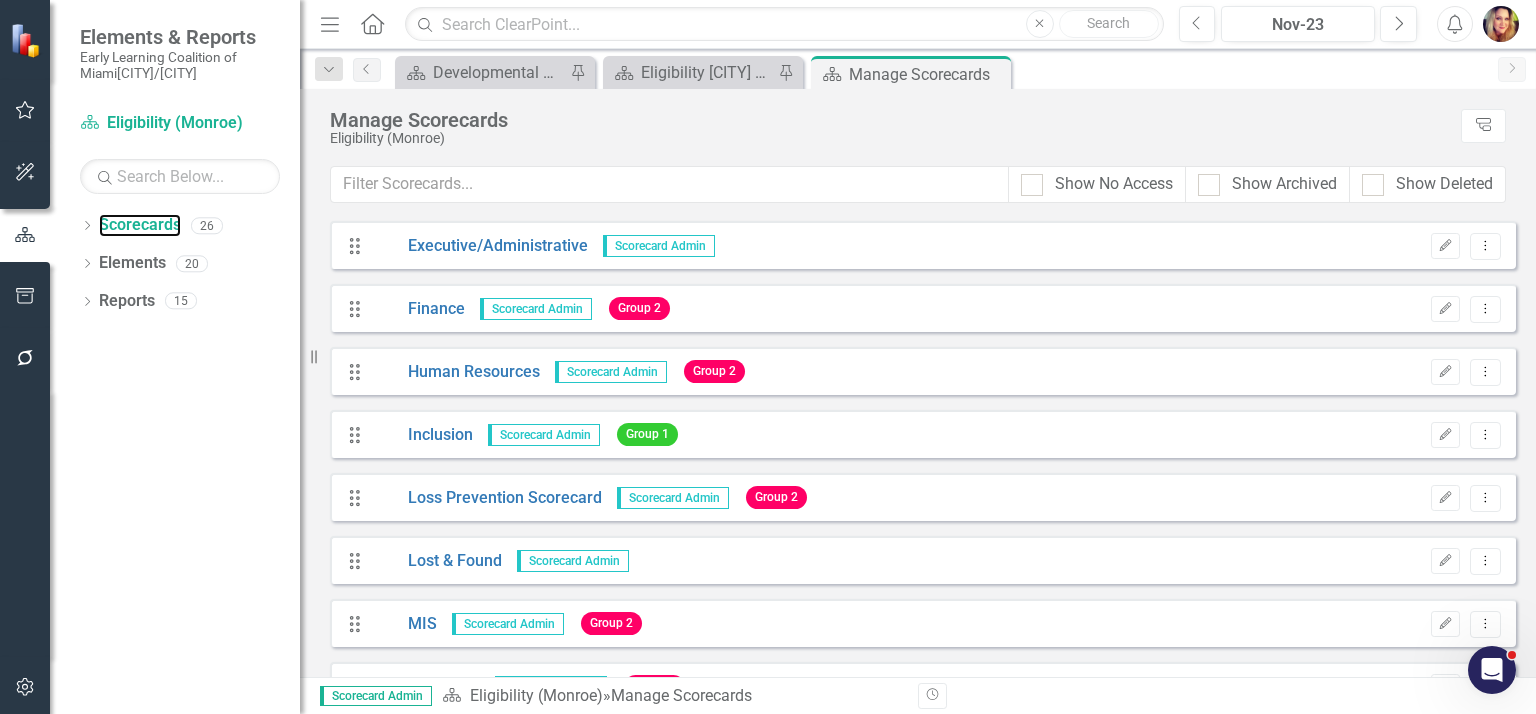 scroll, scrollTop: 779, scrollLeft: 0, axis: vertical 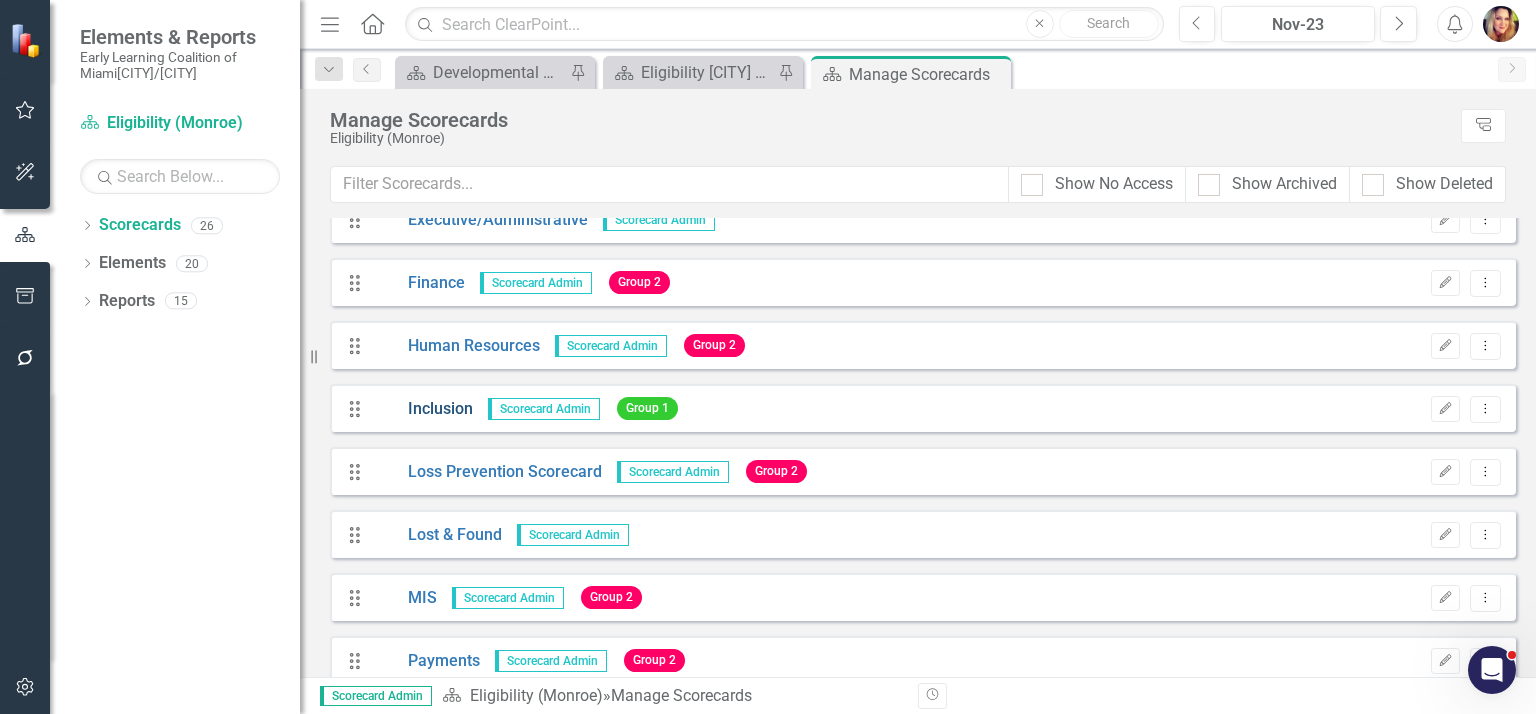 click on "Inclusion" at bounding box center (423, 409) 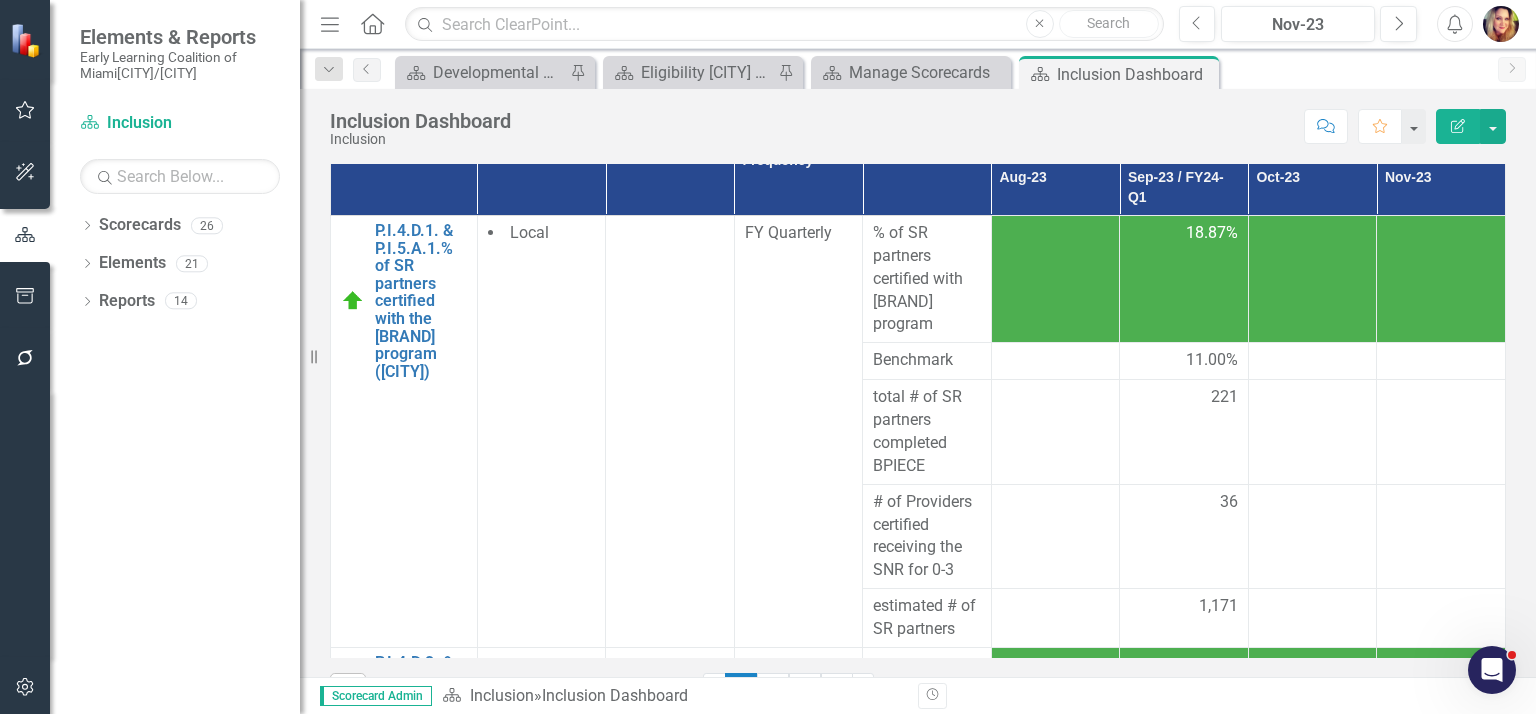 scroll, scrollTop: 353, scrollLeft: 0, axis: vertical 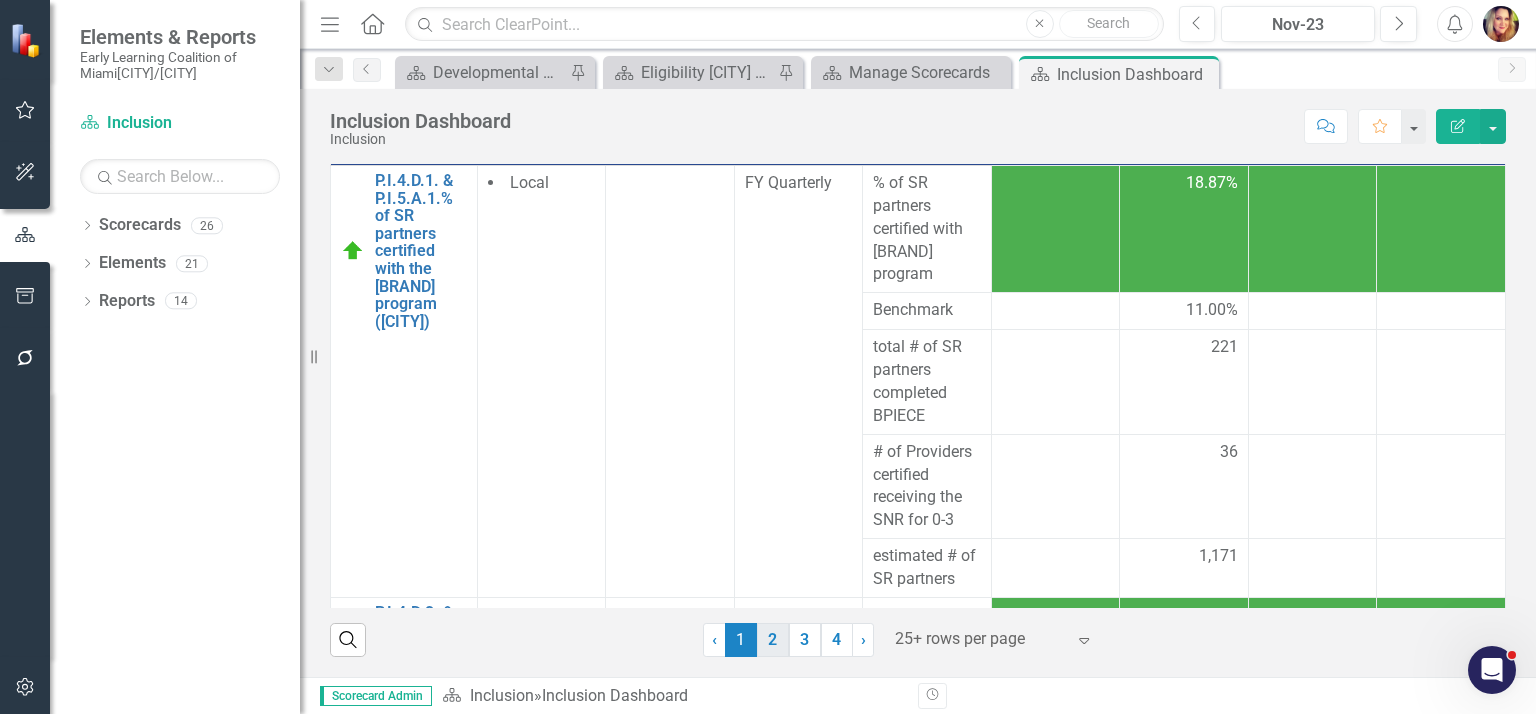 click on "2" at bounding box center [773, 640] 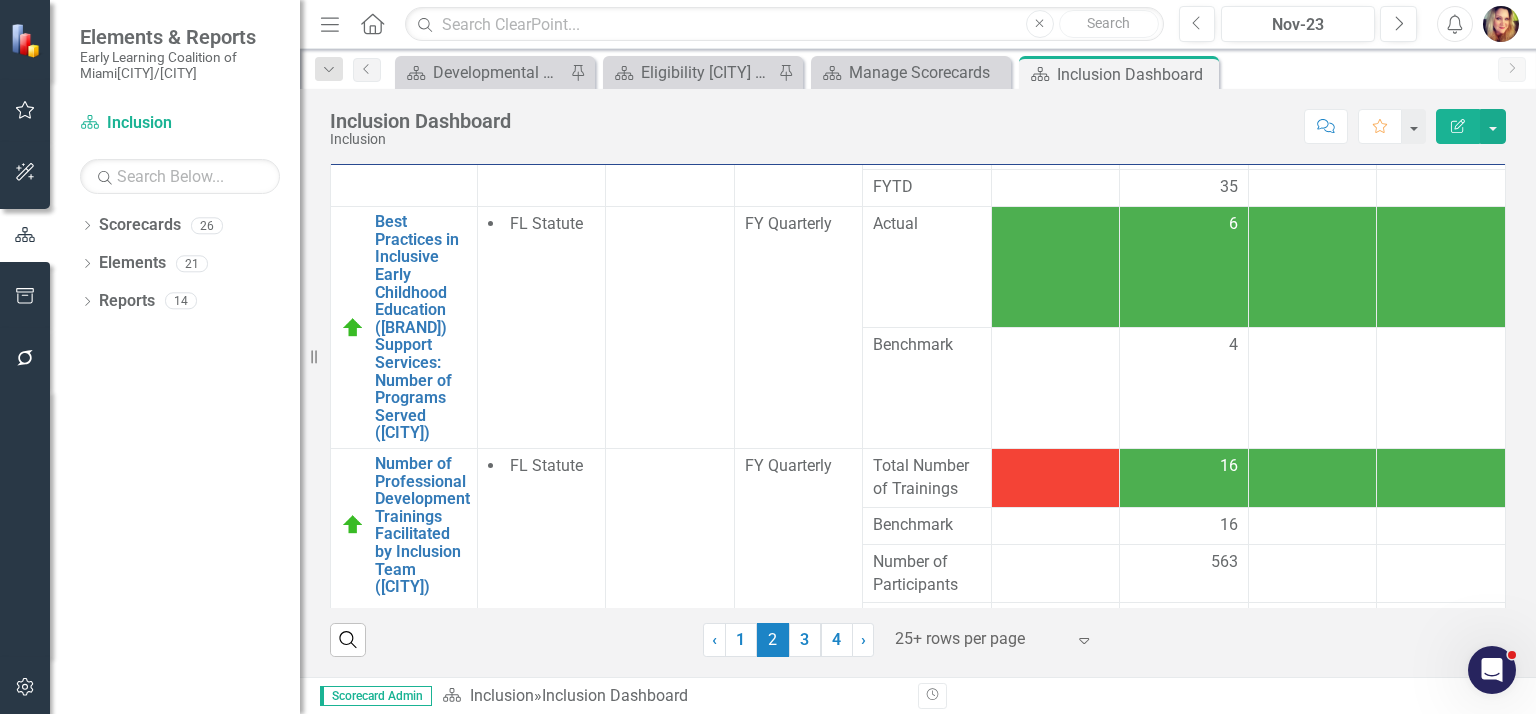 scroll, scrollTop: 1296, scrollLeft: 0, axis: vertical 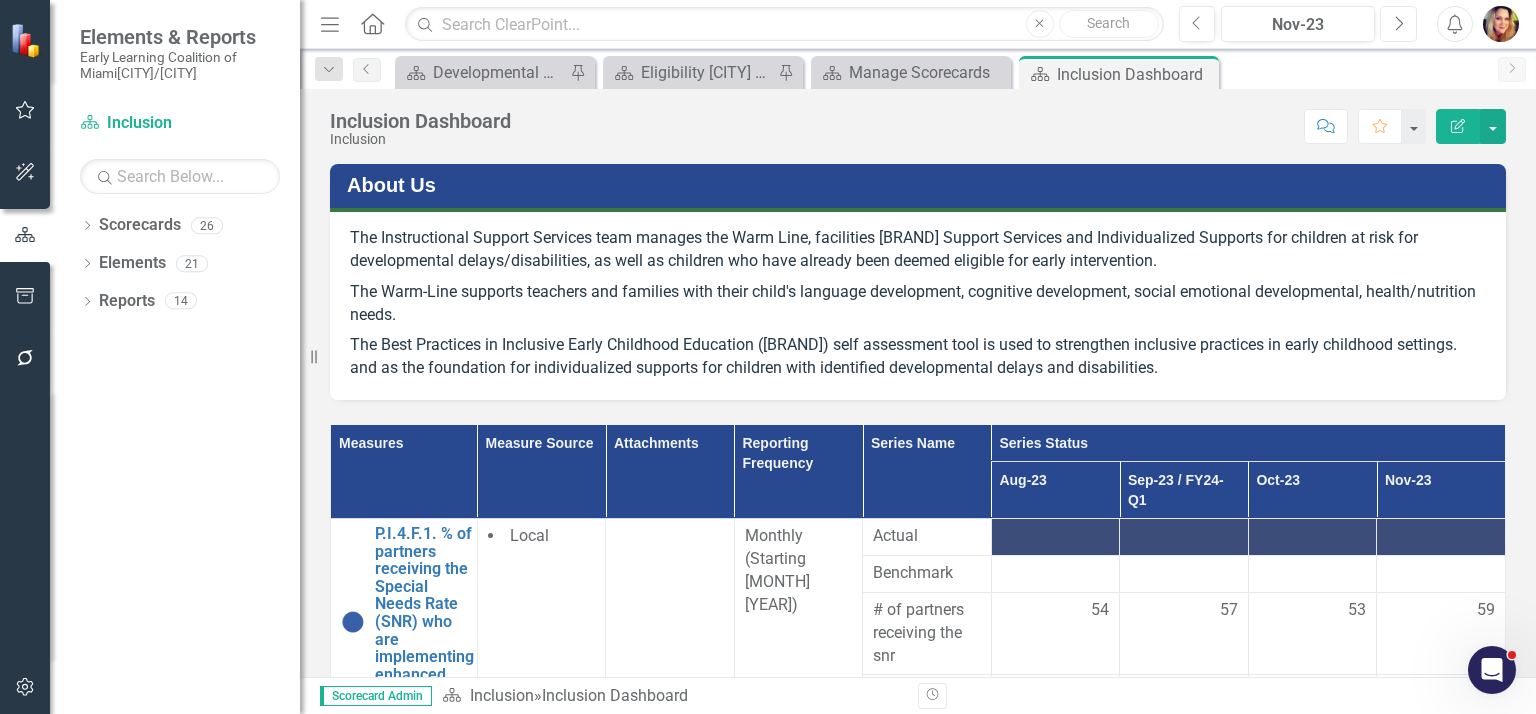 click on "Next" 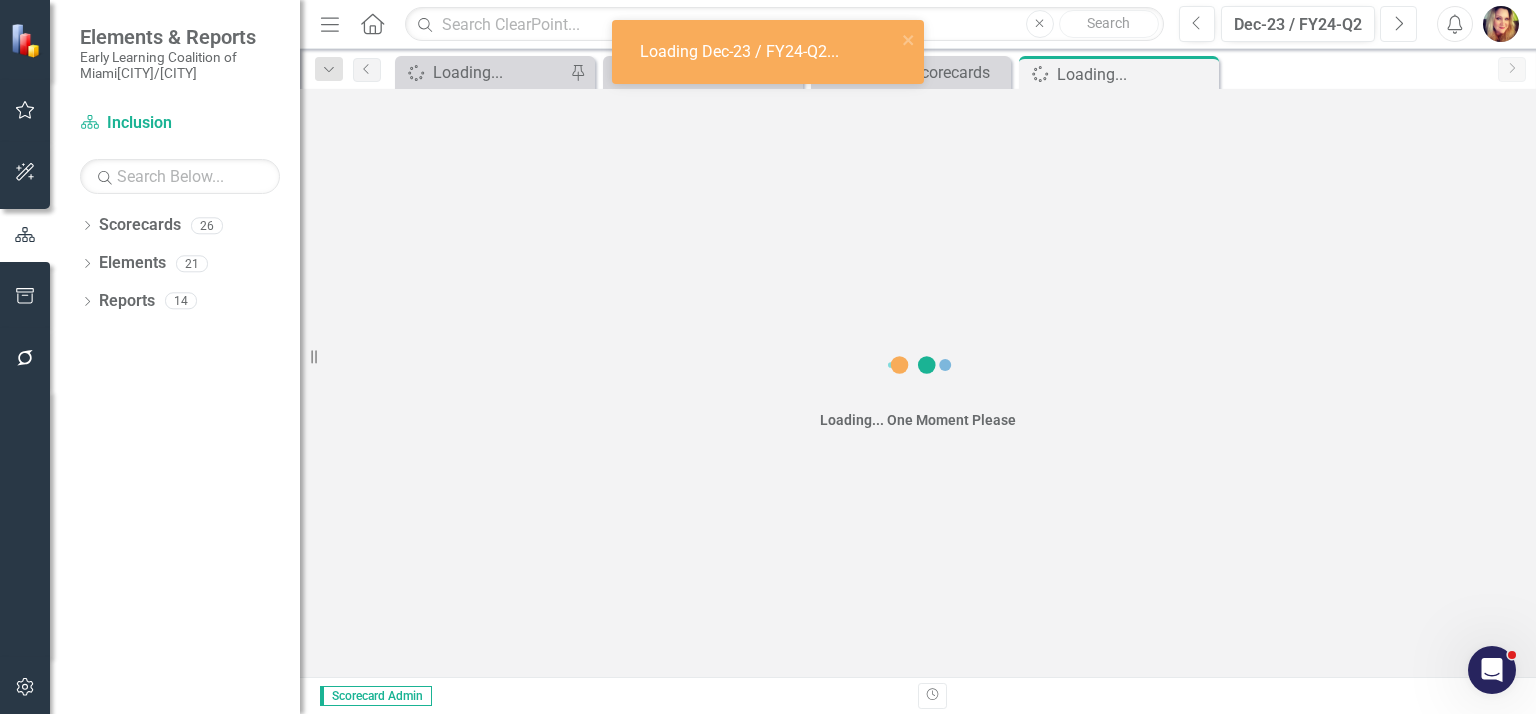 click on "Next" 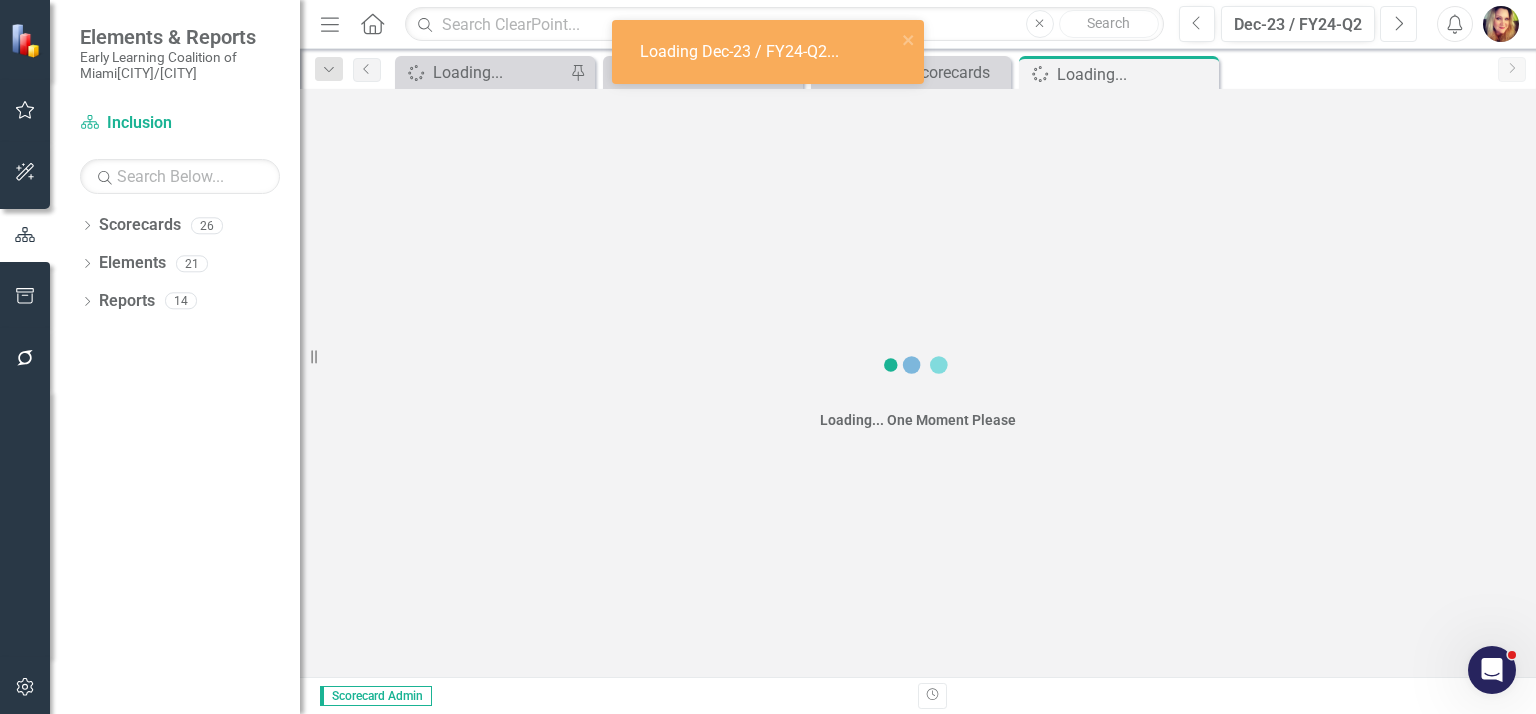 click on "Next" 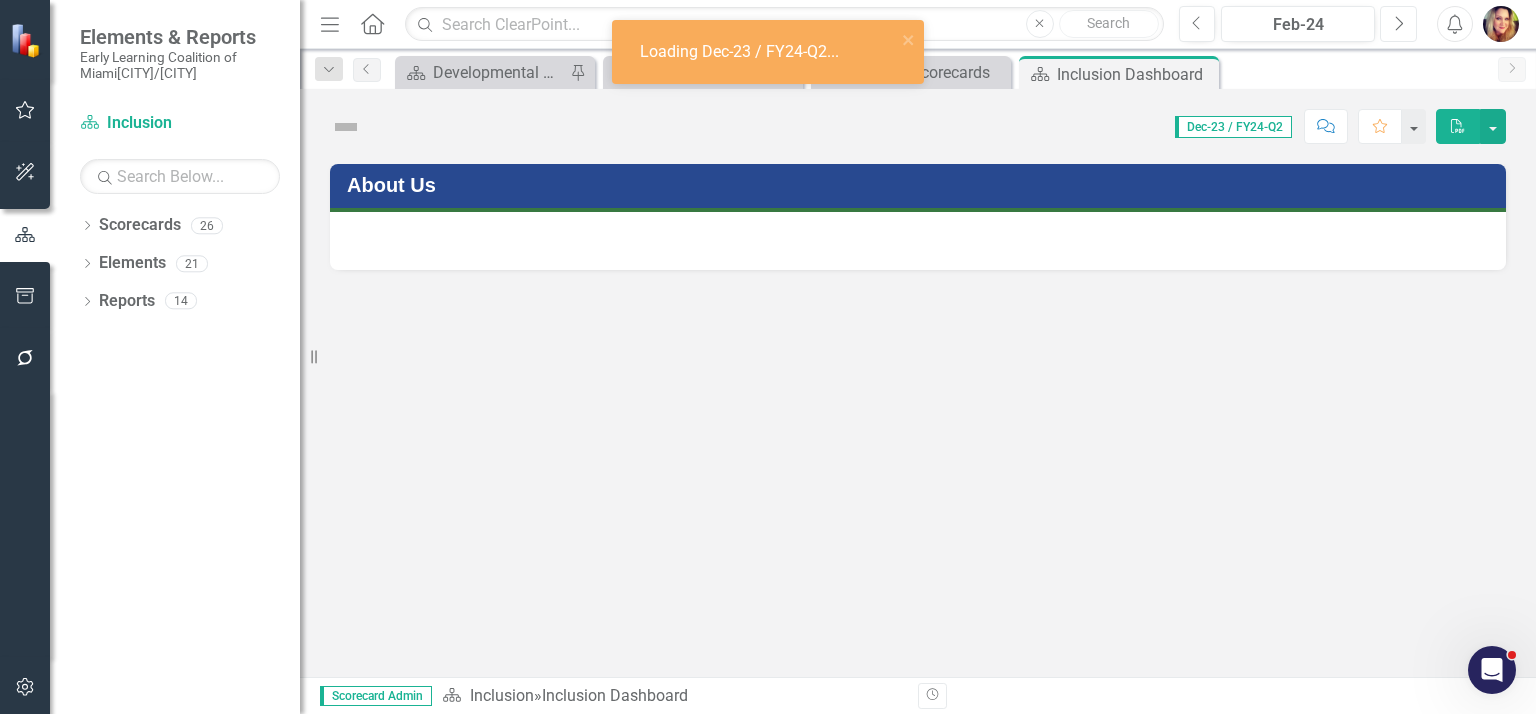 click on "Next" 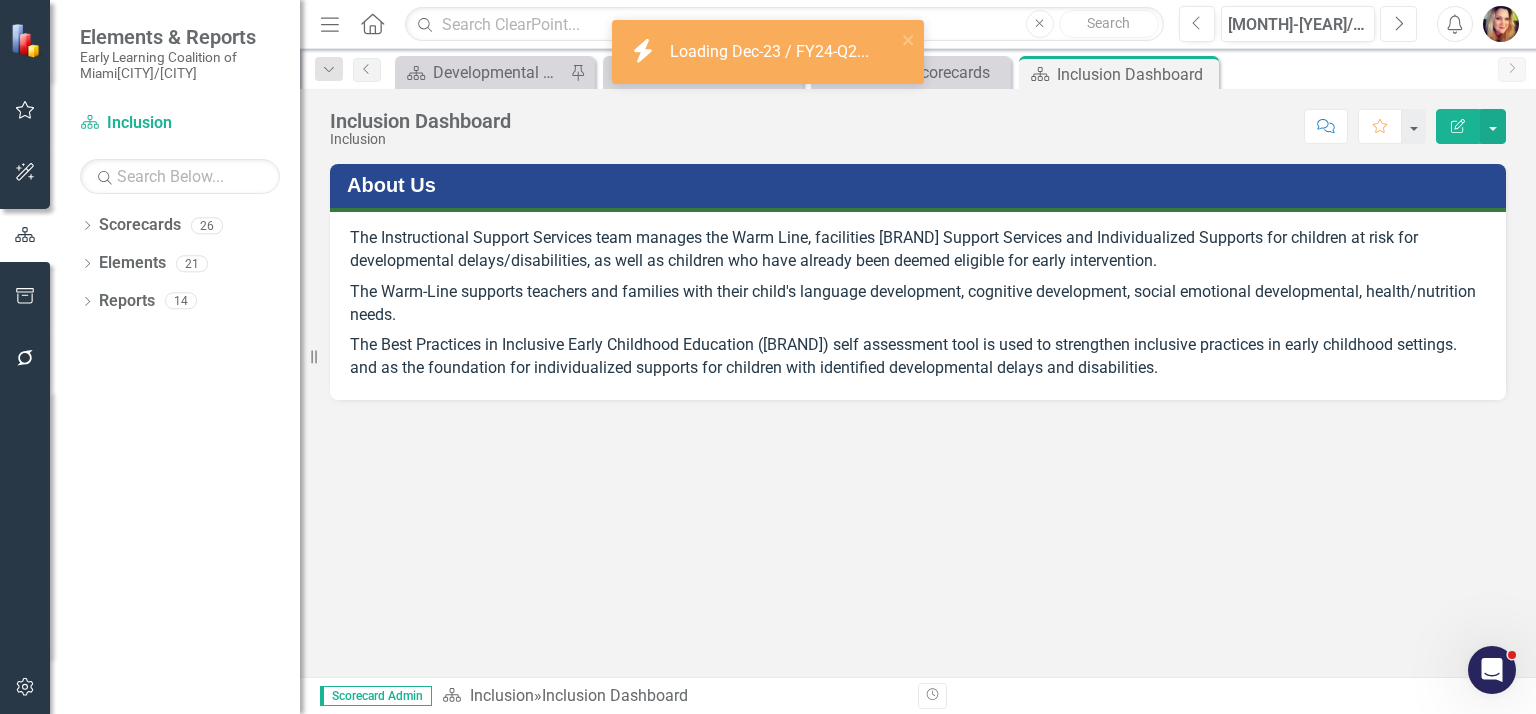 click on "Next" 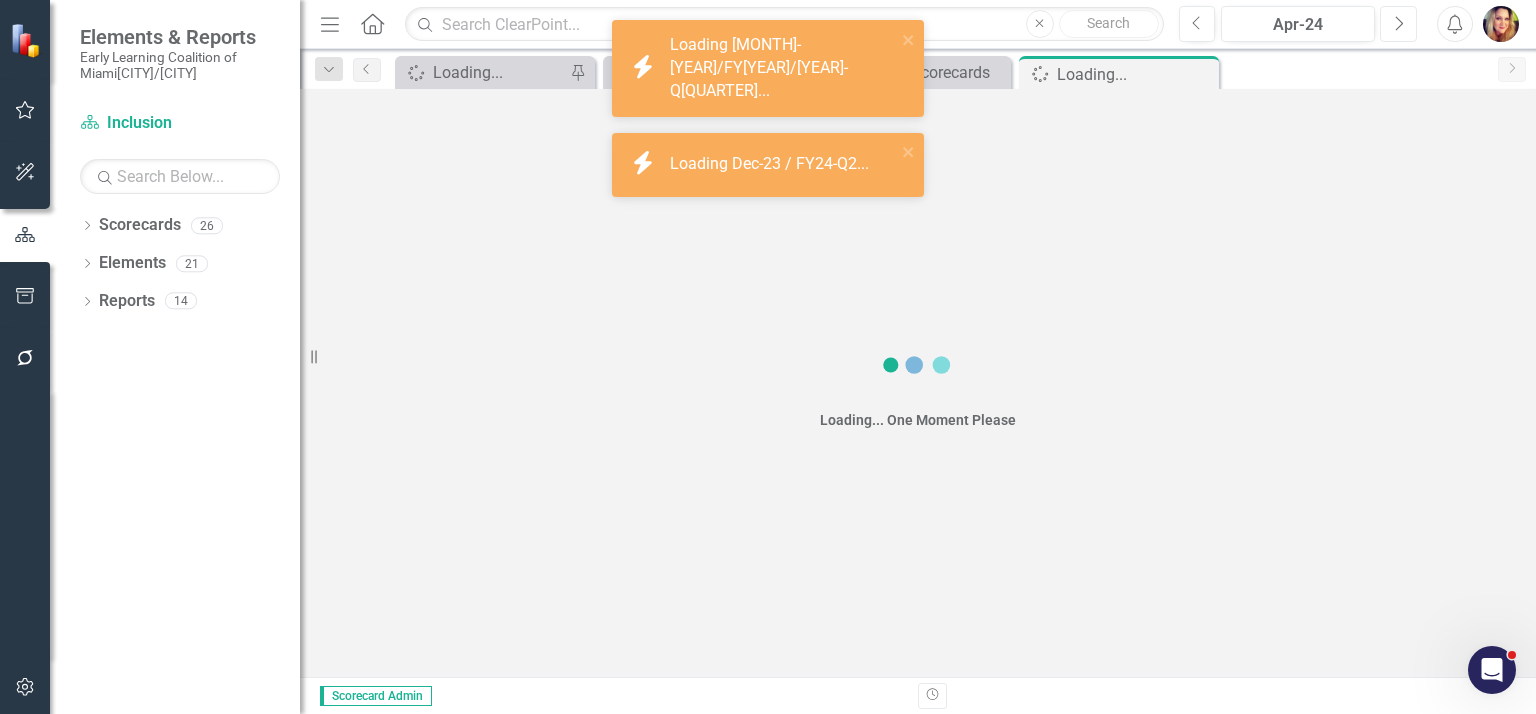 click on "Next" 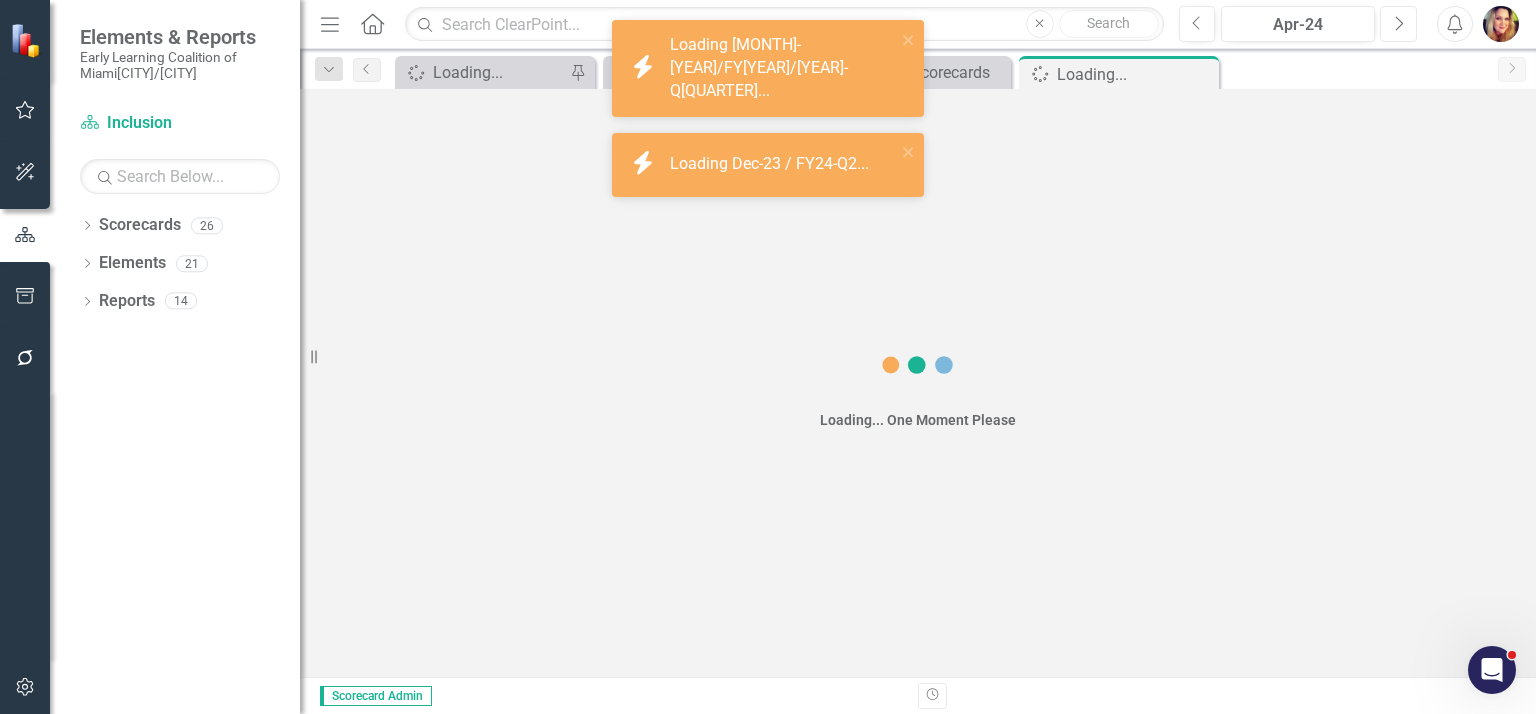 click on "Next" 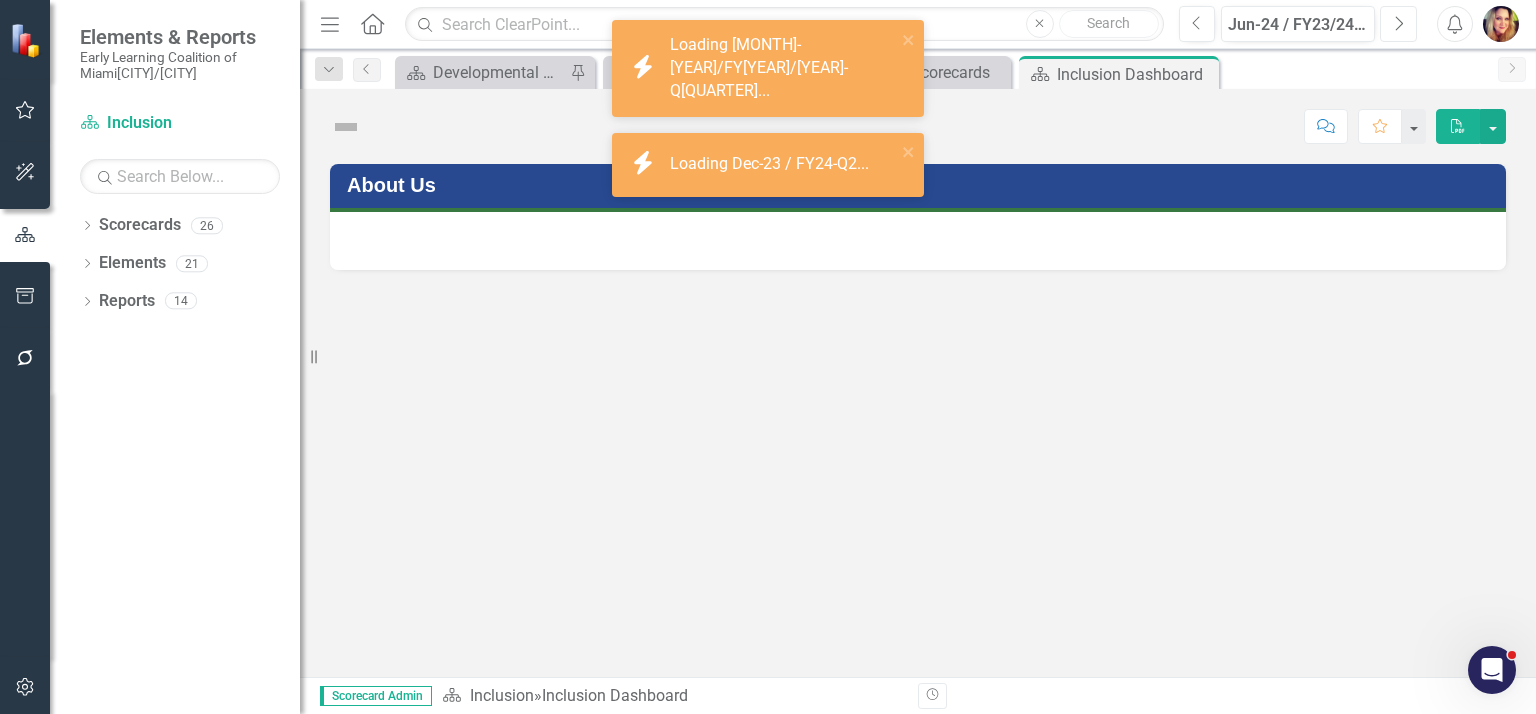 click on "Next" 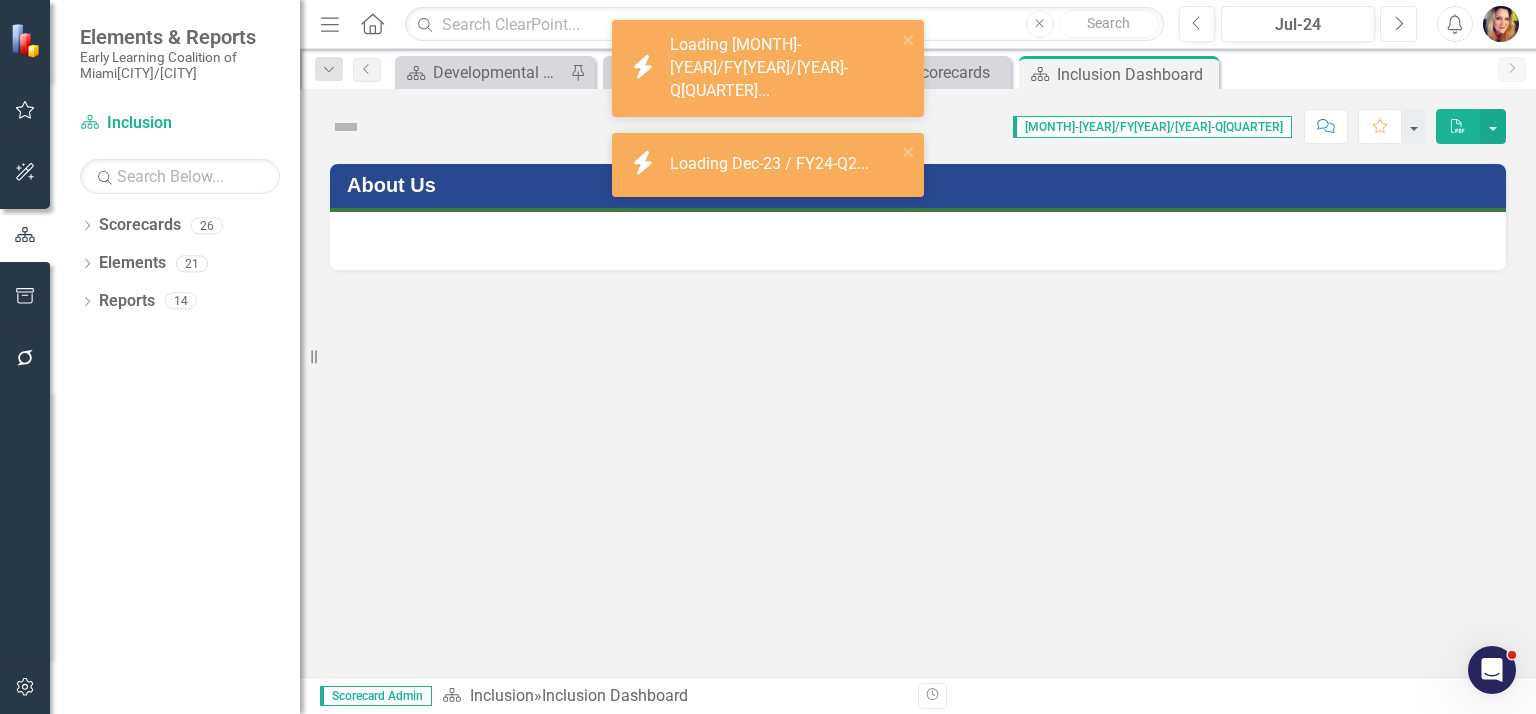 click on "Next" 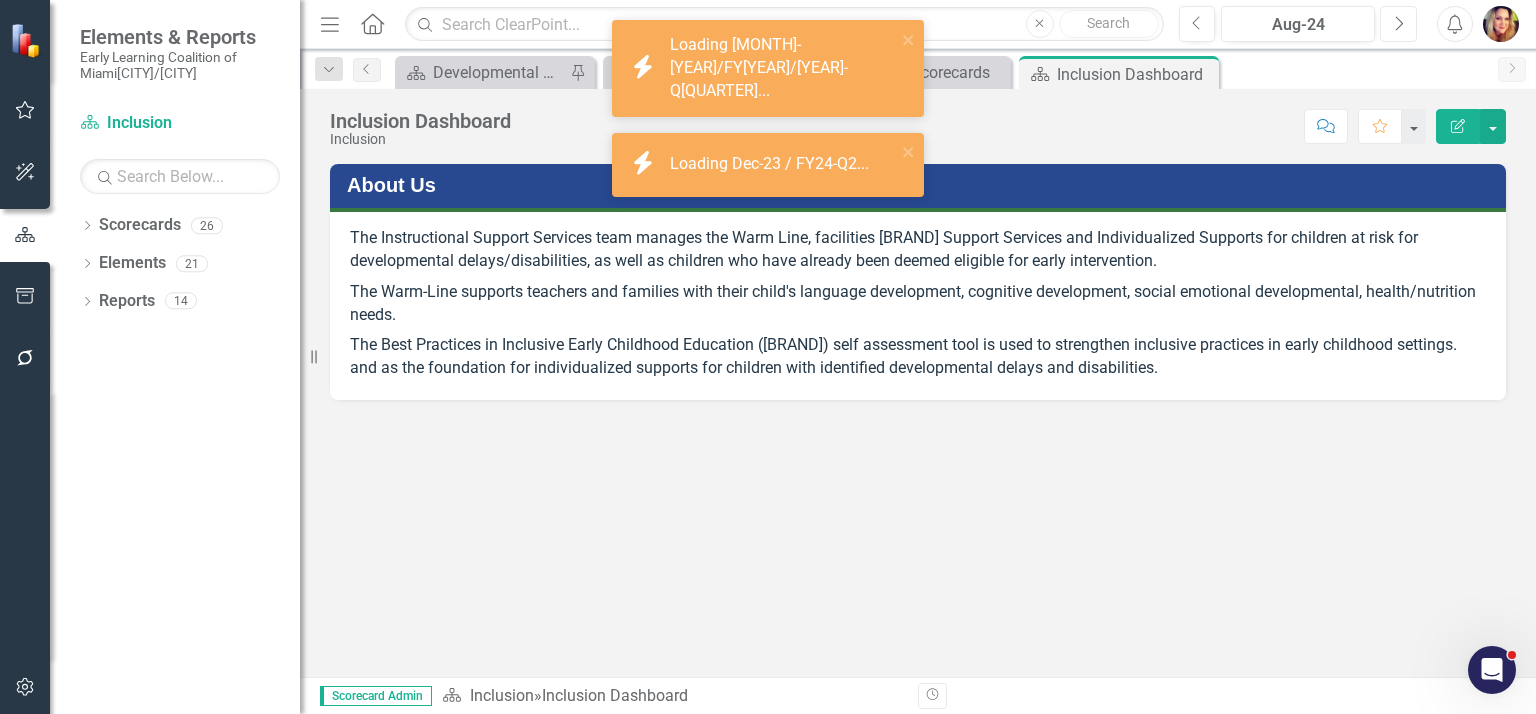 click on "Next" 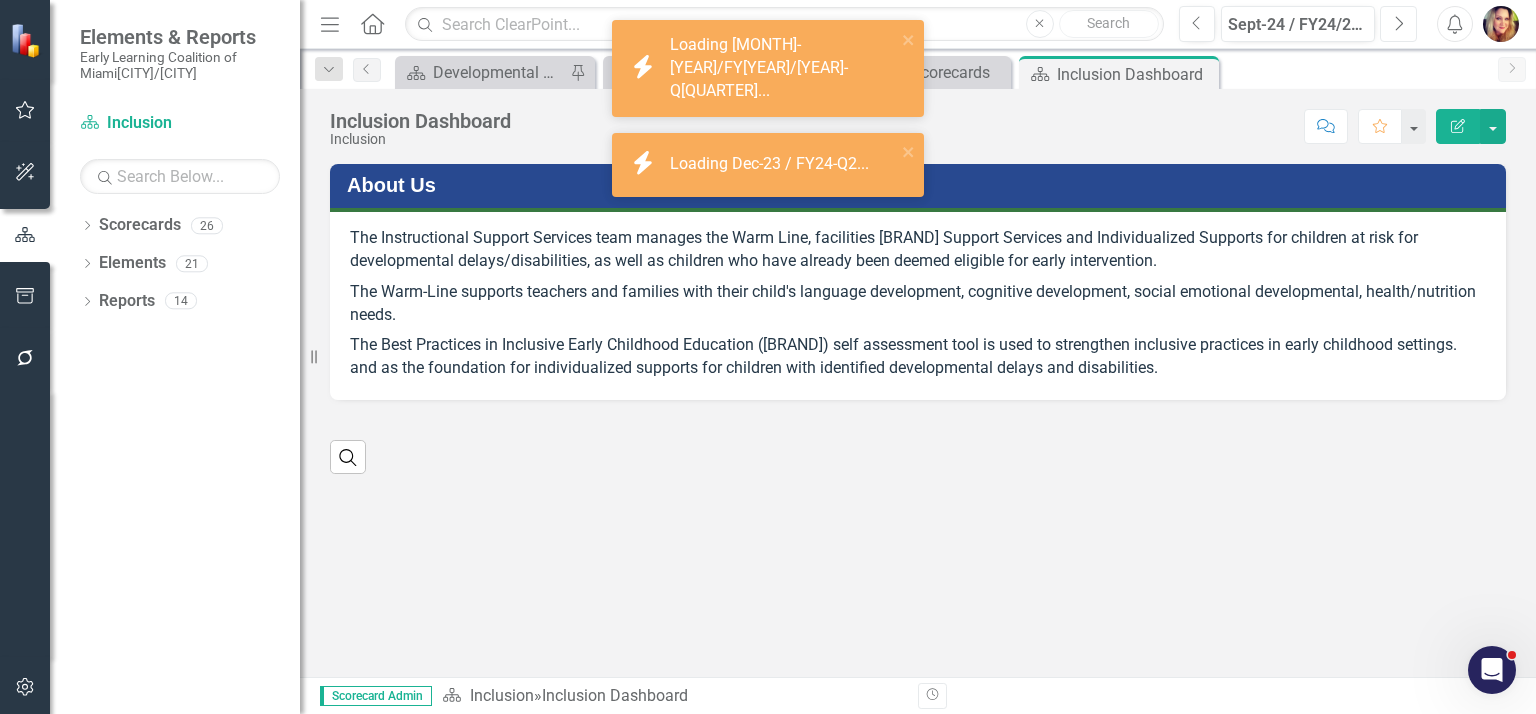 click on "Next" 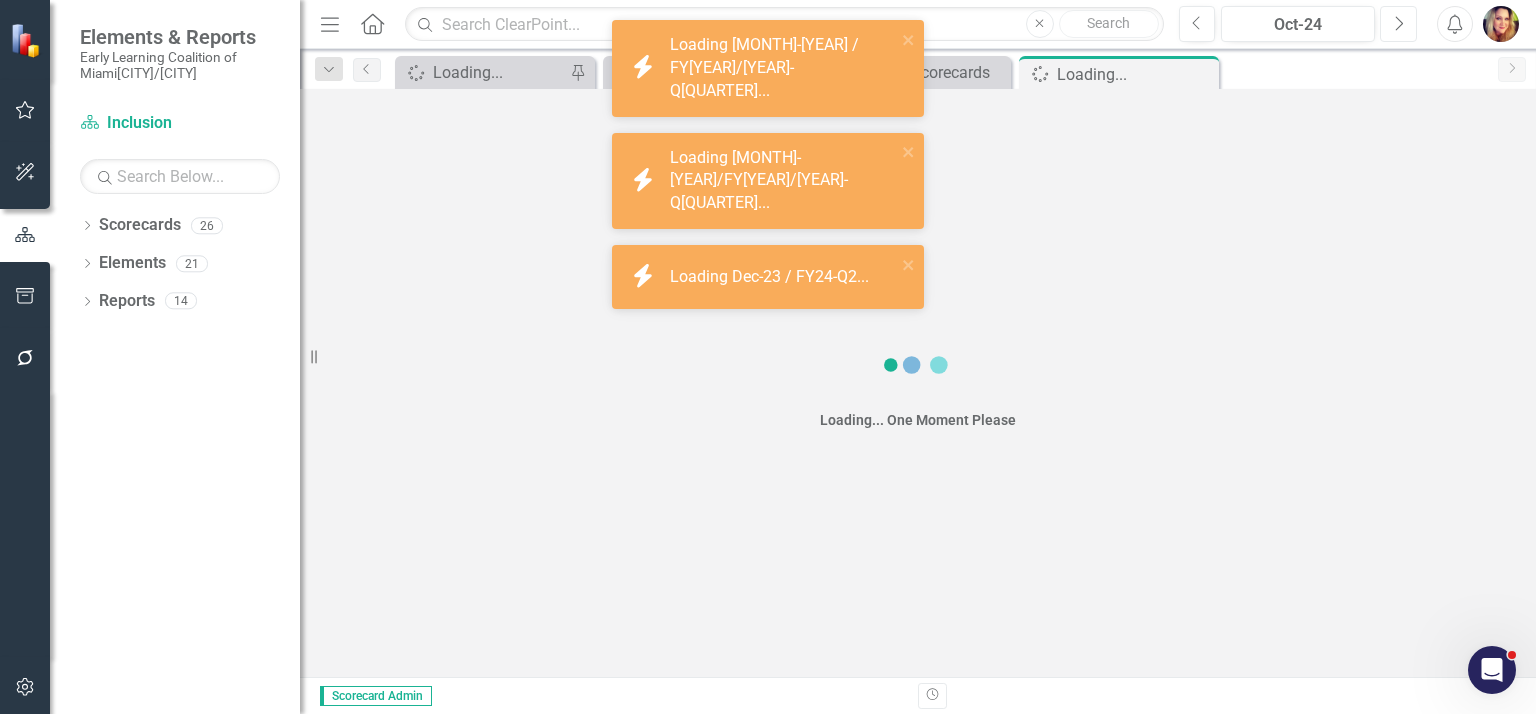 click on "Next" 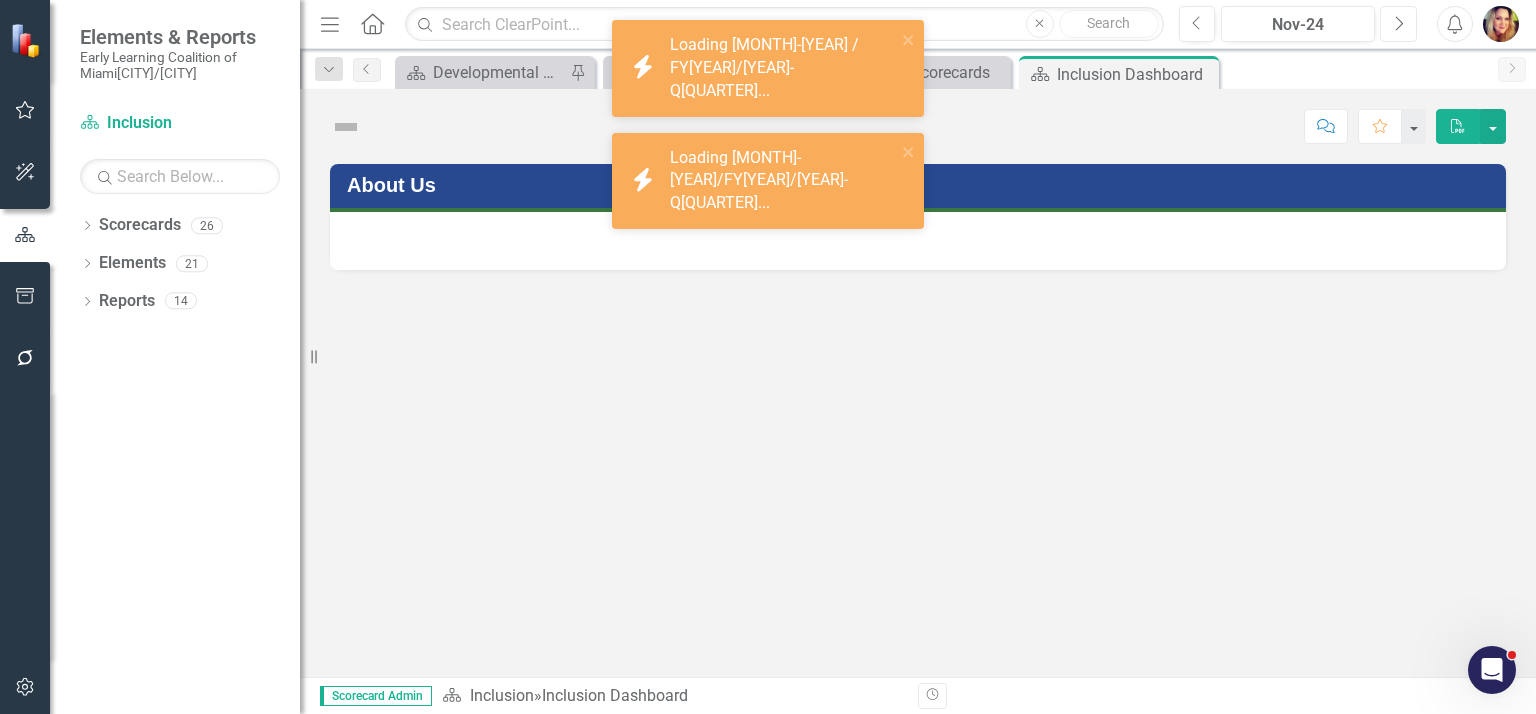 click on "Next" 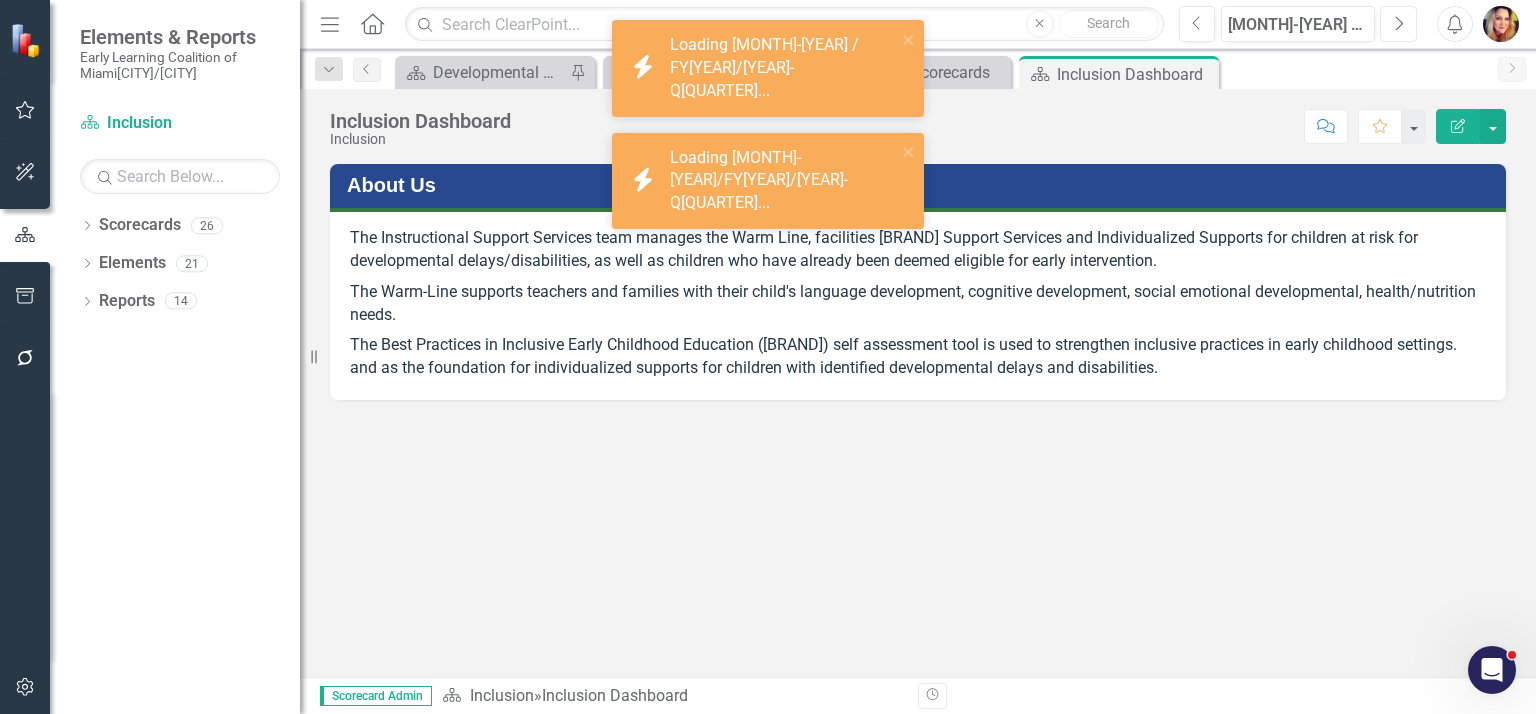 click on "Next" 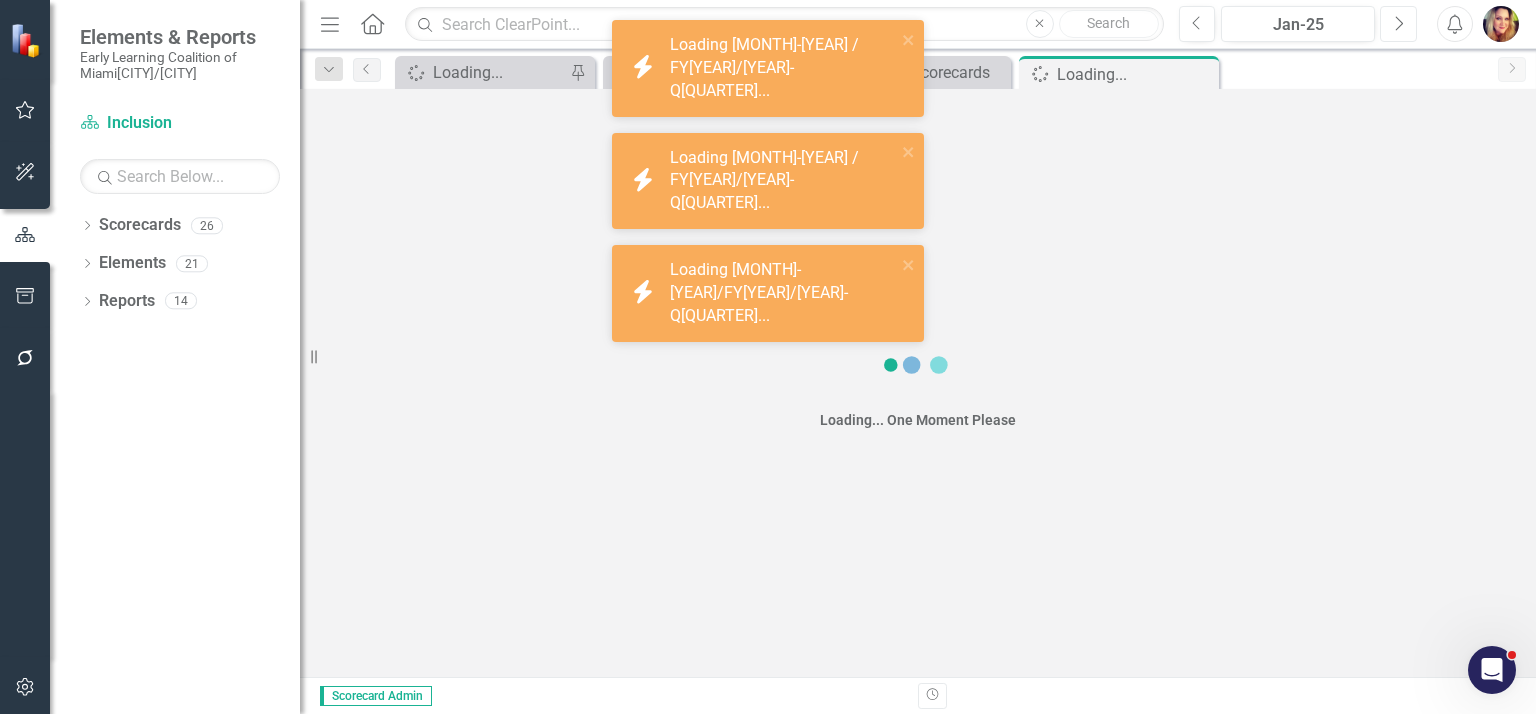 click on "Next" 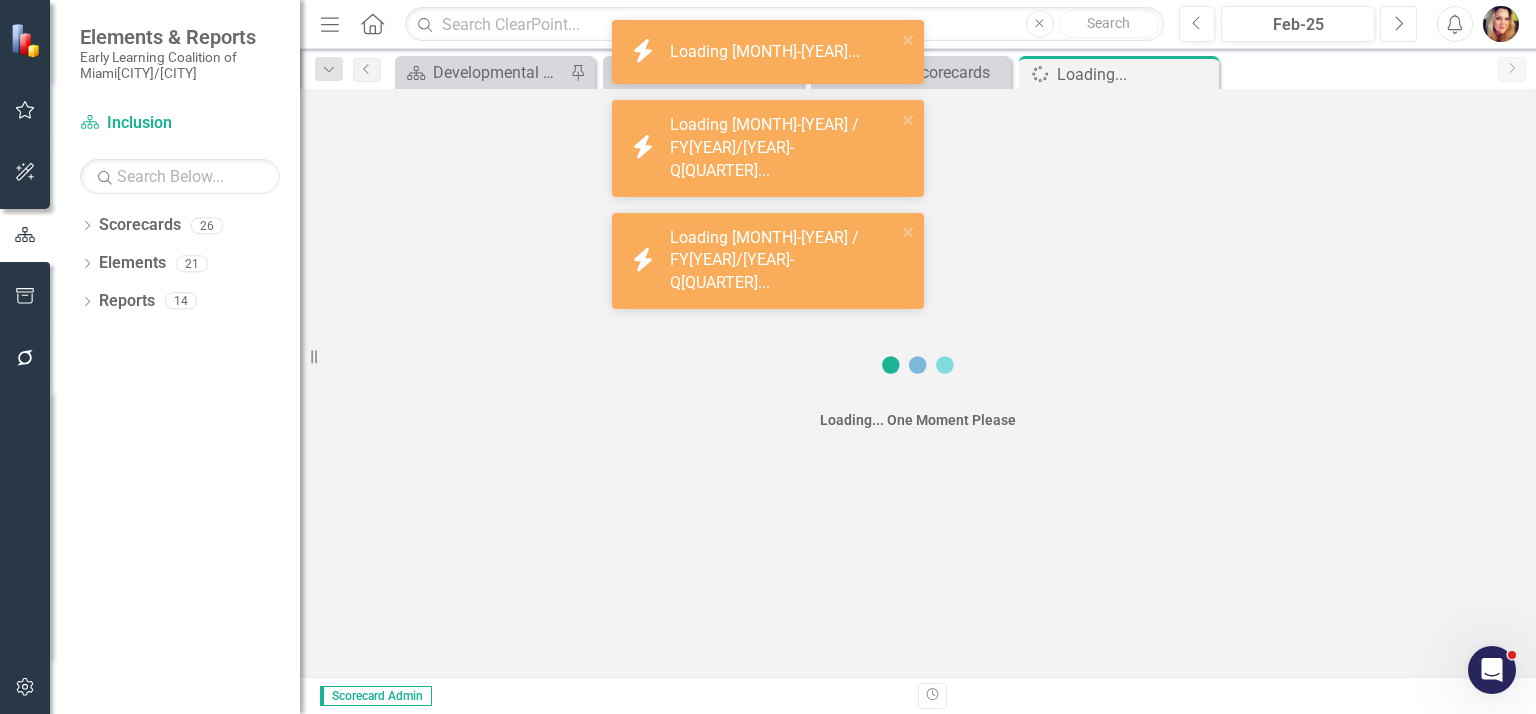 click on "Next" 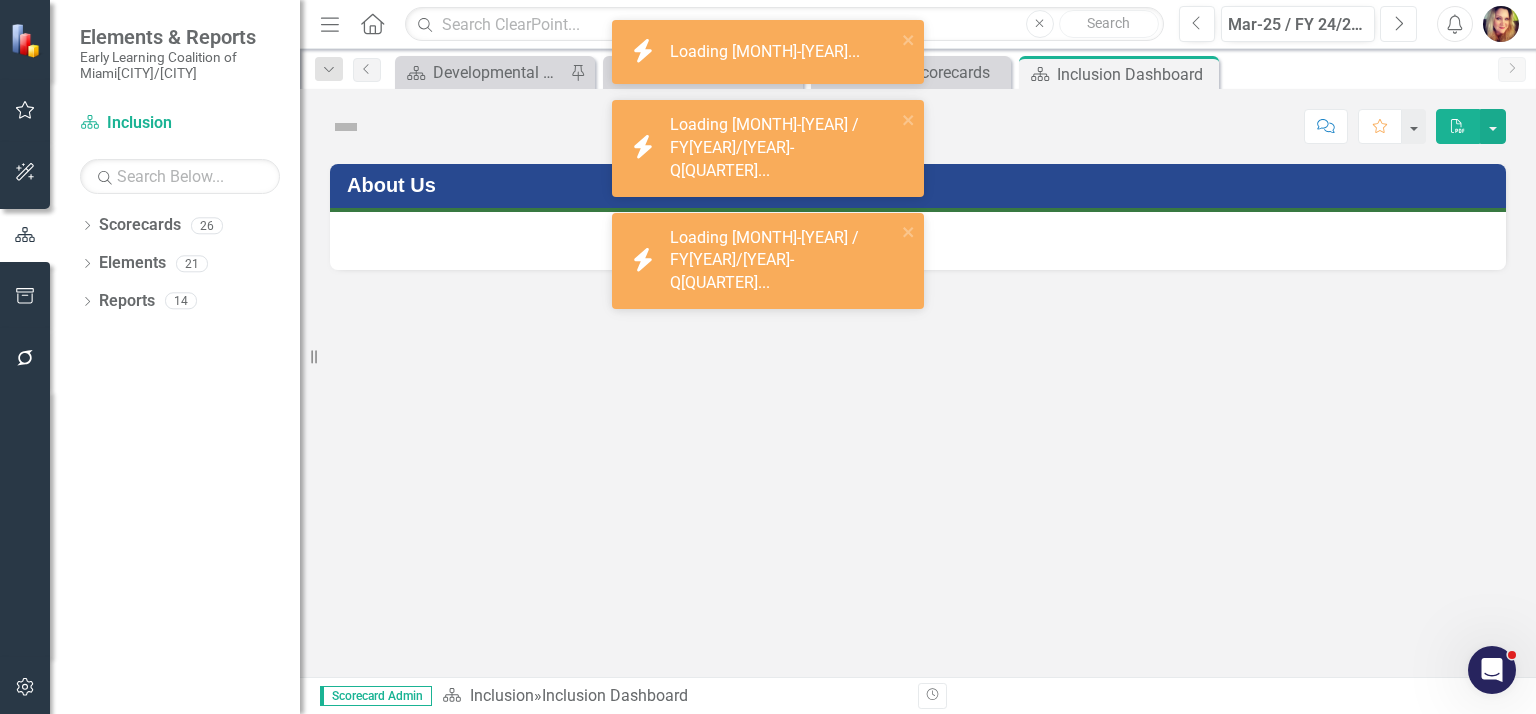 click on "Next" 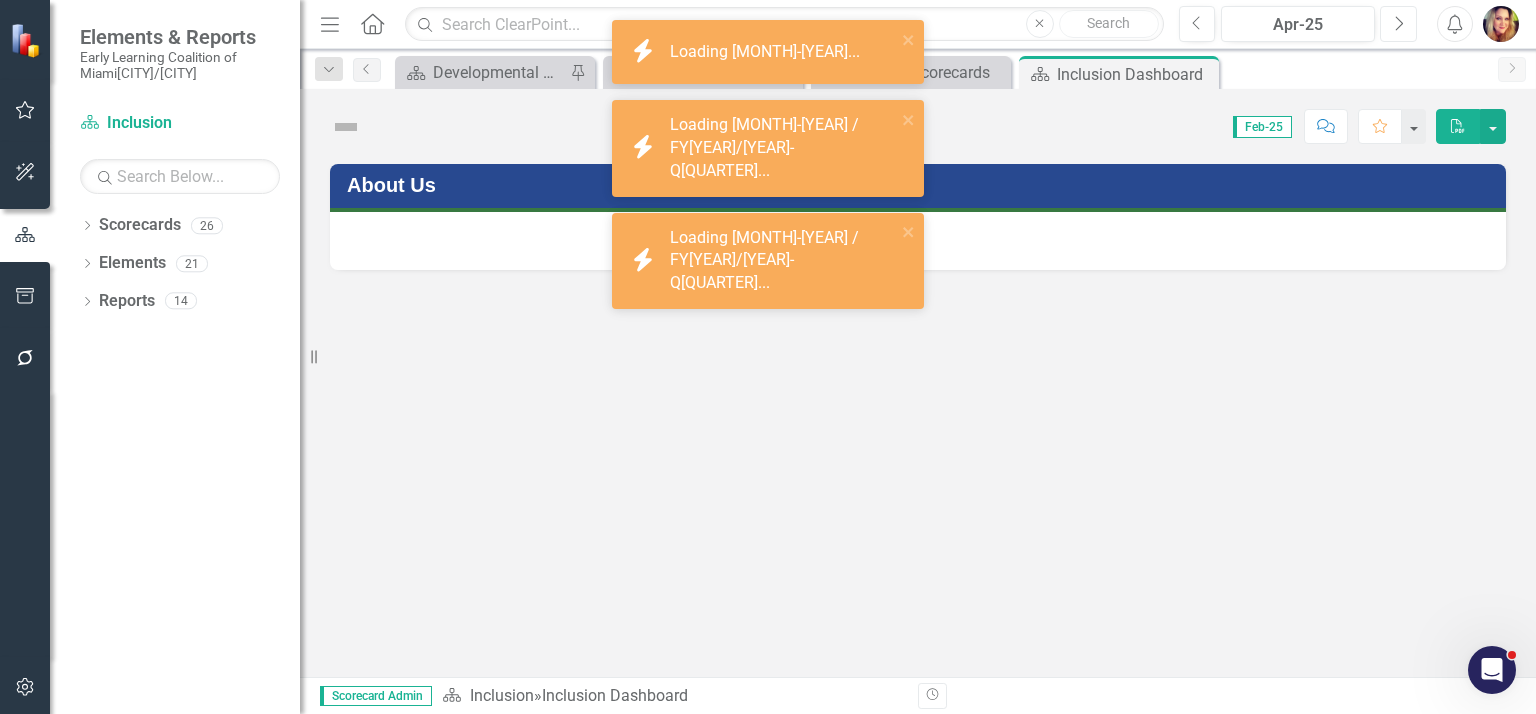 click on "Next" 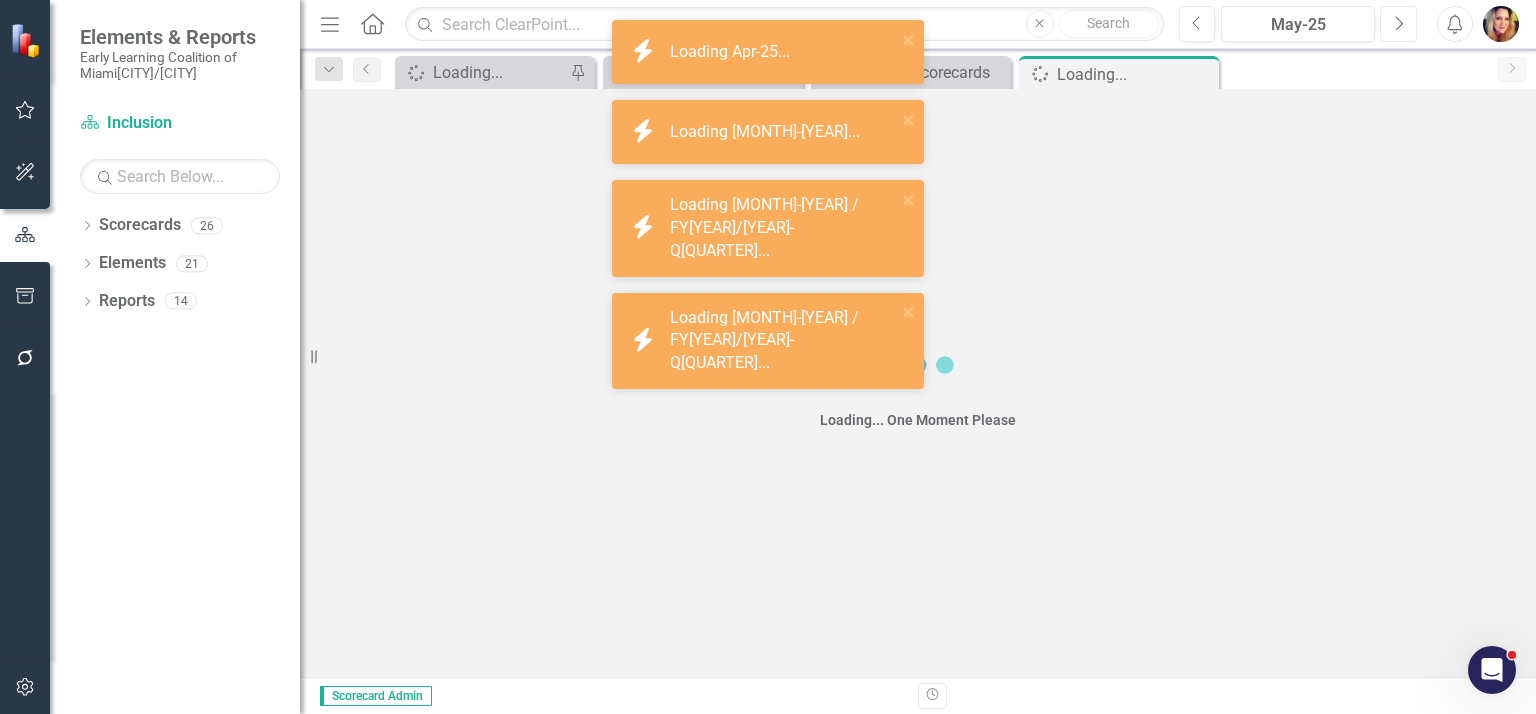 click on "Next" 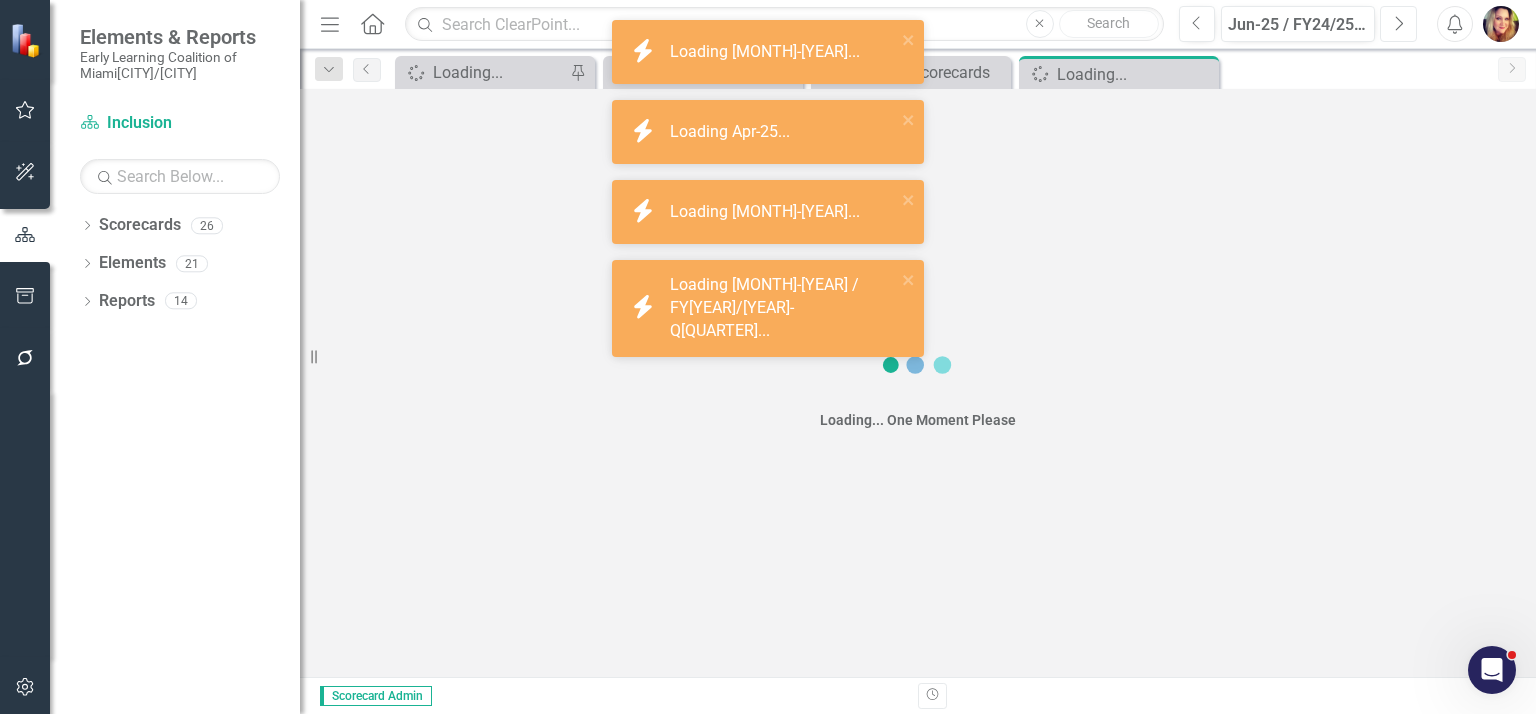 click on "Next" 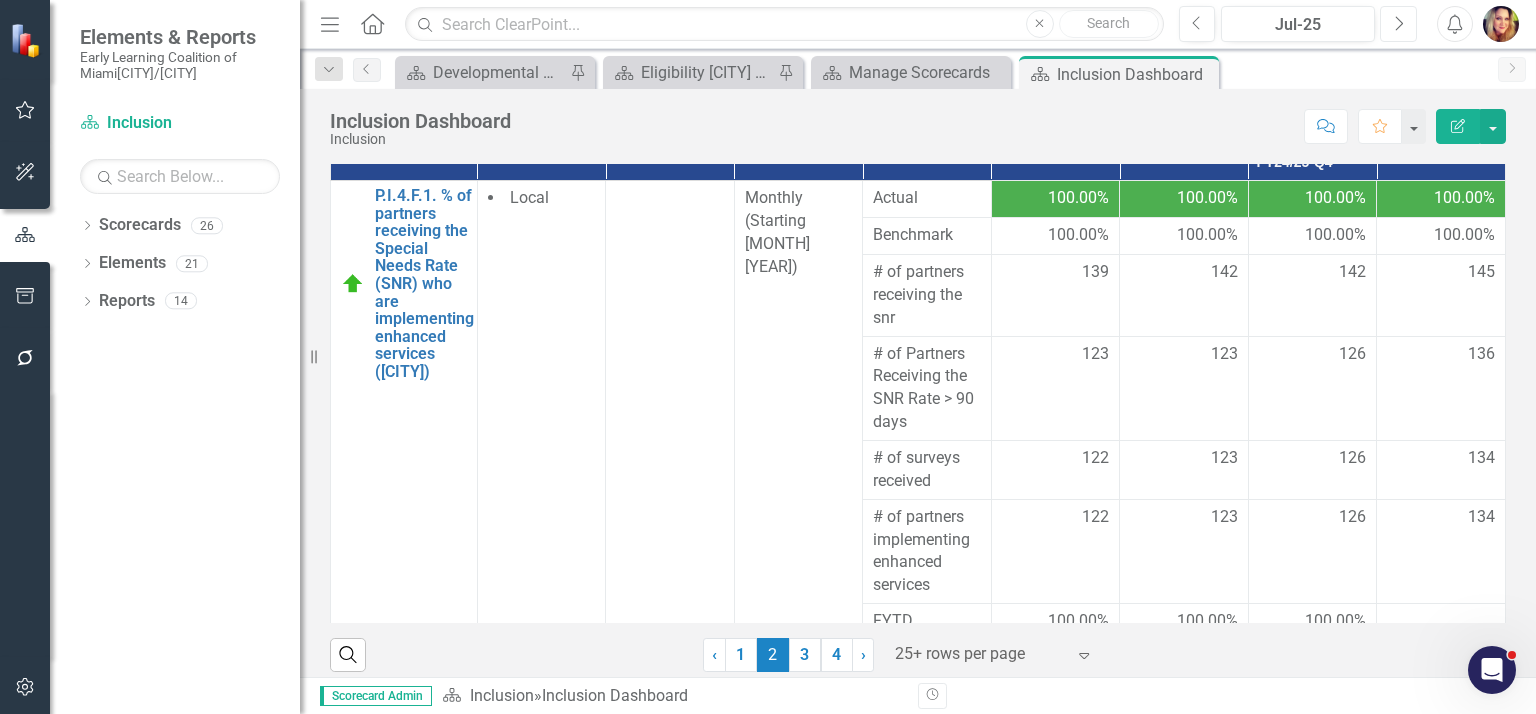 scroll, scrollTop: 353, scrollLeft: 0, axis: vertical 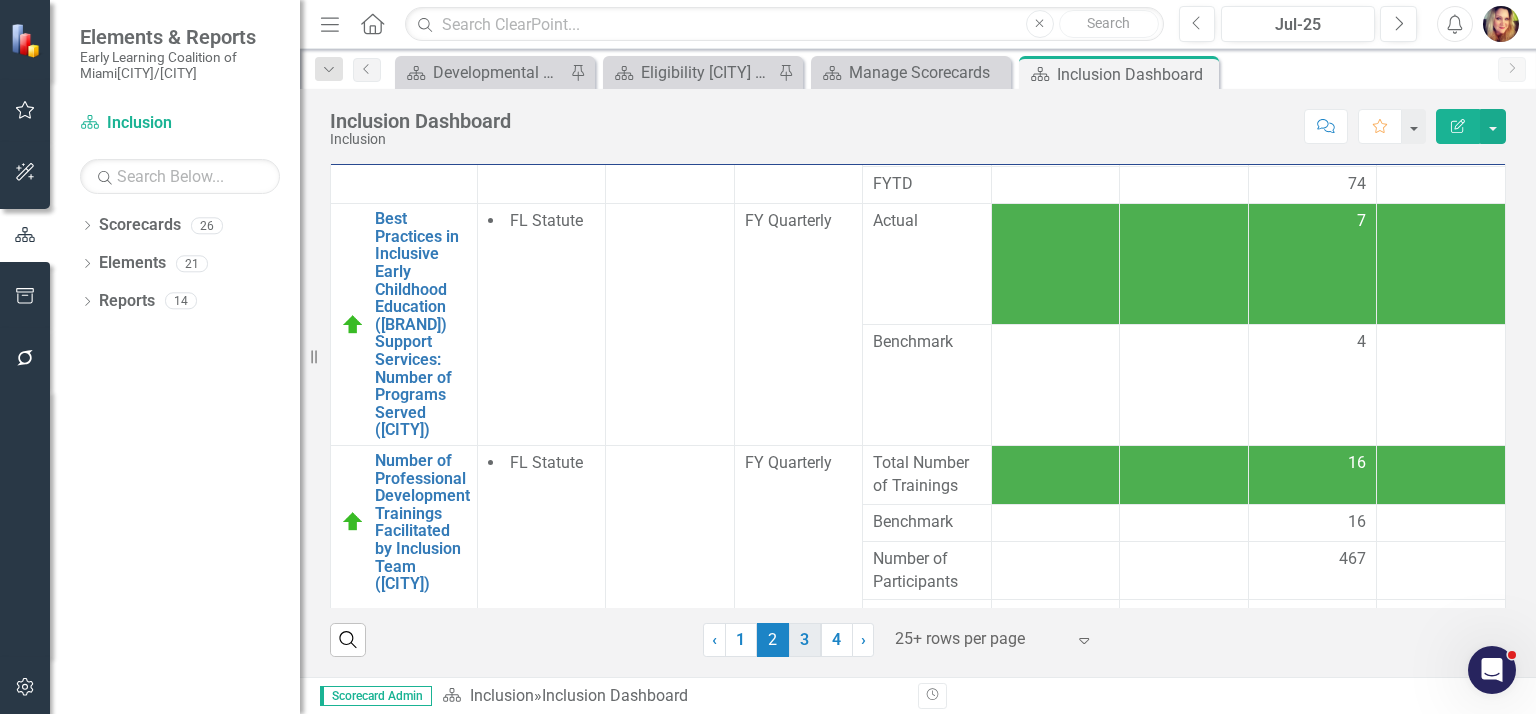 click on "3" at bounding box center [805, 640] 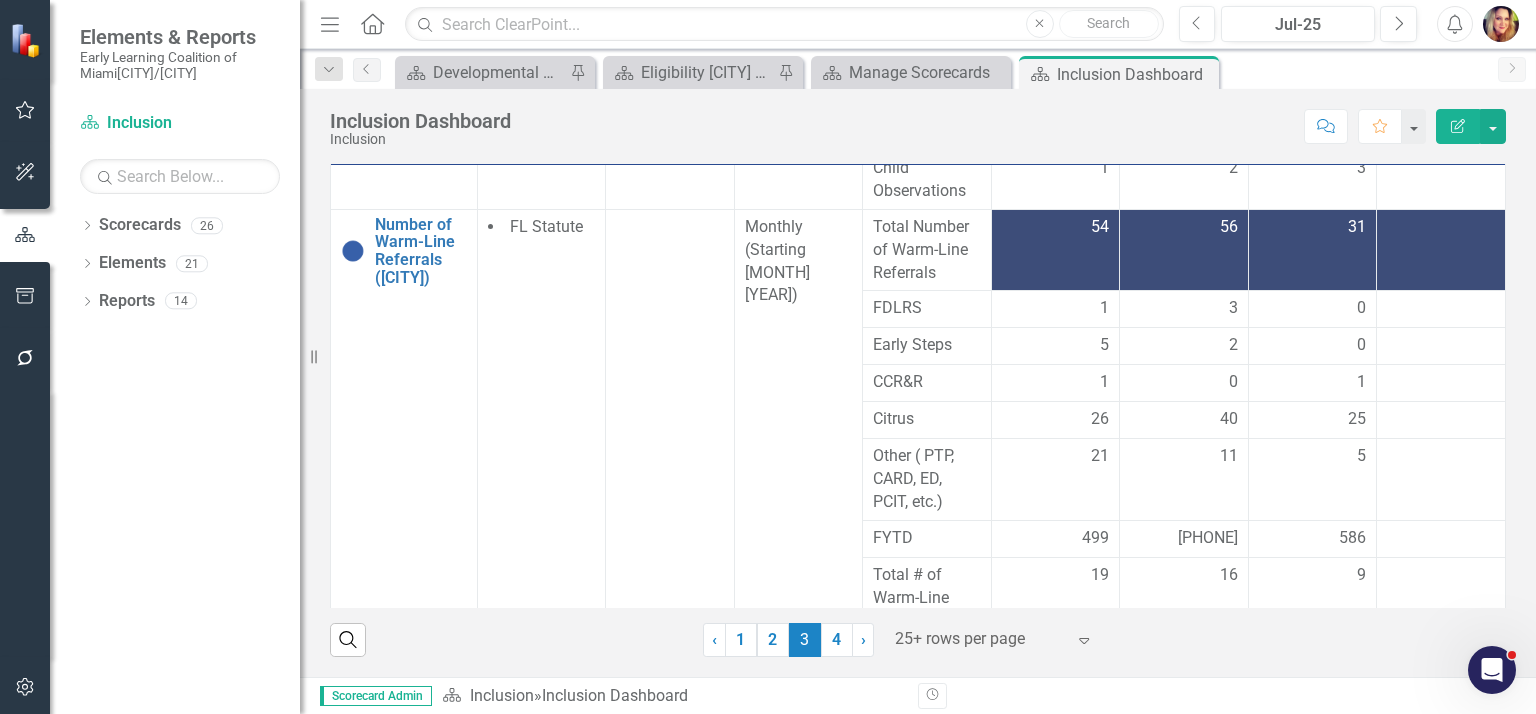 scroll, scrollTop: 1112, scrollLeft: 0, axis: vertical 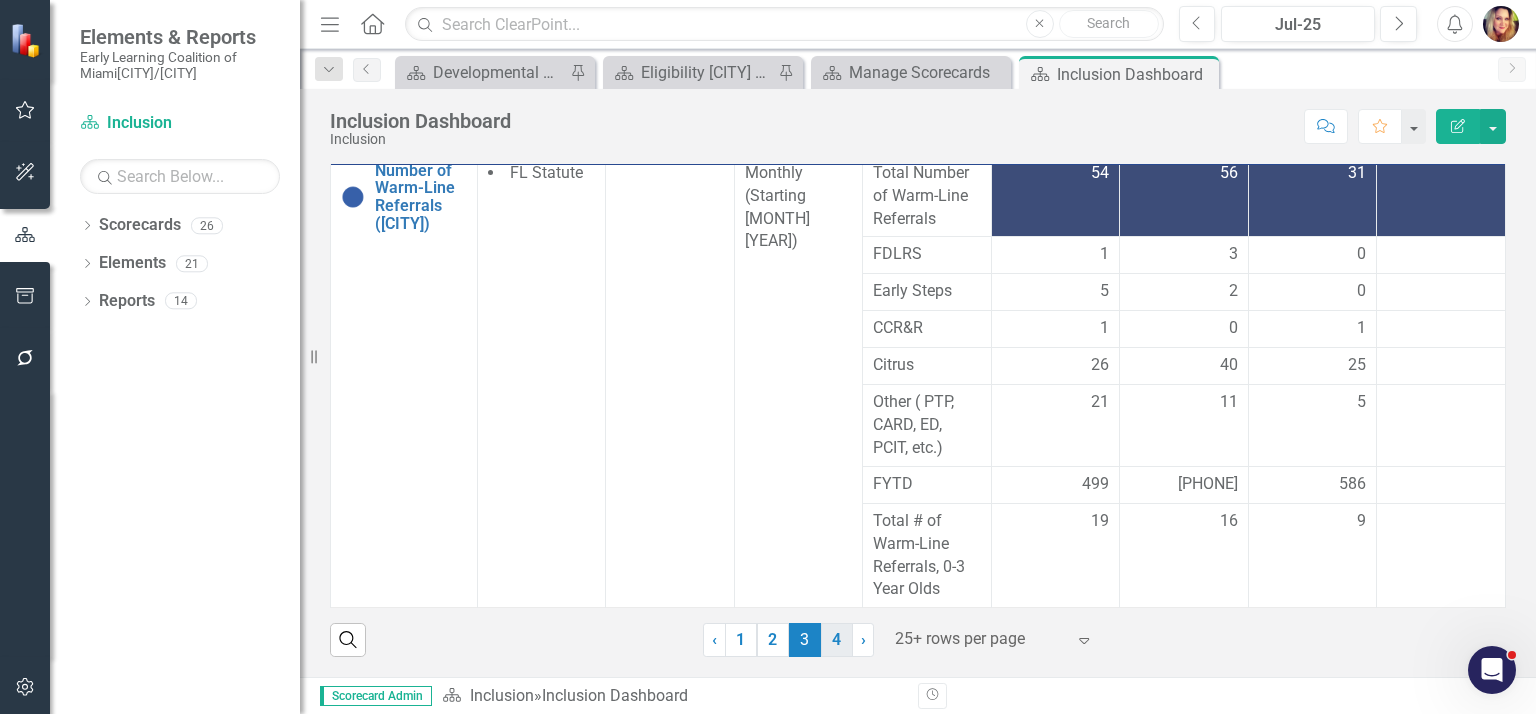 click on "4" at bounding box center (837, 640) 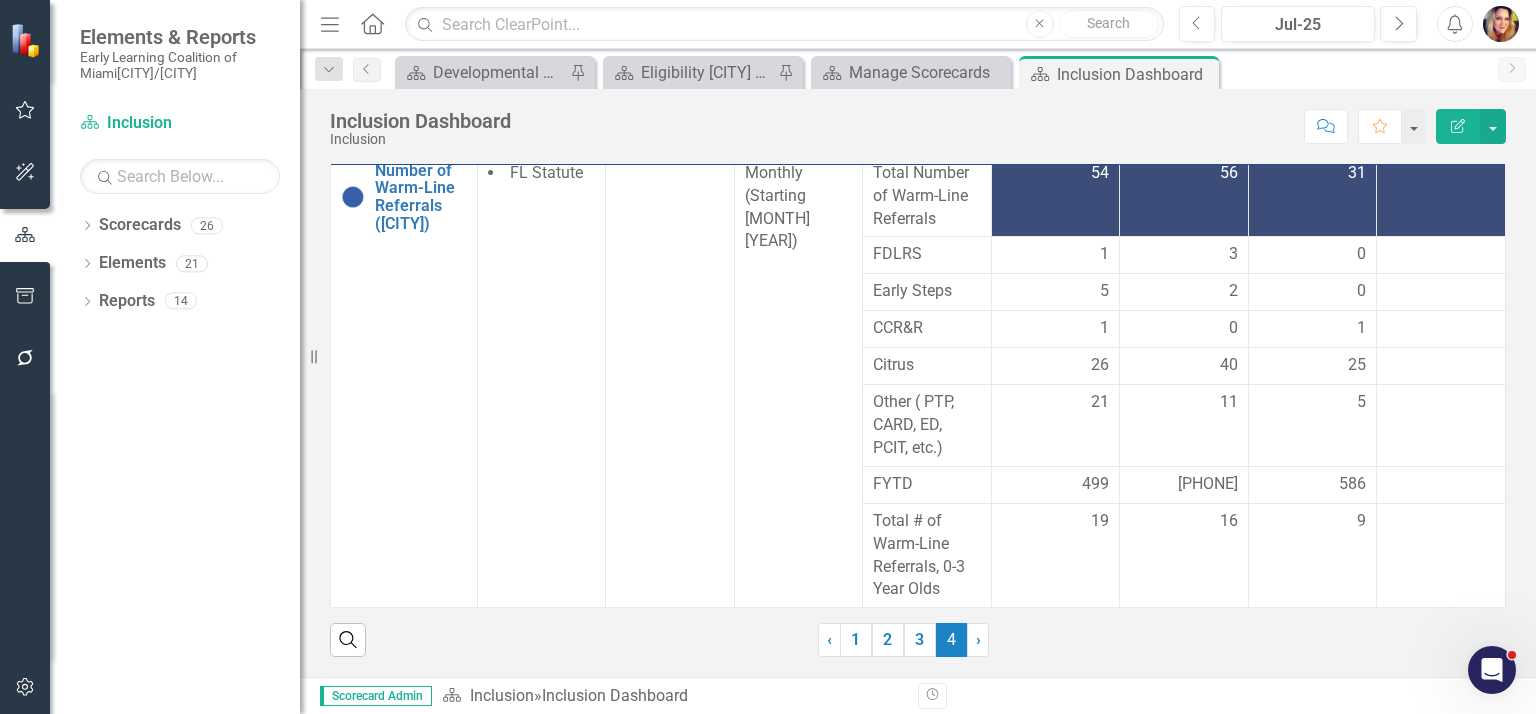 scroll, scrollTop: 0, scrollLeft: 0, axis: both 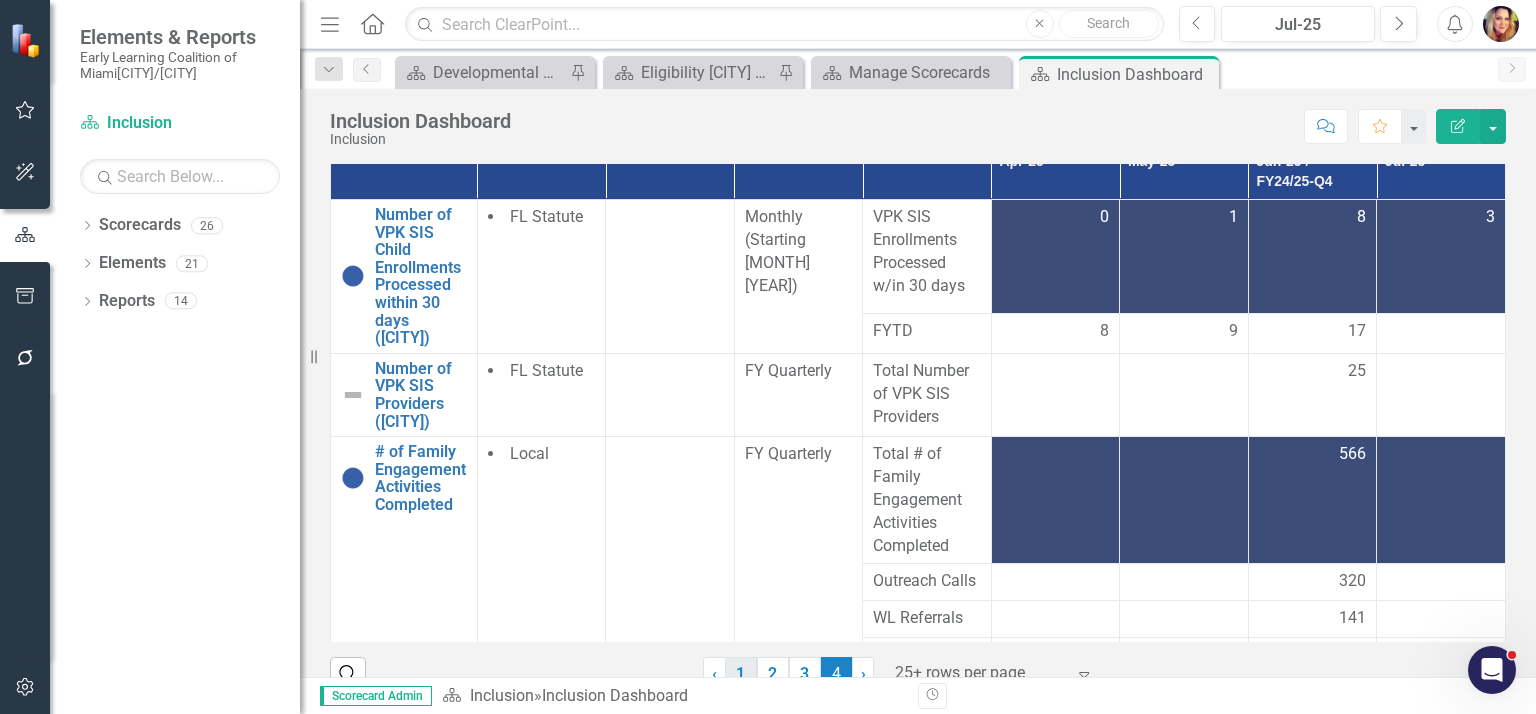 click on "1" at bounding box center [741, 674] 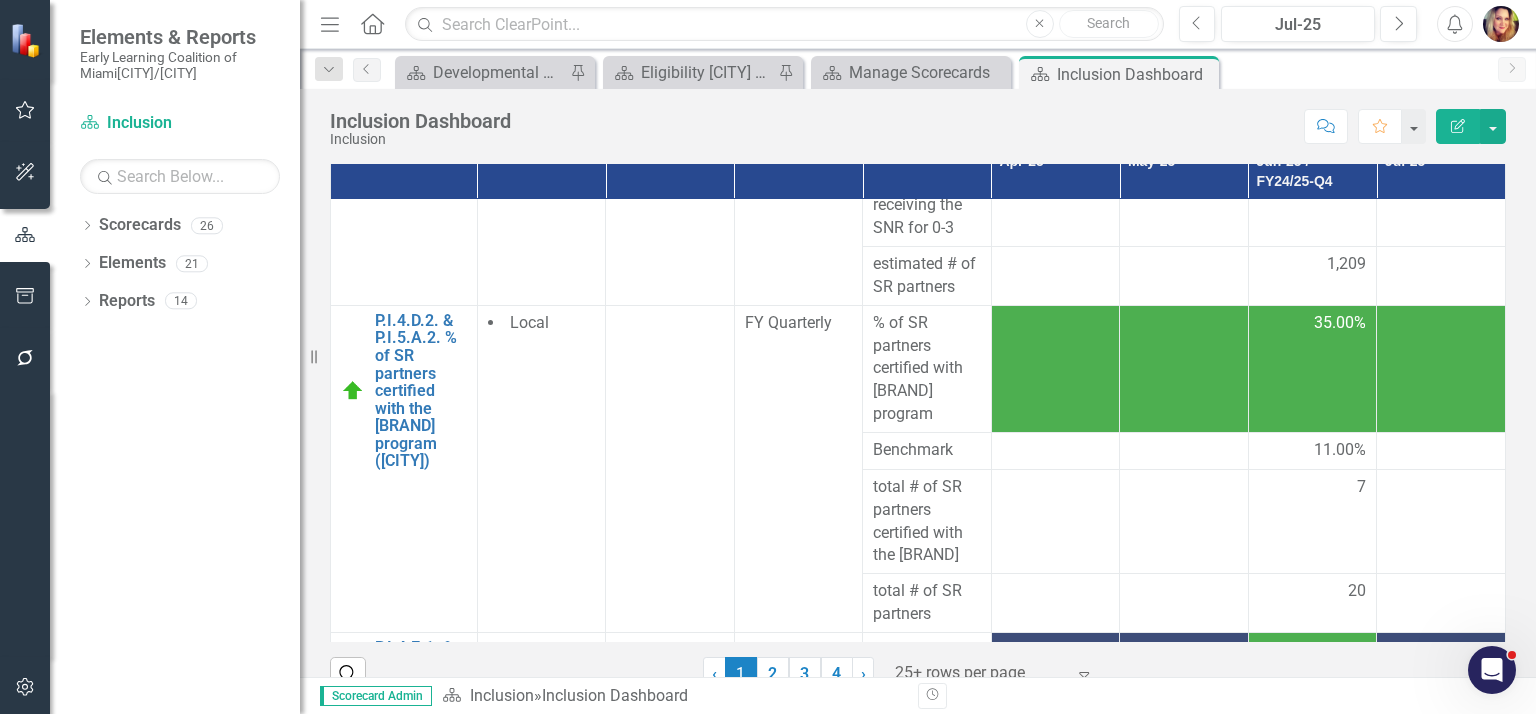 scroll, scrollTop: 365, scrollLeft: 0, axis: vertical 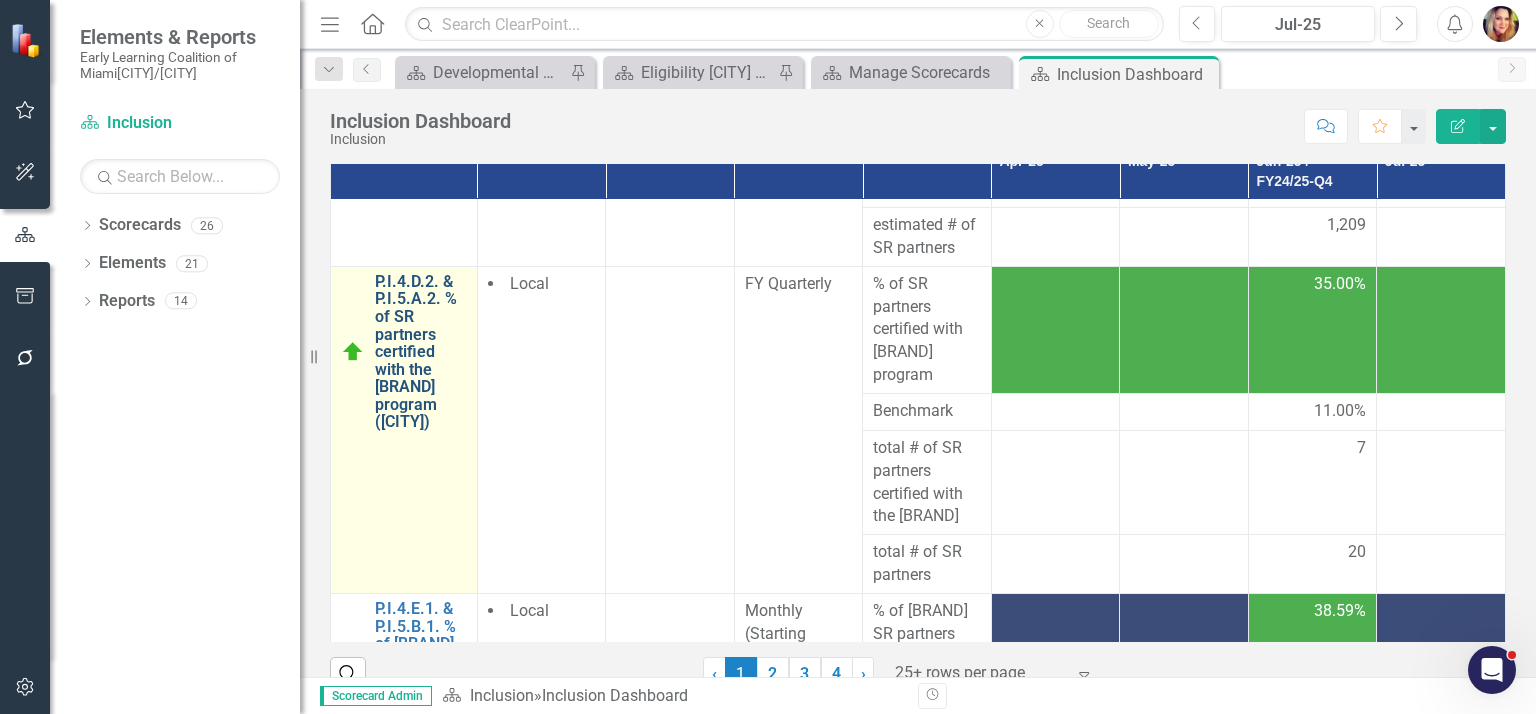 click on "P.I.4.D.2. & P.I.5.A.2. % of SR partners certified with the [BRAND] program ([CITY])" at bounding box center [421, 352] 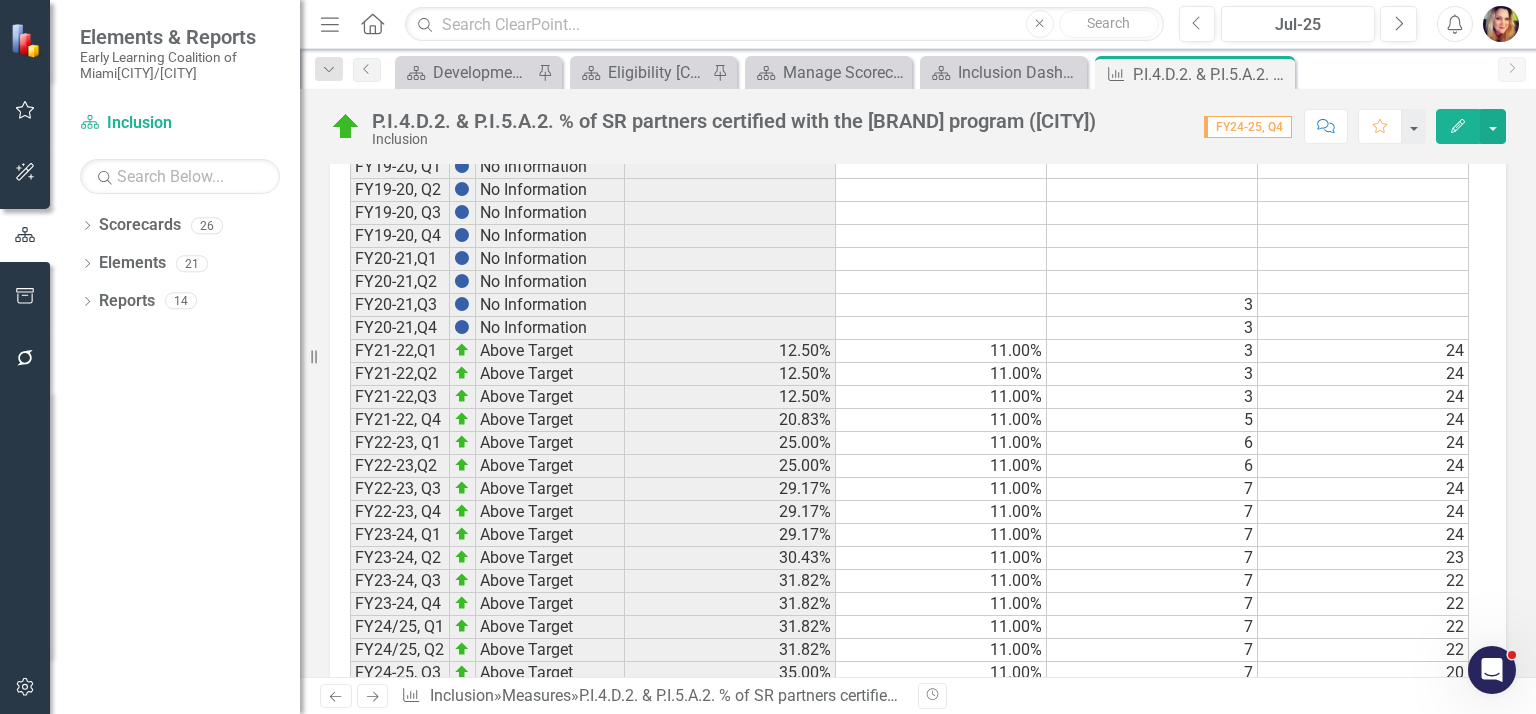 scroll, scrollTop: 1727, scrollLeft: 0, axis: vertical 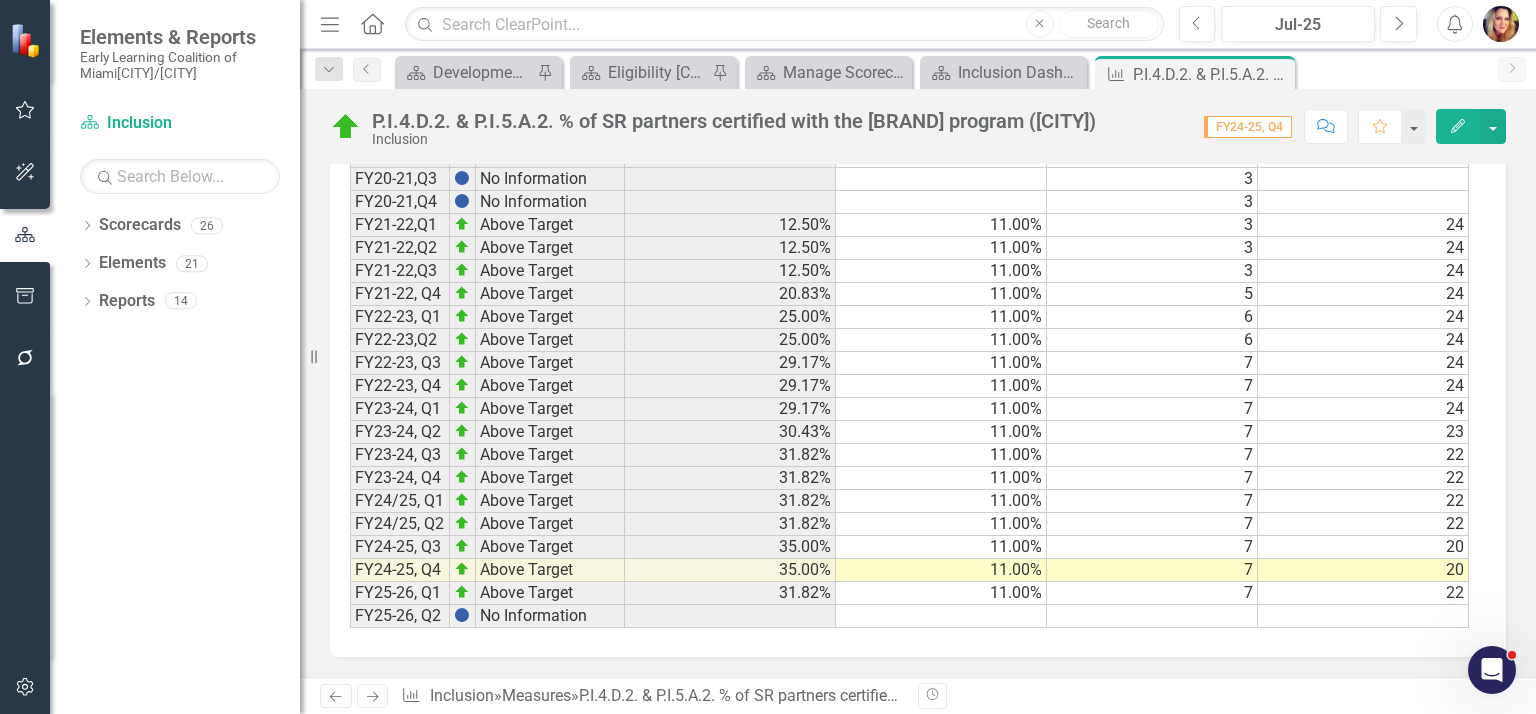 click on "FY24-25, Q4" at bounding box center (400, 570) 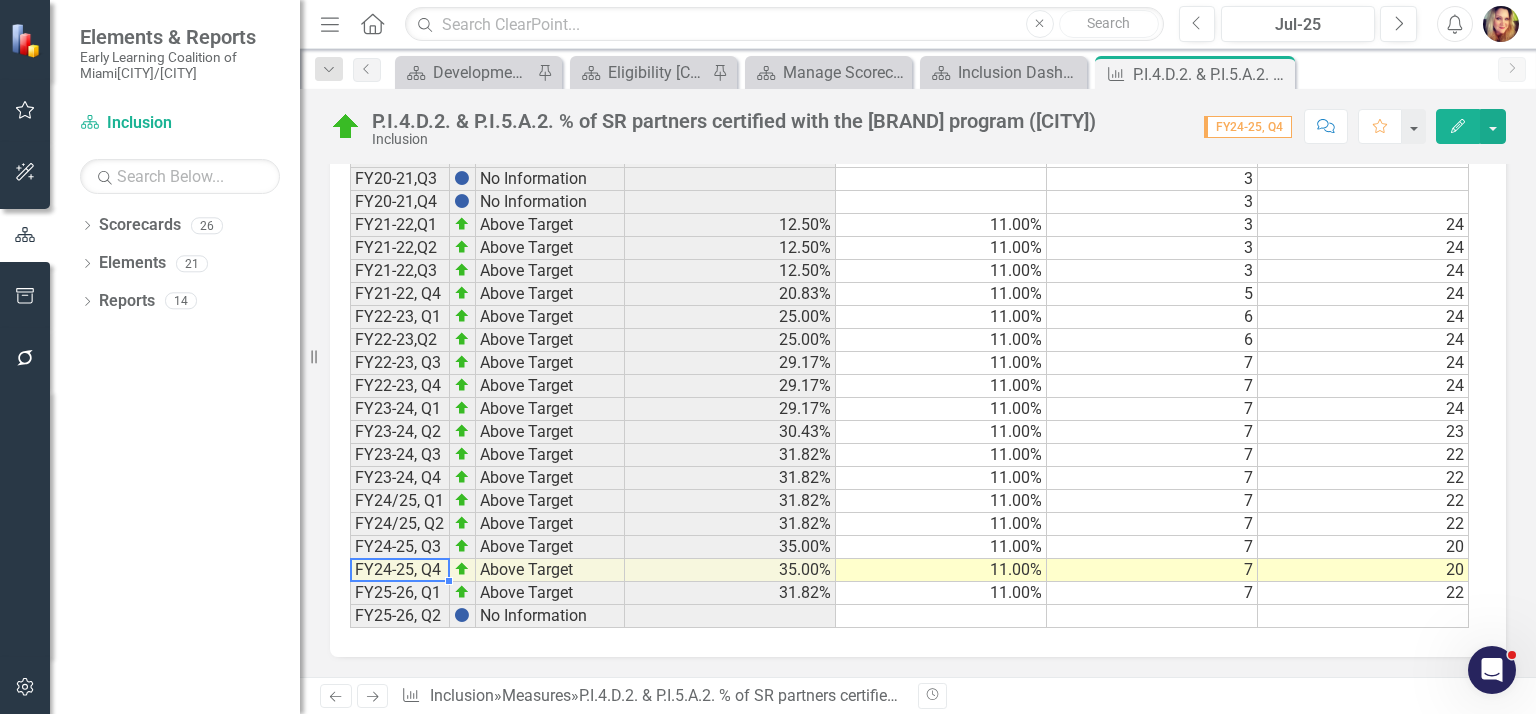 click on "FY24-25, Q4" at bounding box center (400, 570) 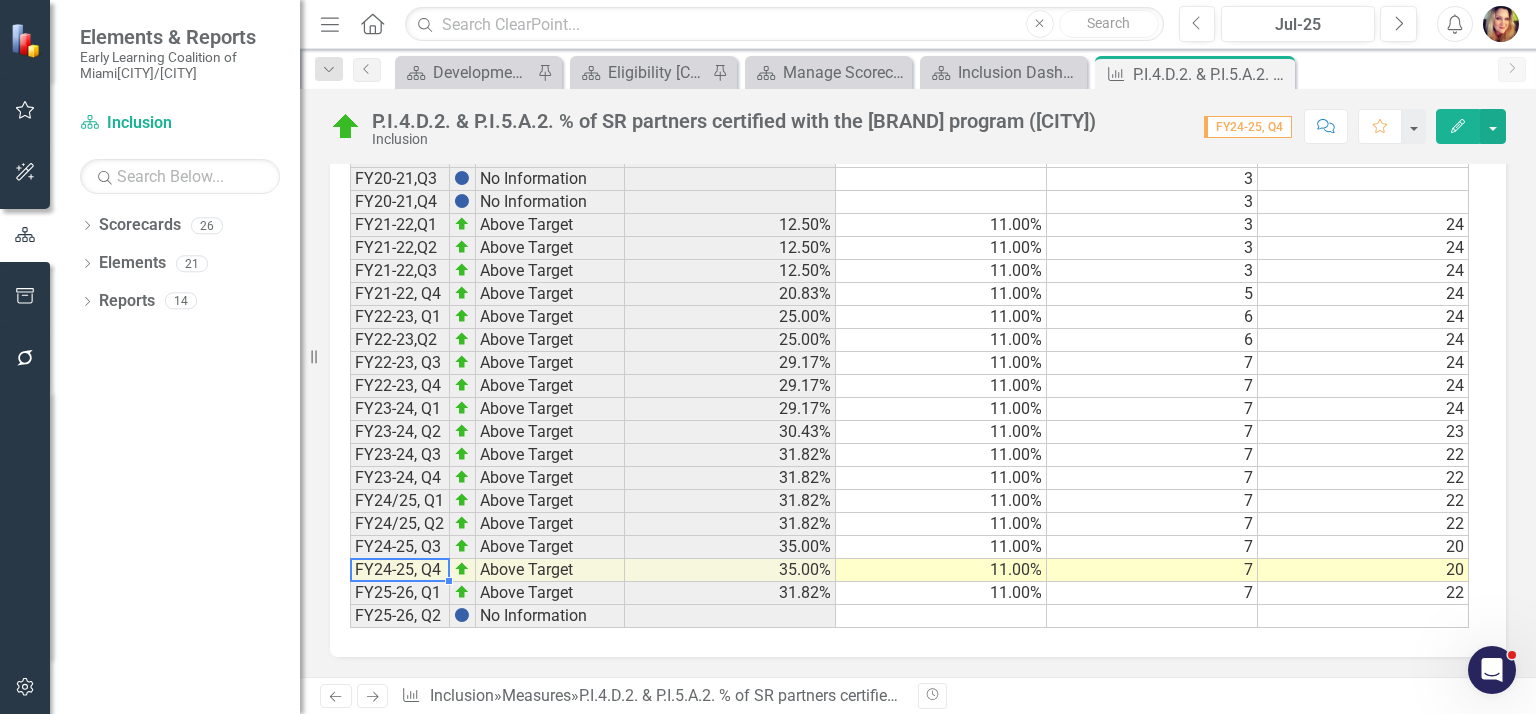 scroll, scrollTop: 1772, scrollLeft: 0, axis: vertical 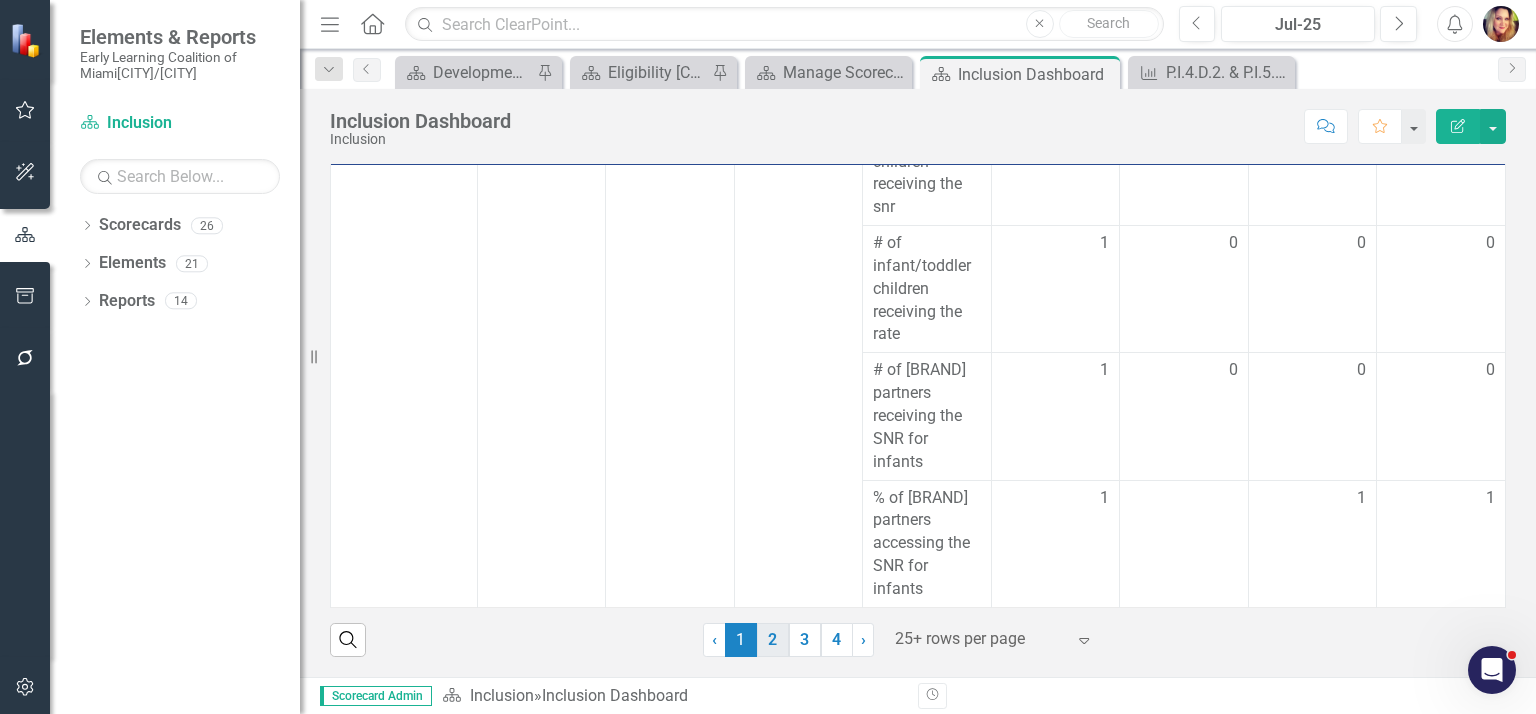 click on "2" at bounding box center (773, 640) 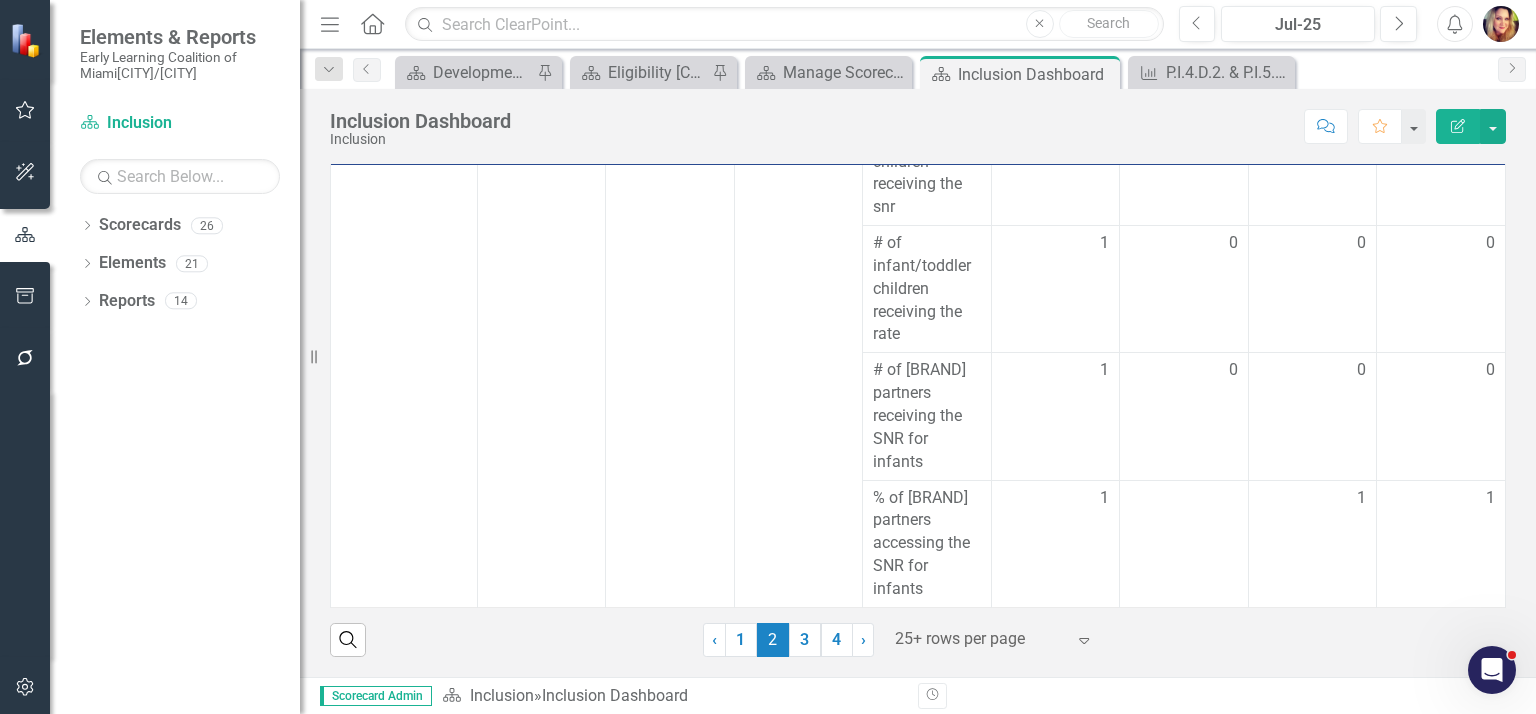 scroll, scrollTop: 0, scrollLeft: 0, axis: both 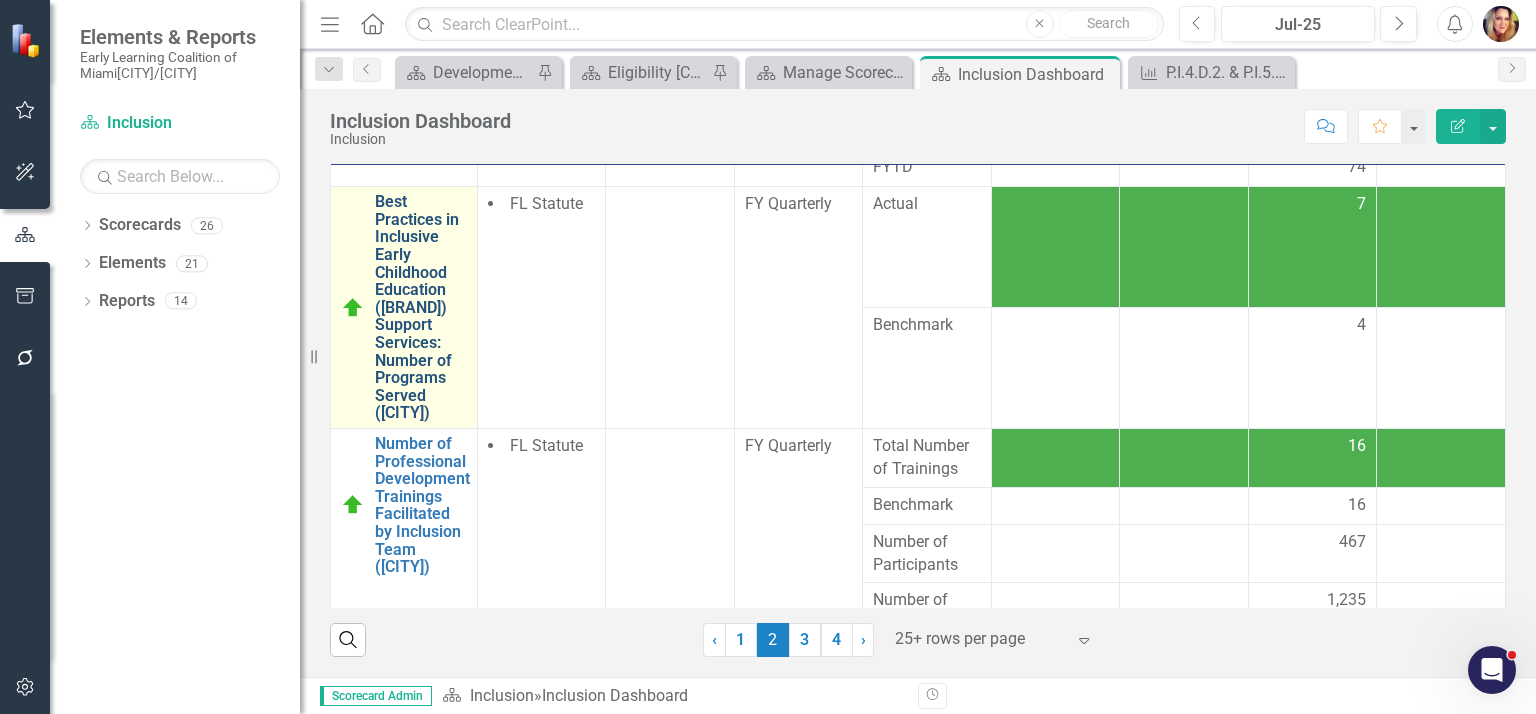 click on "Best Practices in Inclusive Early Childhood Education ([BRAND]) Support Services: Number of Programs Served ([CITY])" at bounding box center [421, 307] 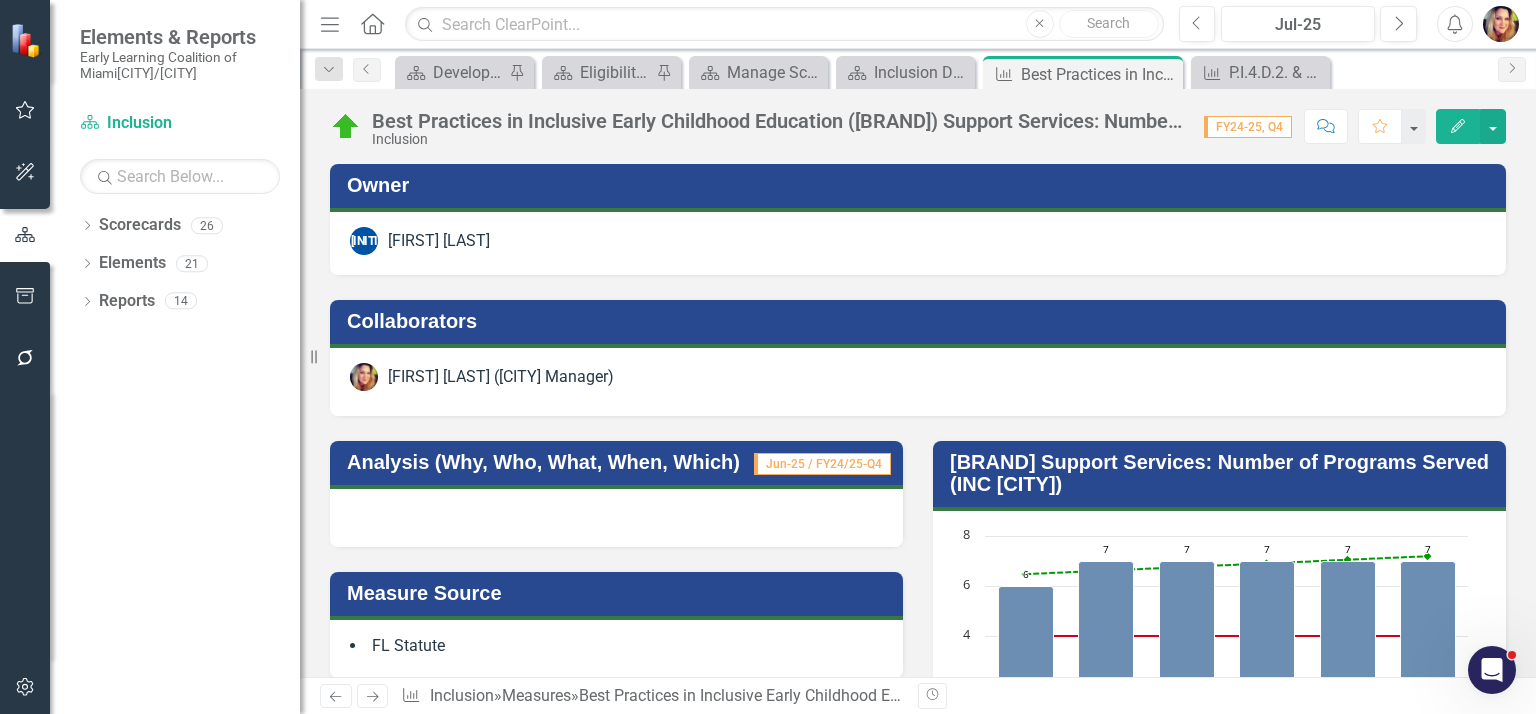 scroll, scrollTop: 632, scrollLeft: 0, axis: vertical 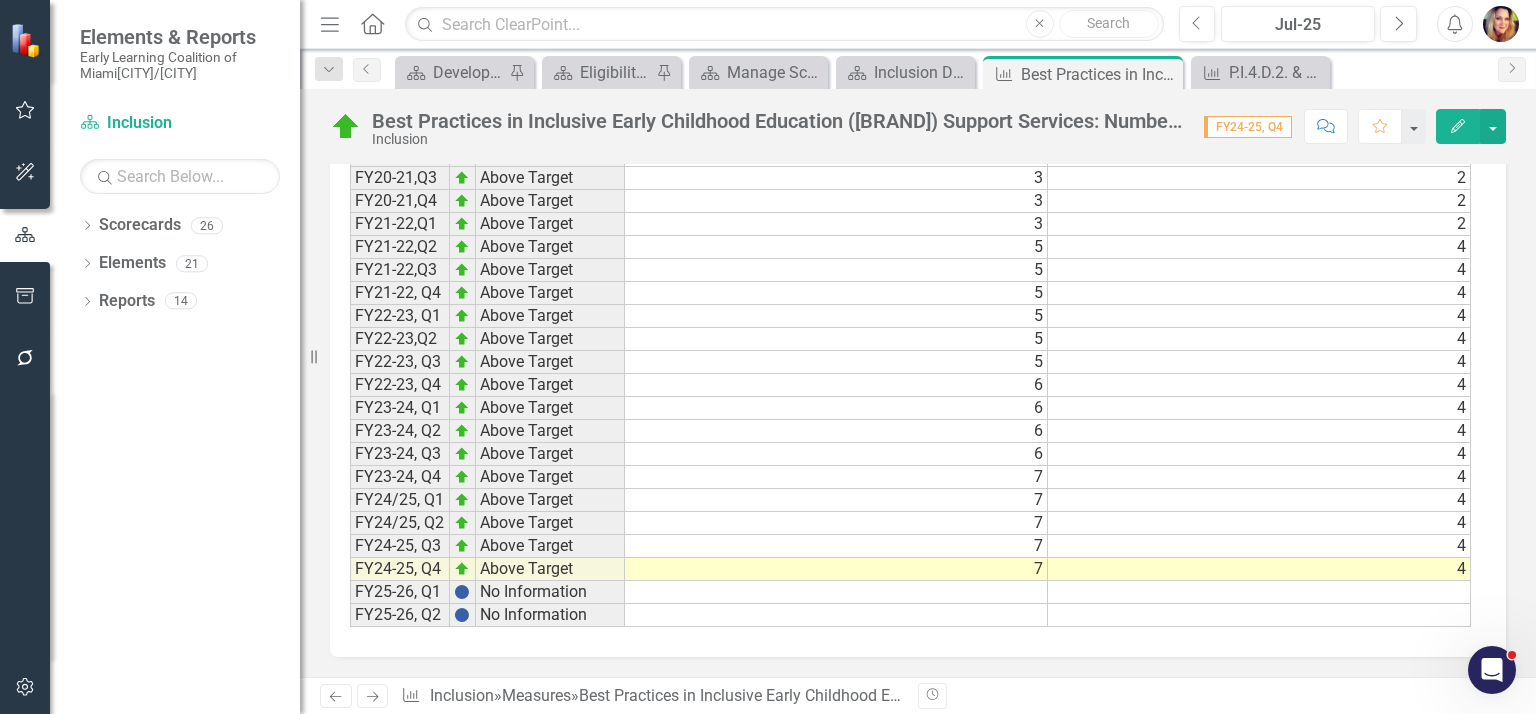 click on "Period Status FY[YEAR]-[YEAR], Q3 No Information FY[YEAR]-[YEAR], Q4 No Information FY[YEAR]-[YEAR], Q1 No Information FY[YEAR]-[YEAR], Q2 No Information FY[YEAR]-[YEAR],Q3 No Information FY[YEAR]-[YEAR],Q4 No Information FY[YEAR]-[YEAR], Q1 No Information FY[YEAR]-[YEAR], Q2 No Information FY[YEAR]-[YEAR], Q3 No Information FY[YEAR]-[YEAR], Q4 No Information FY[YEAR]-[YEAR],Q1 No Information FY[YEAR]-[YEAR],Q2 No Information FY[YEAR]-[YEAR],Q3 Above Target FY[YEAR]-[YEAR],Q4 Above Target FY[YEAR]-[YEAR],Q1 Above Target FY[YEAR]-[YEAR],Q2 Above Target FY[YEAR]-[YEAR],Q3 Above Target FY[YEAR]-[YEAR], Q4 Above Target FY[YEAR]-[YEAR], Q1 Above Target FY[YEAR]-[YEAR],Q2 Above Target FY[YEAR]-[YEAR], Q3 Above Target FY[YEAR]-[YEAR], Q4 Above Target FY[YEAR]/[YEAR], Q1 Above Target FY[YEAR]/[YEAR], Q2 Above Target FY[YEAR]-[YEAR], Q3 Above Target FY[YEAR]-[YEAR], Q4 Above Target FY[YEAR]-[YEAR], Q1 No Information FY[YEAR]-[YEAR], Q2 No Information" at bounding box center (350, 247) 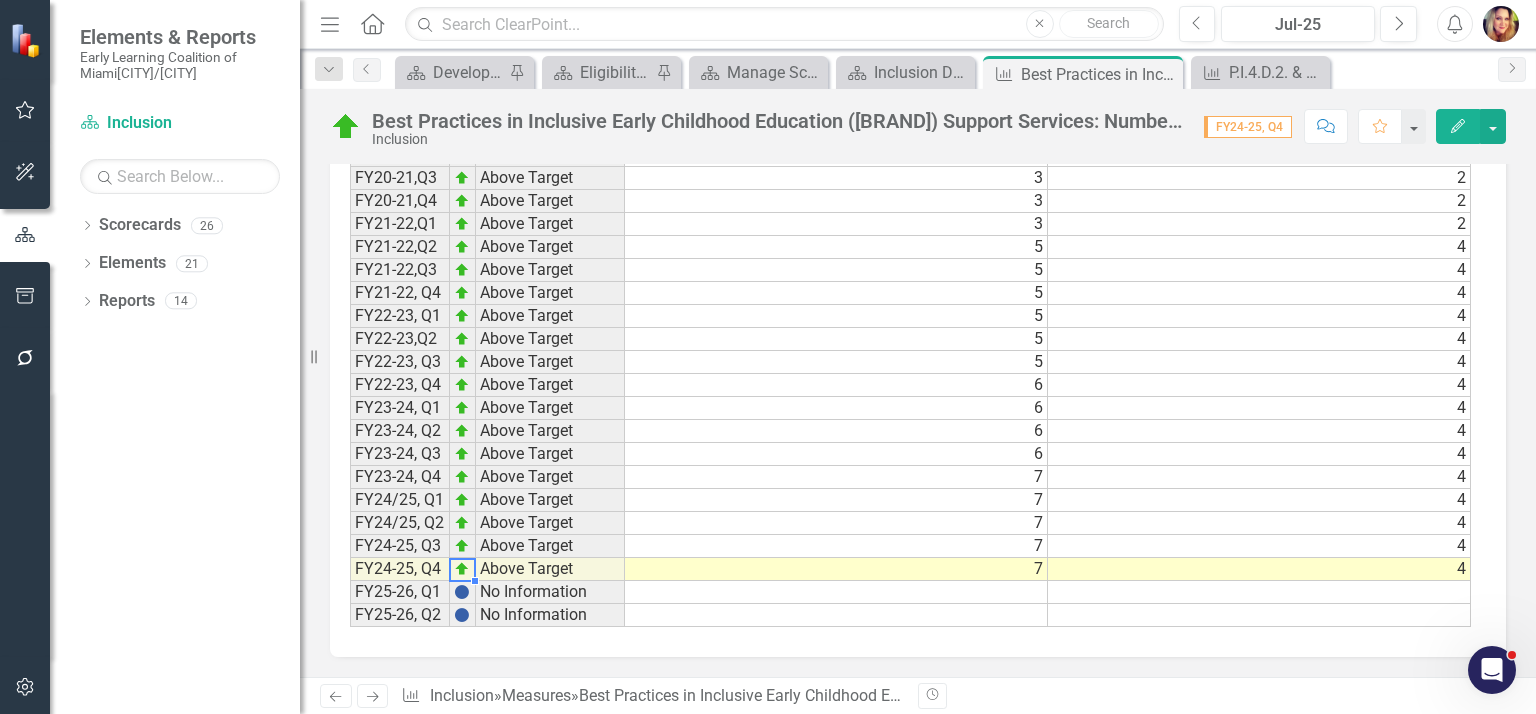 click at bounding box center [475, 570] 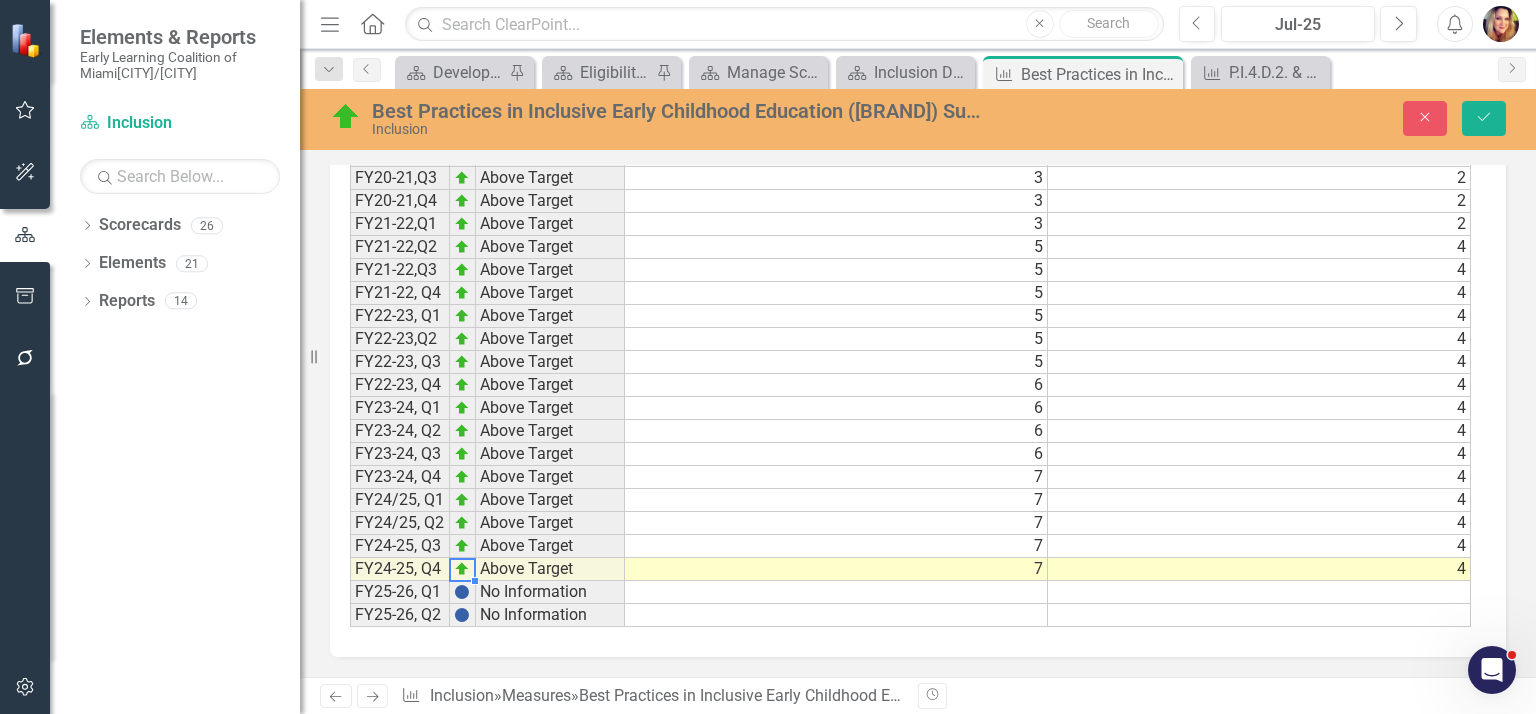 scroll, scrollTop: 1476, scrollLeft: 0, axis: vertical 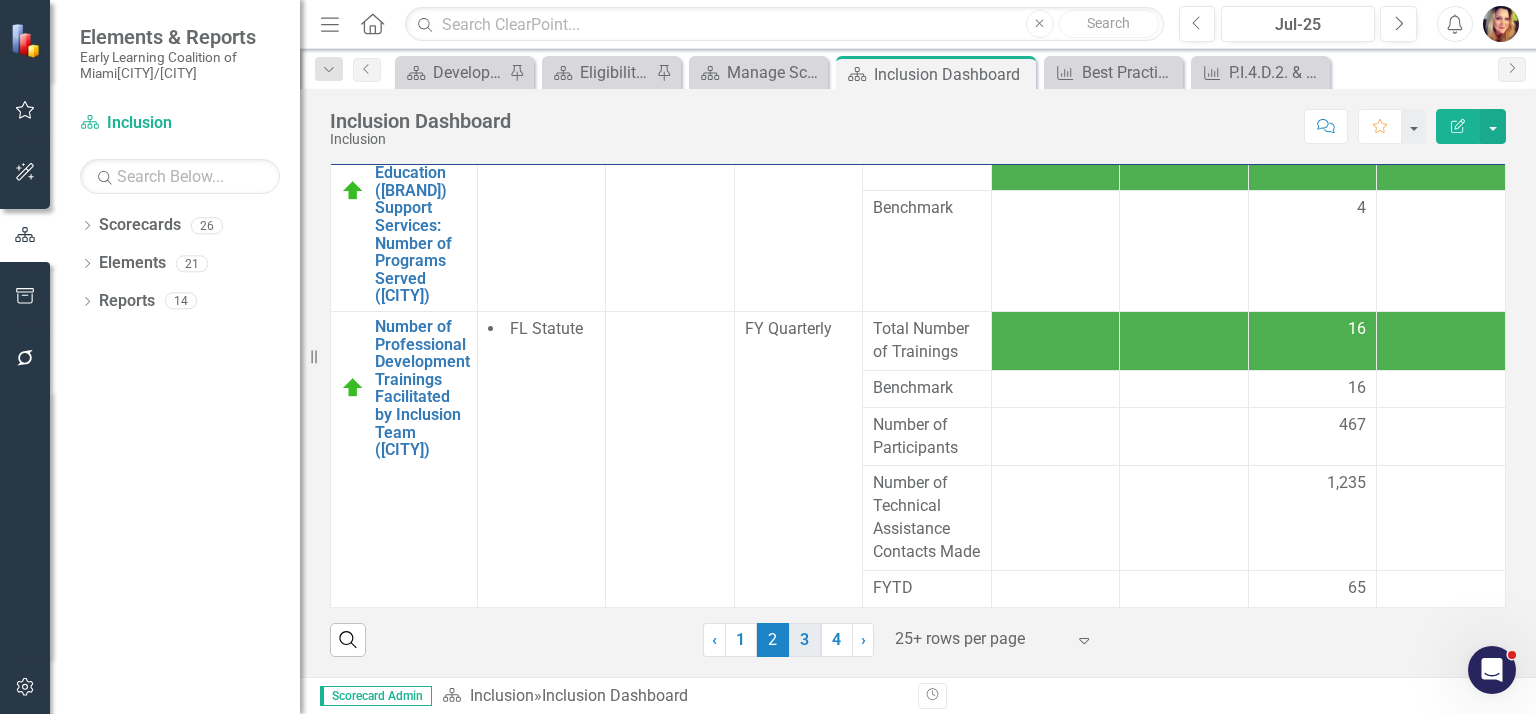 click on "3" at bounding box center [805, 640] 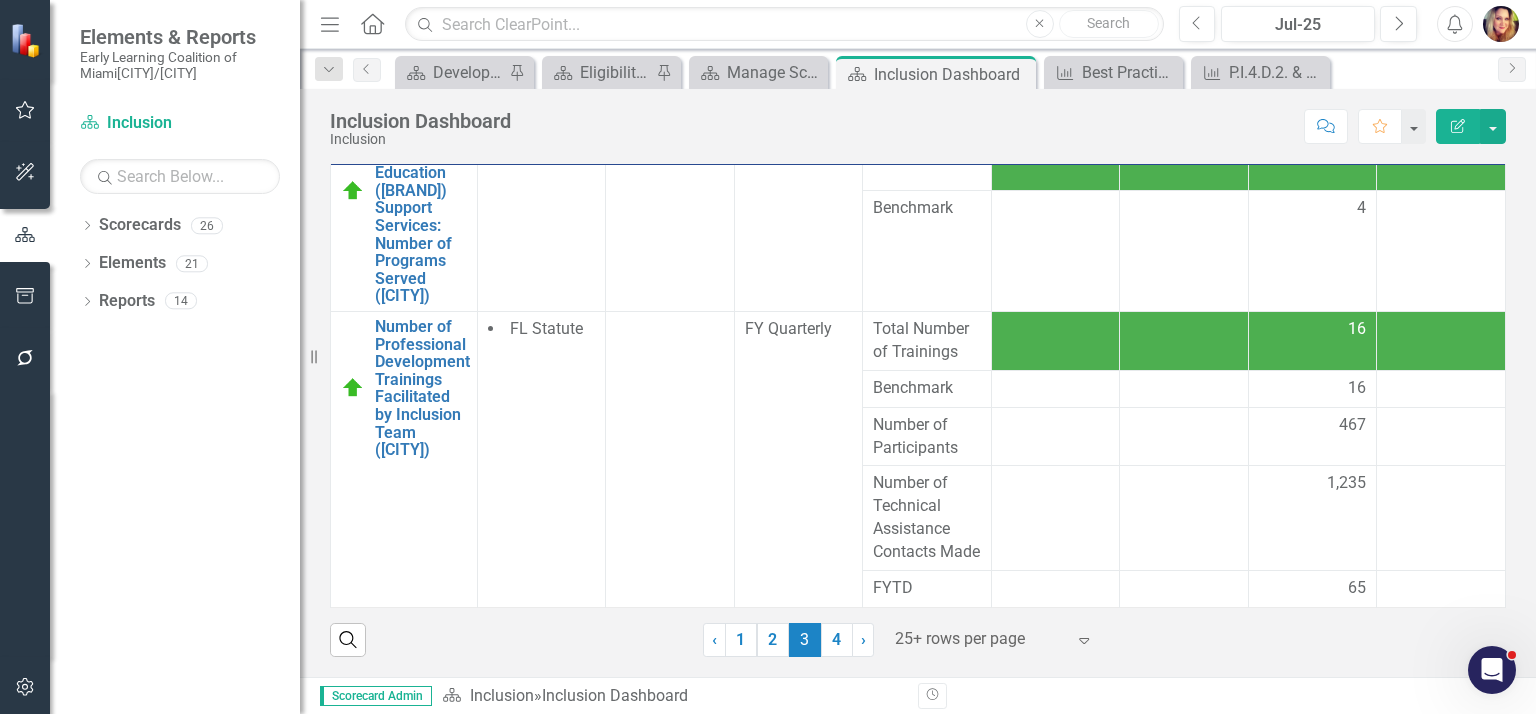 scroll, scrollTop: 0, scrollLeft: 0, axis: both 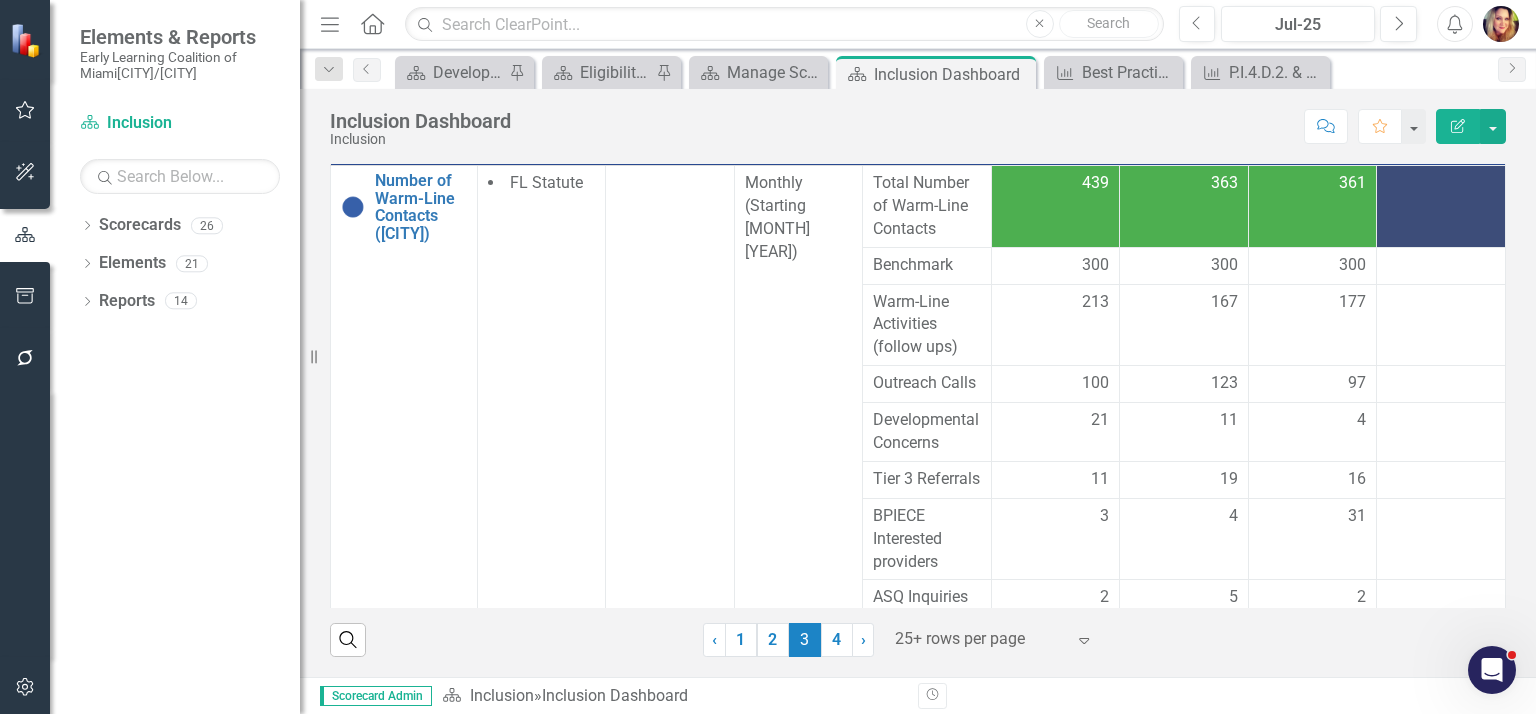 drag, startPoint x: 1491, startPoint y: 186, endPoint x: 1485, endPoint y: 234, distance: 48.373547 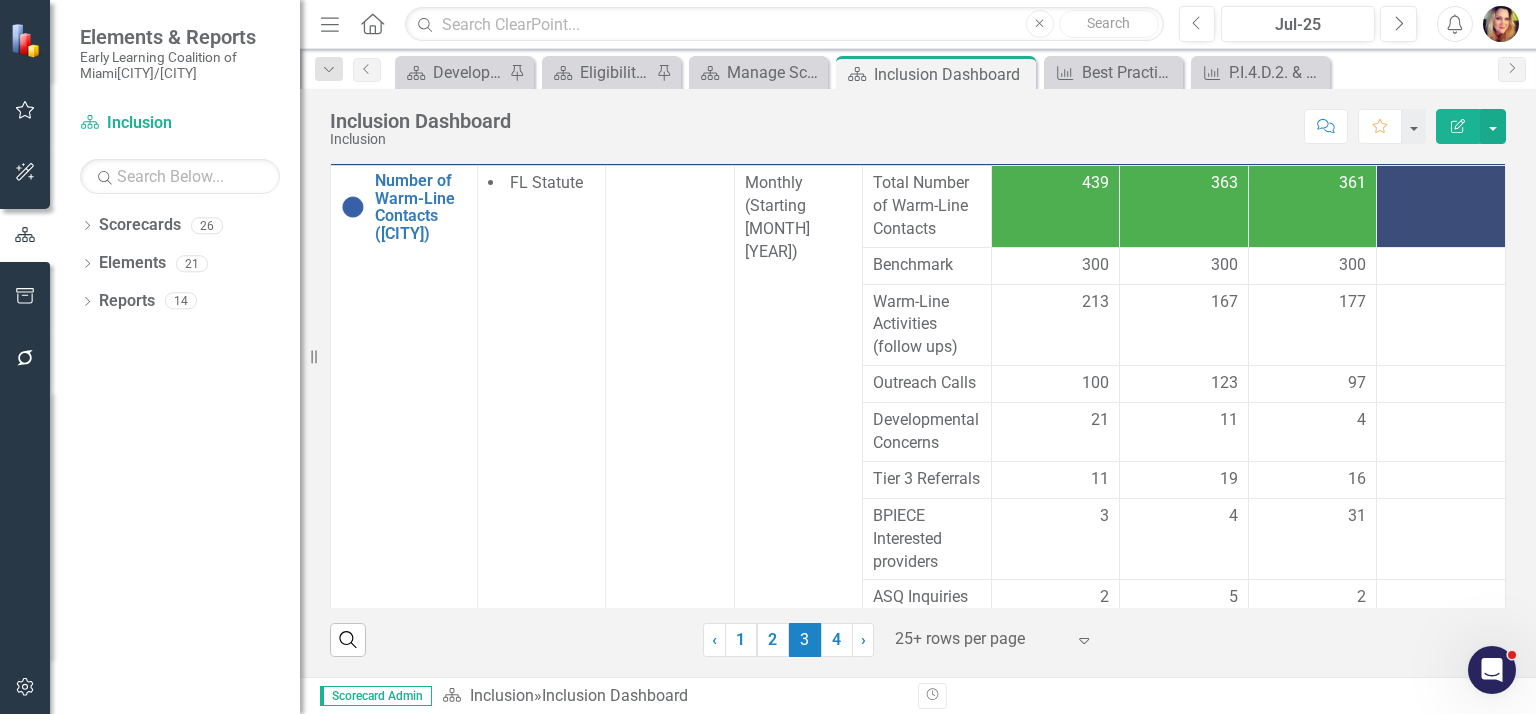 click on "Measures Measure Source Attachments Reporting Frequency Series Name Series Status [MONTH]-[YEAR] / FY[YEAR]/[YEAR]-Q[QUARTER] Number of Warm-Line Contacts ([CITY]) Edit Edit Measure Link Open Element FL Statute Monthly (Starting [MONTH] [YEAR]) Total Number of Warm-Line Contacts 439 363 361 Benchmark 300 300 300 Warm-Line Activities (follow ups) 213 167 177 Outreach Calls 100 123 97 Developmental Concerns 21 11 4 Tier 3 Referrals 11 19 16 [BRAND] Interested providers 3 4 31 ASQ Inquiries 2 5 2 ELC Inquiries 12 15 15 Parent Complaints 0 0 1 VPK SIS Inquiries 19 19 18 FYTD 3,138 3,501 3,862 Number of Initial Calls Received through the Warm-Line ([CITY]) Edit Edit Measure Link Open Element Monthly (Starting [MONTH] [YEAR]) Warm-Line 9 12 11 Benchmark 9 9 9 FYTD 135 147 158 Technical Assistance and Follow Ups 9 12 11 Number of Referrals for Additional Evaluation 9 2 3 Parent Meetings 1 1 Child Observations 1 2 3 Number of Warm-Line Referrals ([CITY]) Edit Edit Measure Link Open Element FL Statute Monthly (Starting [MONTH] [YEAR]) 54 56 31 1" at bounding box center (918, 340) 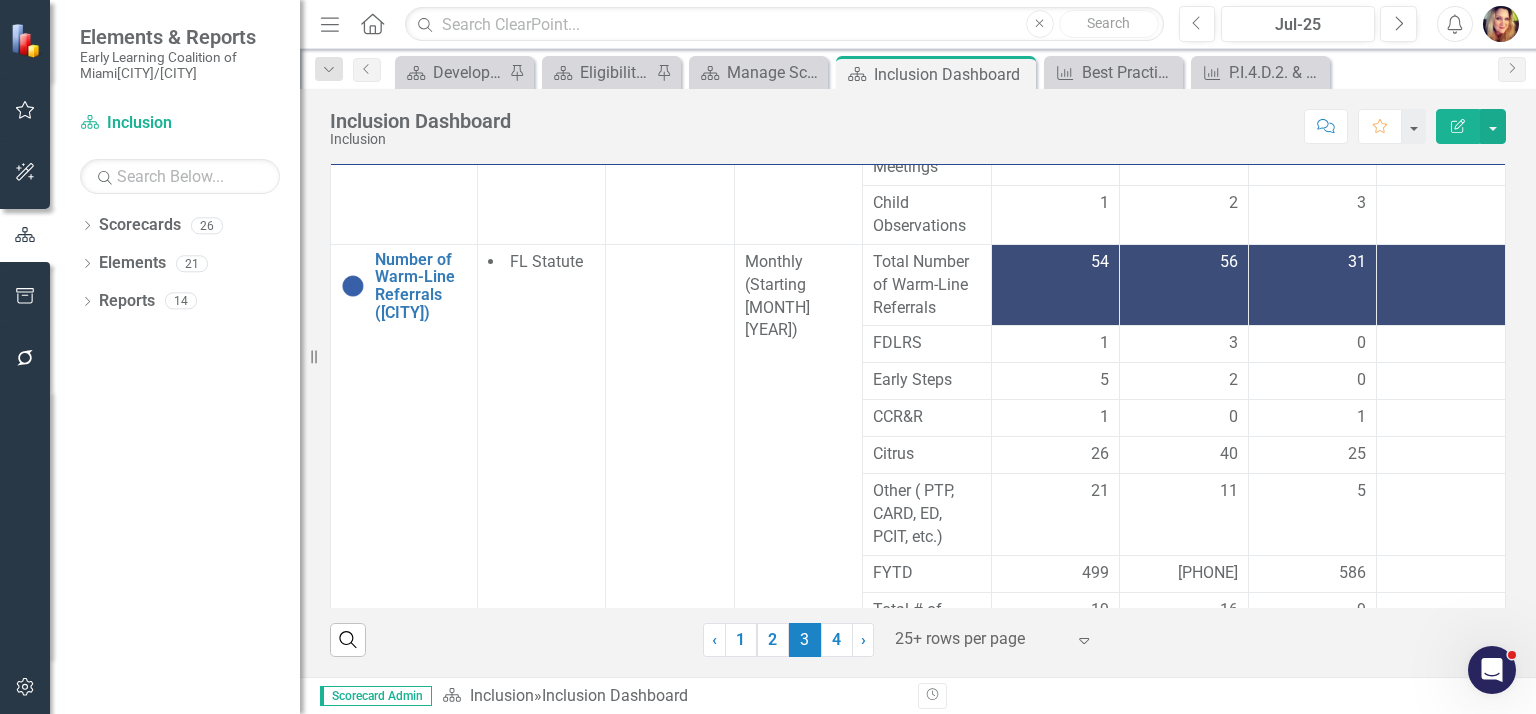 scroll, scrollTop: 1112, scrollLeft: 0, axis: vertical 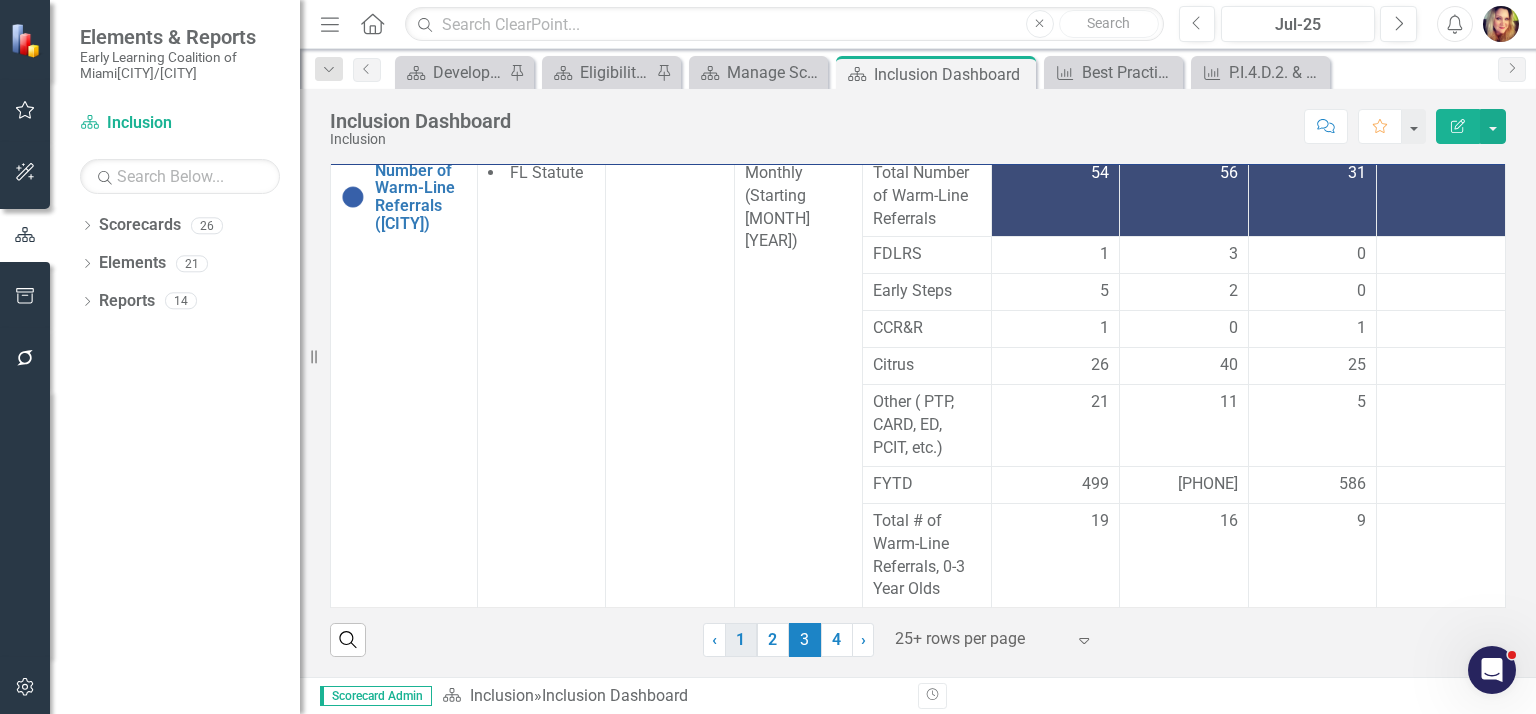 click on "1" at bounding box center (741, 640) 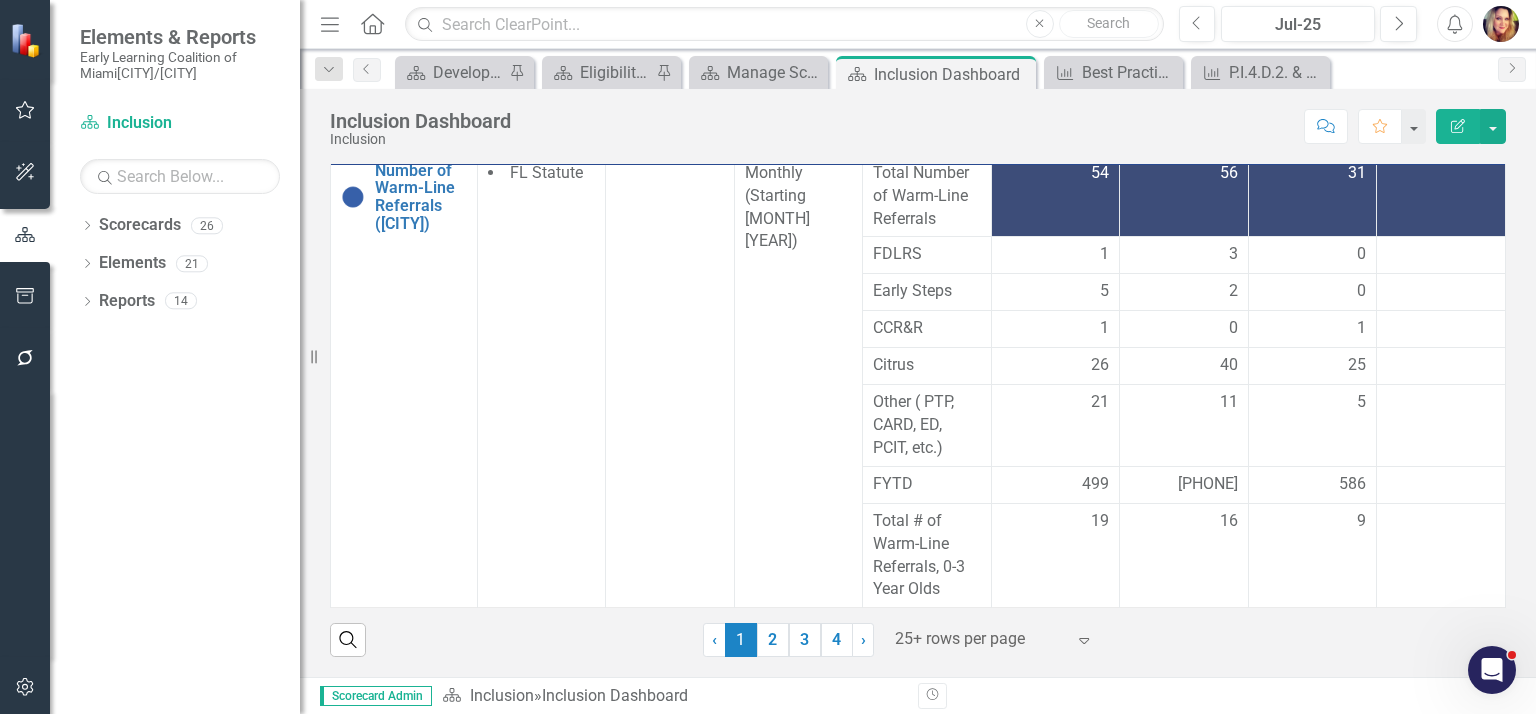 scroll, scrollTop: 0, scrollLeft: 0, axis: both 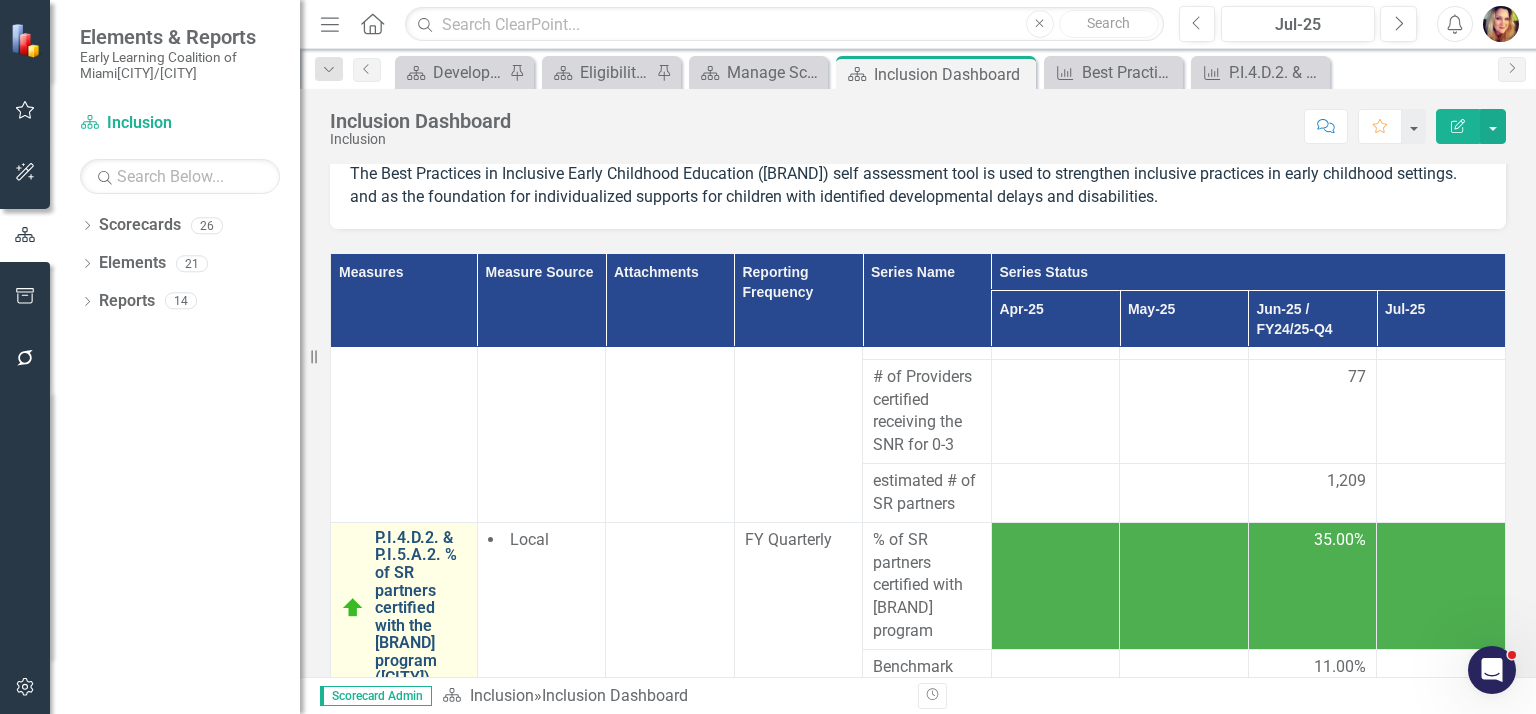 click on "P.I.4.D.2. & P.I.5.A.2. % of SR partners certified with the [BRAND] program ([CITY])" at bounding box center [421, 608] 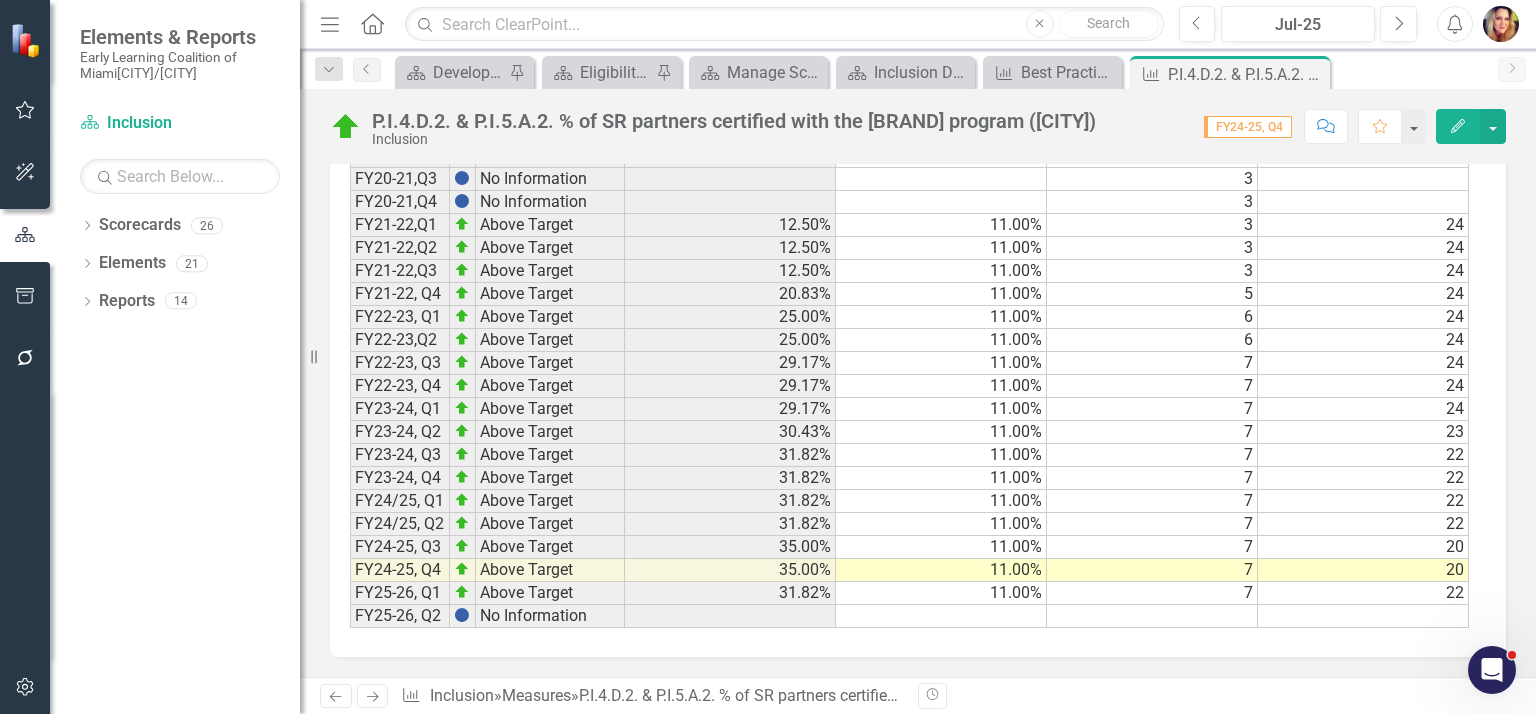 scroll, scrollTop: 1784, scrollLeft: 0, axis: vertical 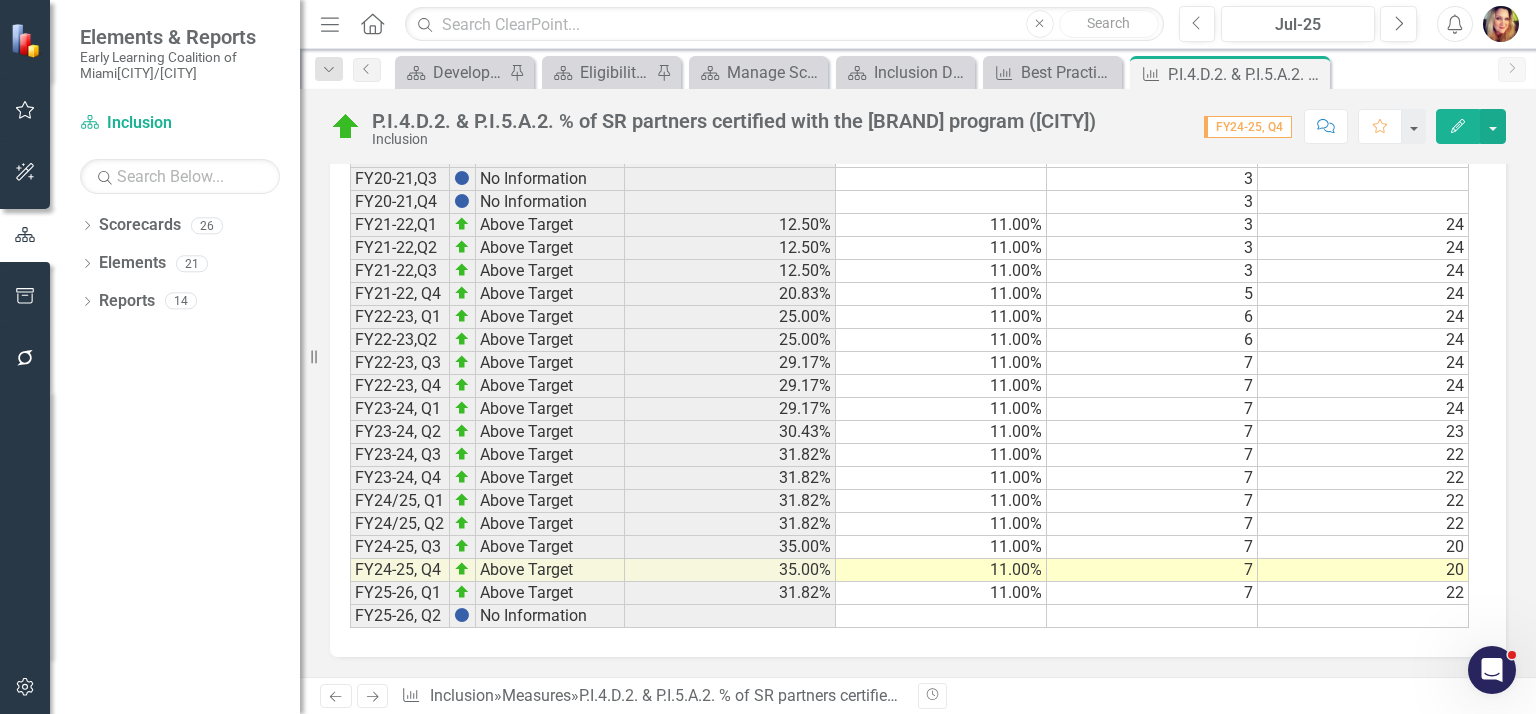 click on "11.00%" at bounding box center (941, 570) 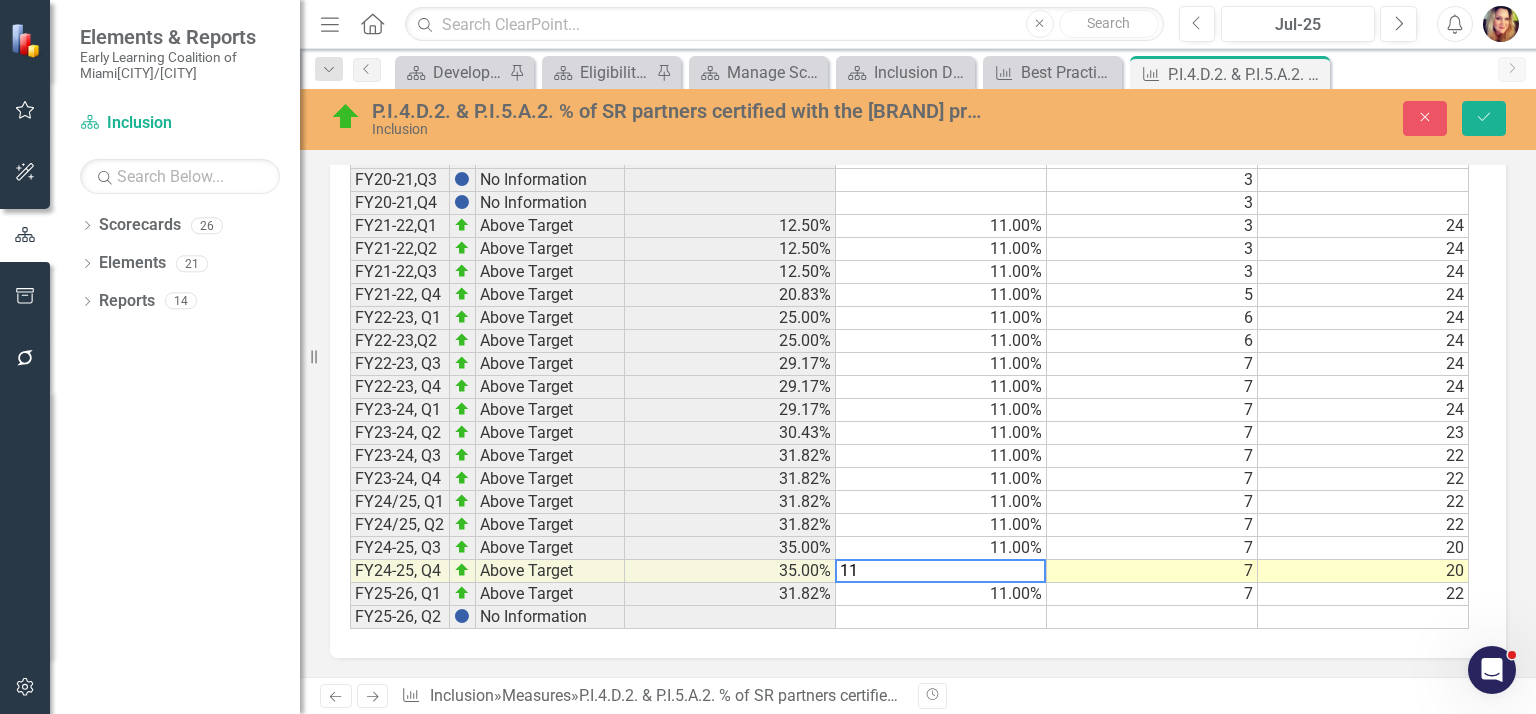scroll, scrollTop: 1785, scrollLeft: 0, axis: vertical 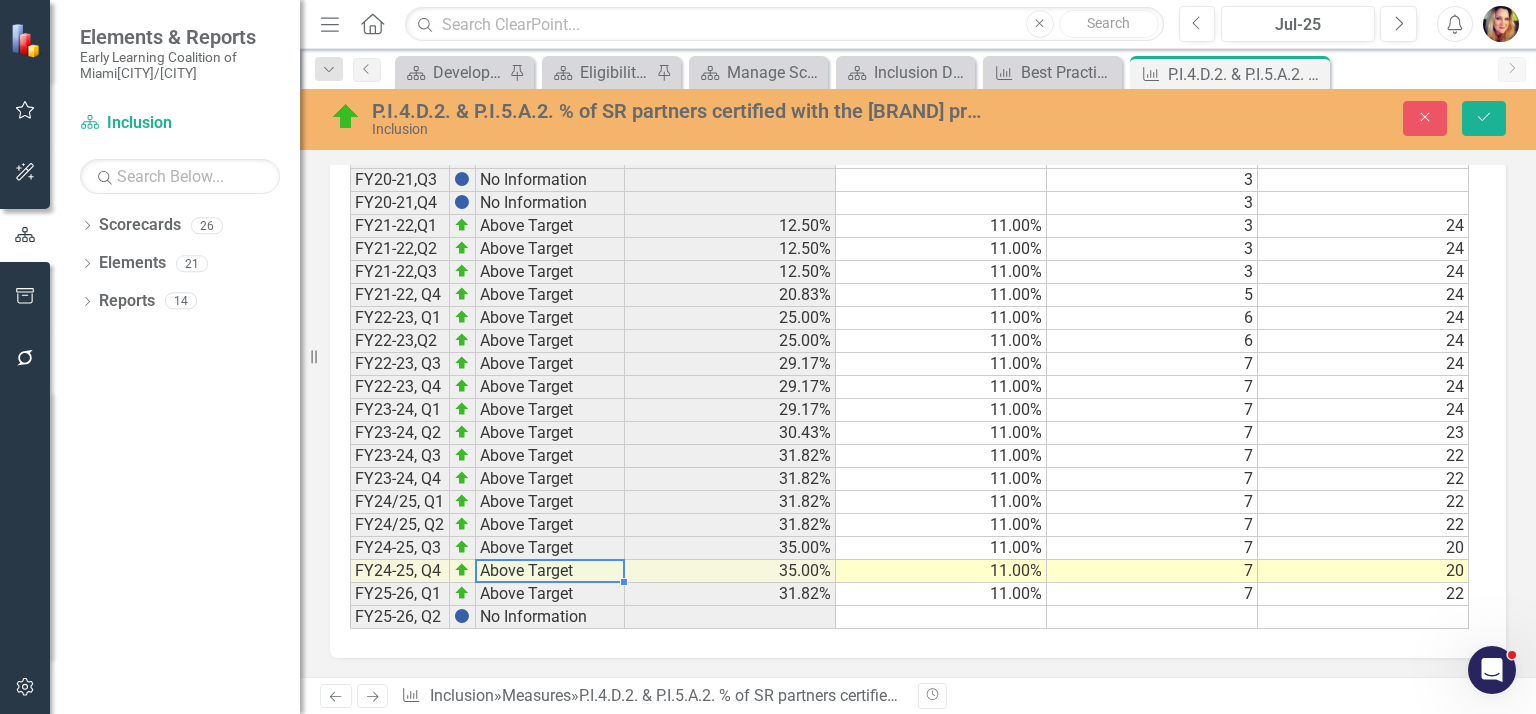 click on "Above Target" at bounding box center [550, 571] 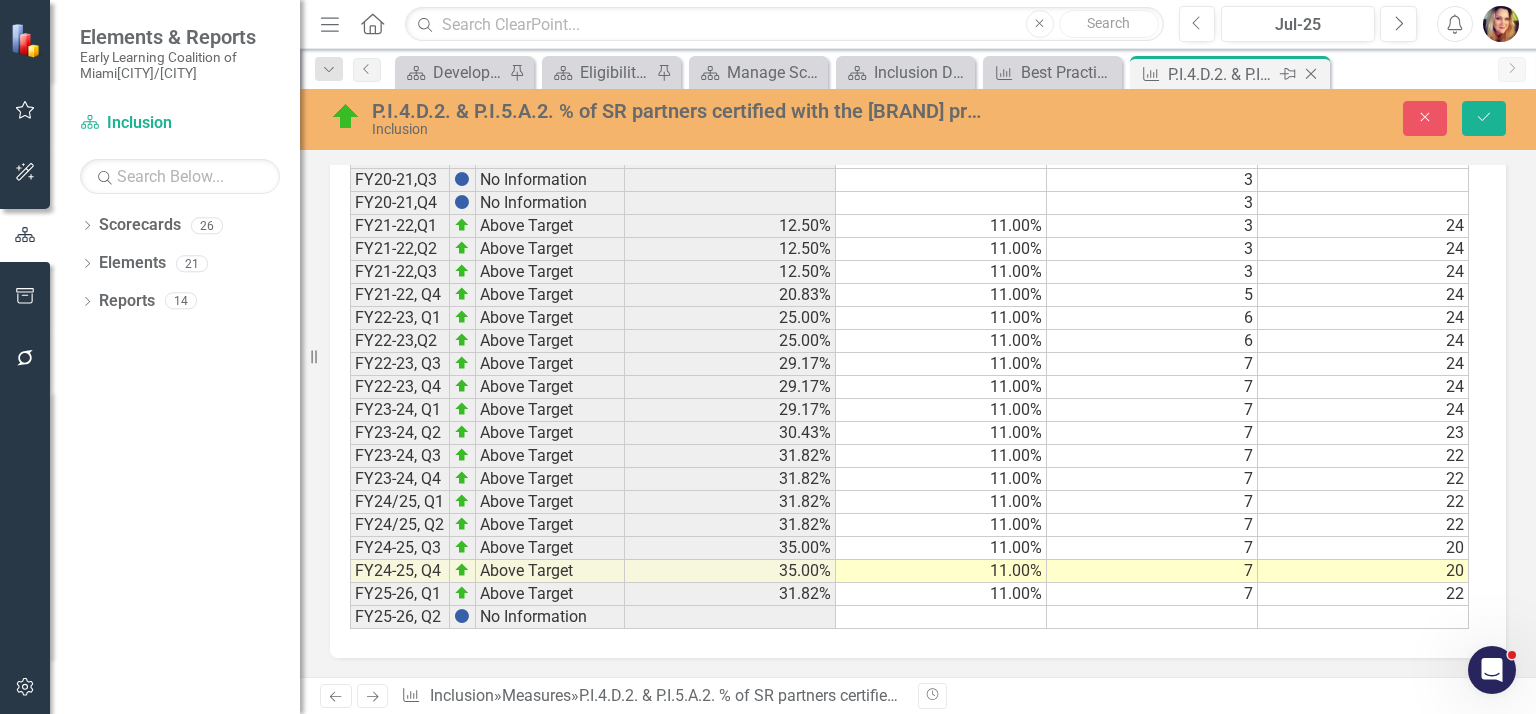 click on "Close" 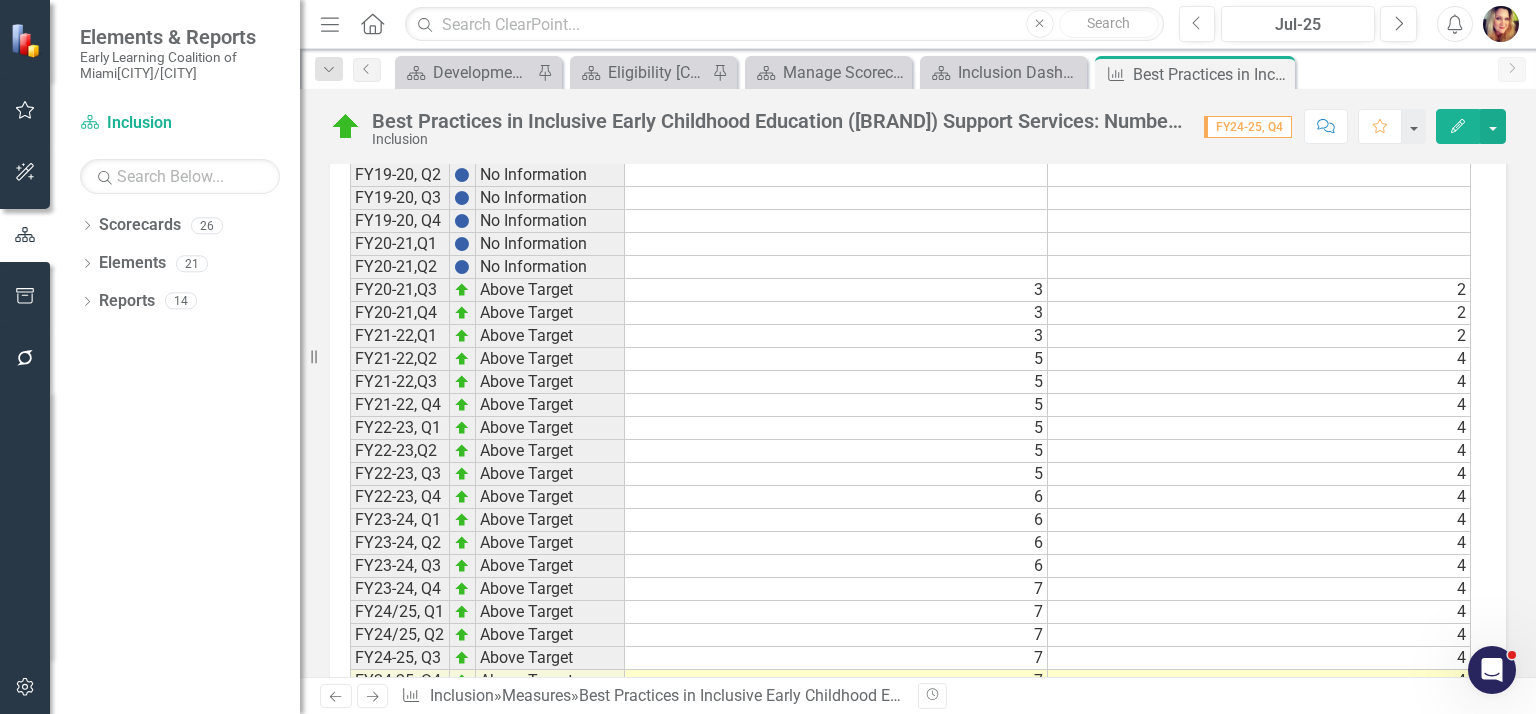scroll, scrollTop: 1472, scrollLeft: 0, axis: vertical 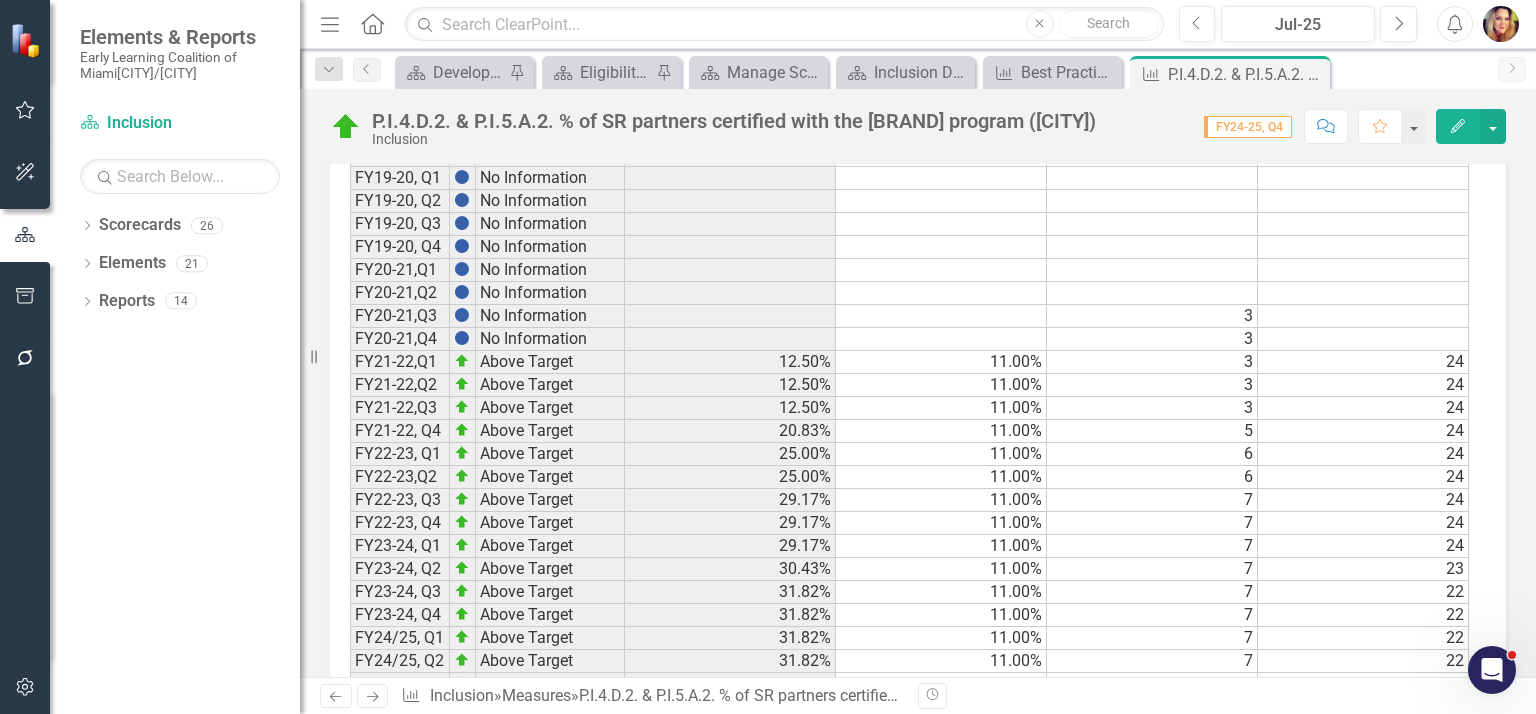 click on "Inclusion" at bounding box center (734, 139) 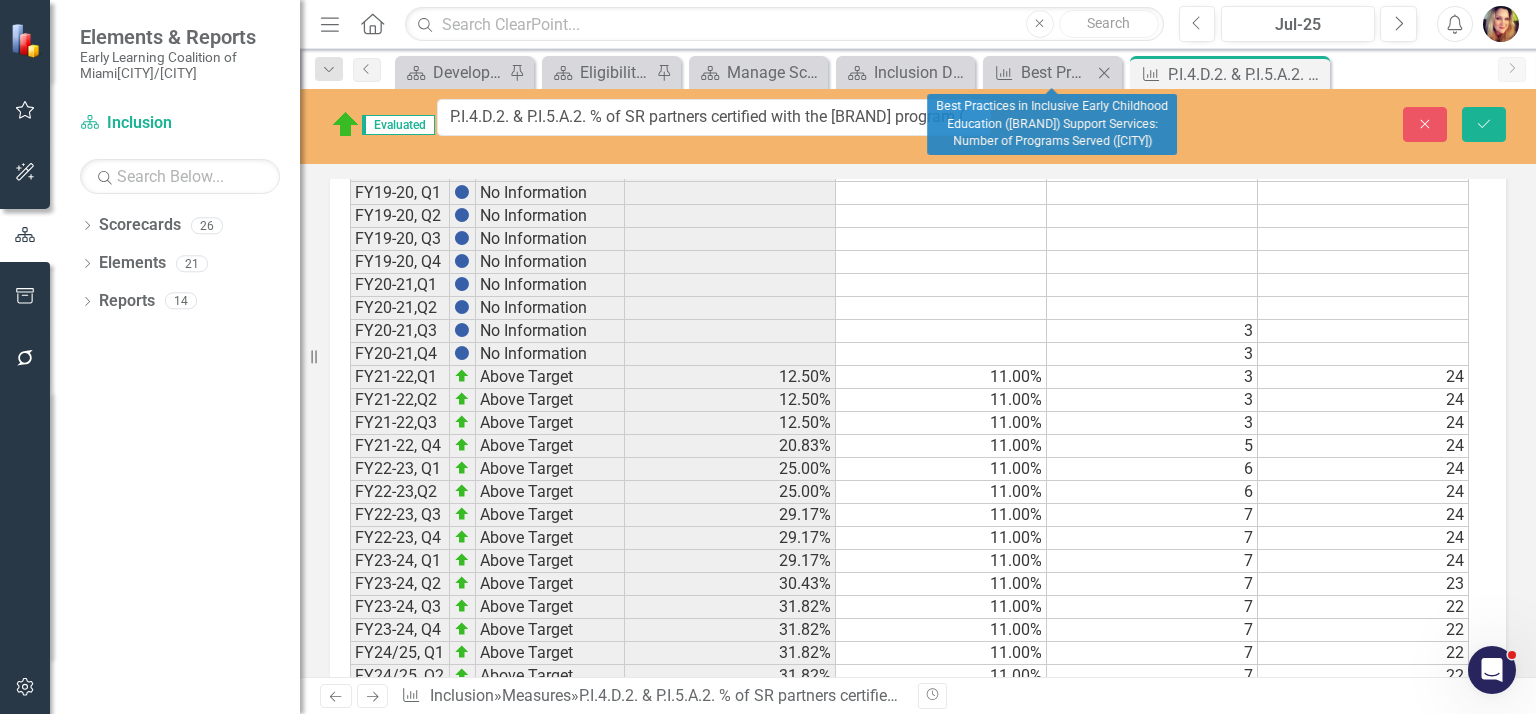 click on "Measure Best Practices in Inclusive Early Childhood Education ([BRAND]) Support Services: Number of Programs Served ([CITY]) Close" at bounding box center [1052, 72] 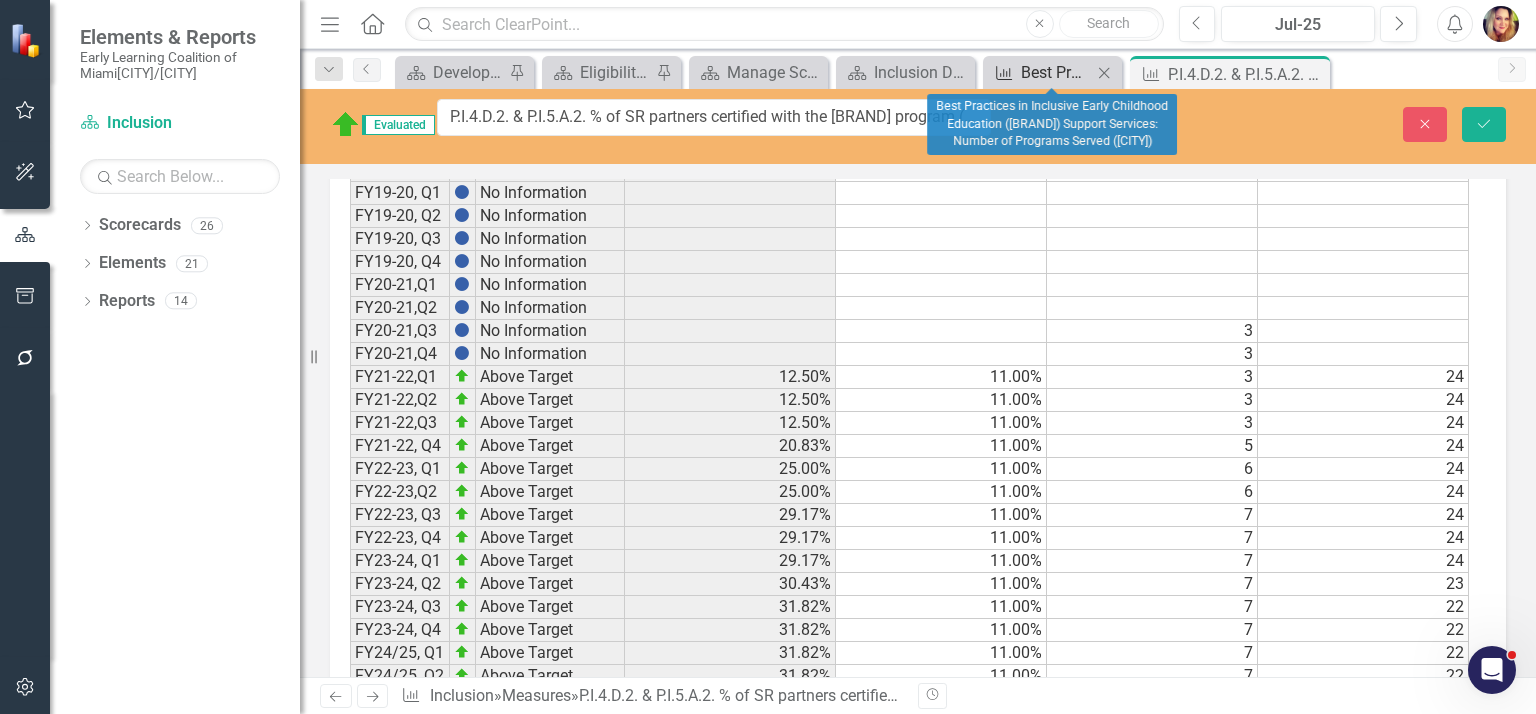 click on "Best Practices in Inclusive Early Childhood Education ([BRAND]) Support Services: Number of Programs Served ([CITY])" at bounding box center (1056, 72) 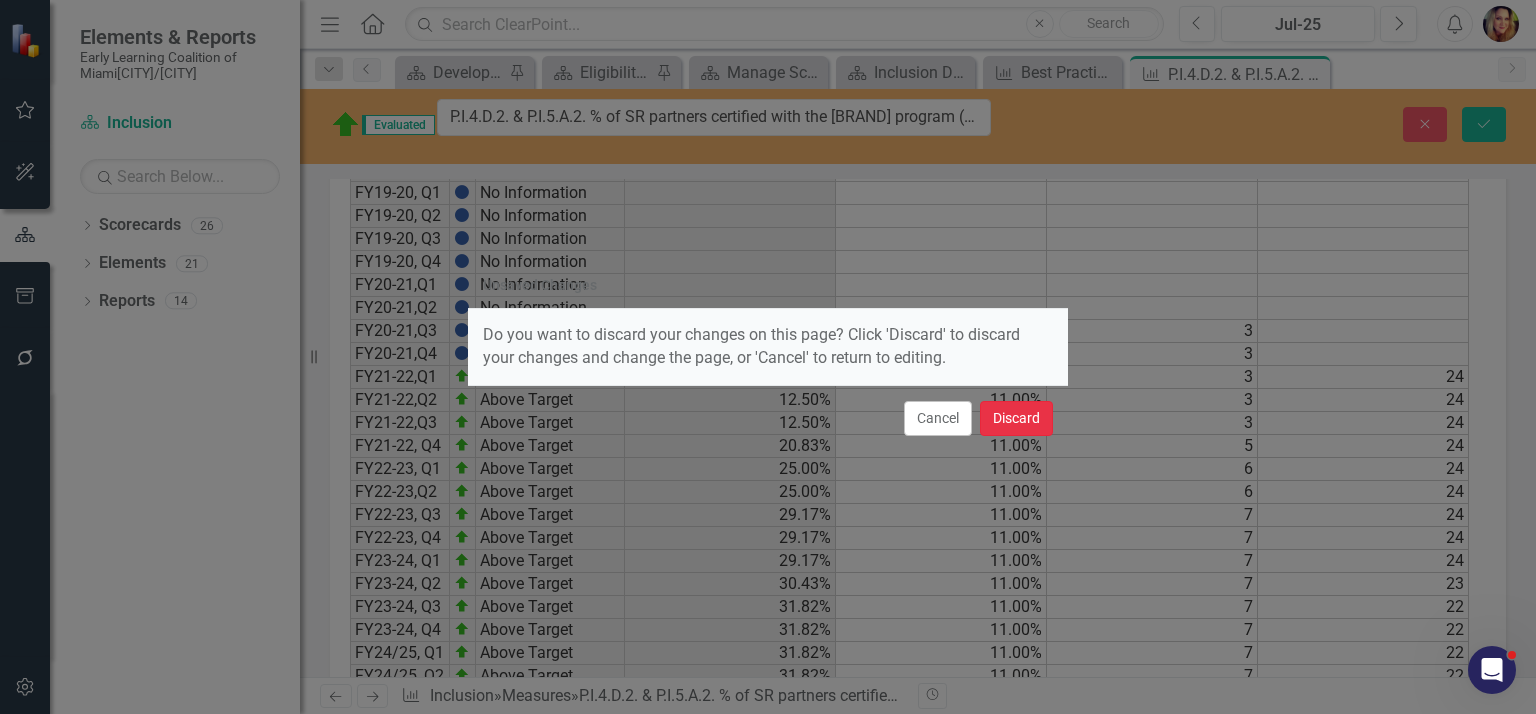 click on "Discard" at bounding box center [1016, 418] 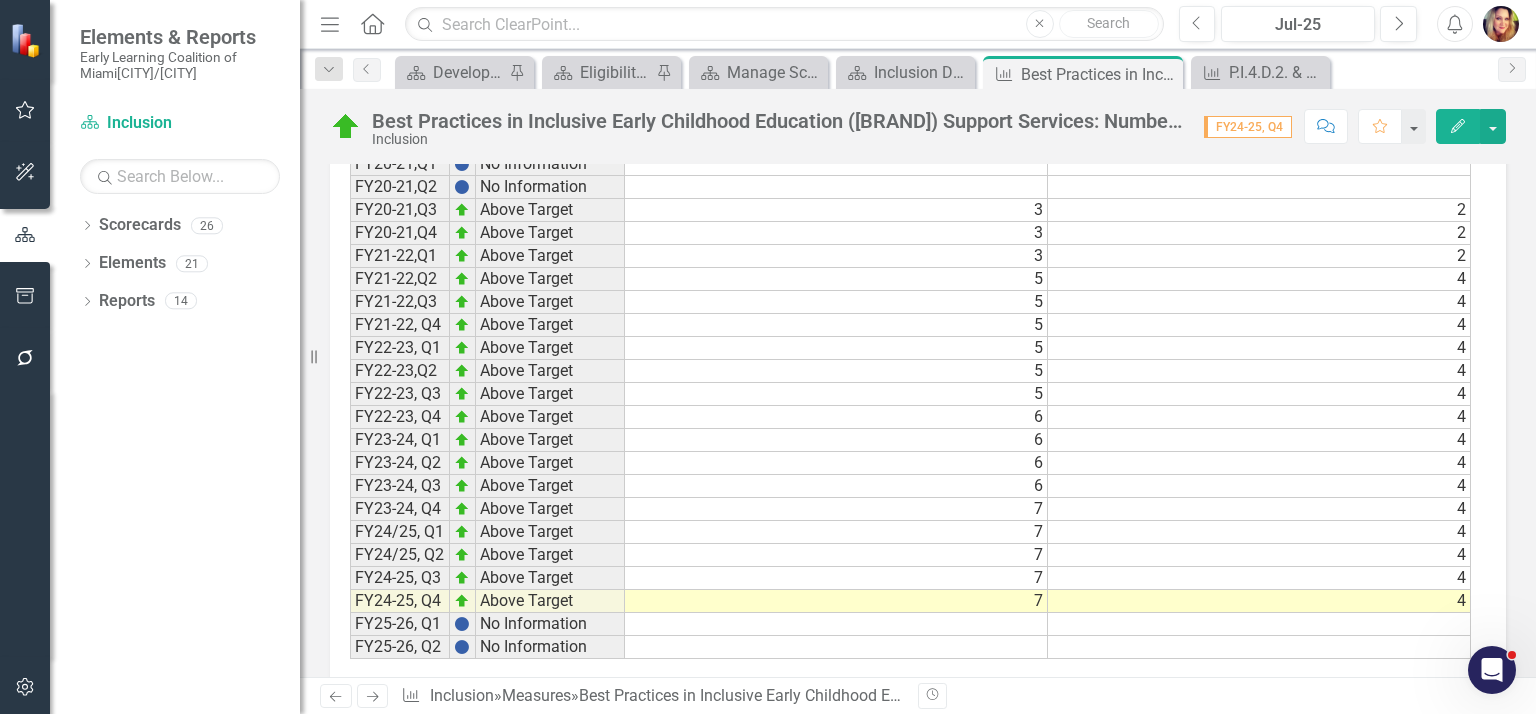 scroll, scrollTop: 1475, scrollLeft: 0, axis: vertical 